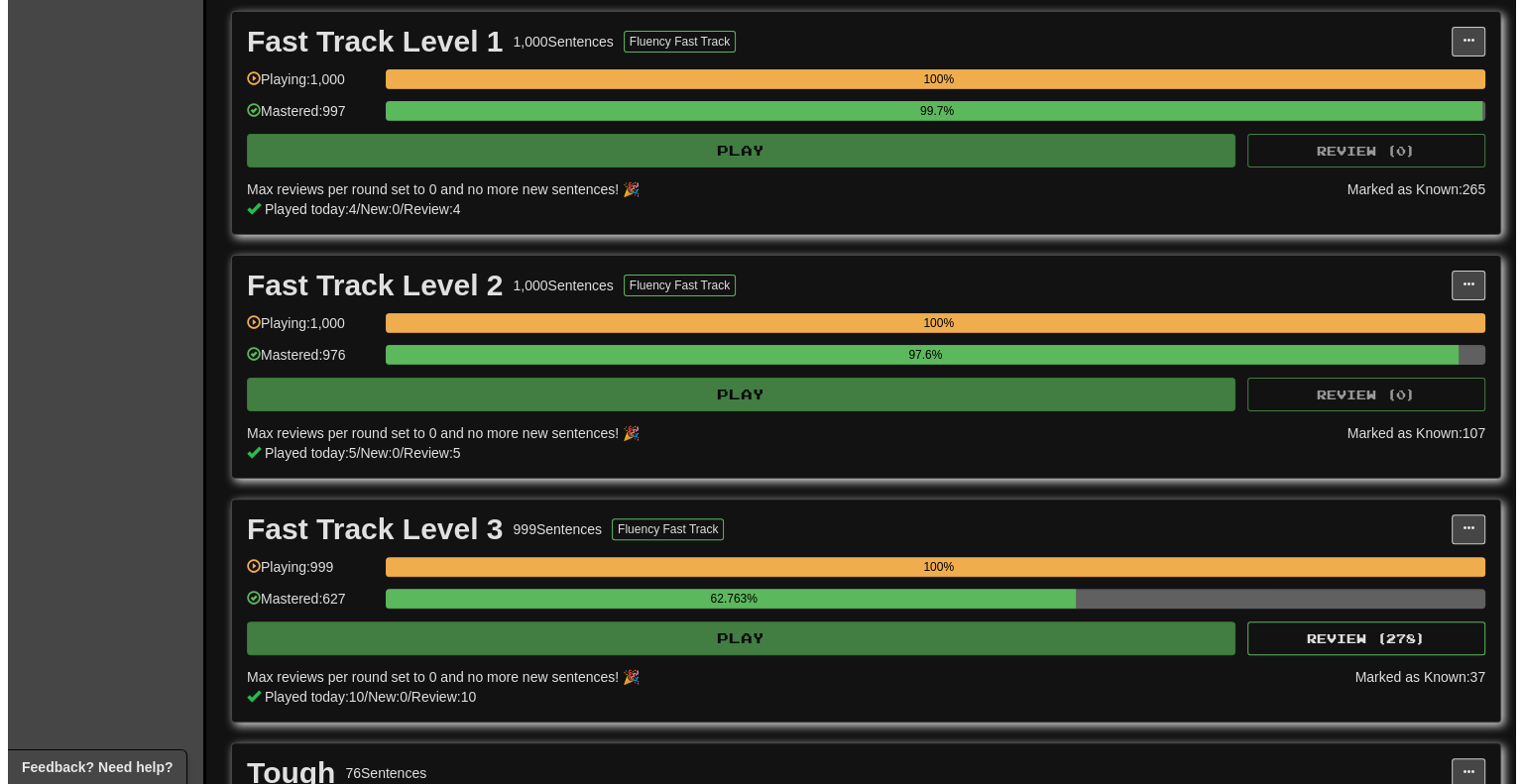 scroll, scrollTop: 595, scrollLeft: 0, axis: vertical 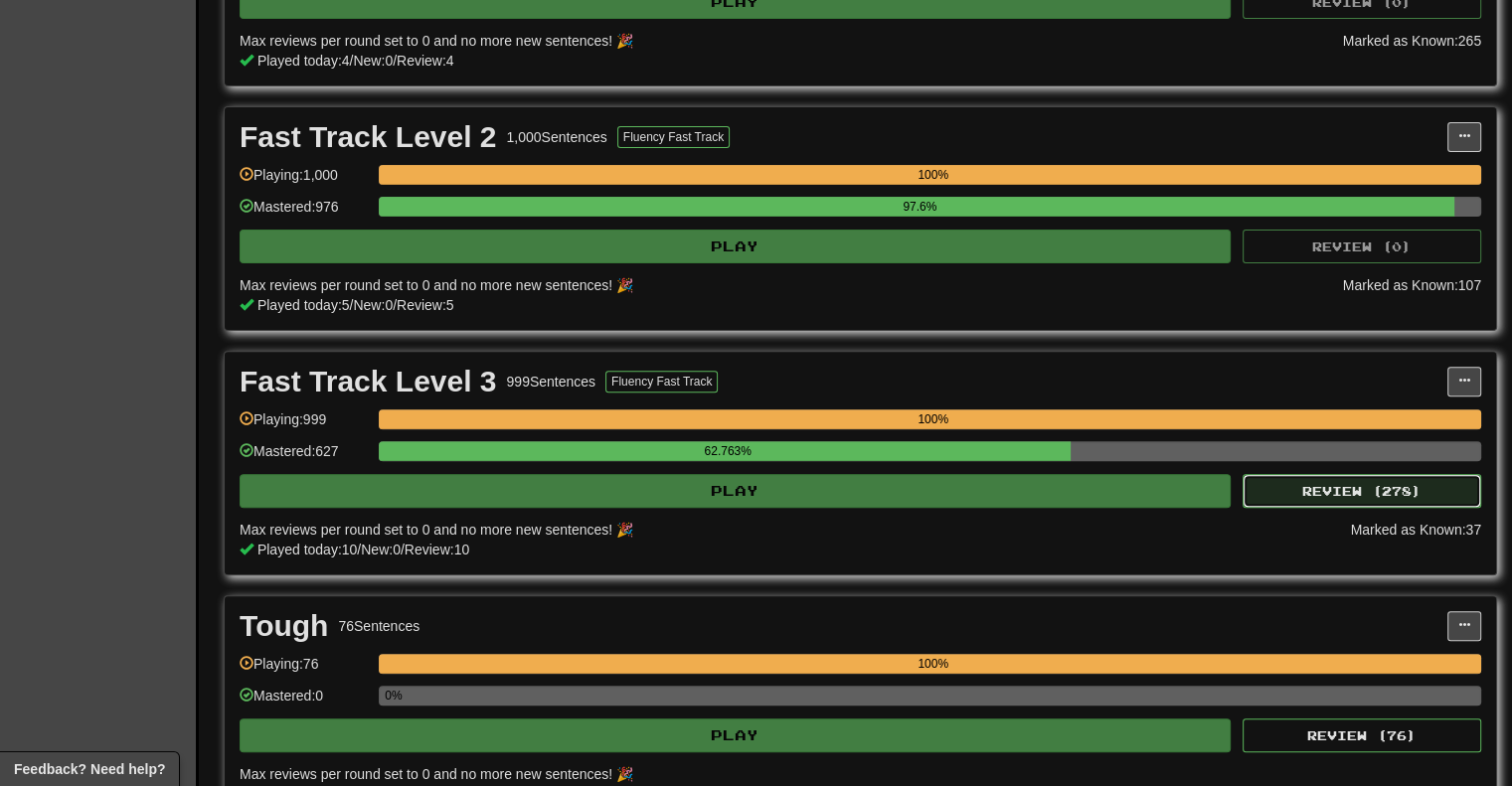 click on "Review ( 278 )" at bounding box center (1362, 491) 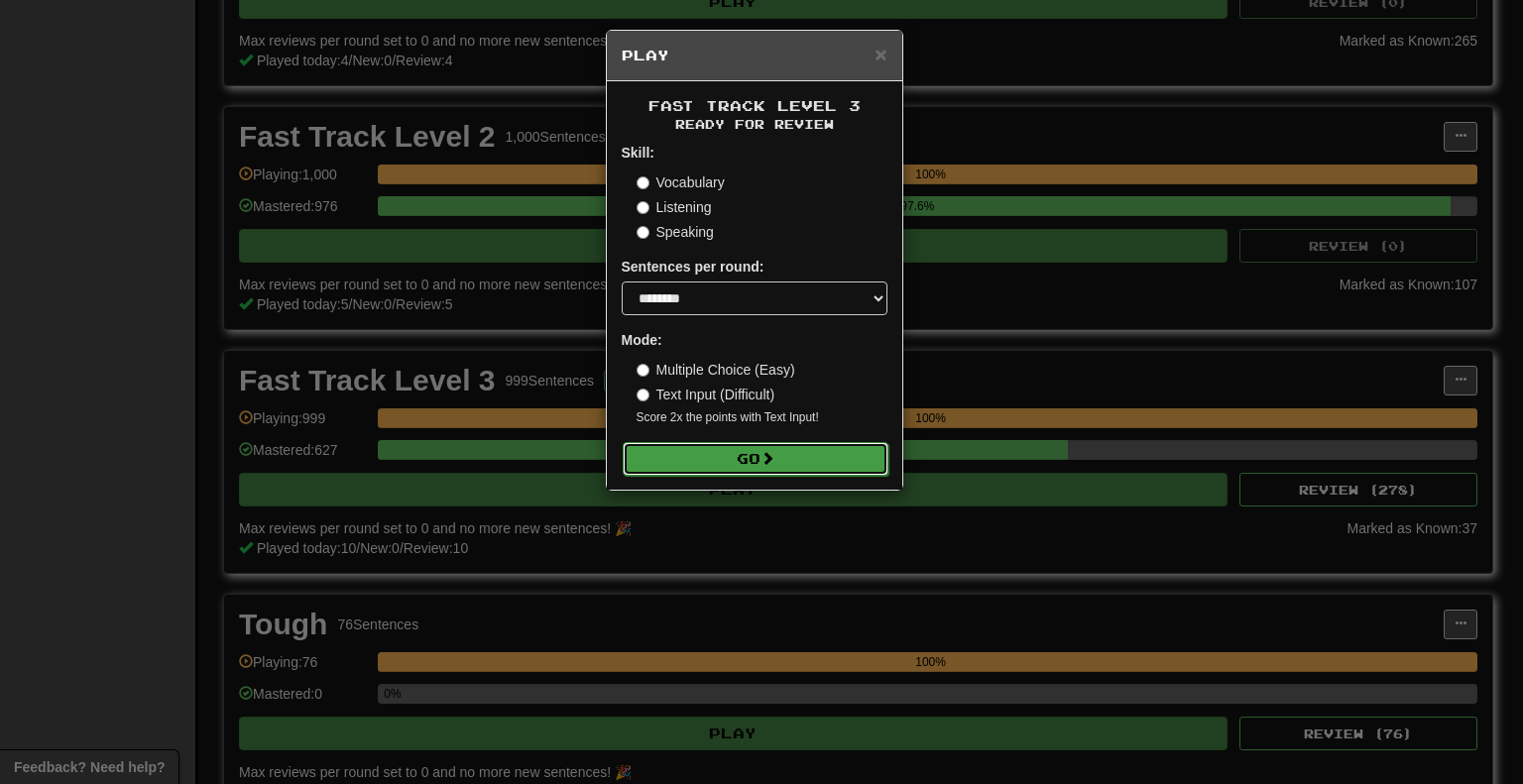 click on "Go" at bounding box center [756, 459] 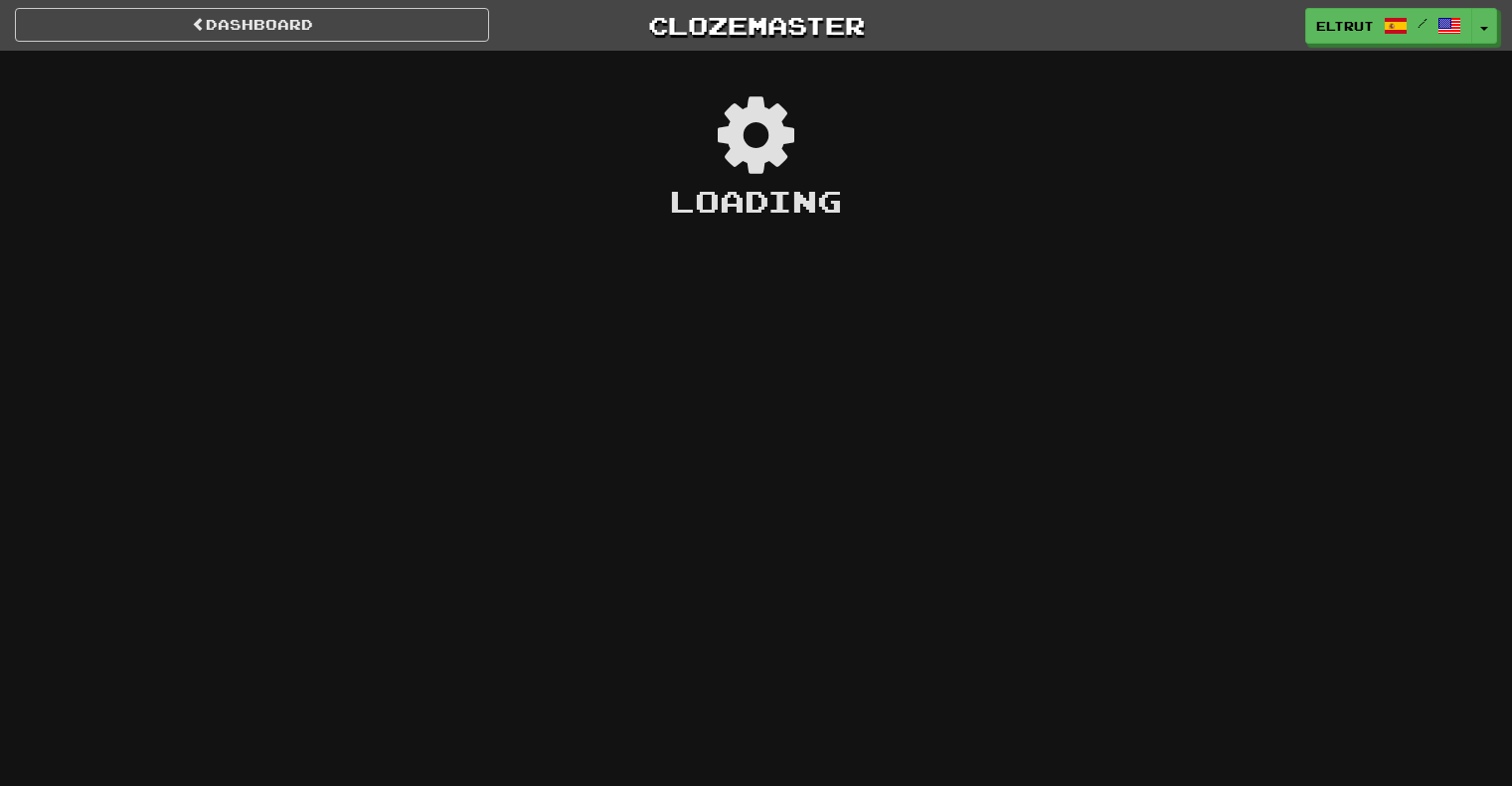 scroll, scrollTop: 0, scrollLeft: 0, axis: both 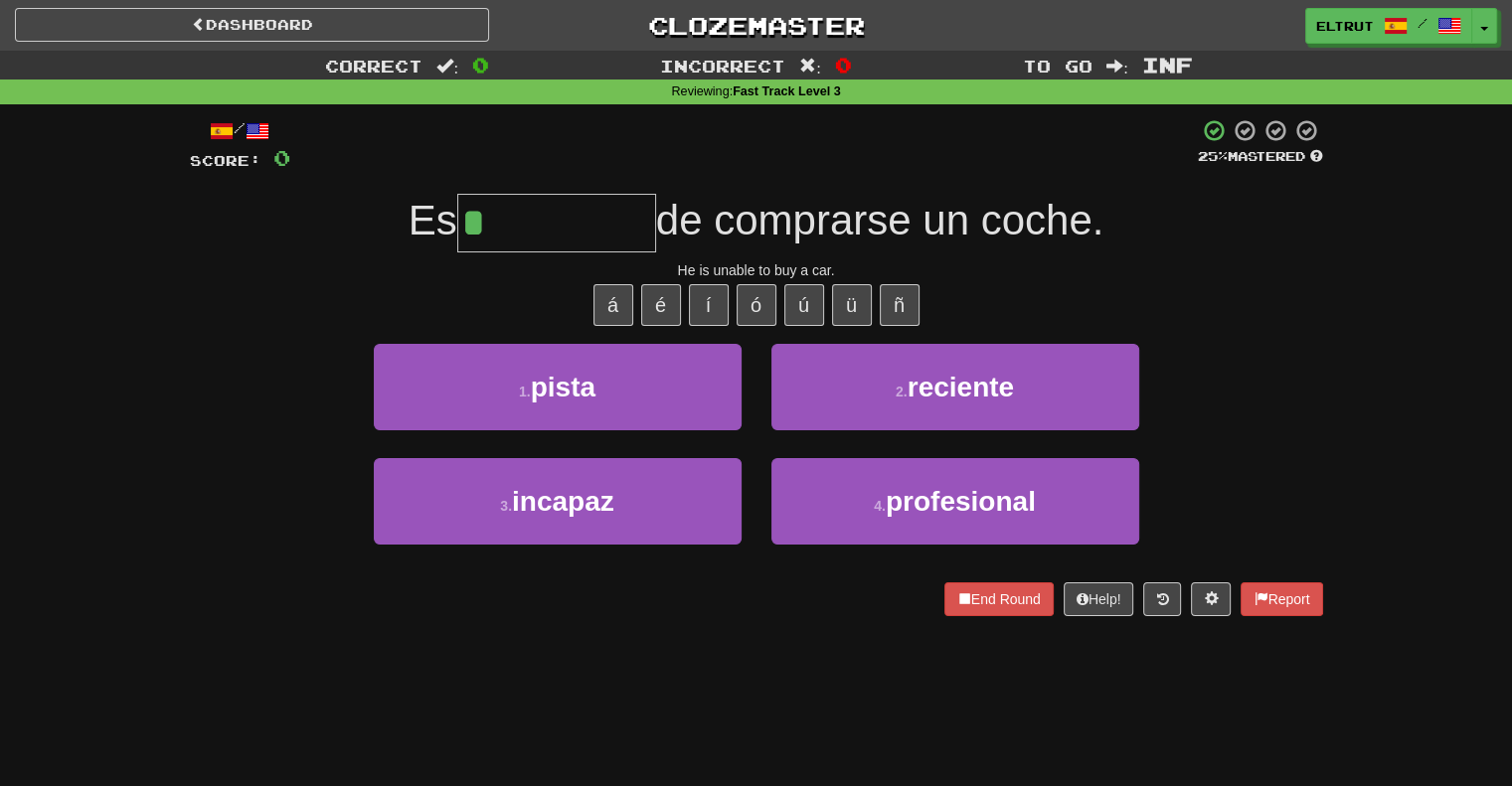 type on "*******" 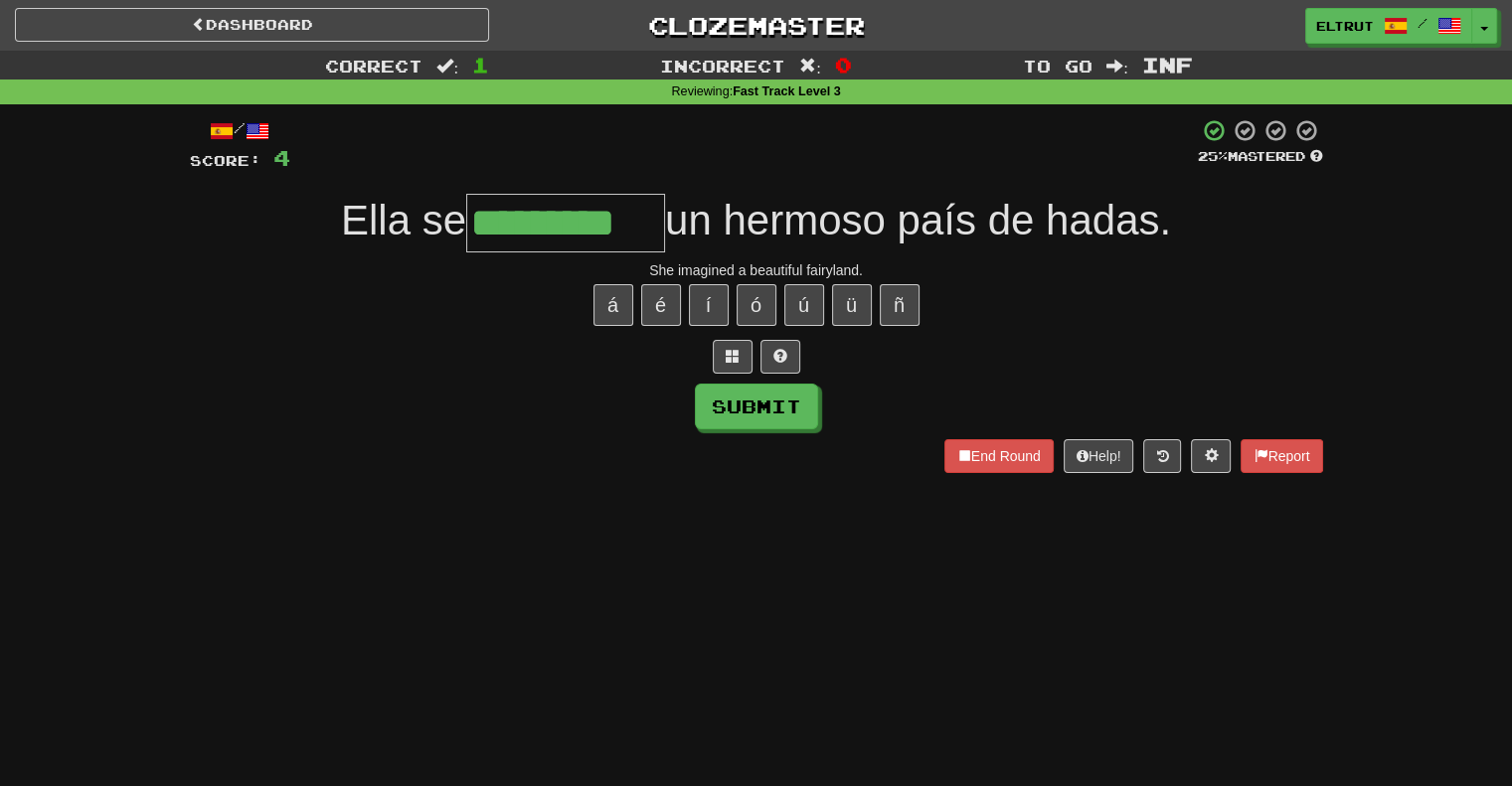 scroll, scrollTop: 0, scrollLeft: 0, axis: both 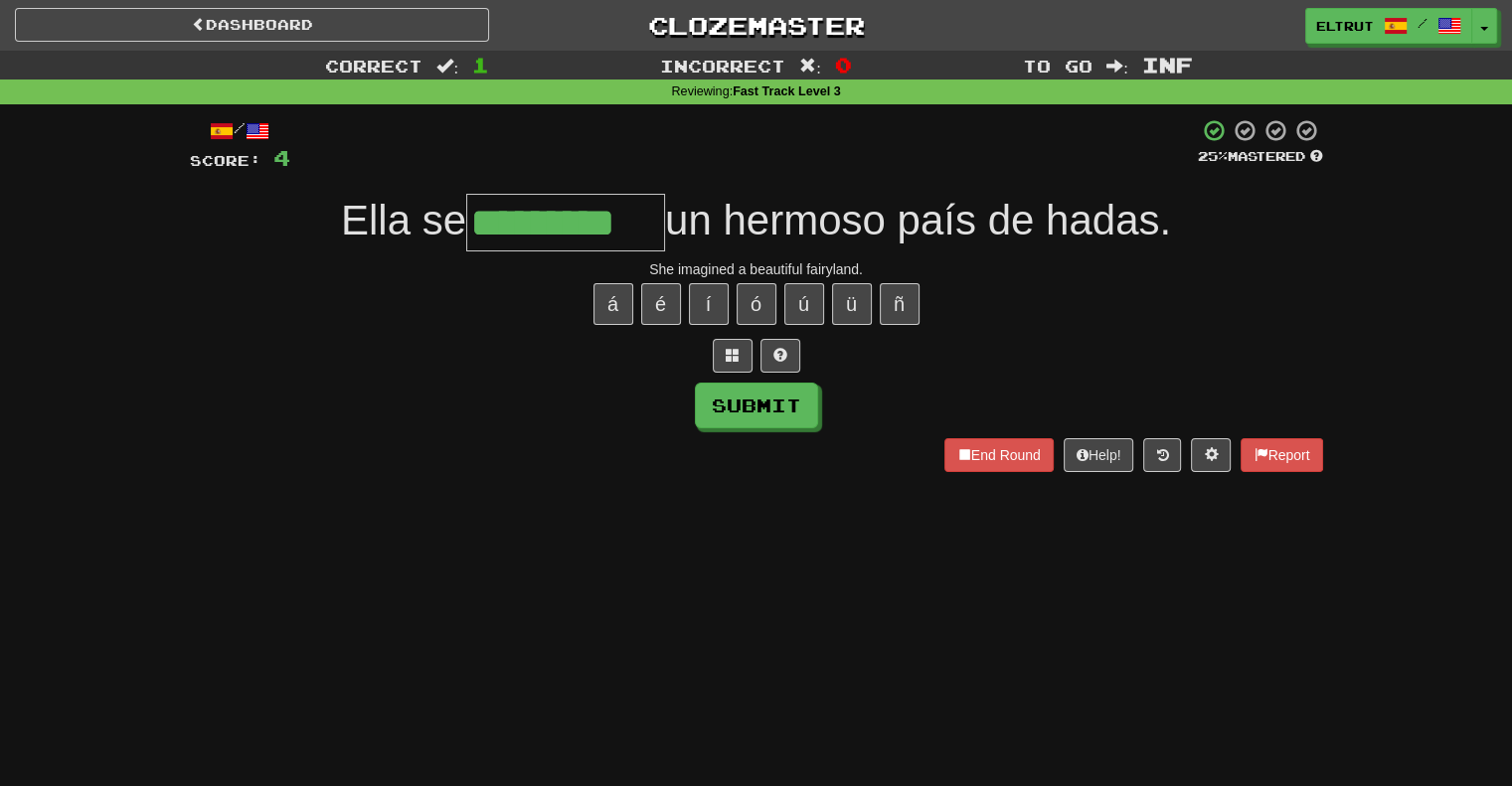 type on "*********" 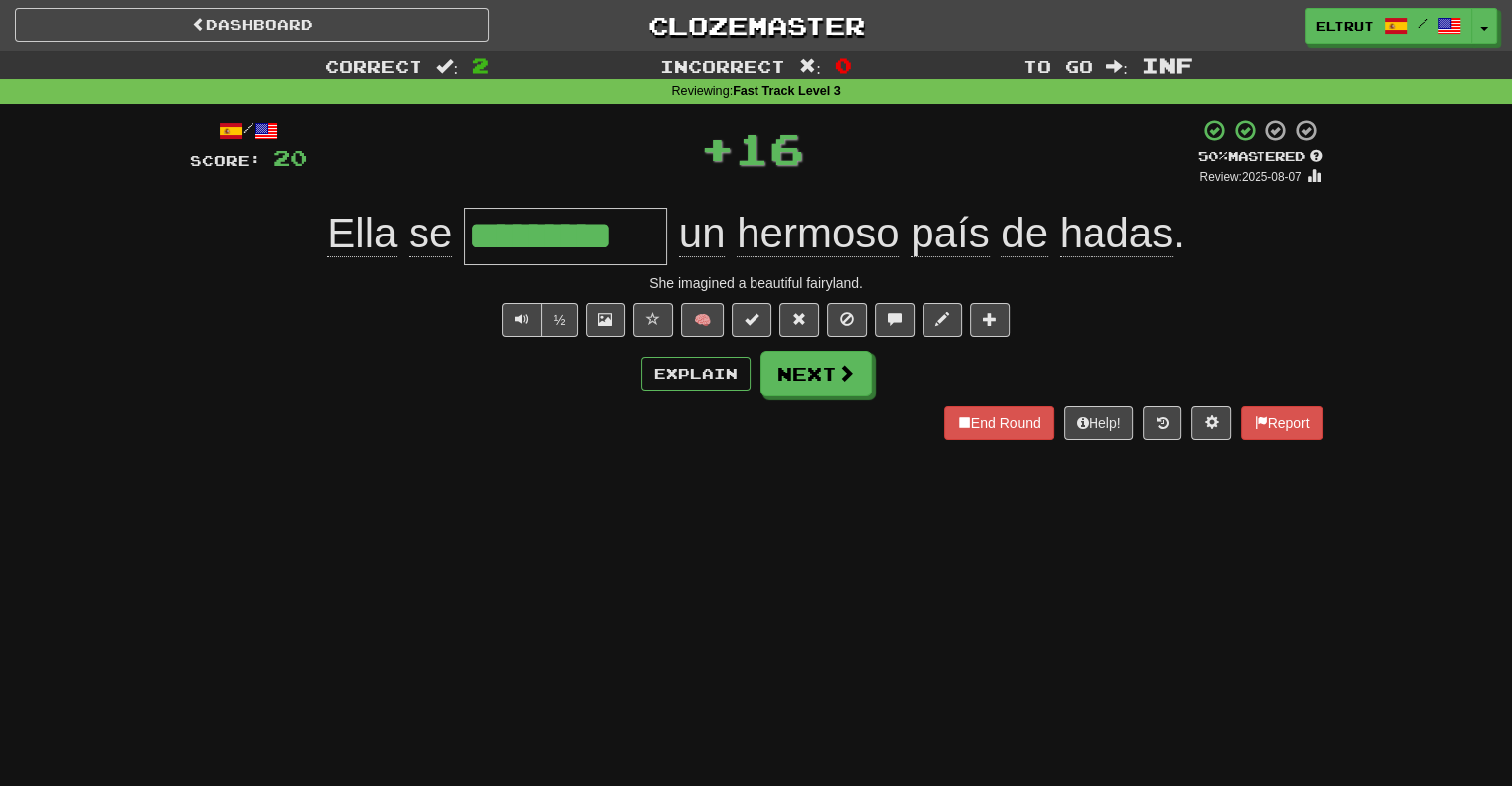 scroll, scrollTop: 0, scrollLeft: 0, axis: both 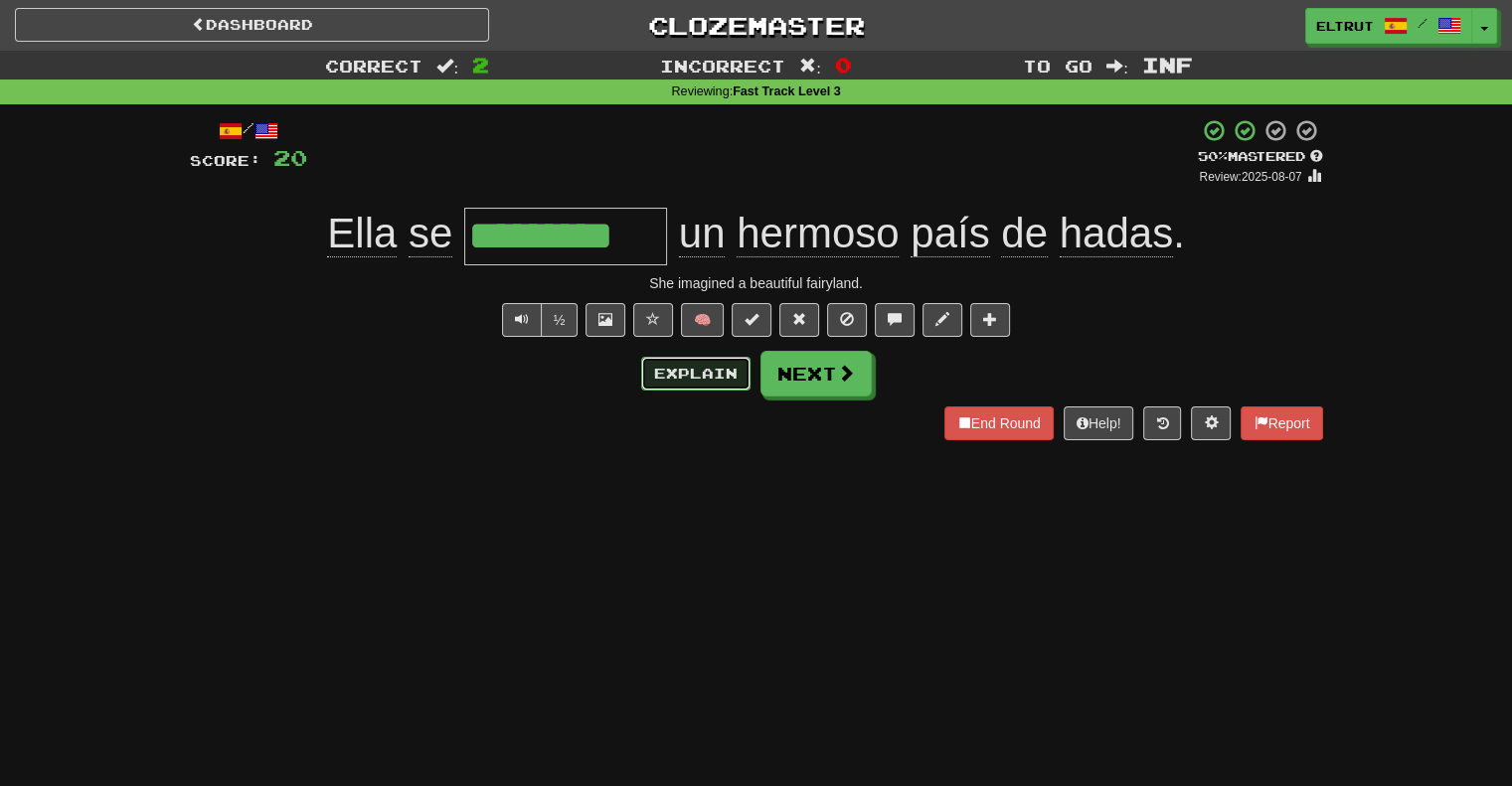 click on "Explain" at bounding box center (696, 374) 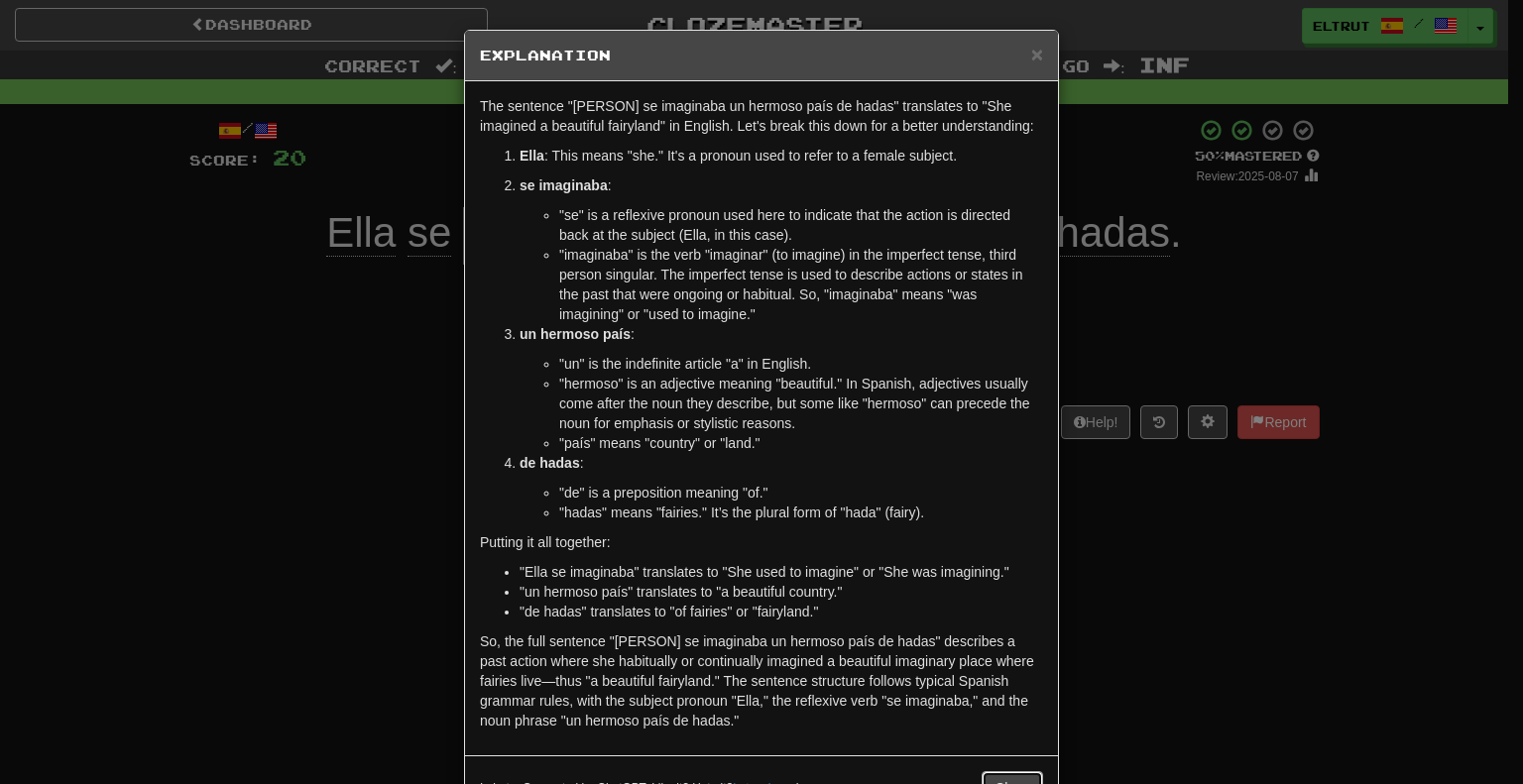 click on "Close" at bounding box center (1012, 788) 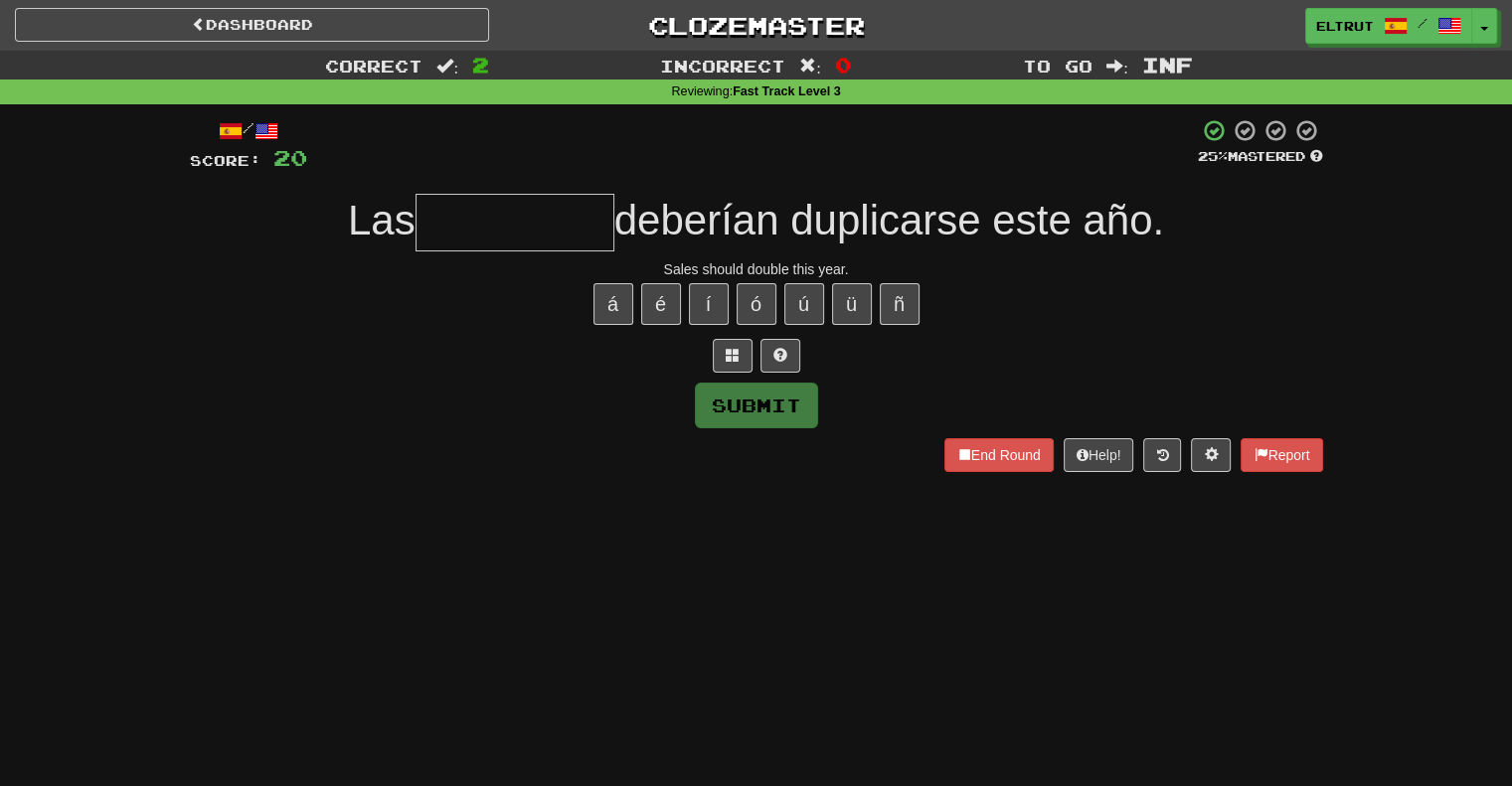 type on "*" 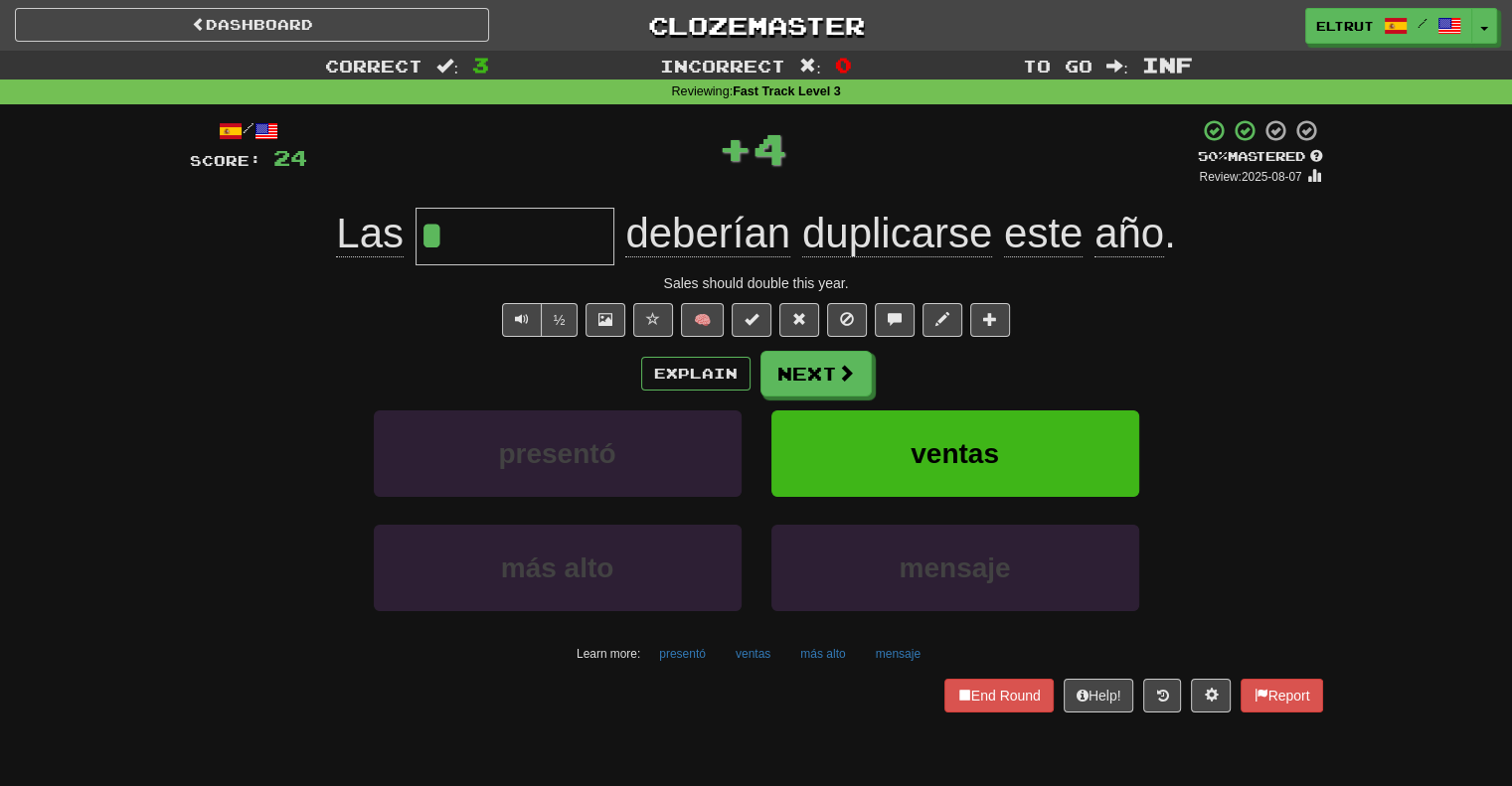 type on "******" 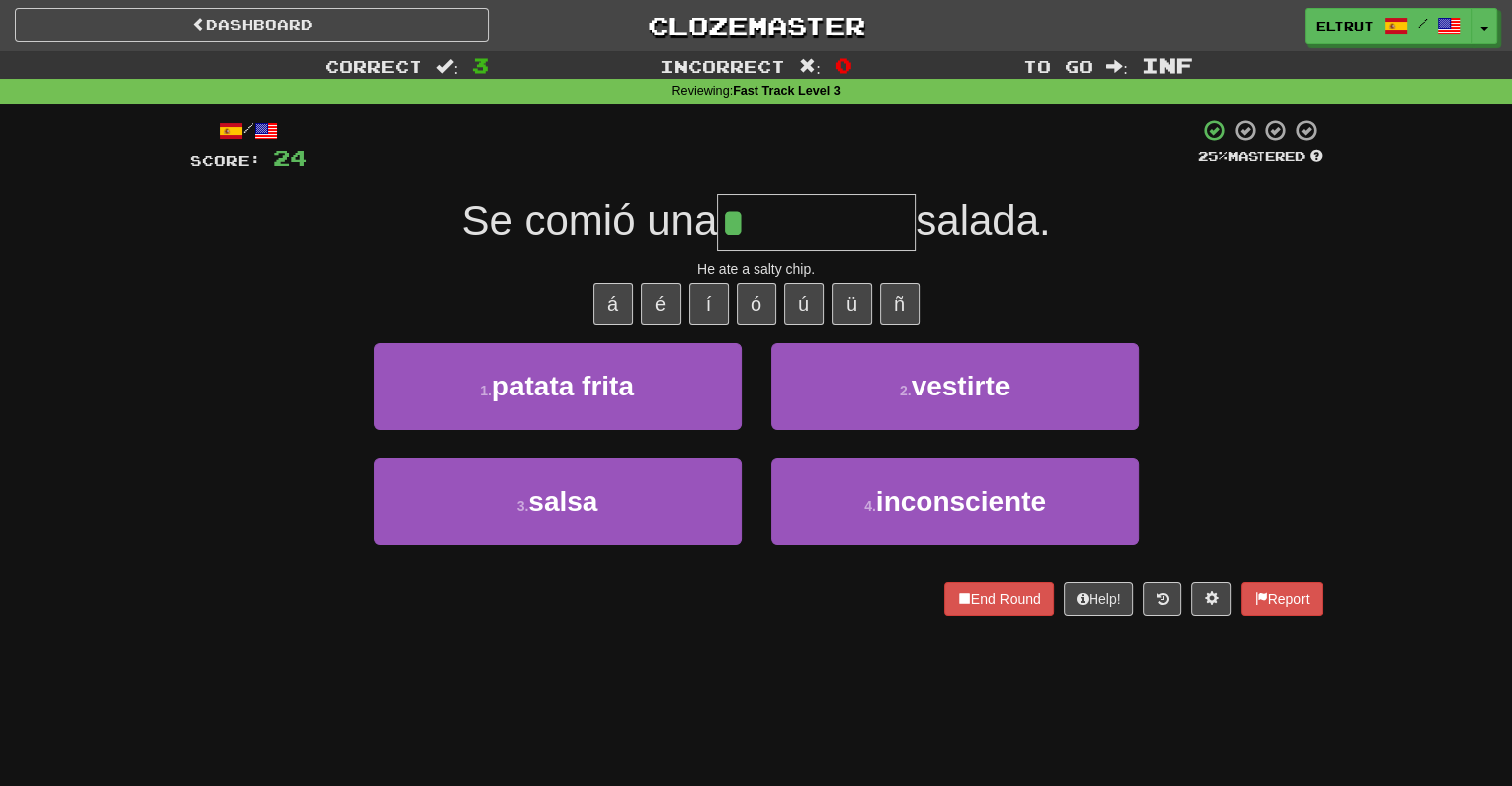 type on "**********" 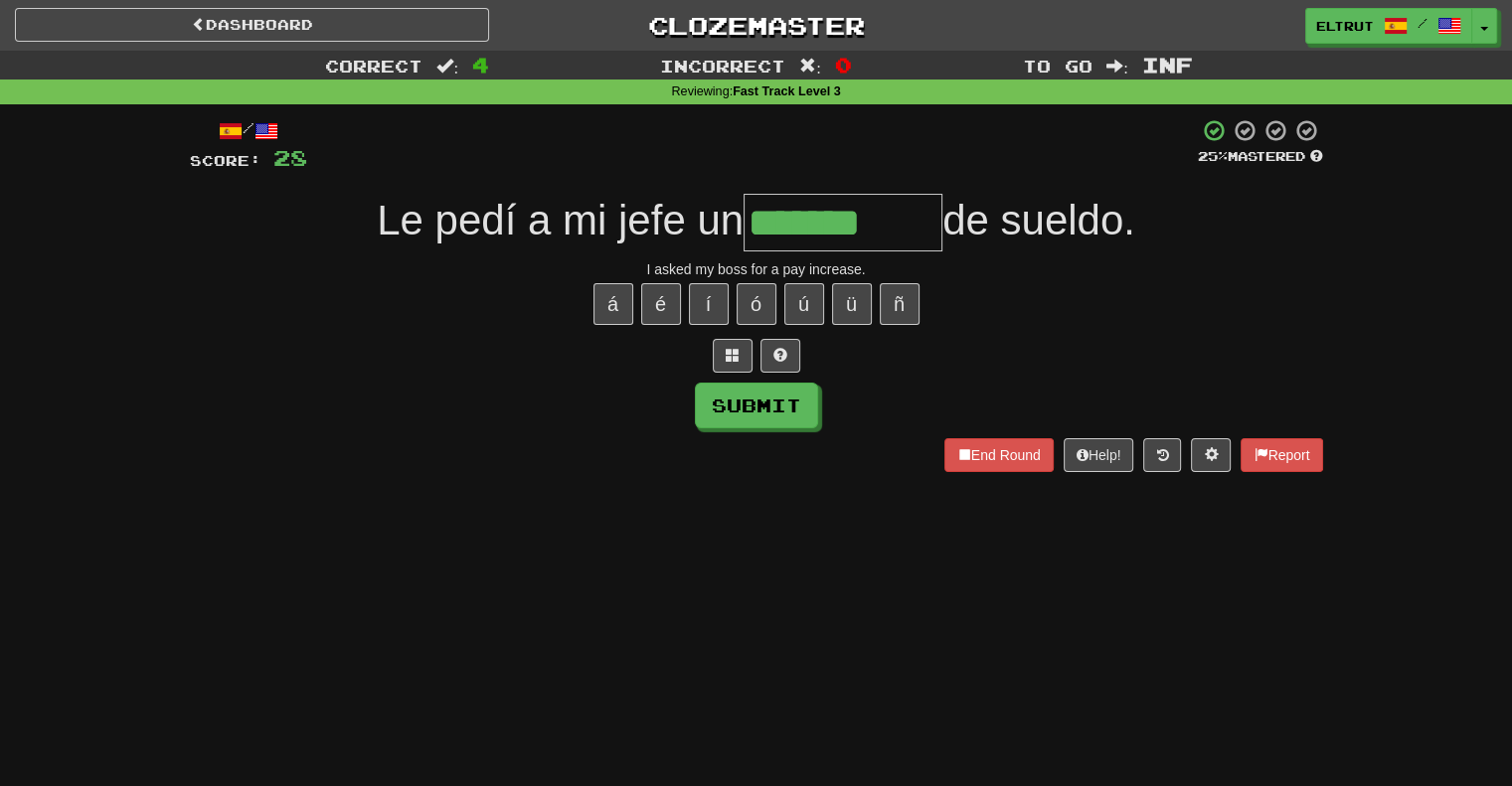 type on "*******" 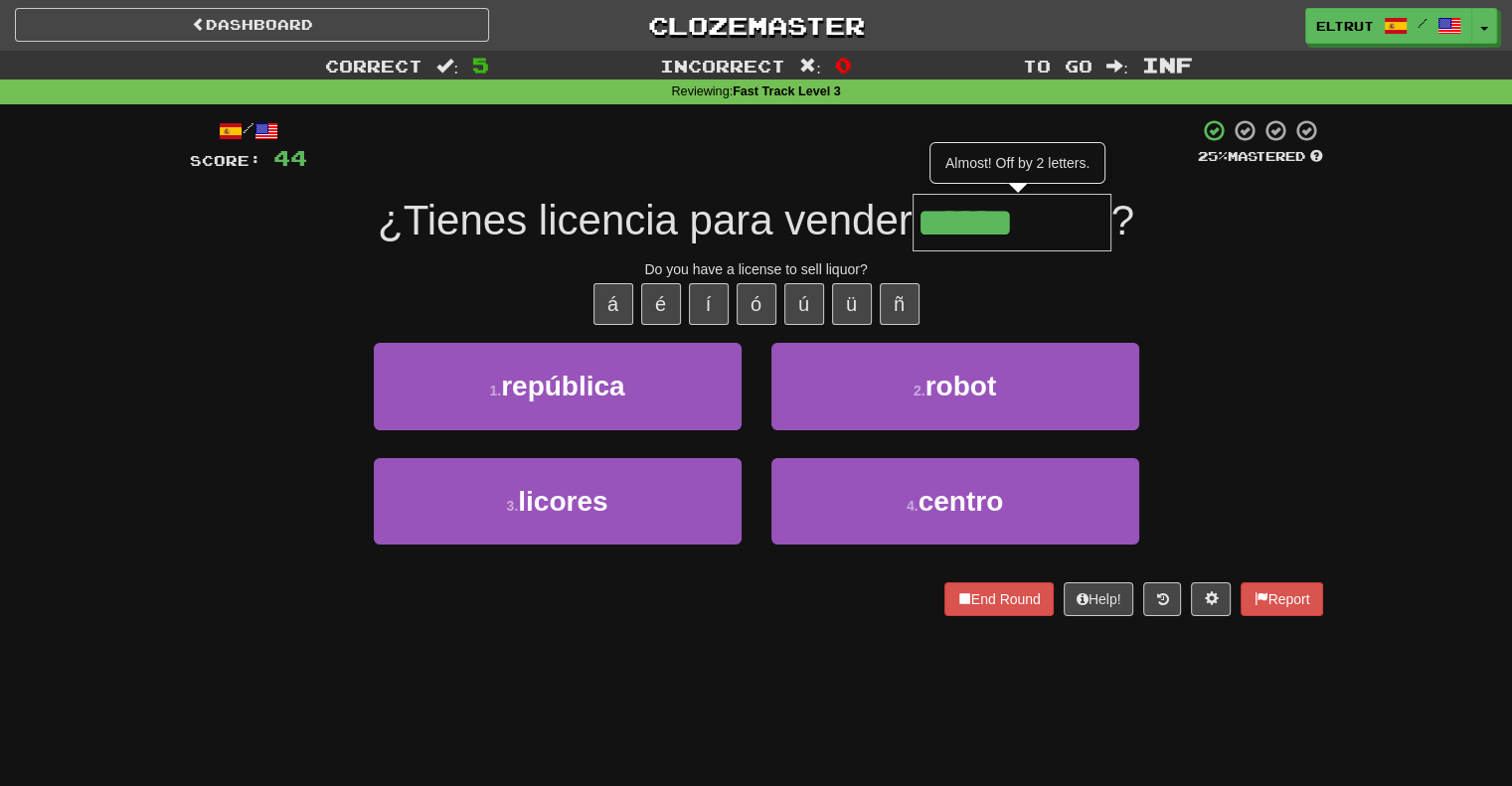 type on "*******" 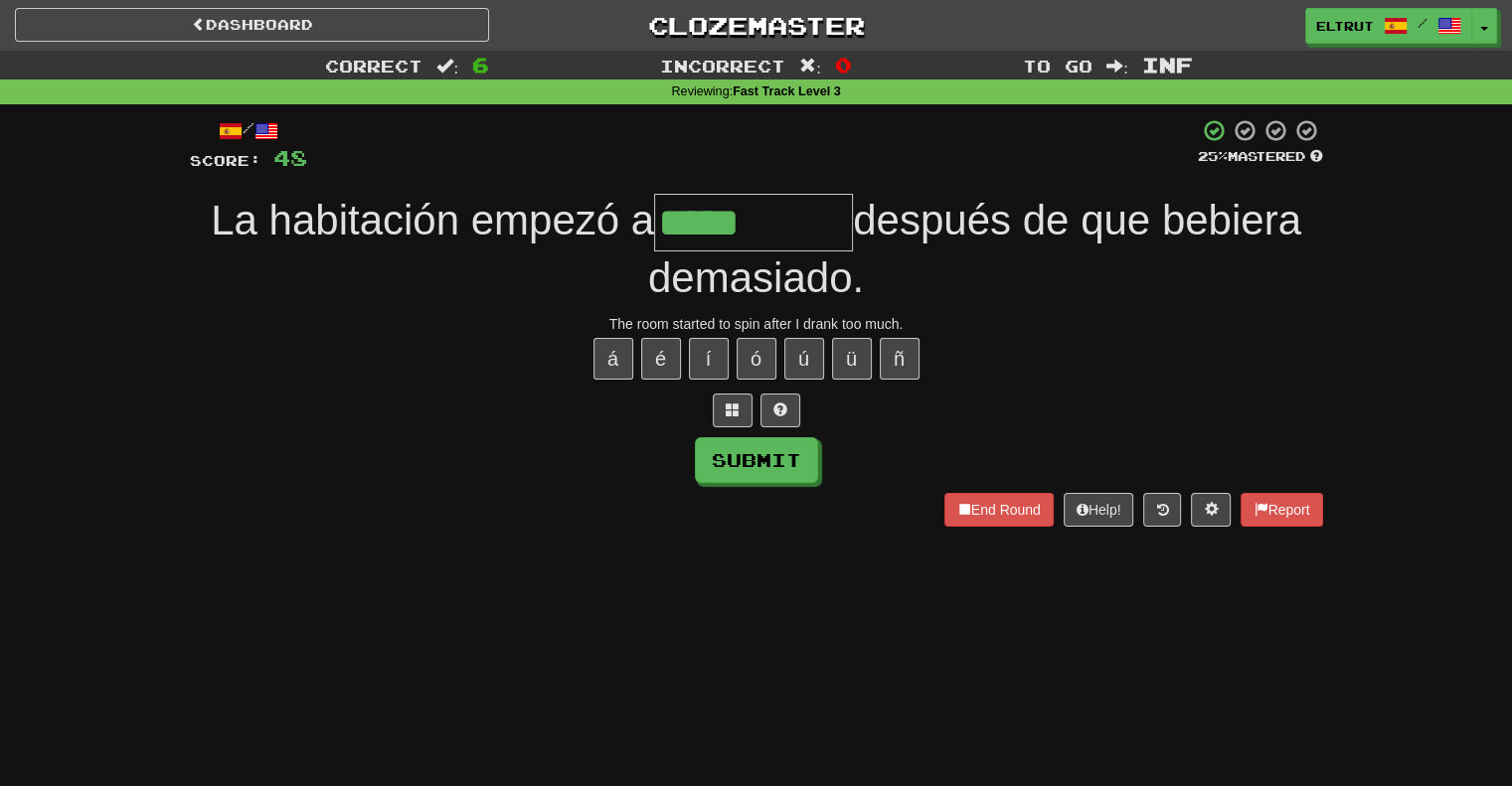 type on "*****" 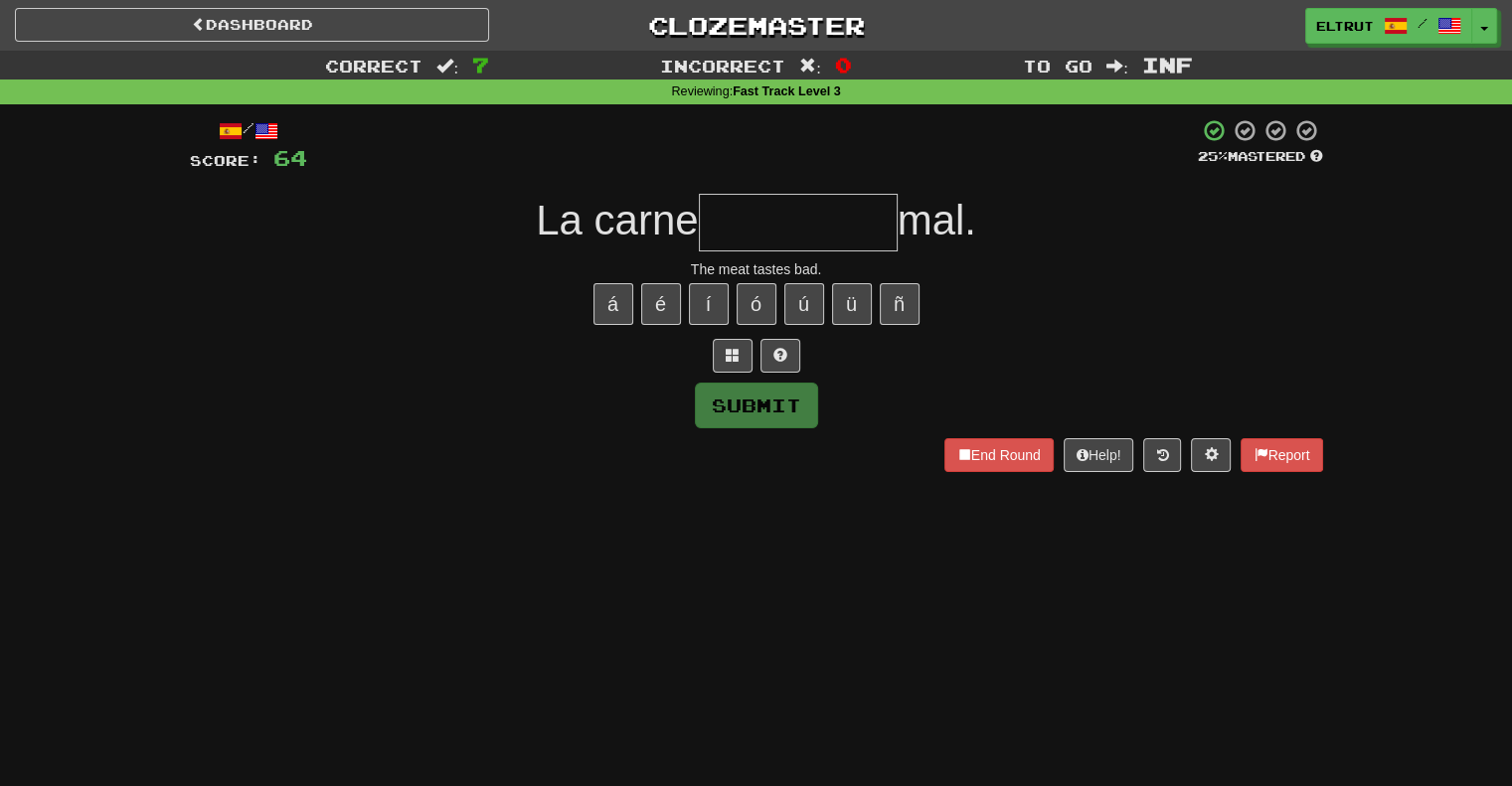 type on "*" 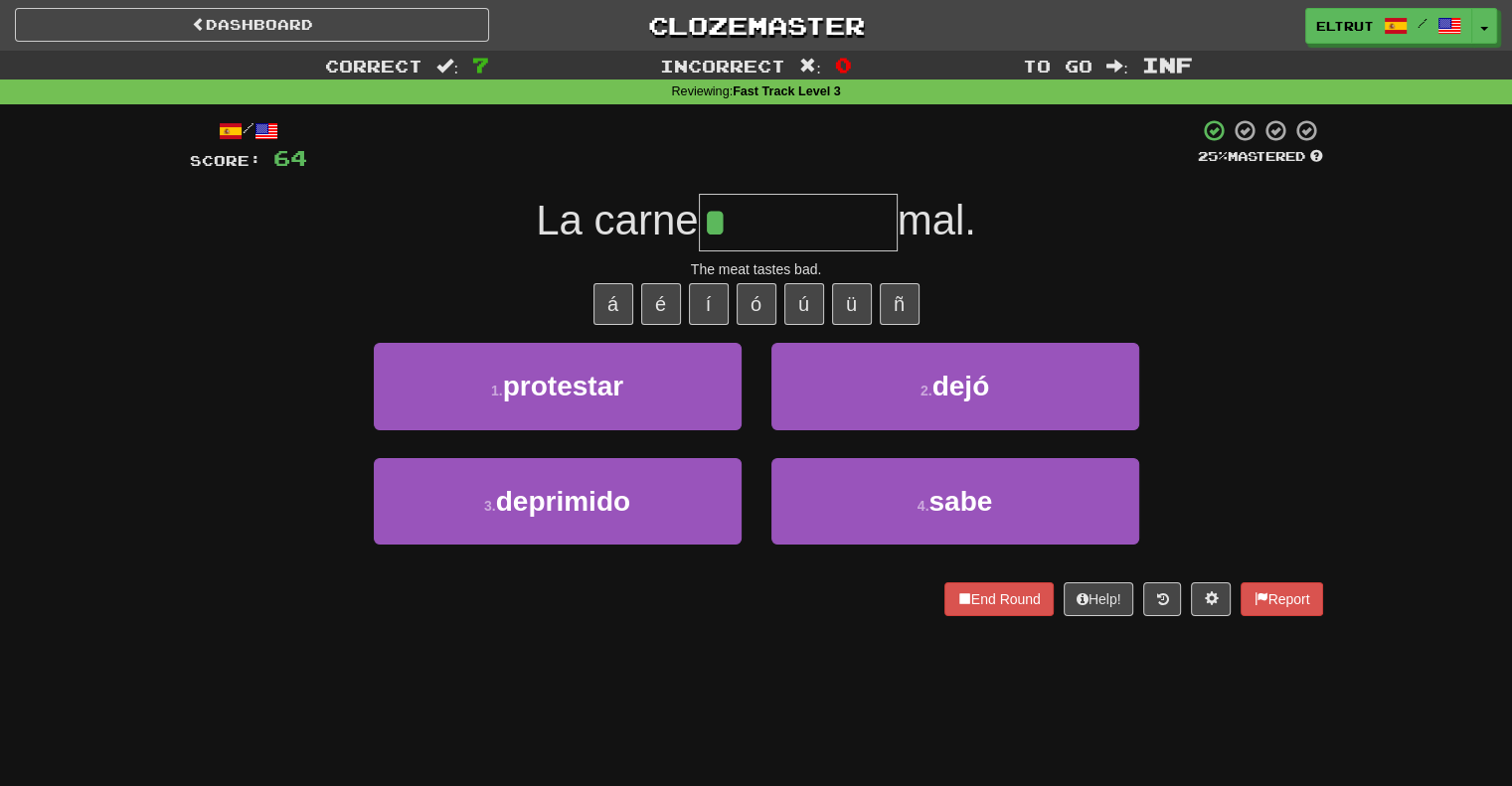 type on "****" 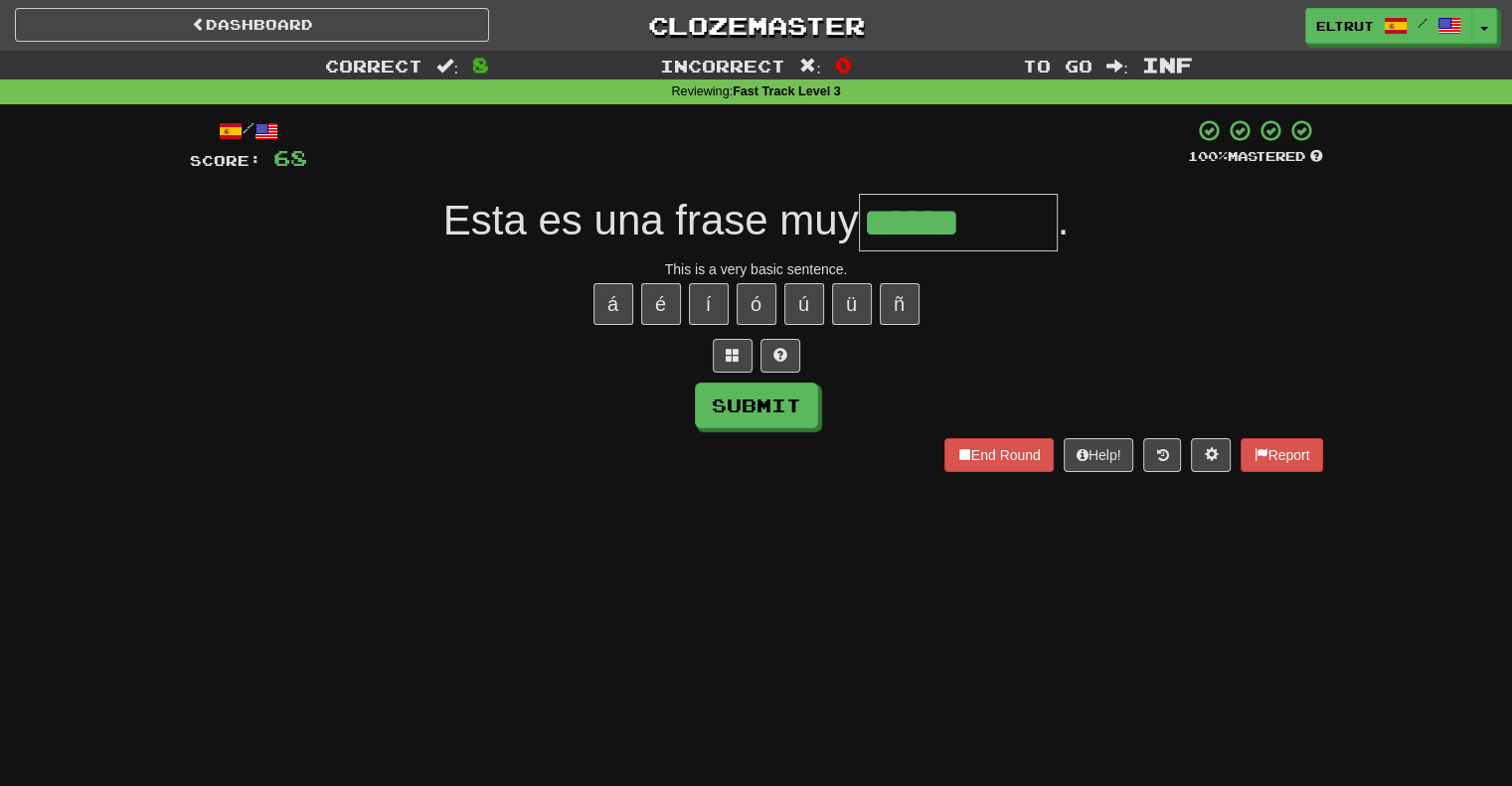 type on "******" 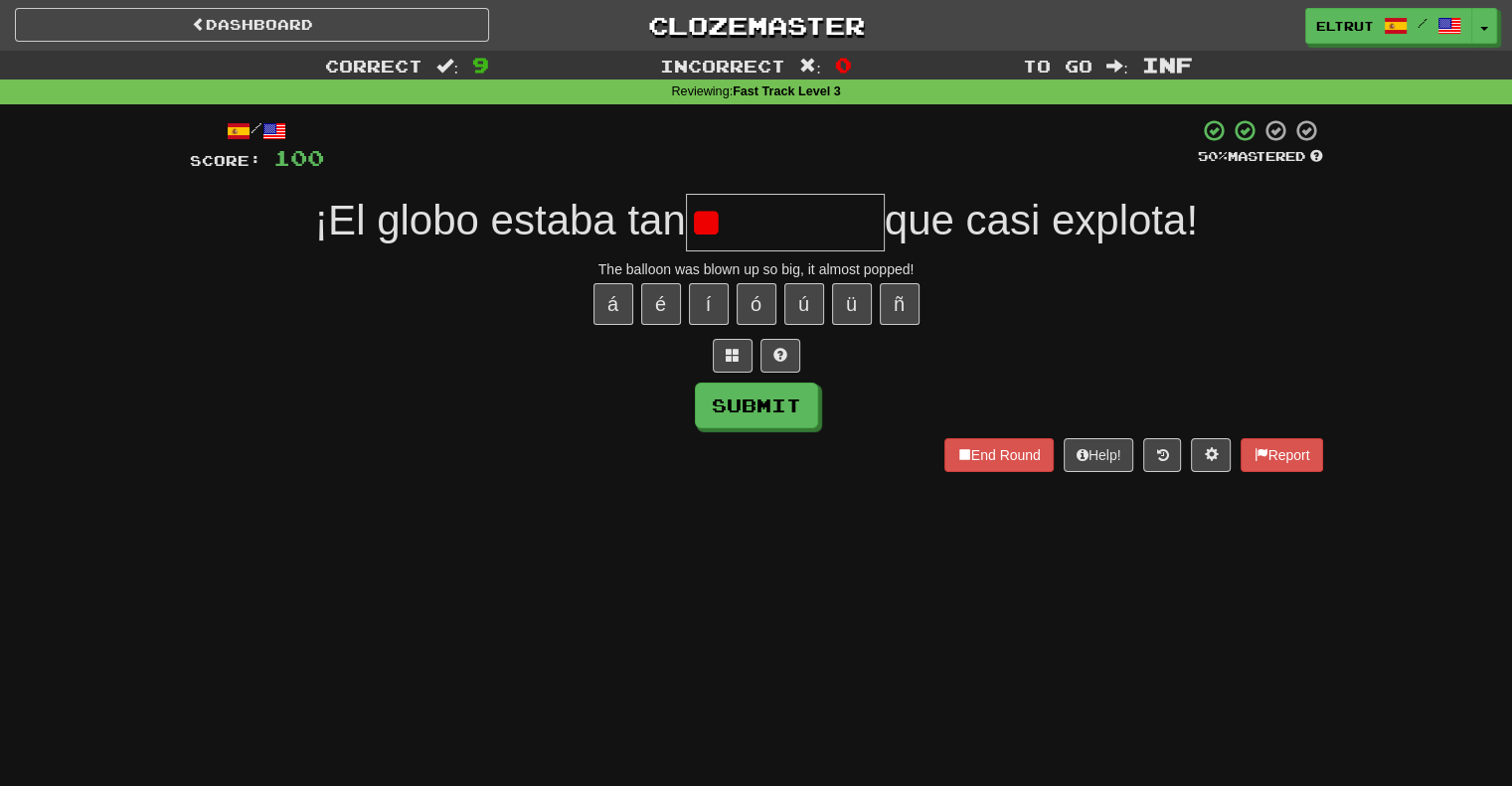 type on "*" 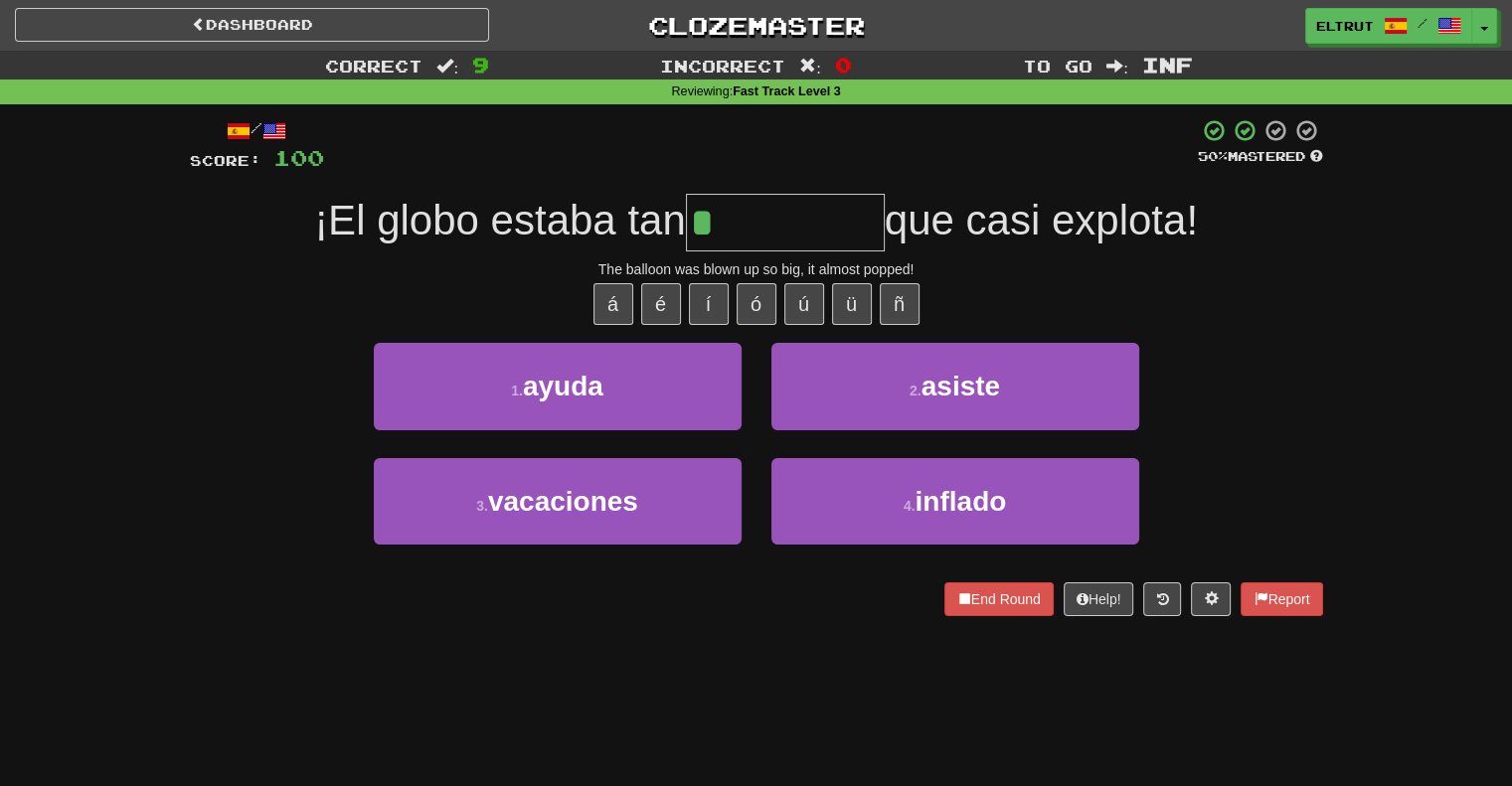 type on "*******" 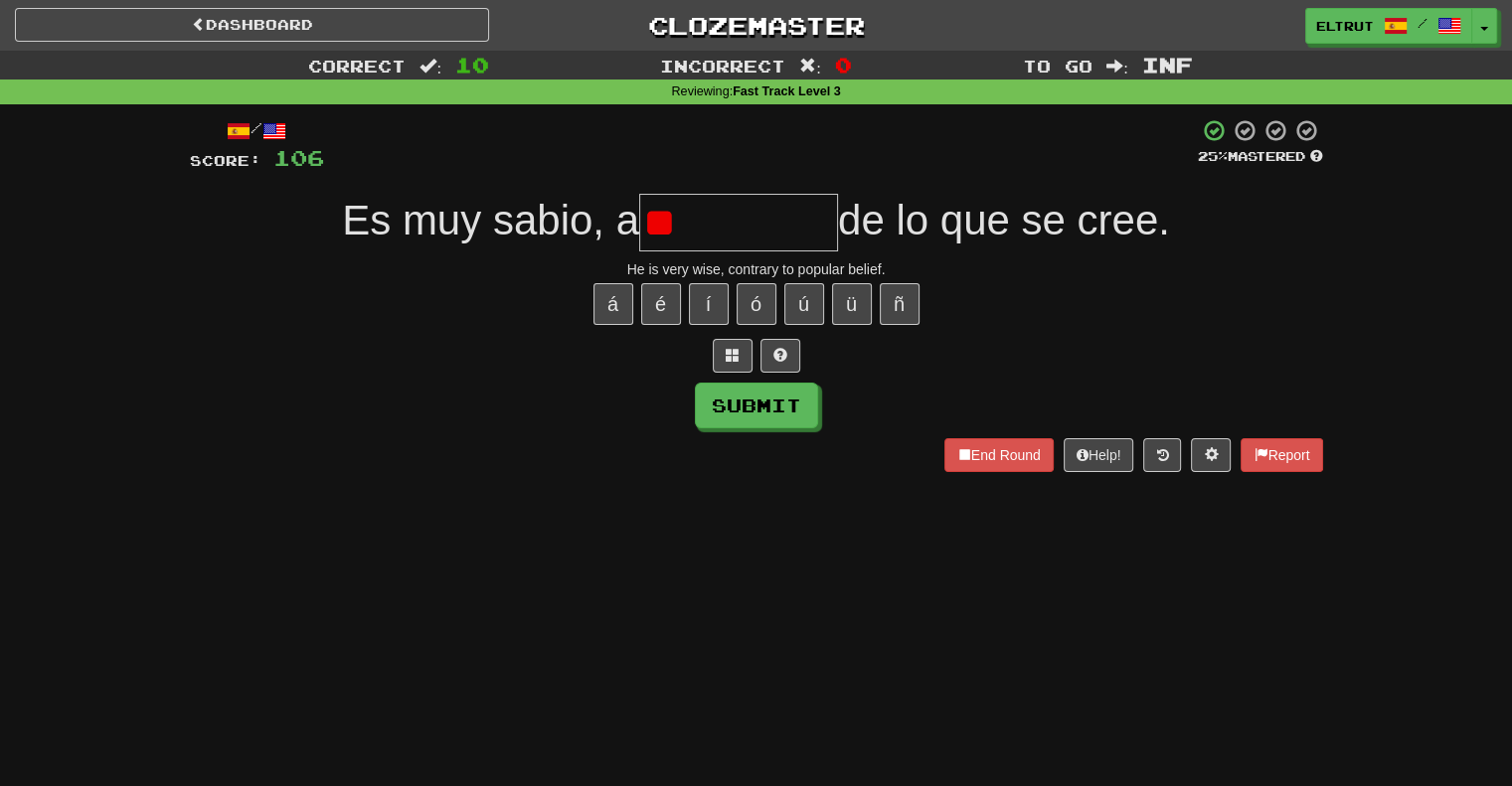 type on "*" 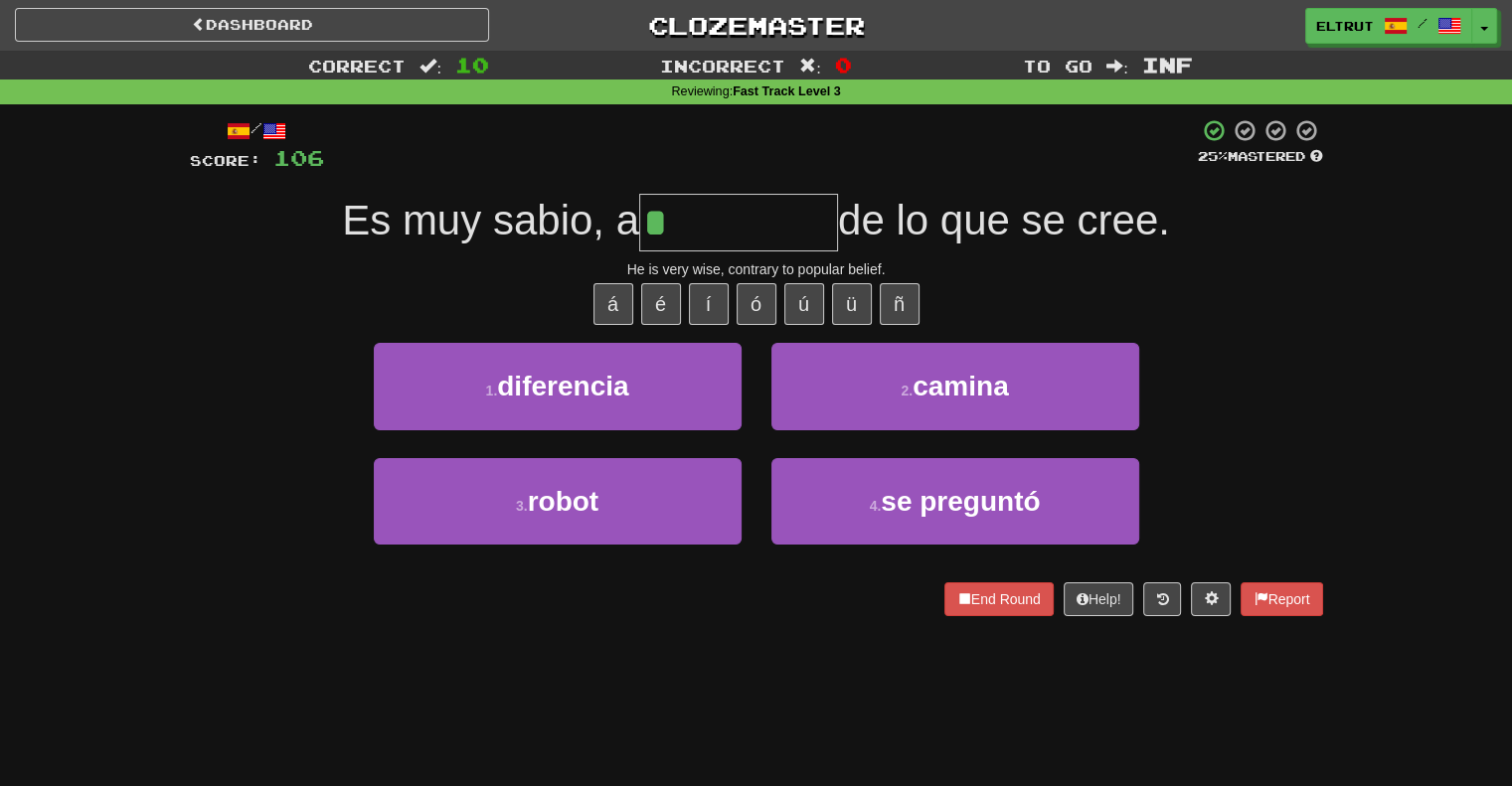 type on "**********" 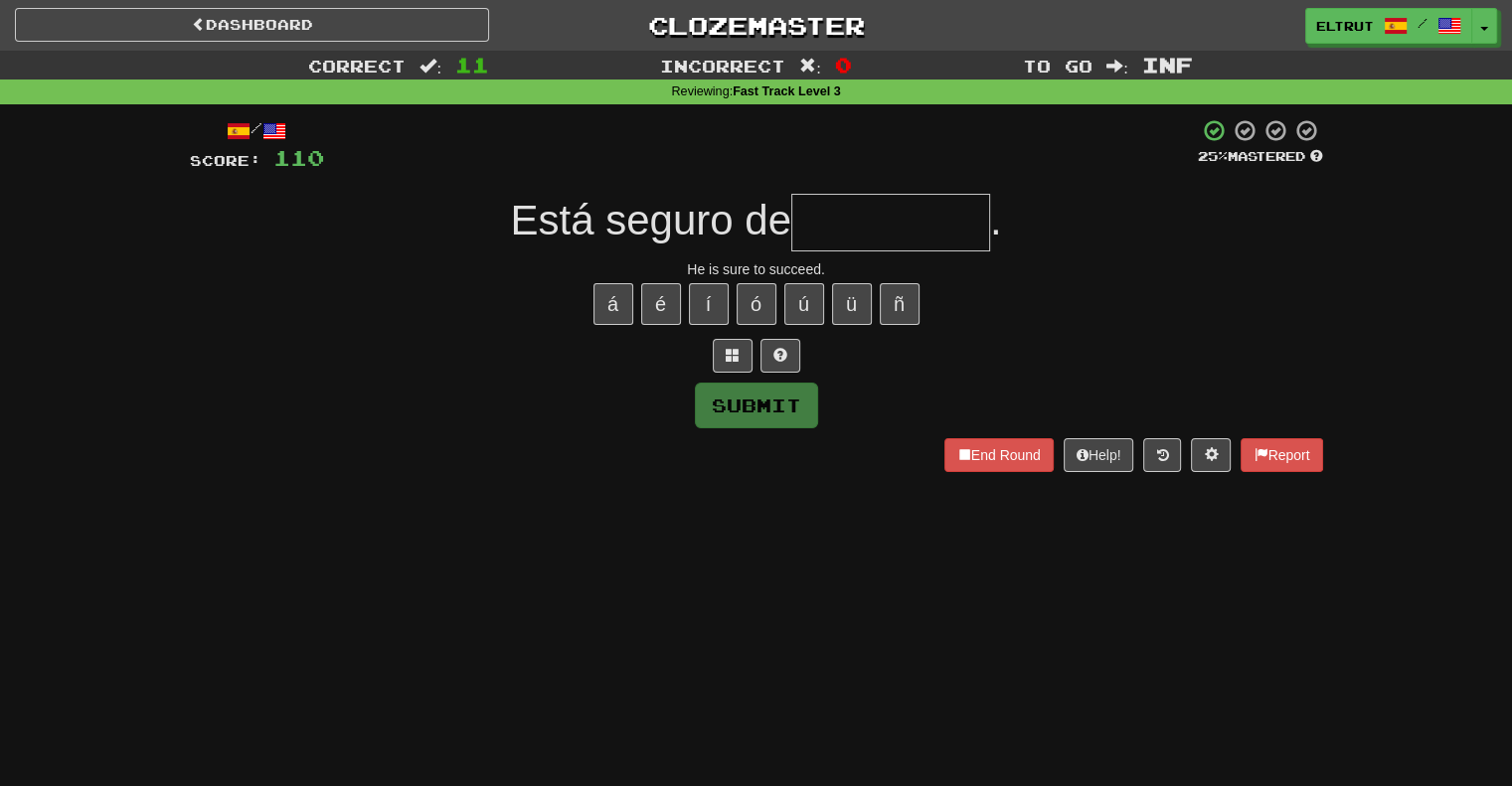 type on "*" 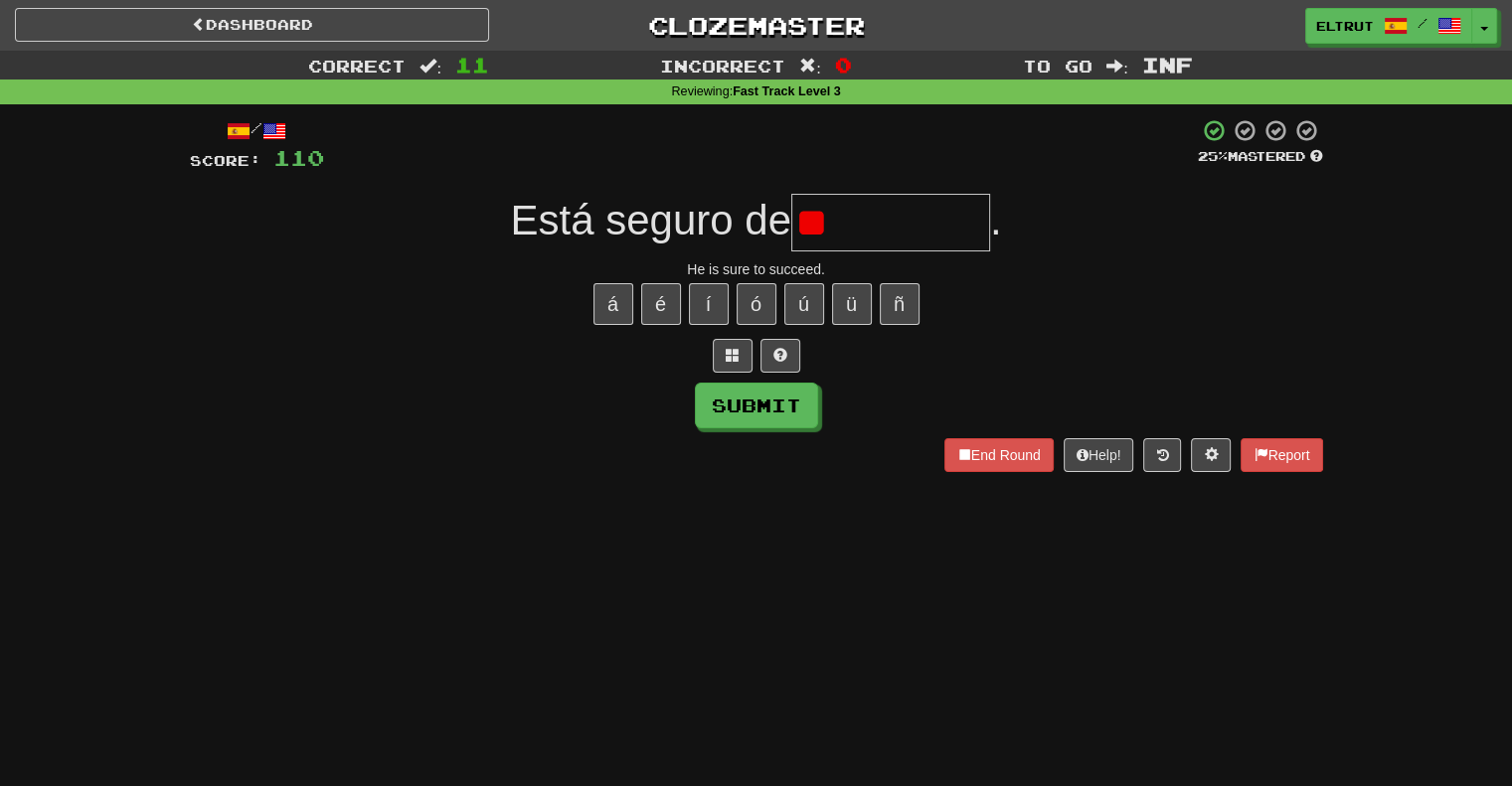 type on "*" 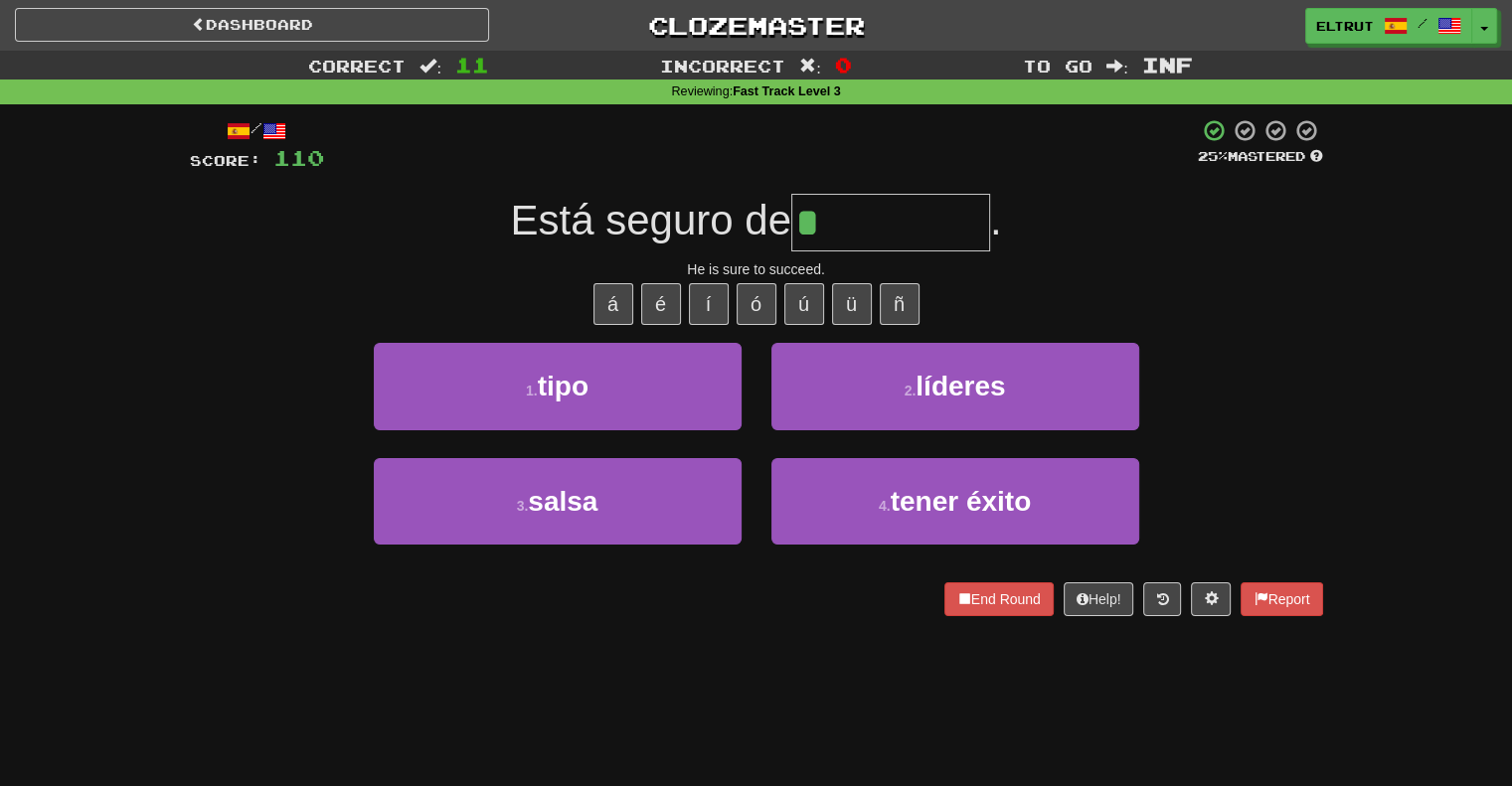 type on "**********" 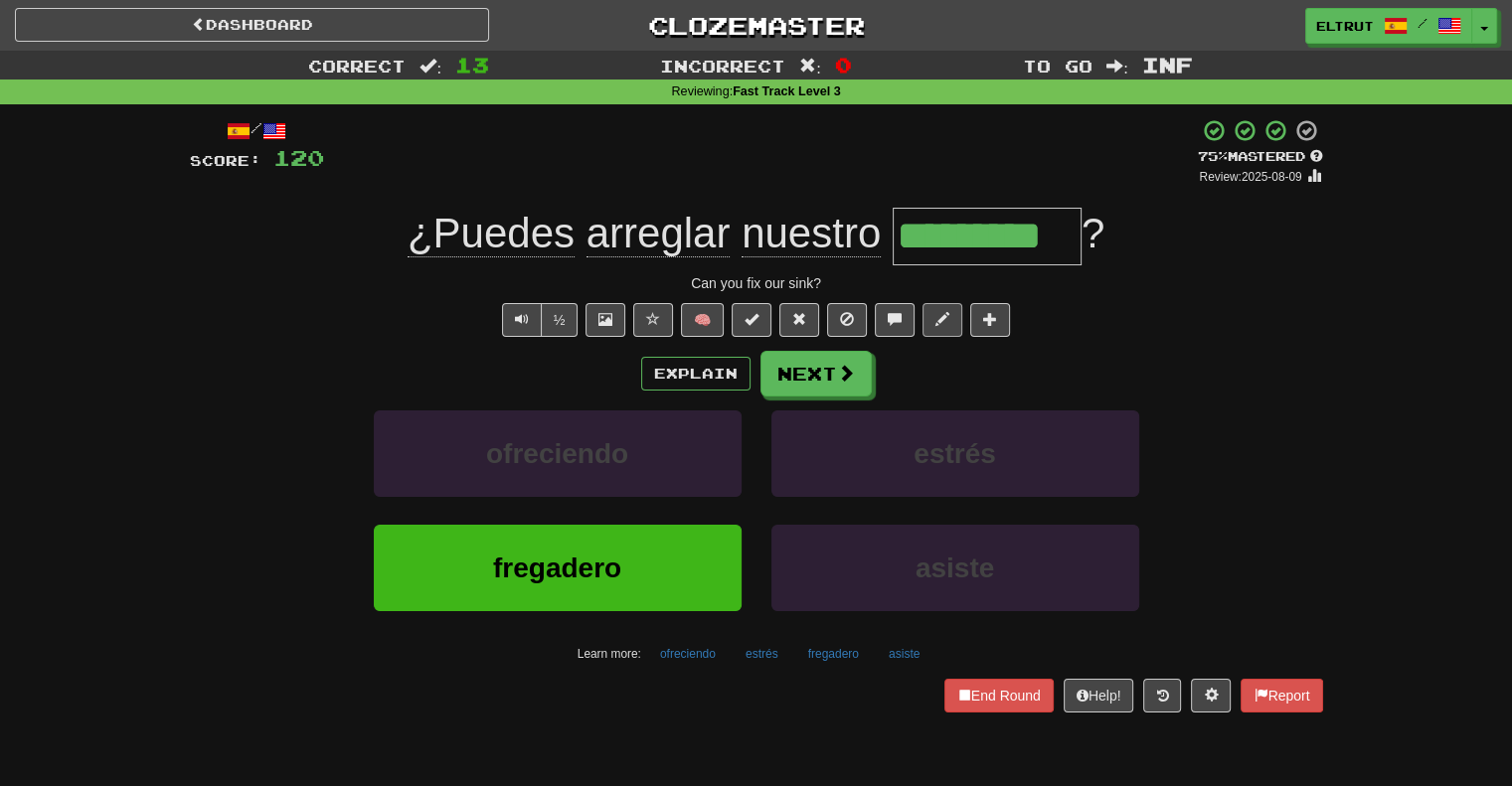 type on "*********" 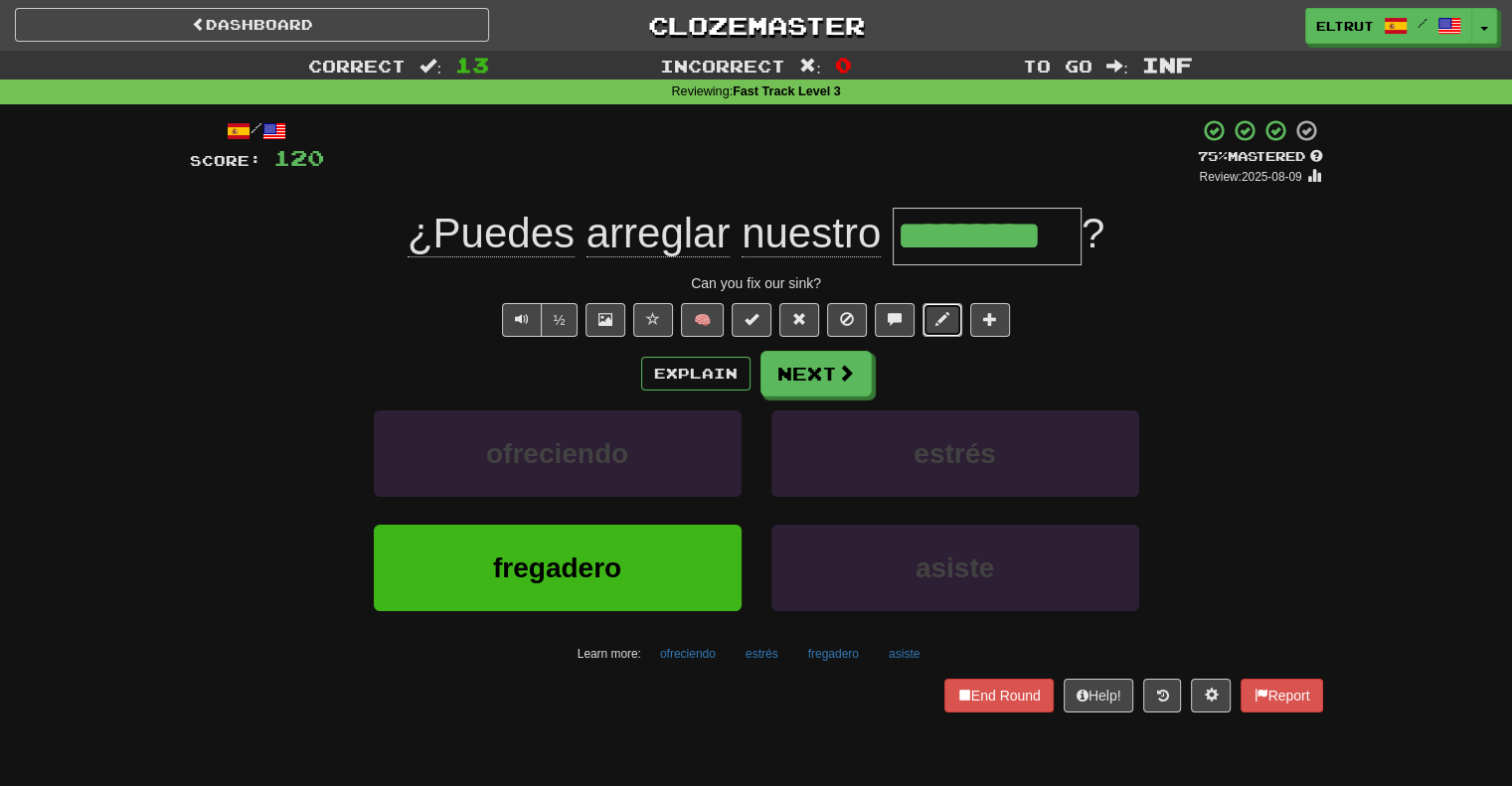 click at bounding box center (942, 319) 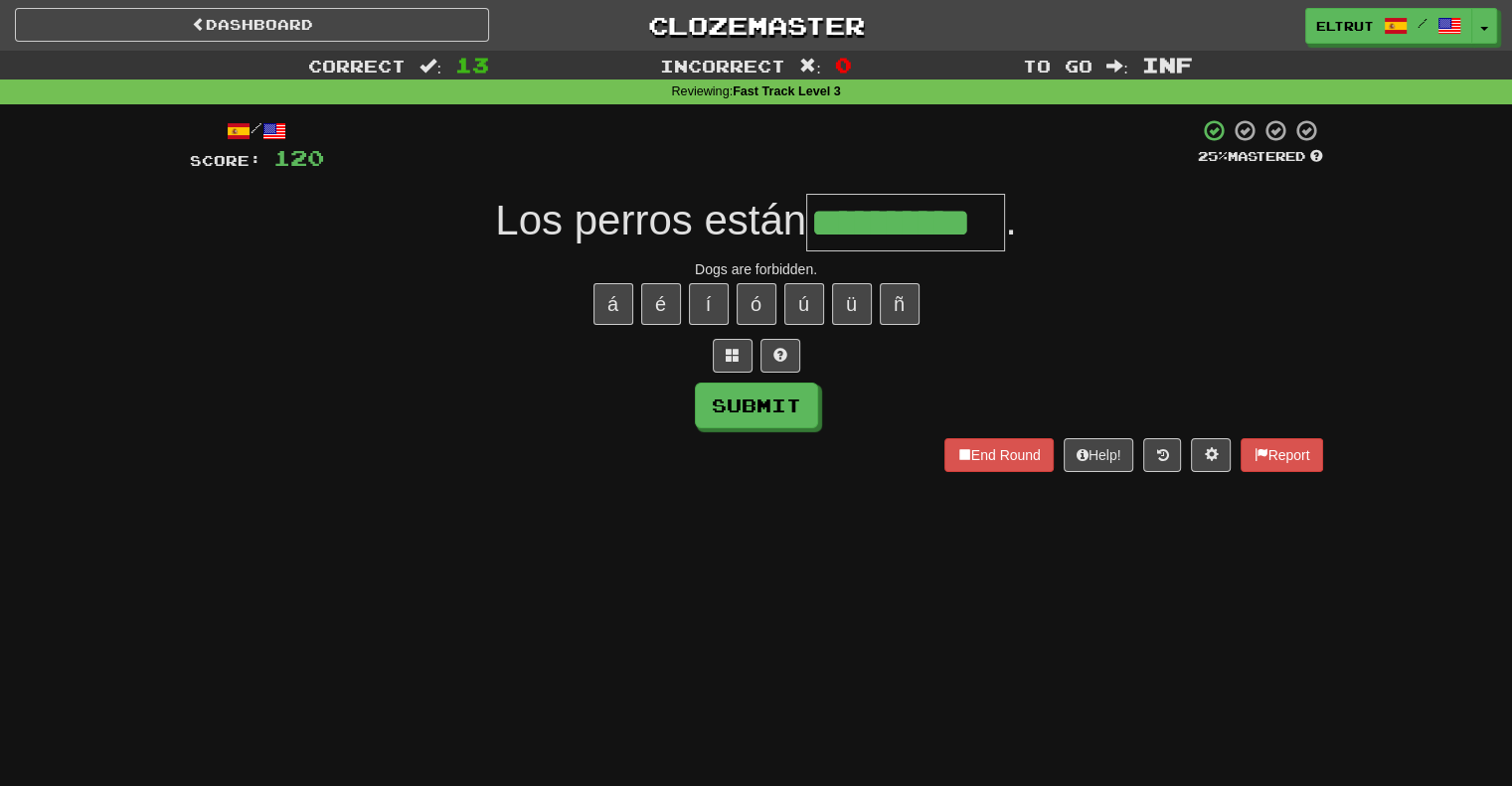 type on "**********" 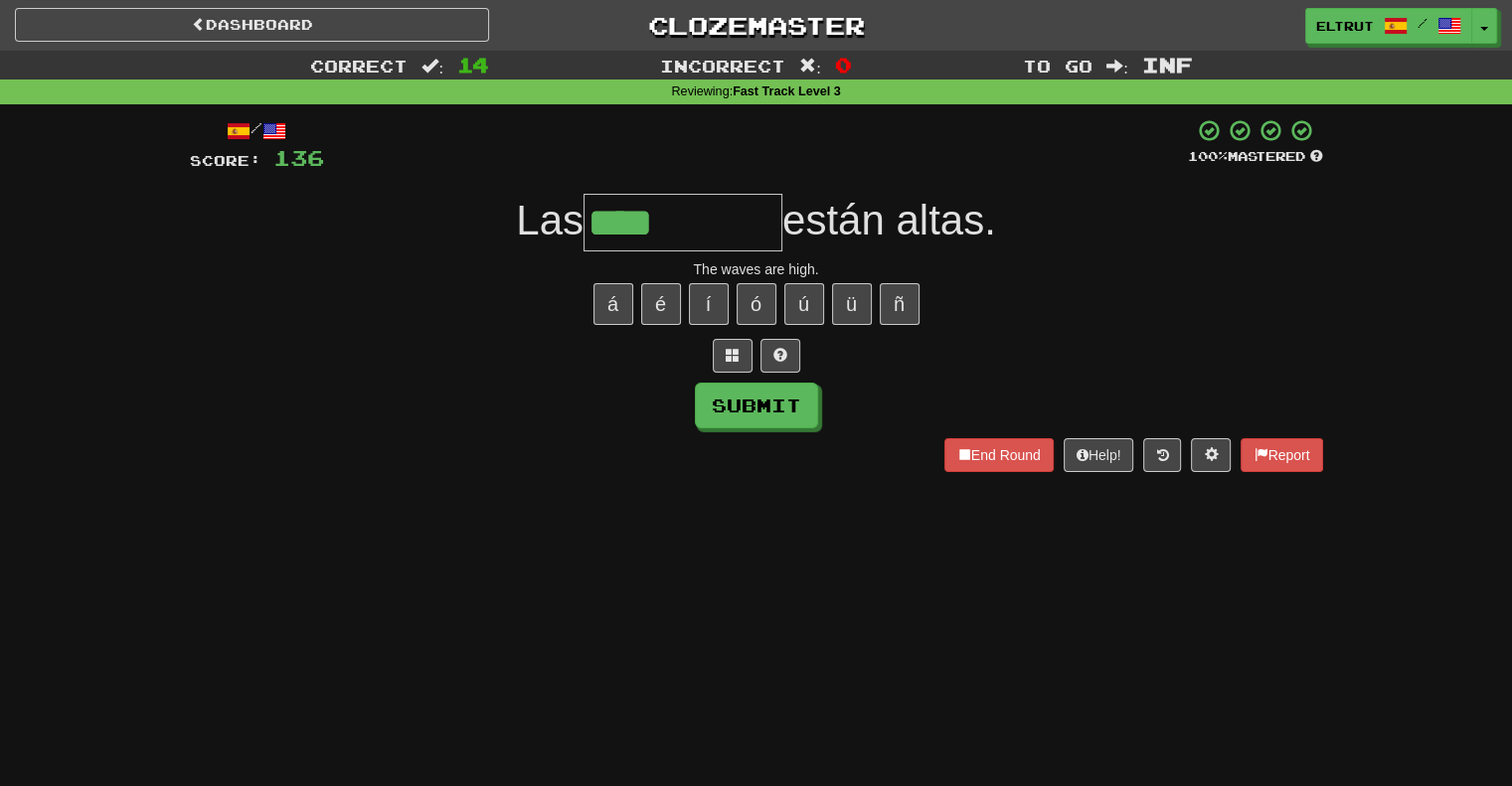 type on "****" 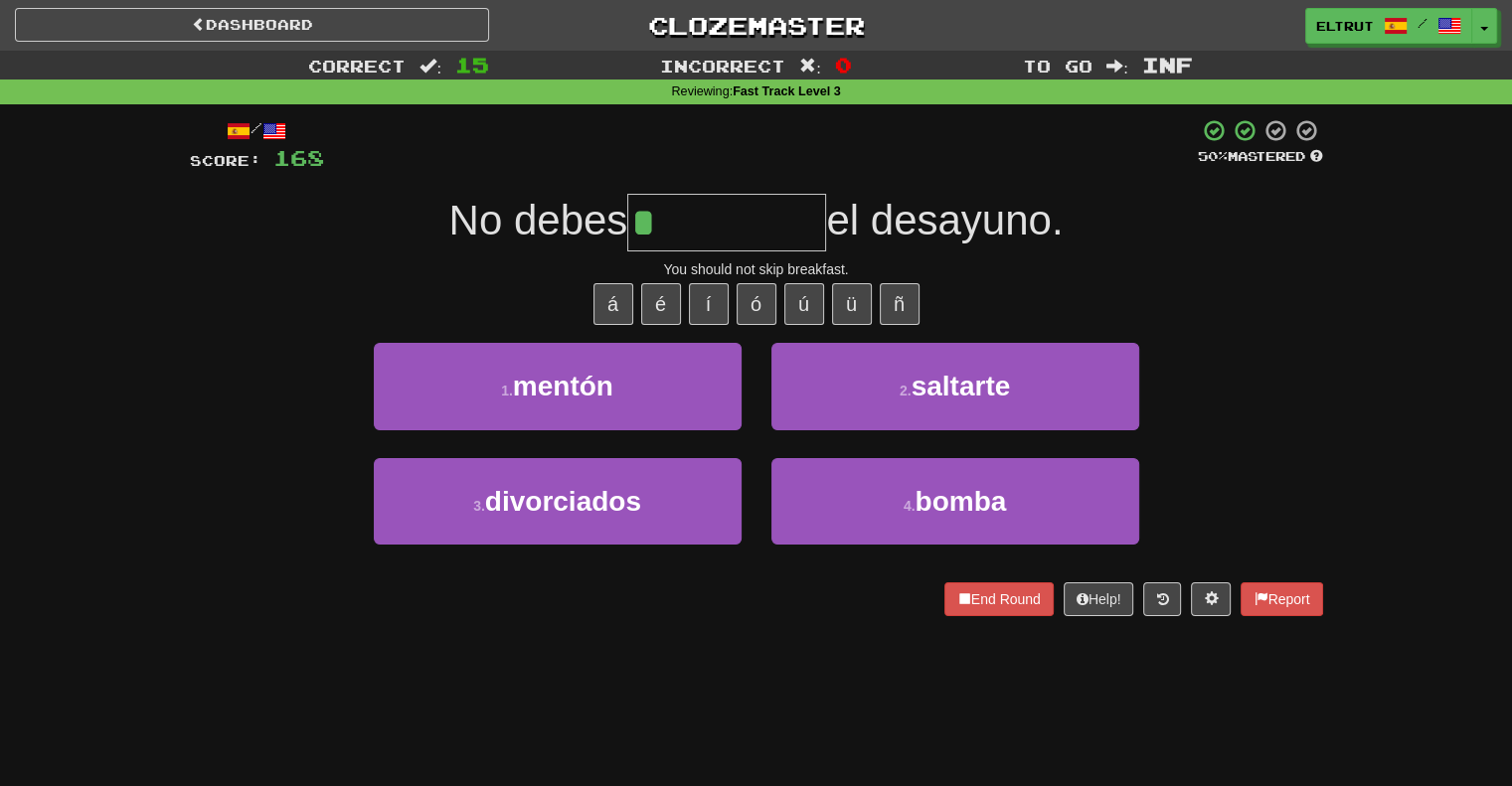 type on "********" 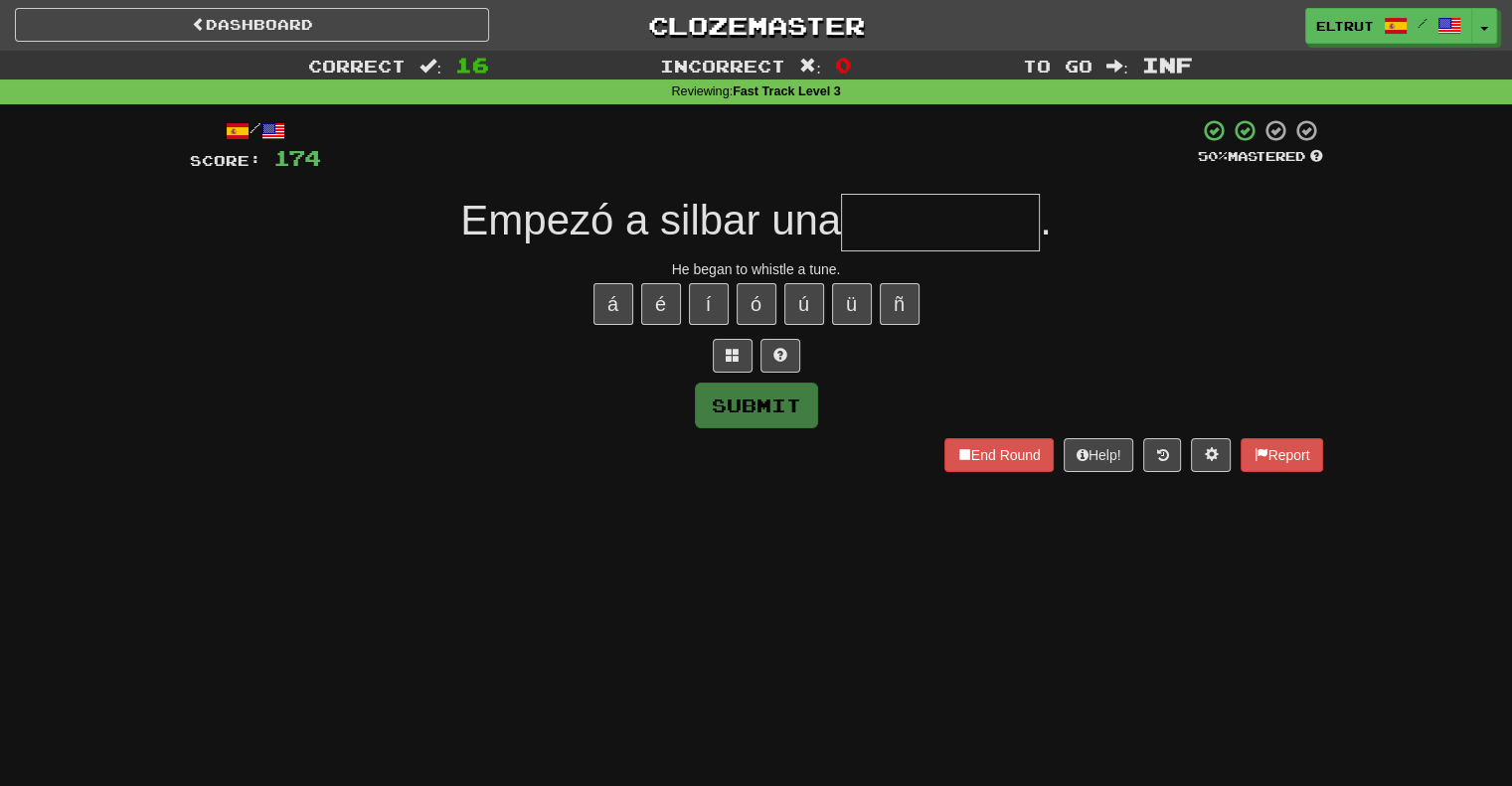type on "*" 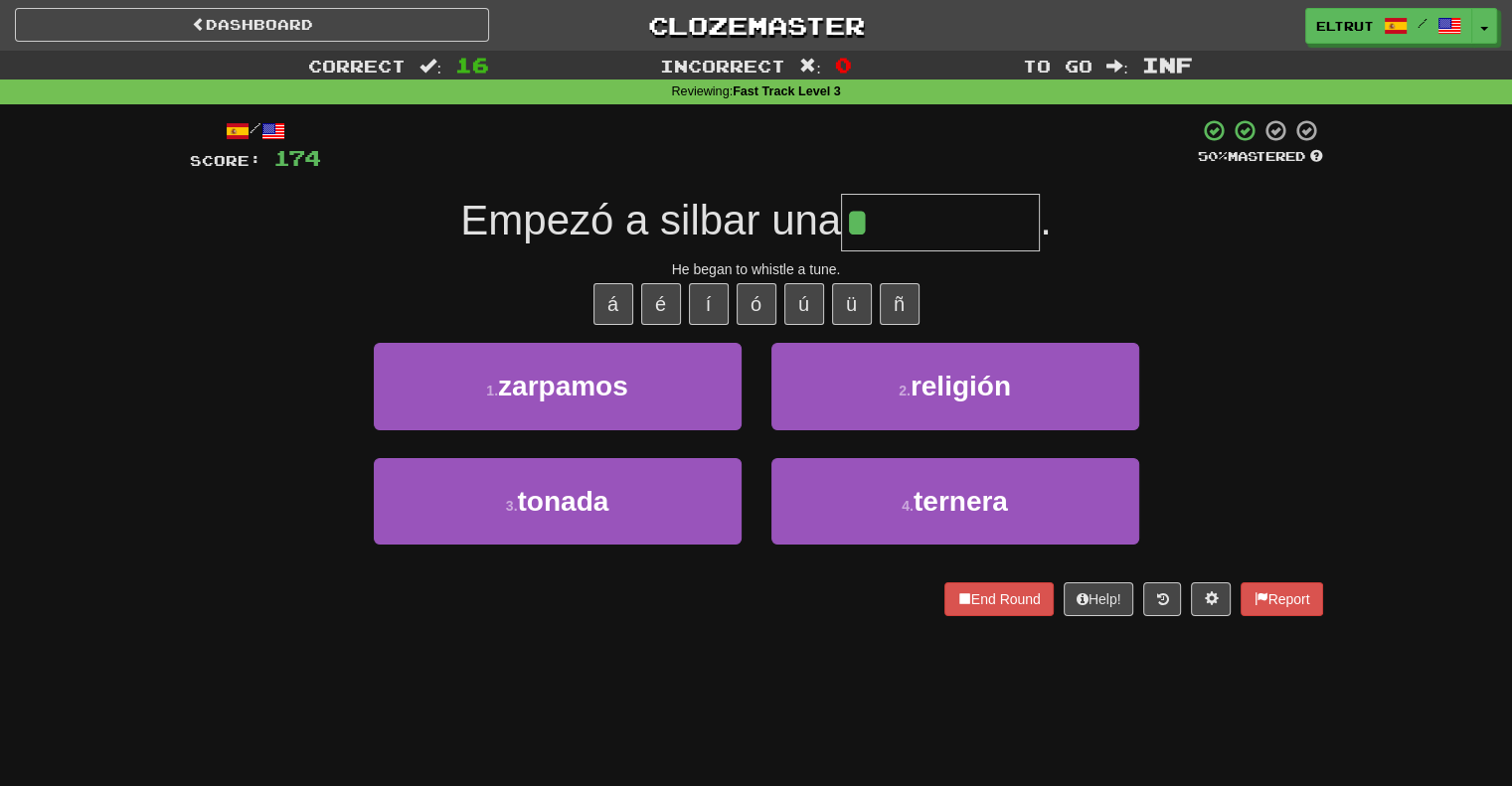type on "******" 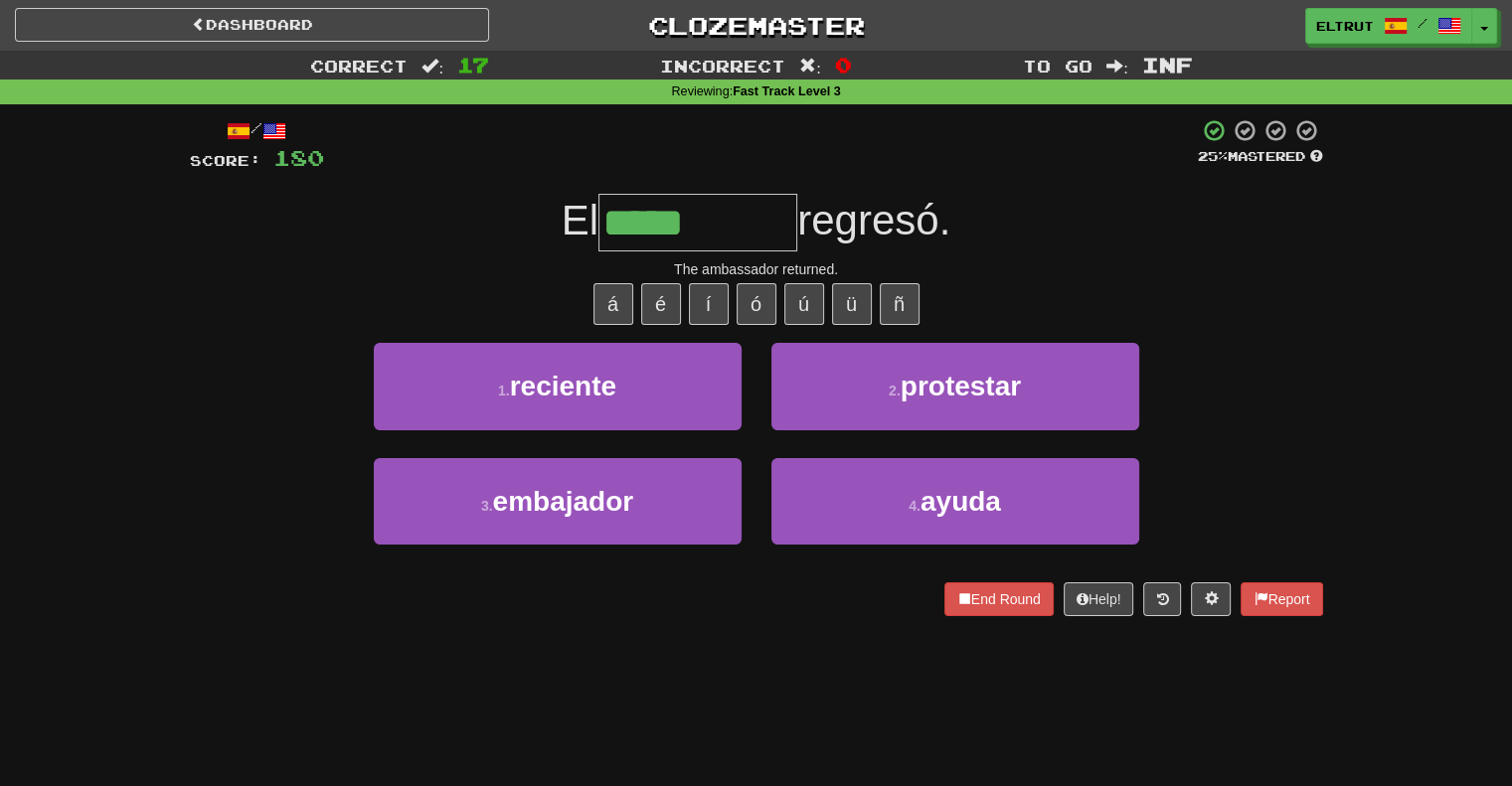 type on "*********" 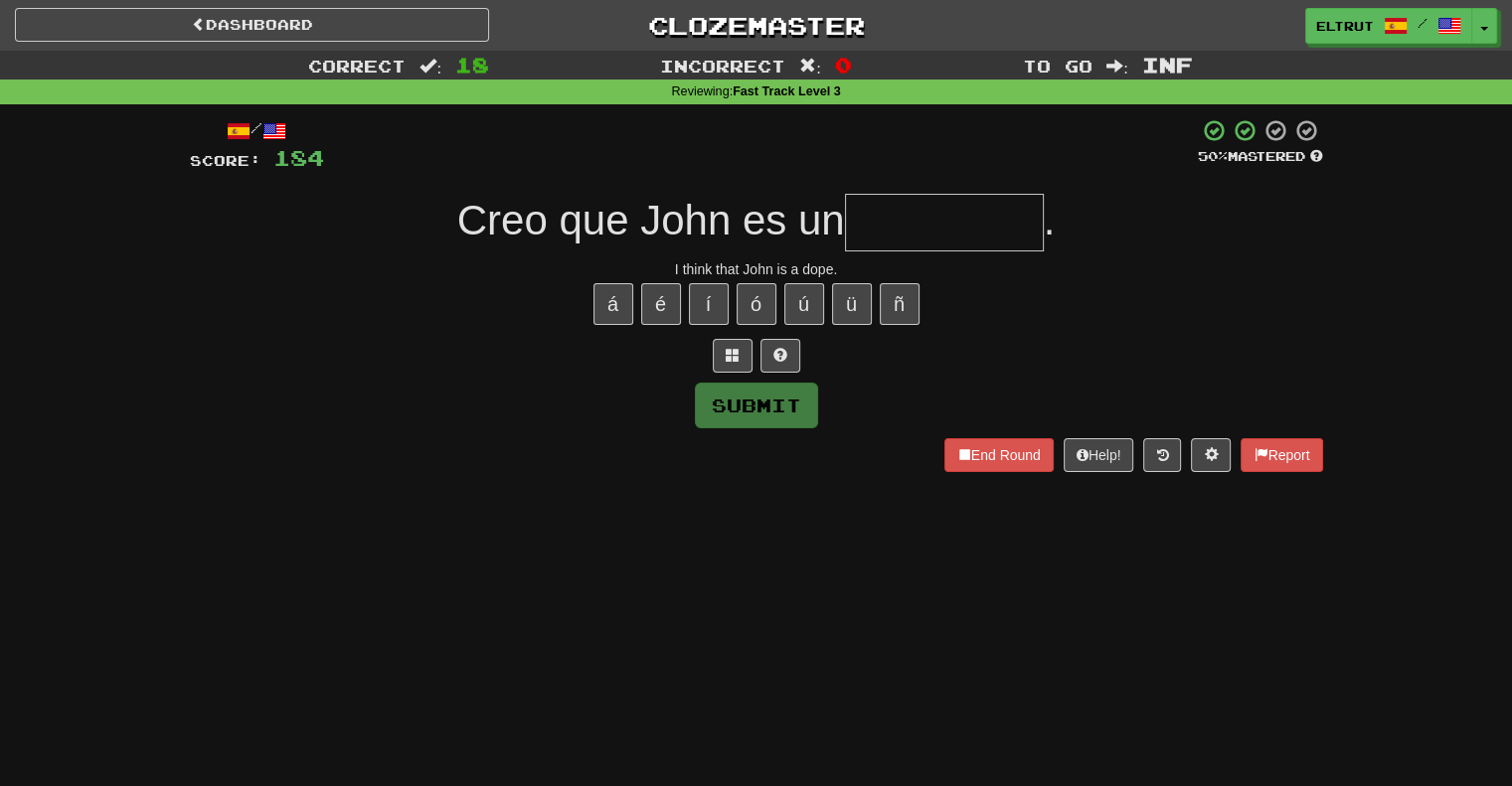 type on "*" 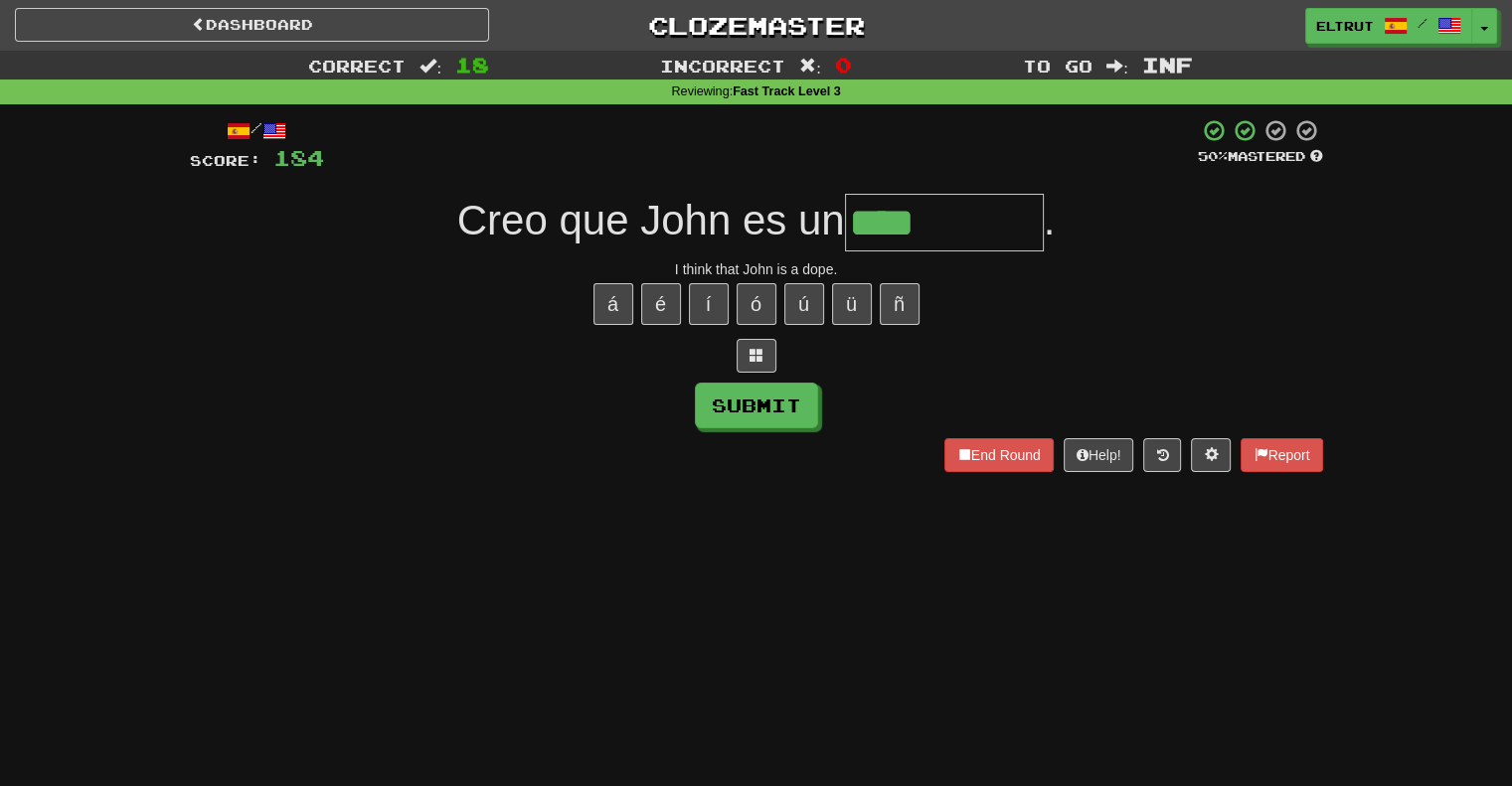 type on "****" 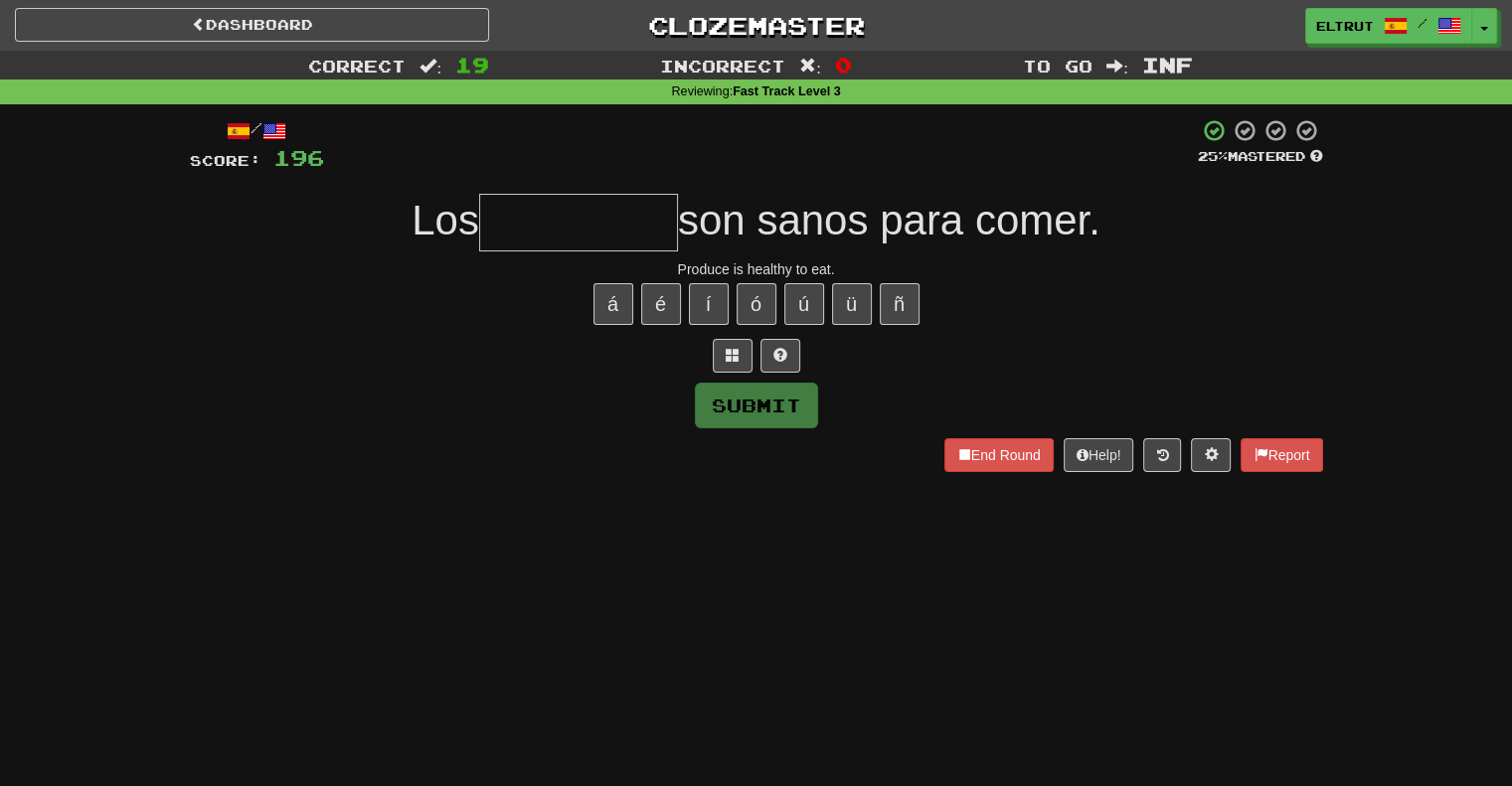 type on "*" 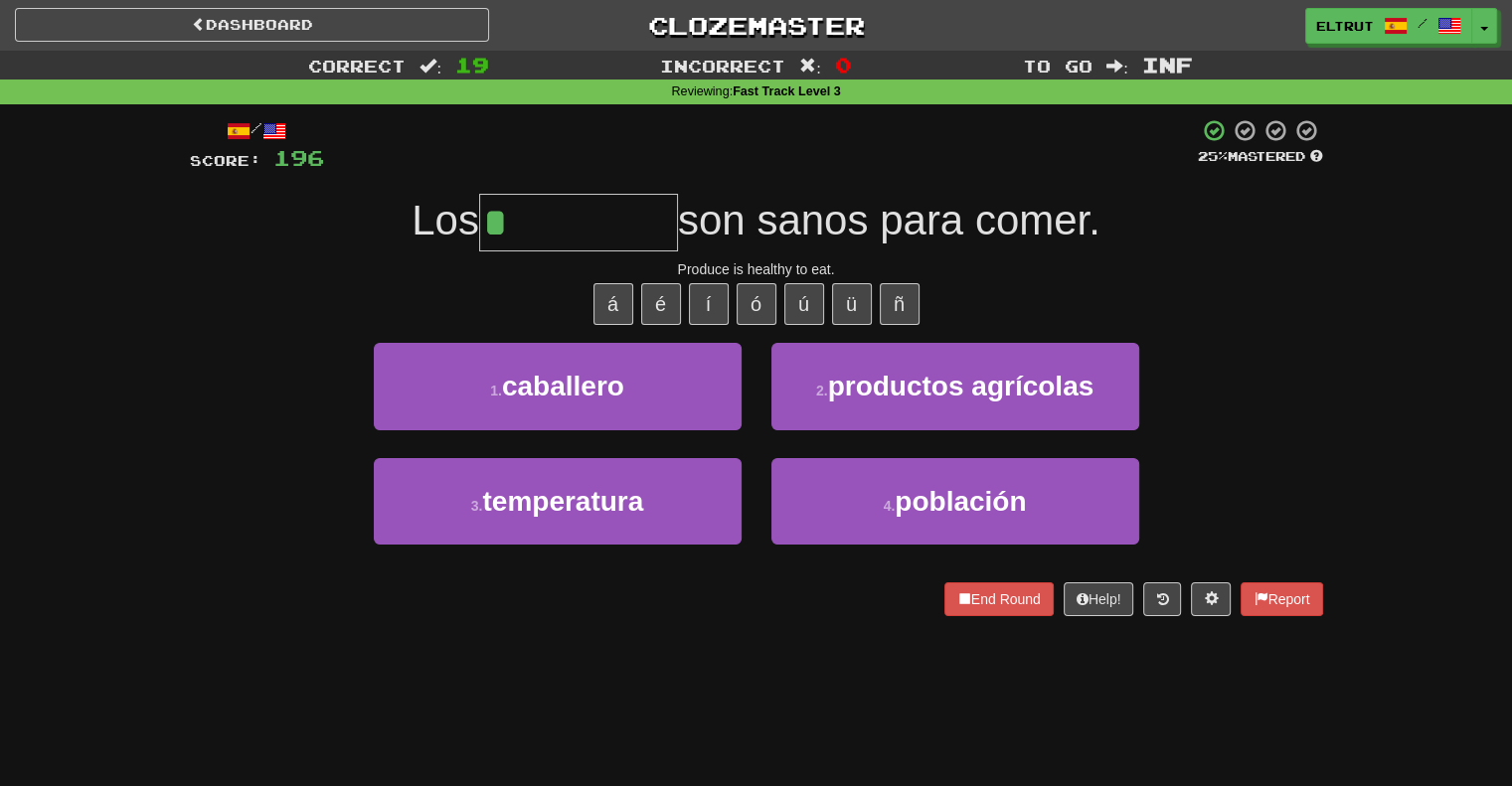 type on "**********" 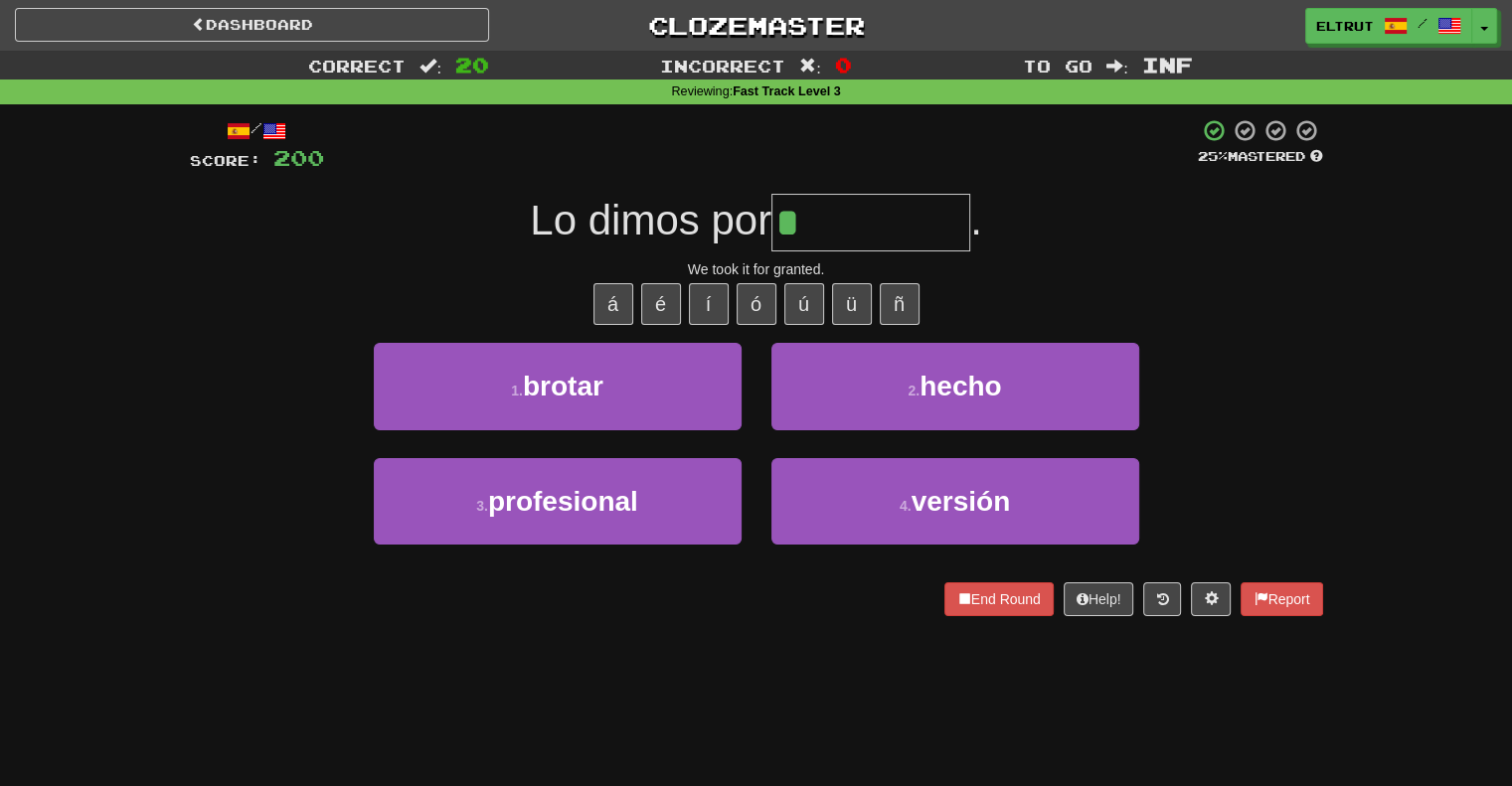 type on "*****" 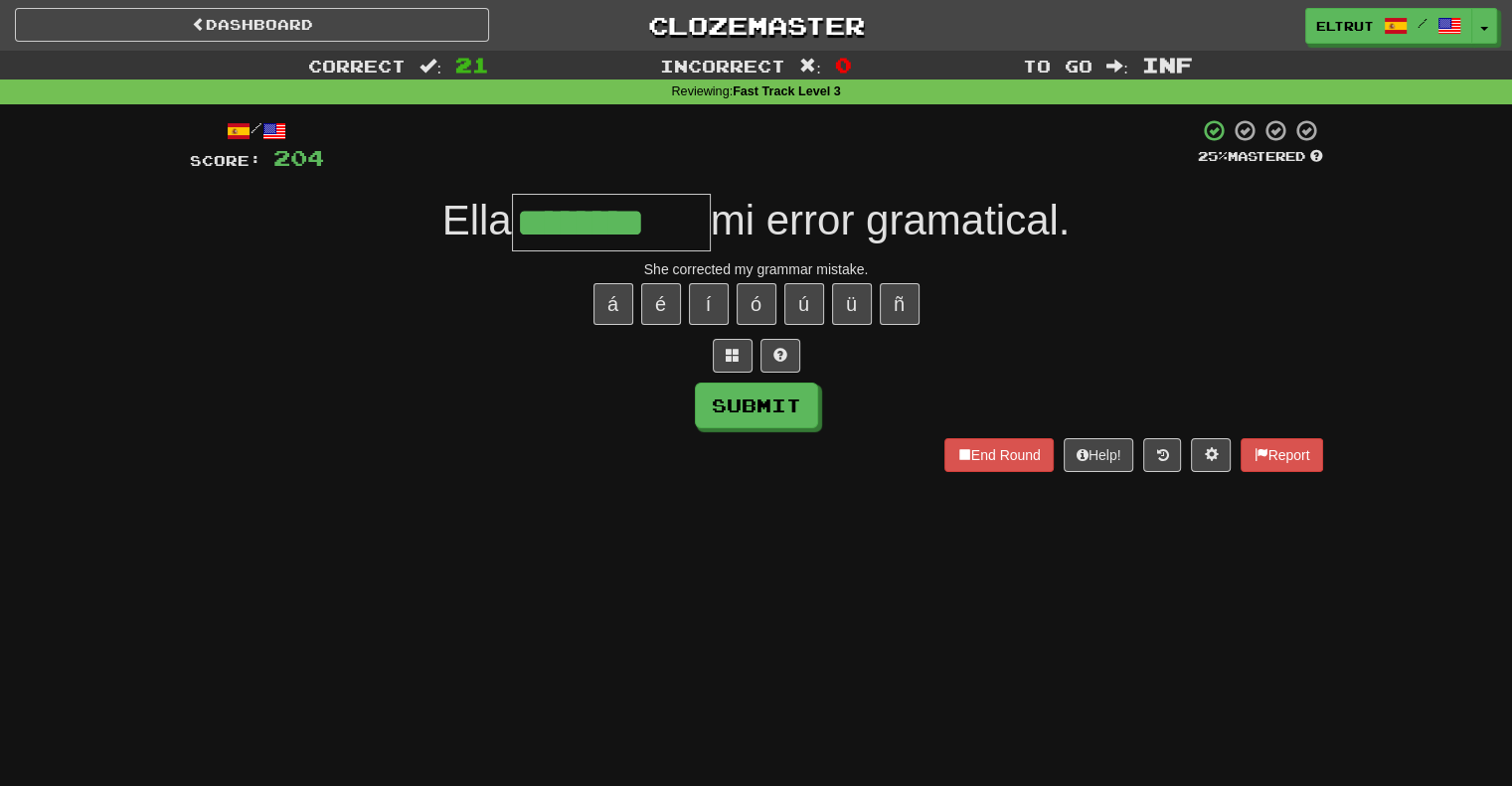 type on "********" 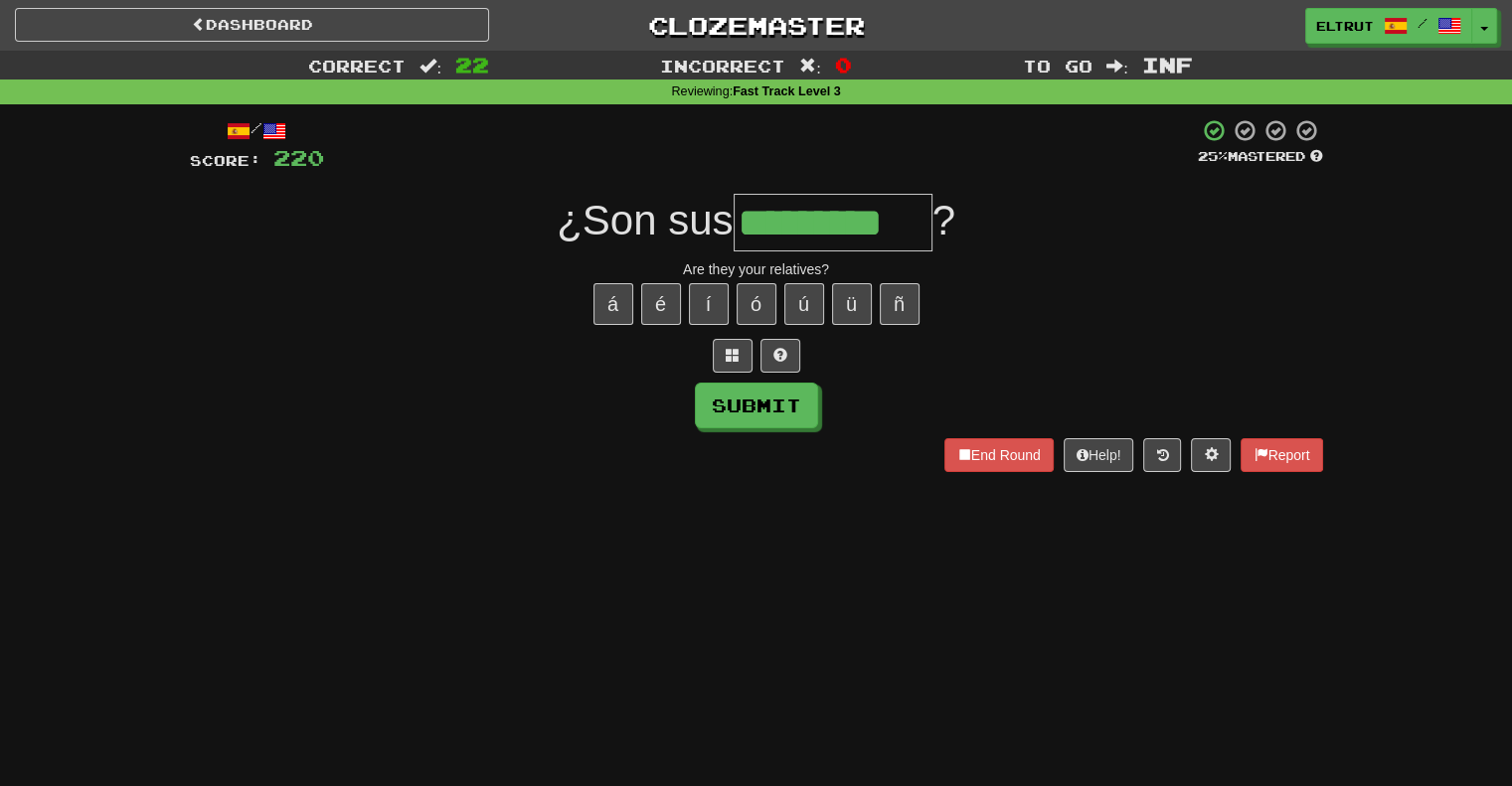type on "**********" 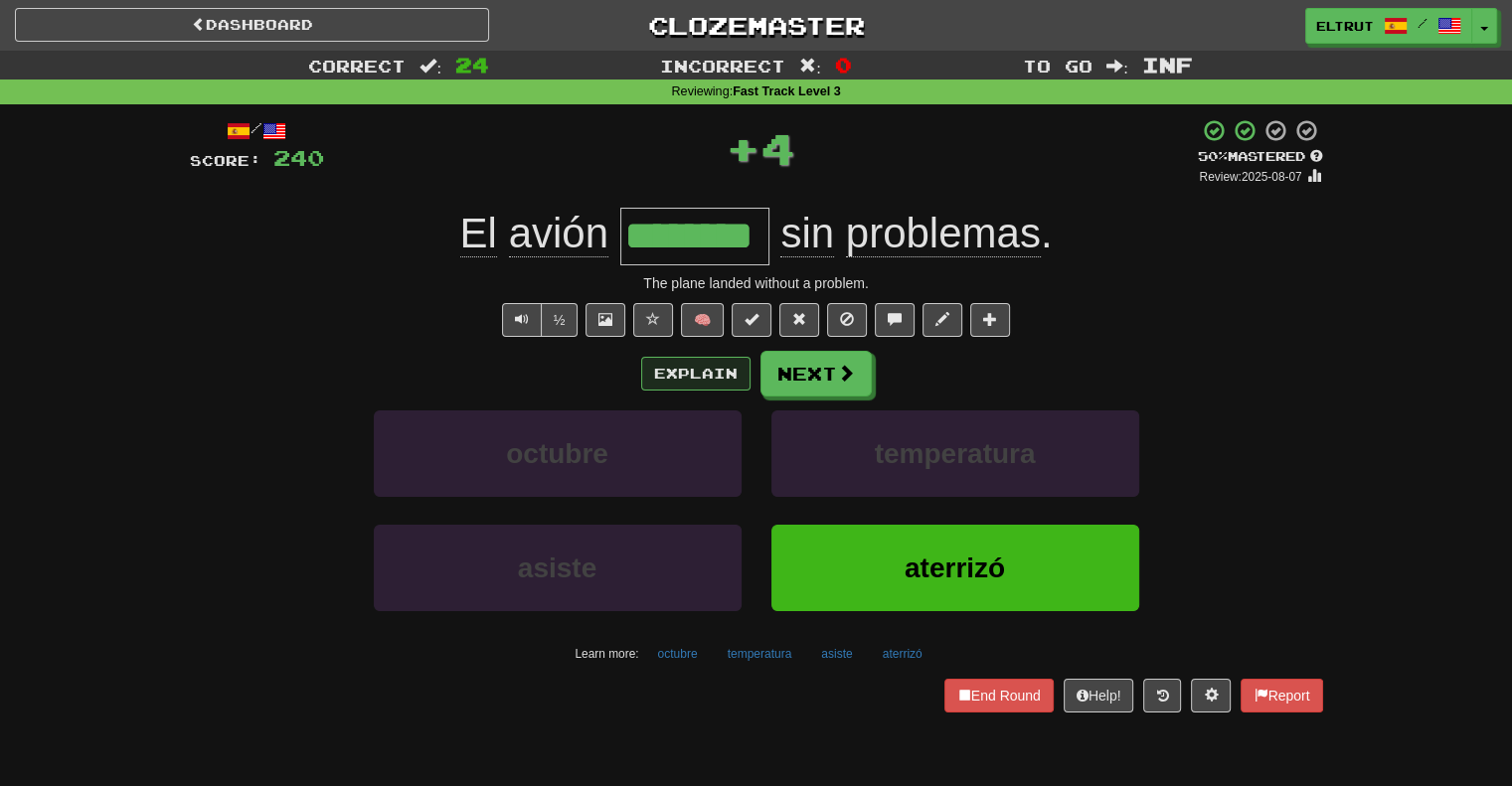 type on "********" 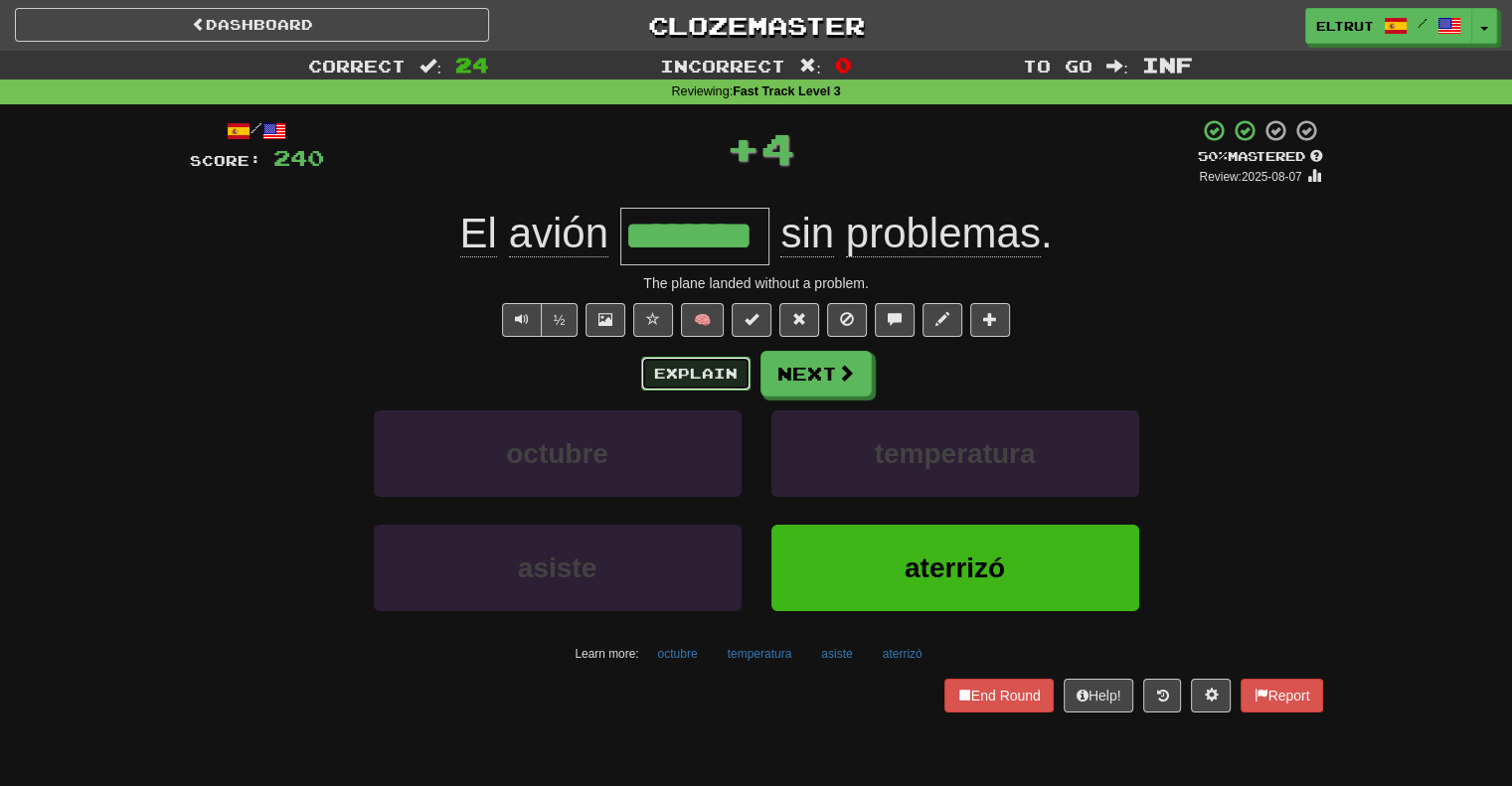 click on "Explain" at bounding box center (696, 374) 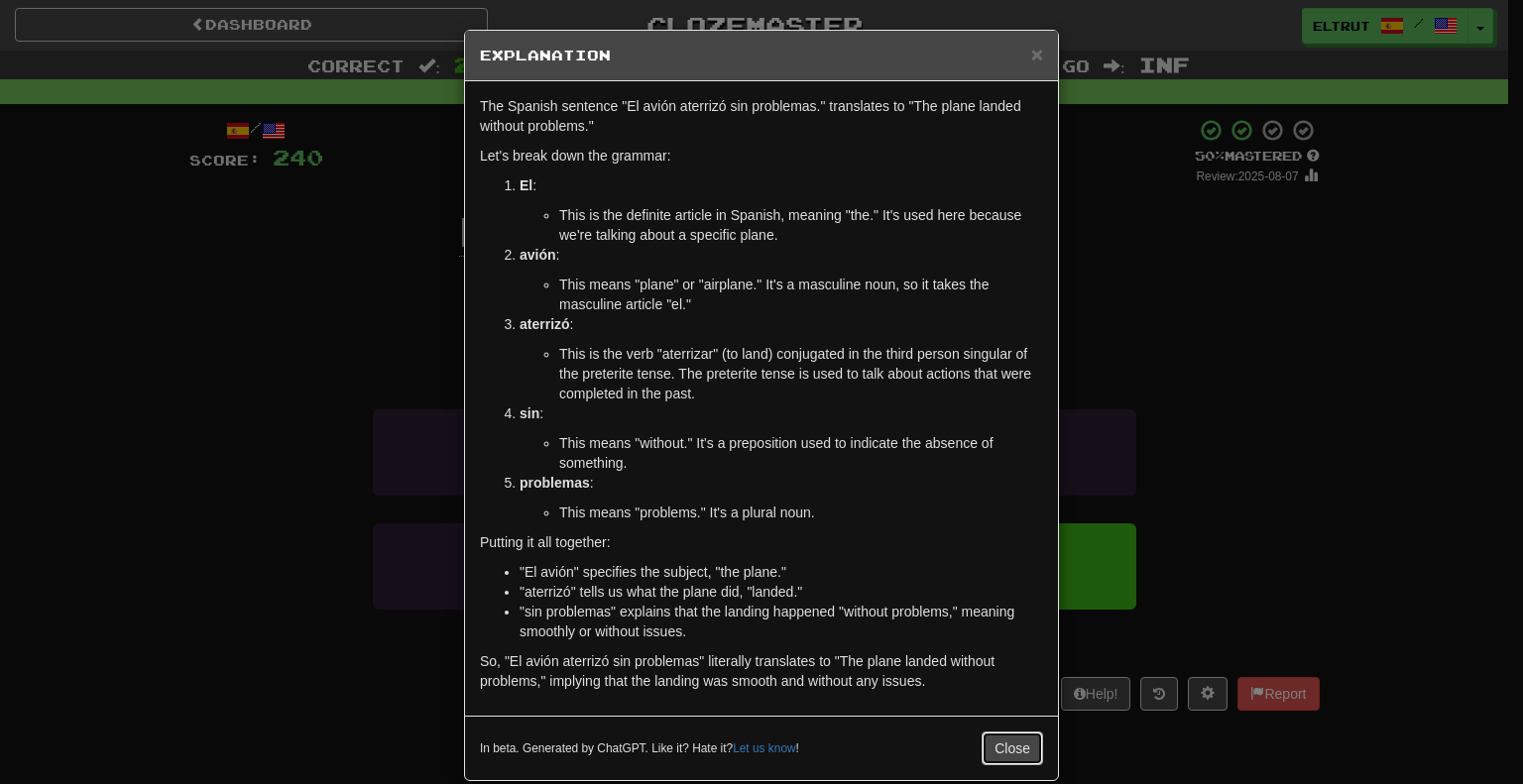 click on "Close" at bounding box center [1012, 748] 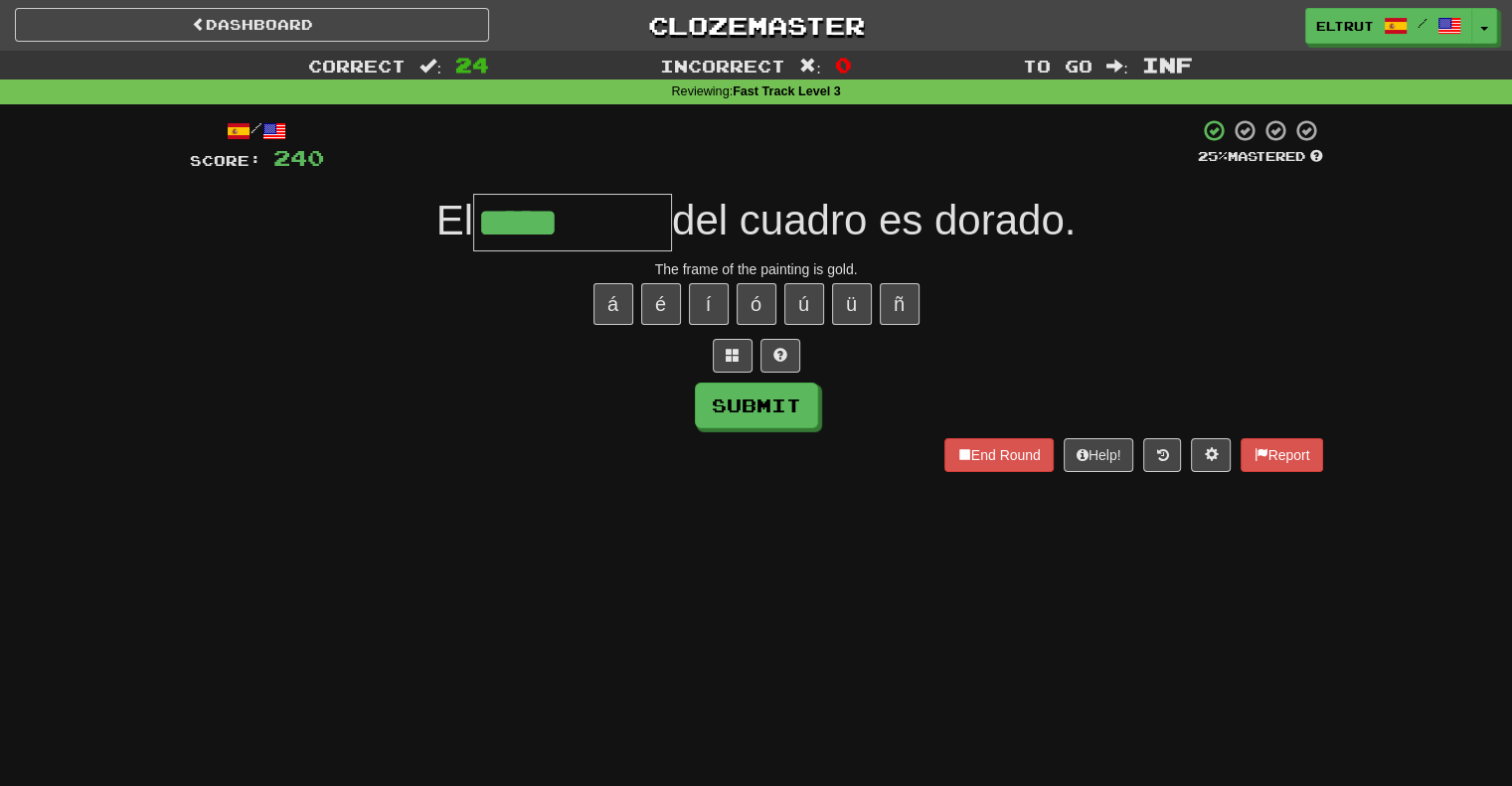 type on "*****" 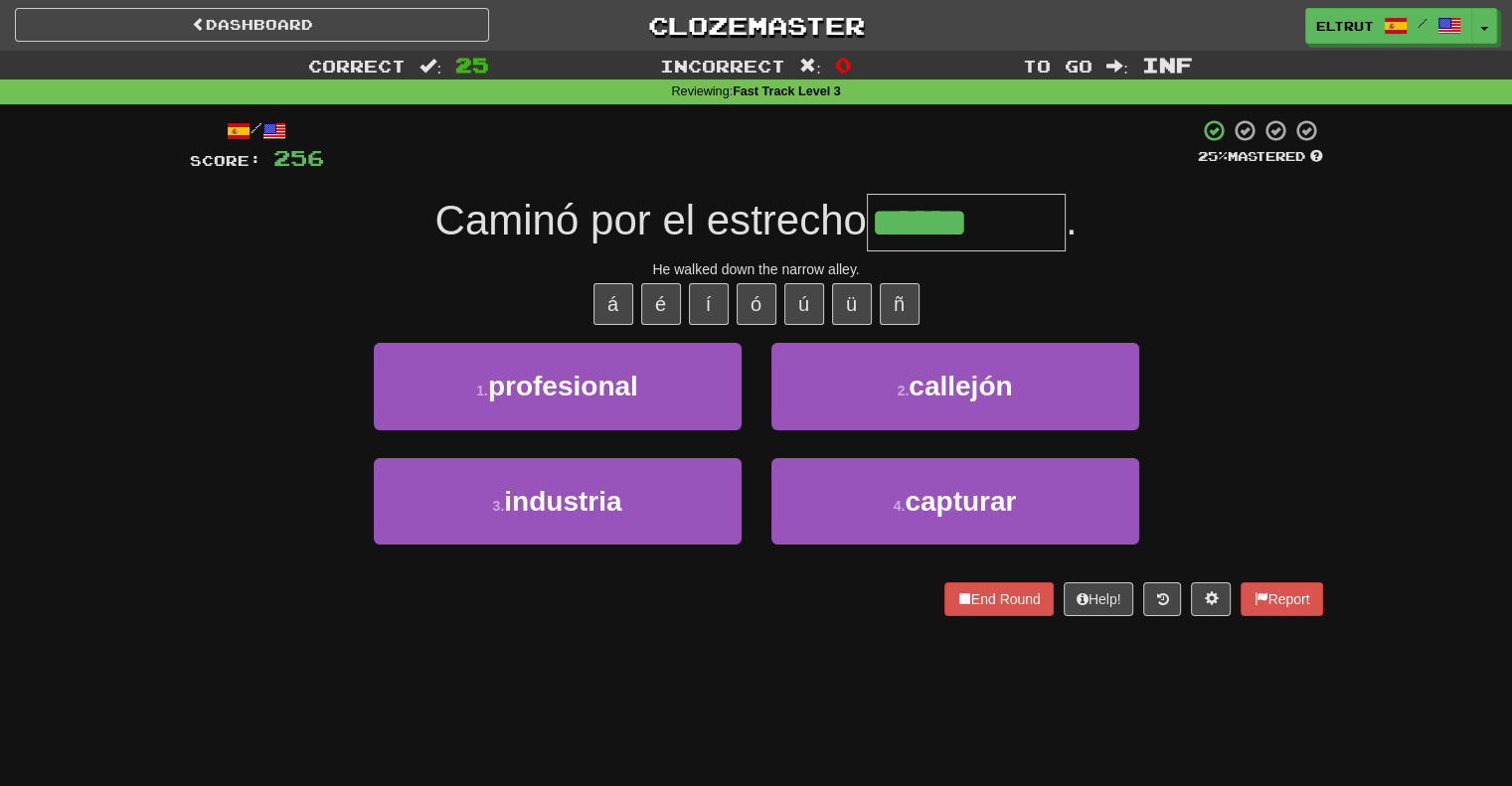 type on "********" 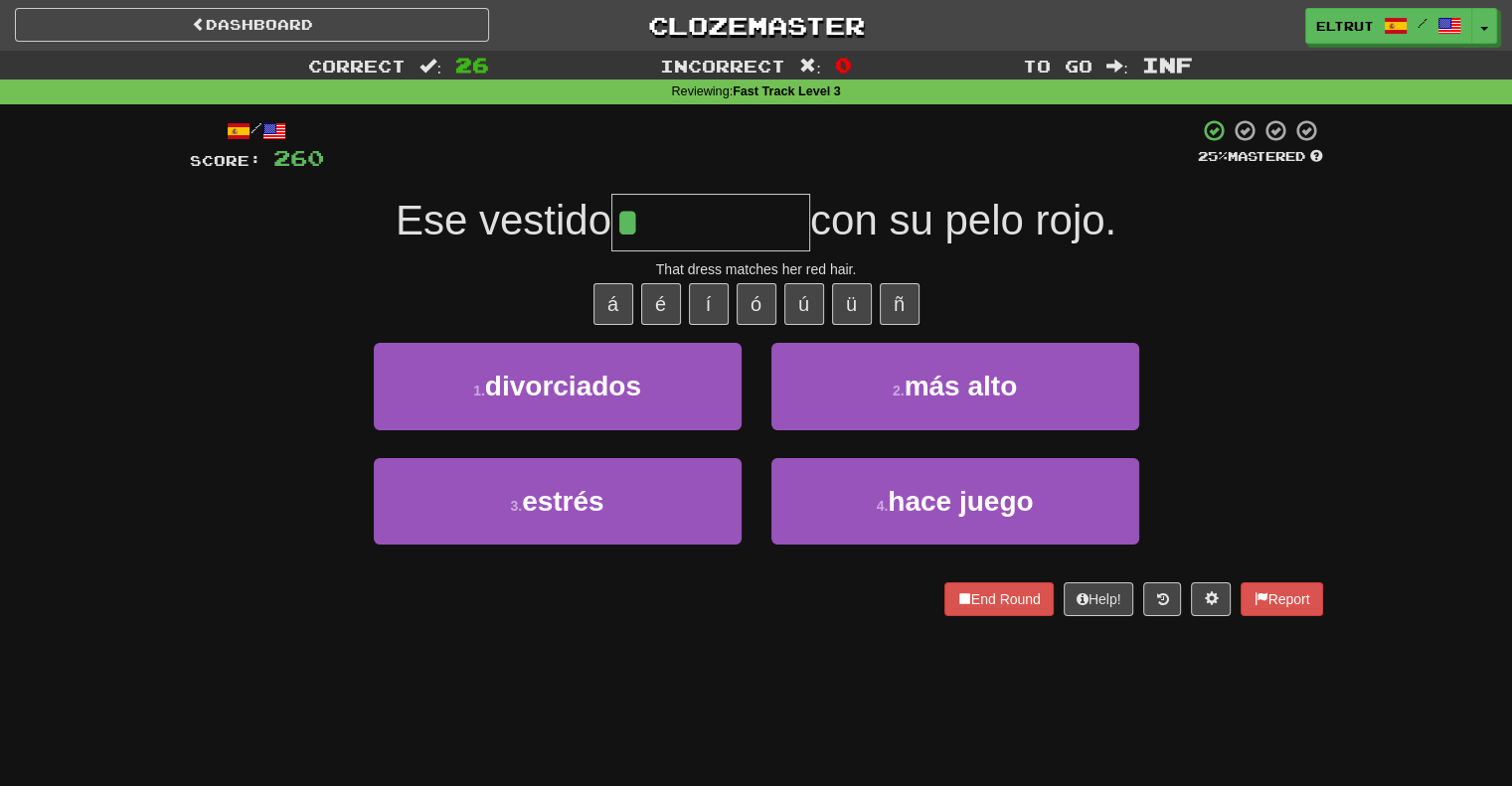type on "**********" 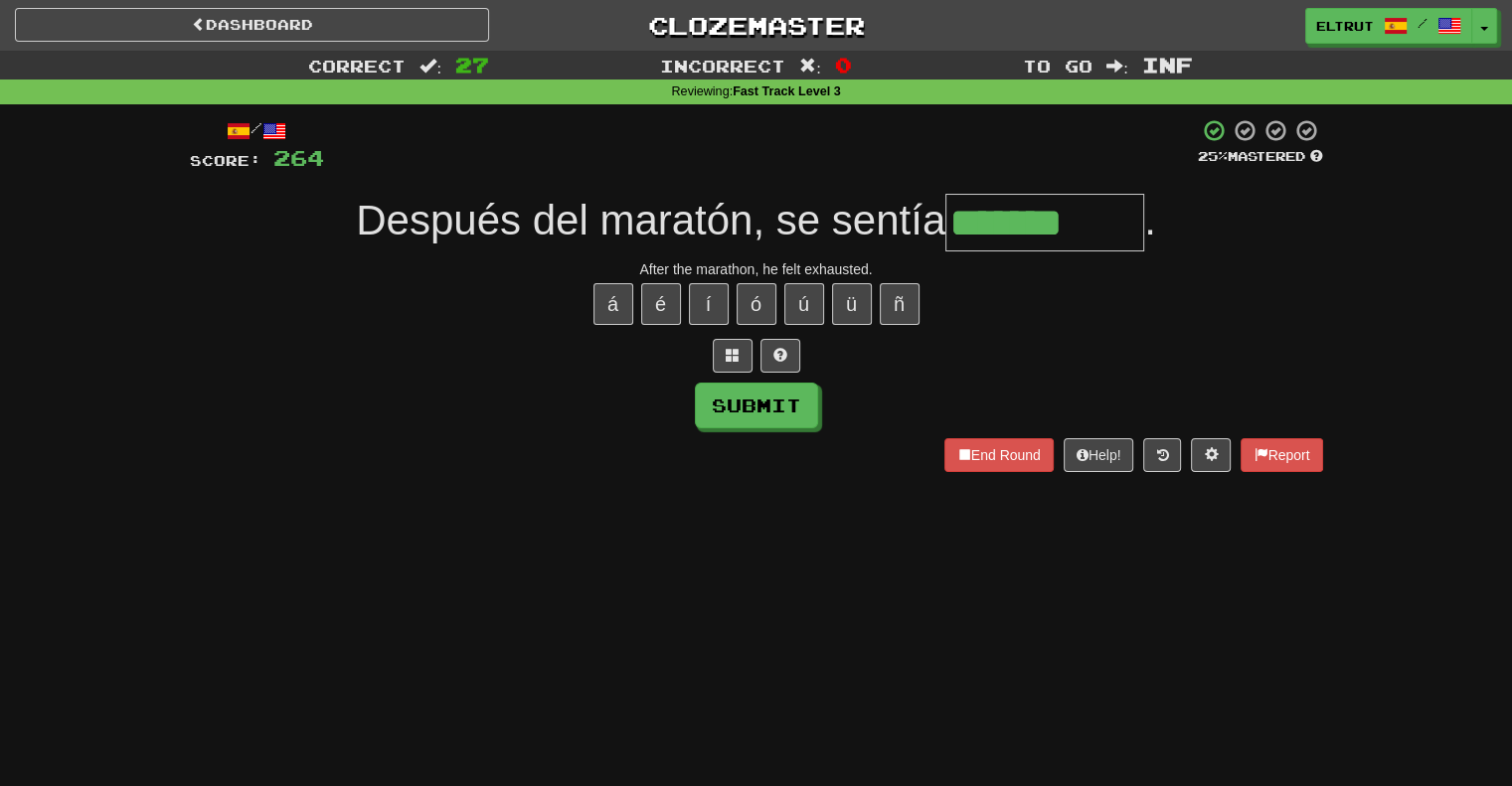 type on "*******" 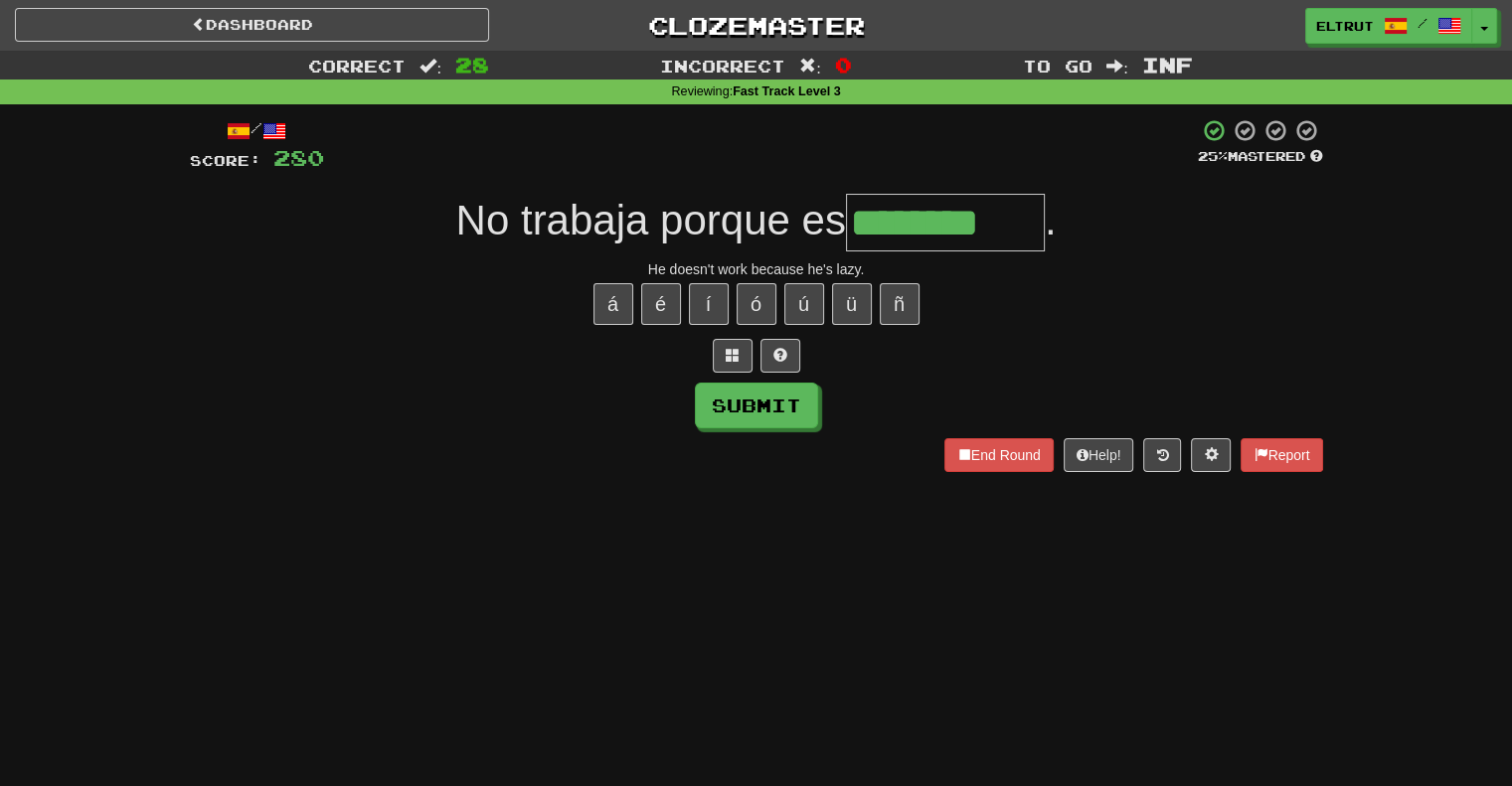 type on "****" 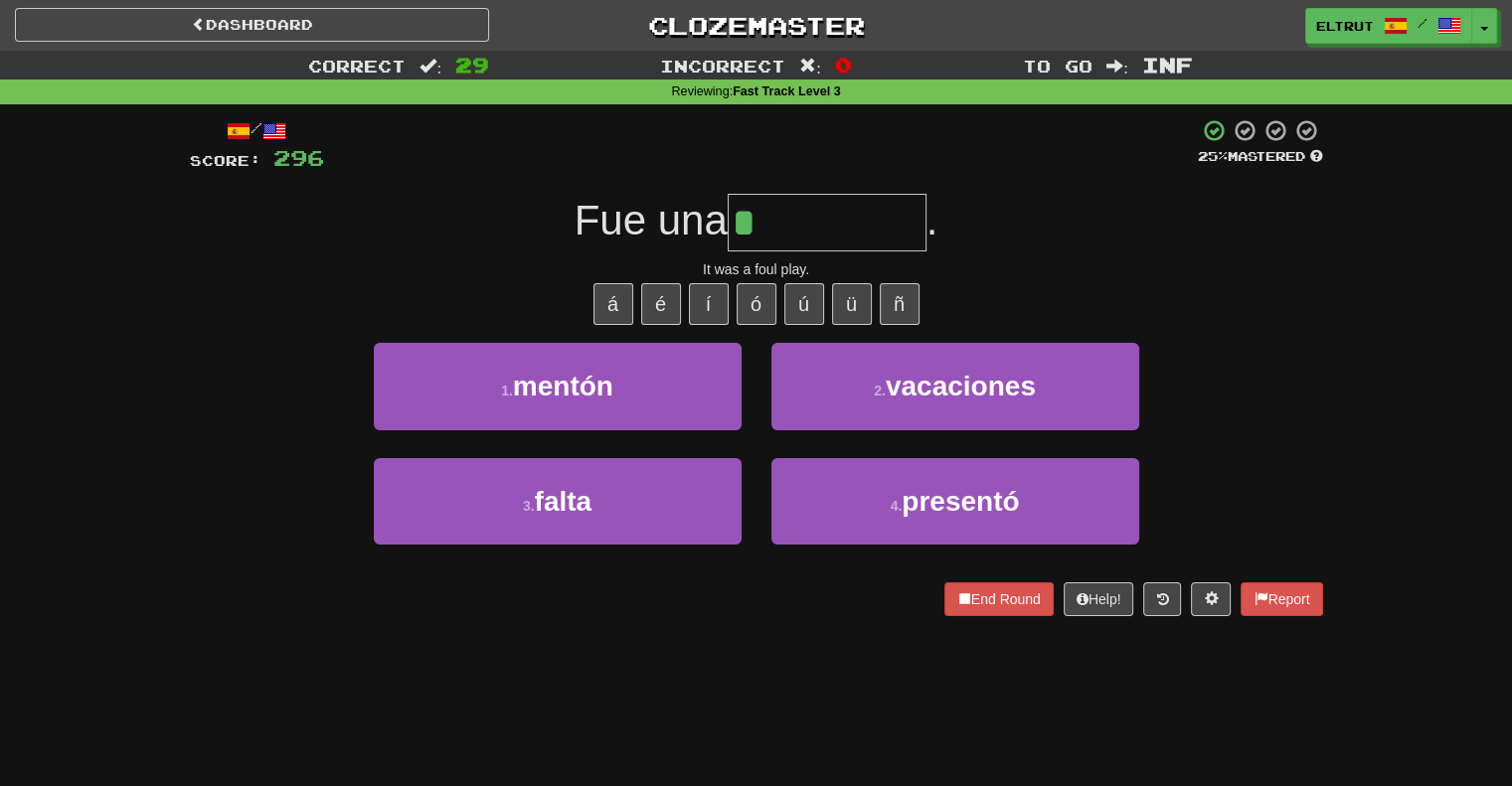 type on "*****" 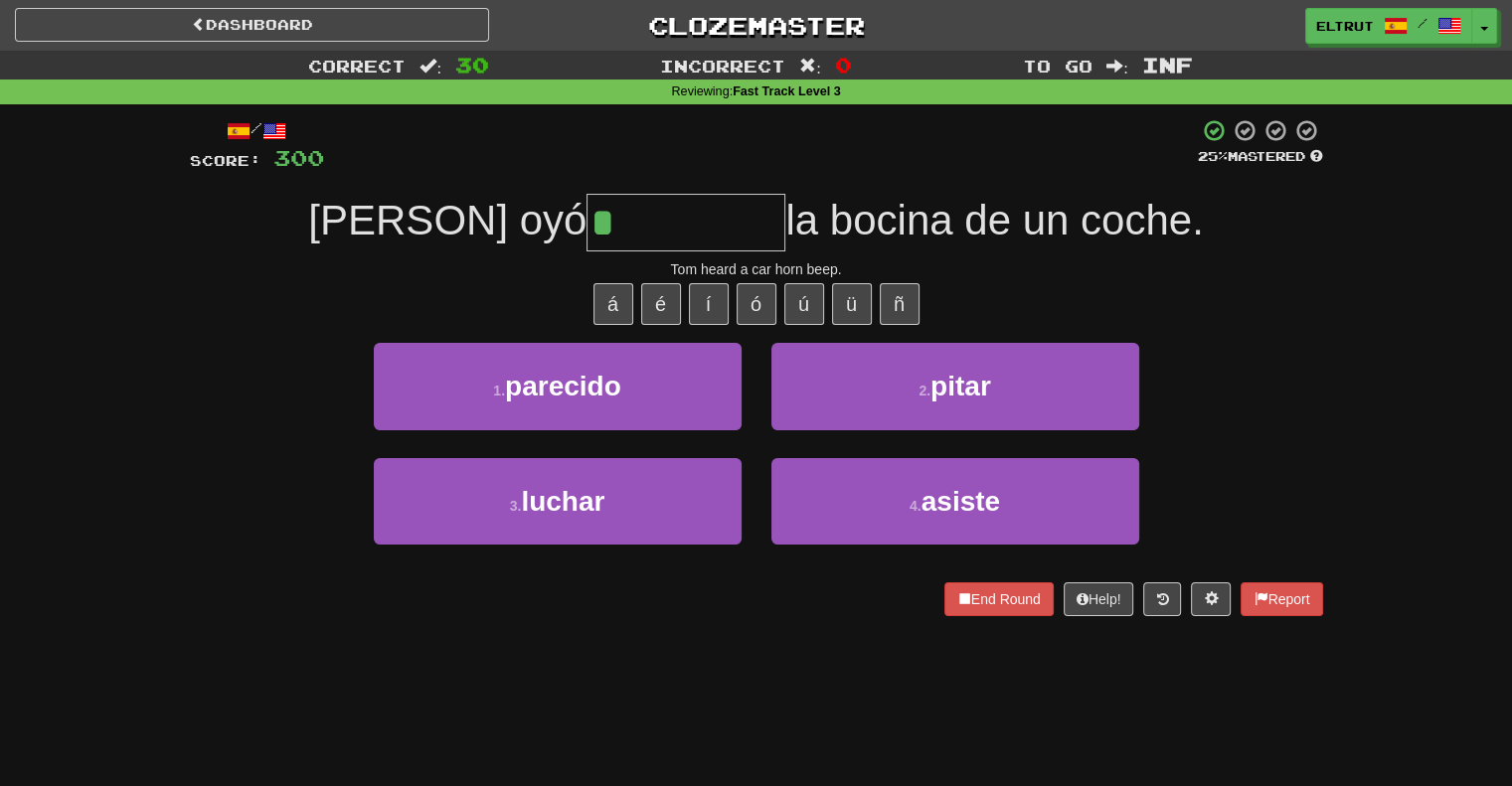 type on "*****" 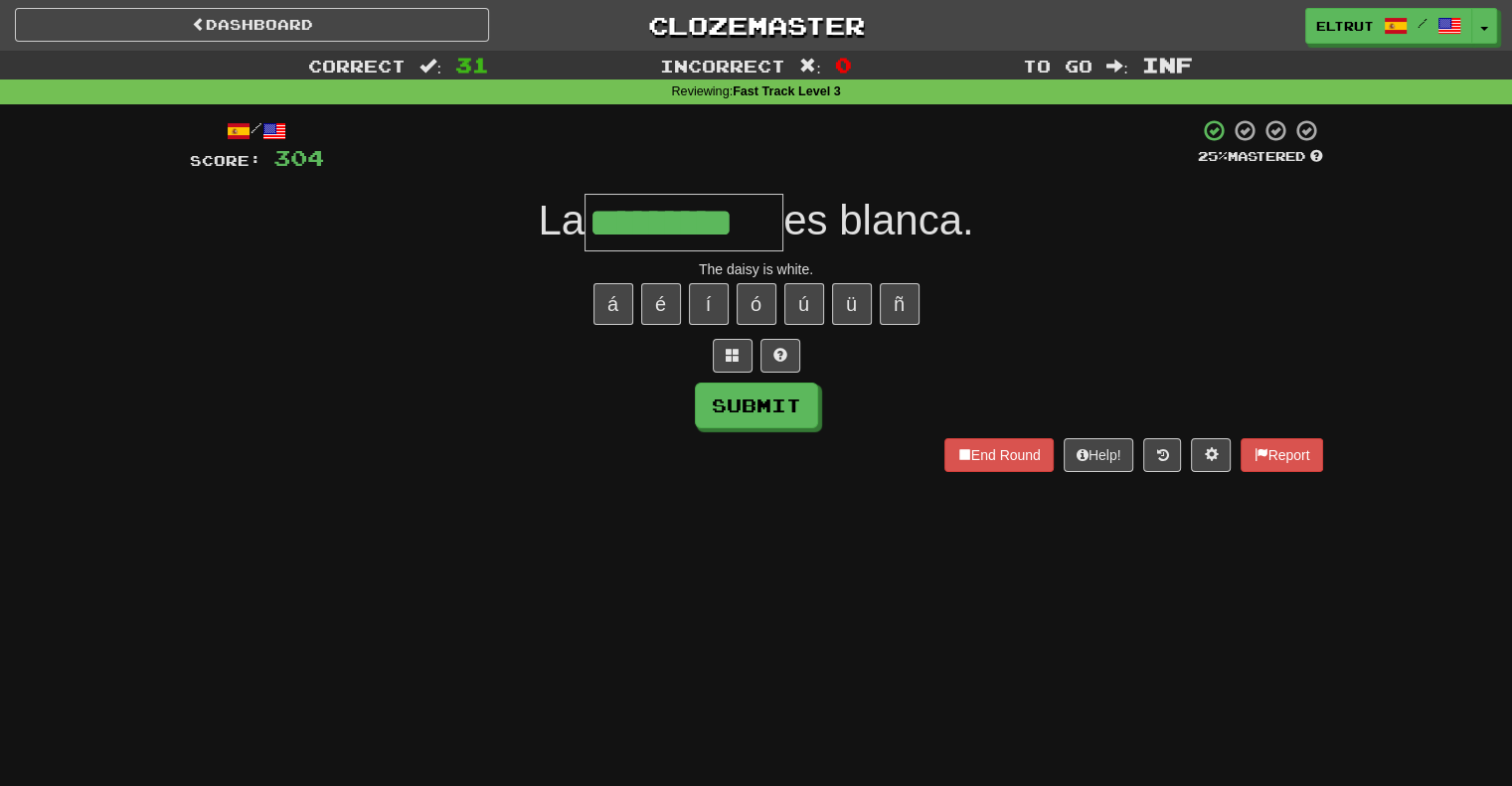 type on "*********" 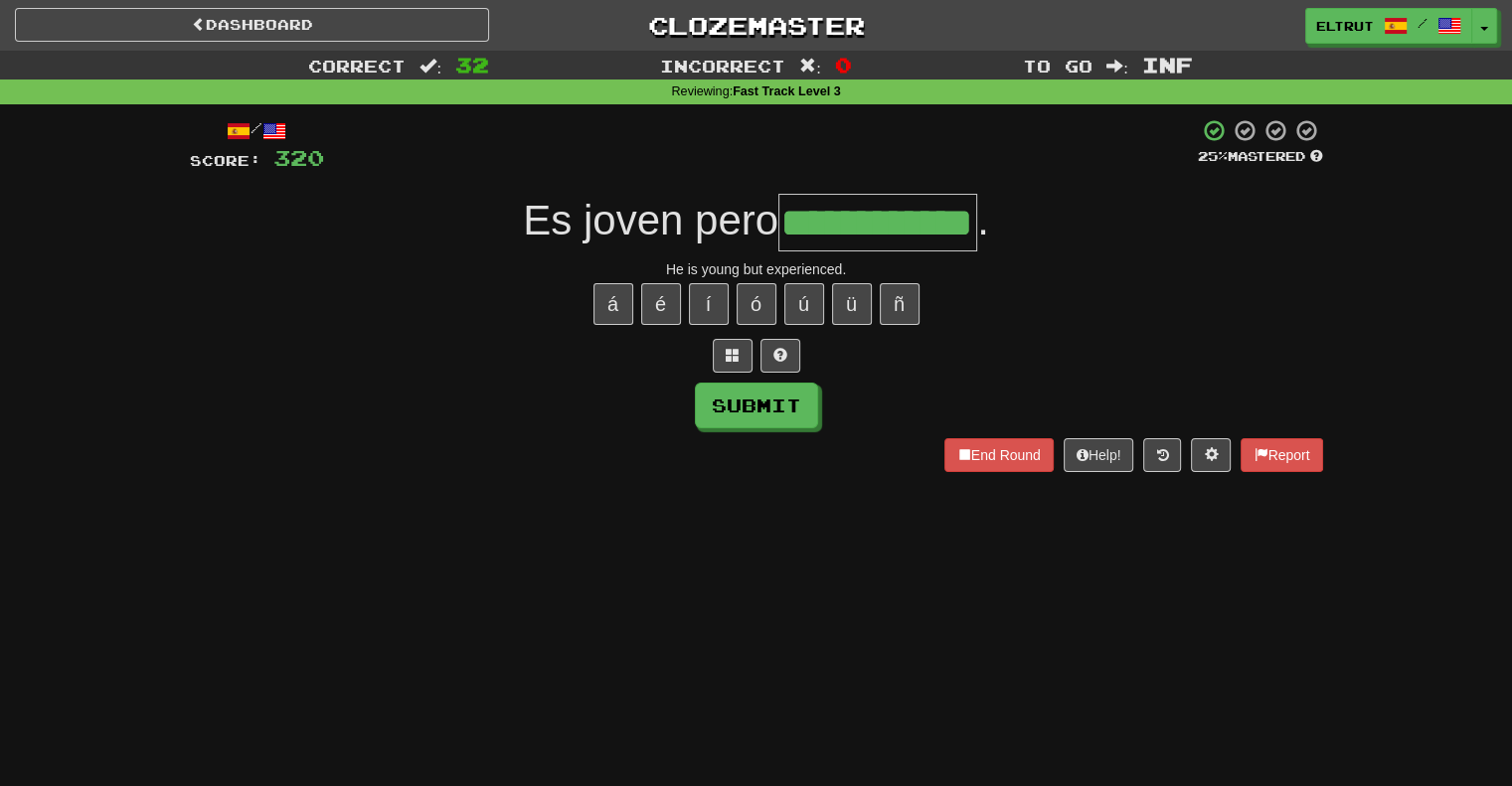 scroll, scrollTop: 0, scrollLeft: 84, axis: horizontal 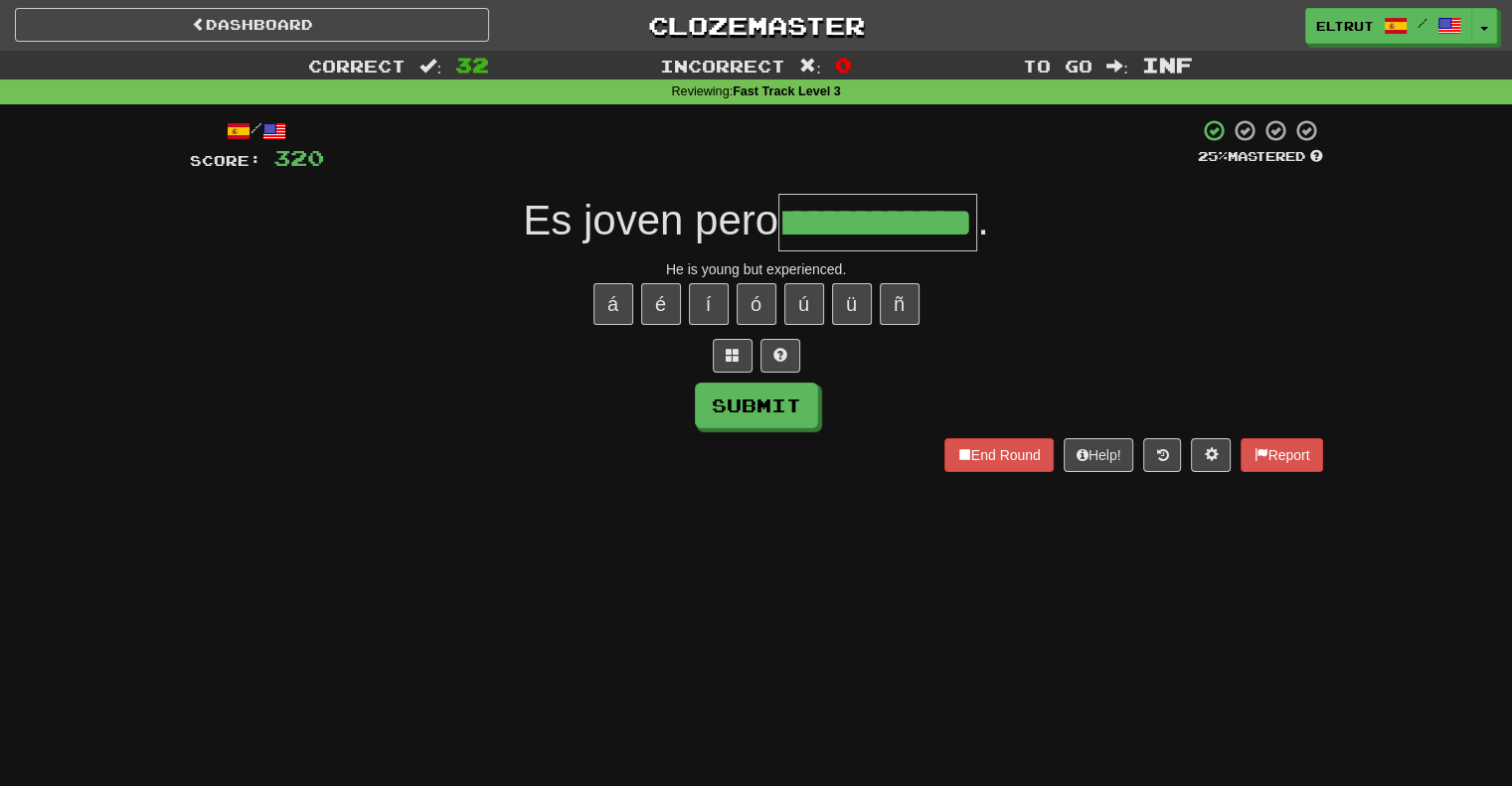 type on "**********" 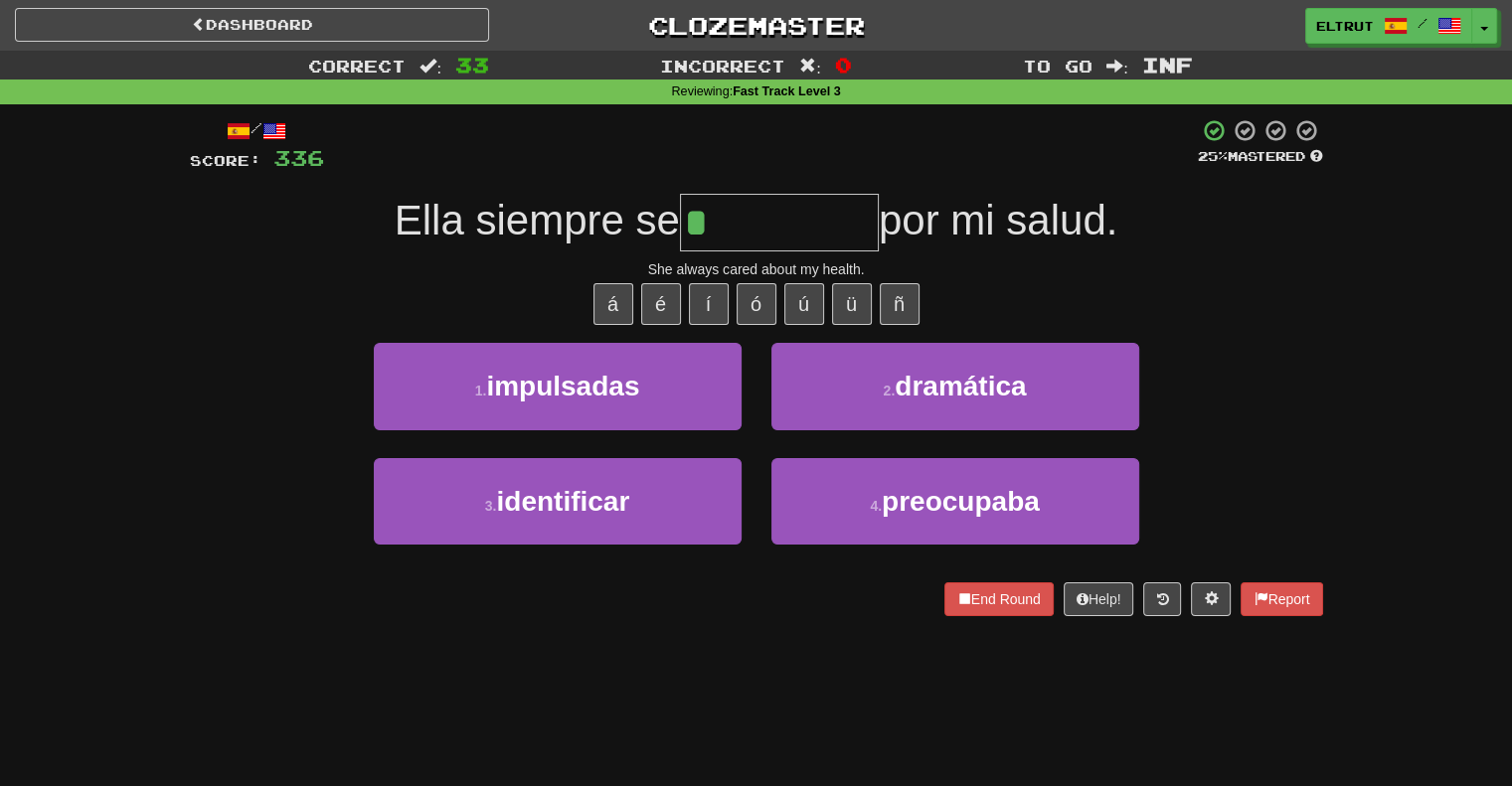 type on "**********" 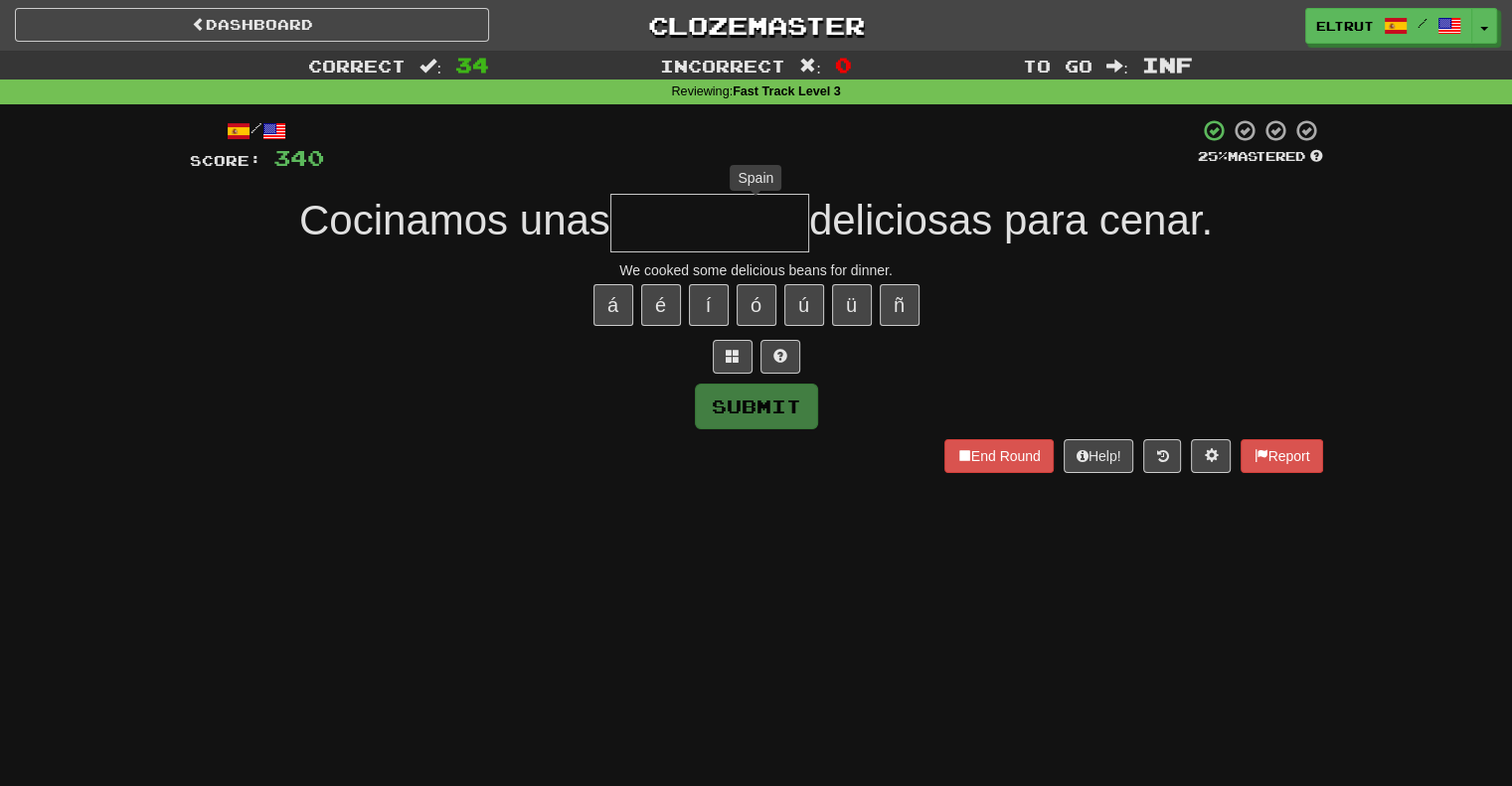 type on "*" 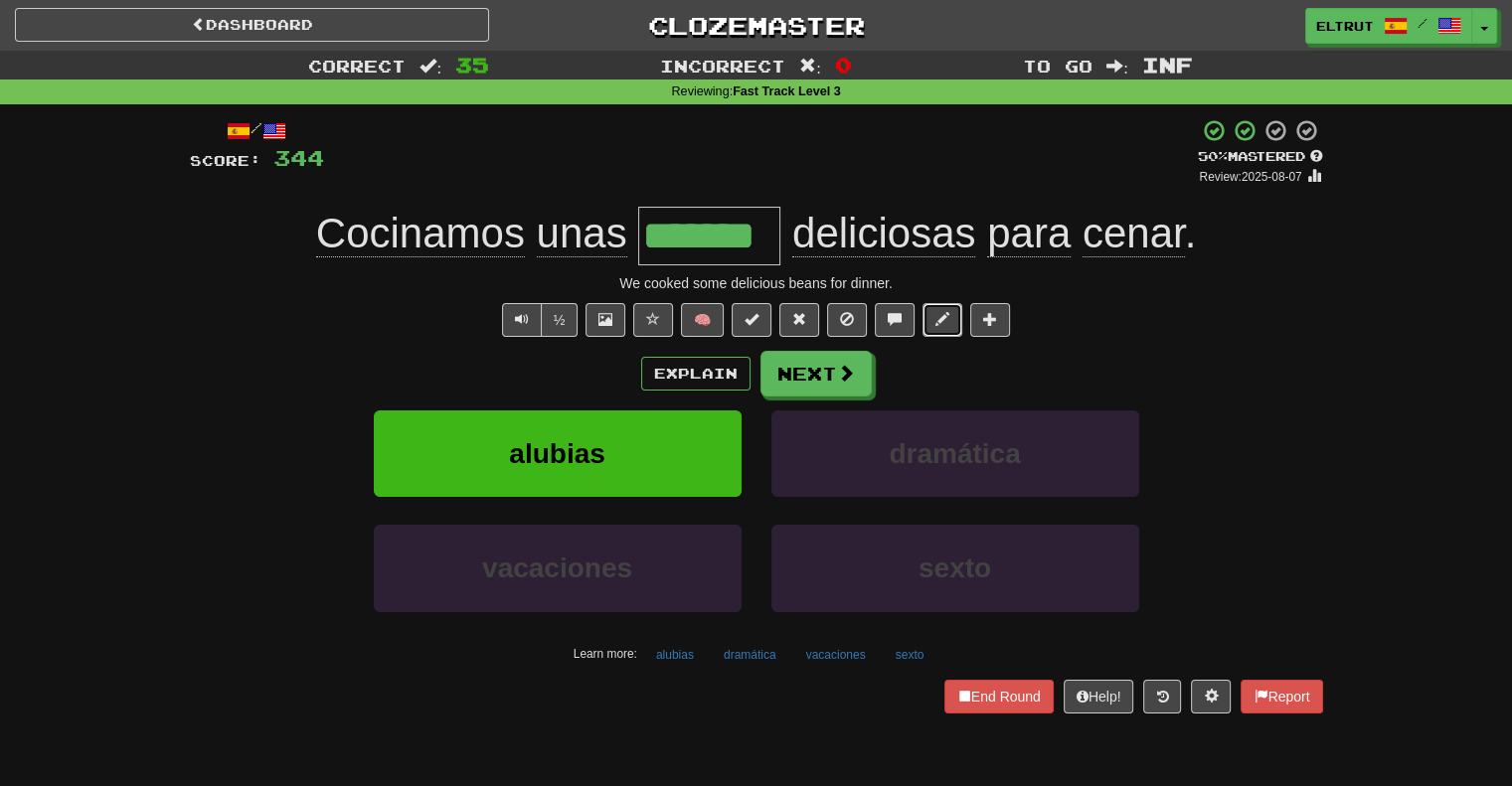 click at bounding box center [942, 319] 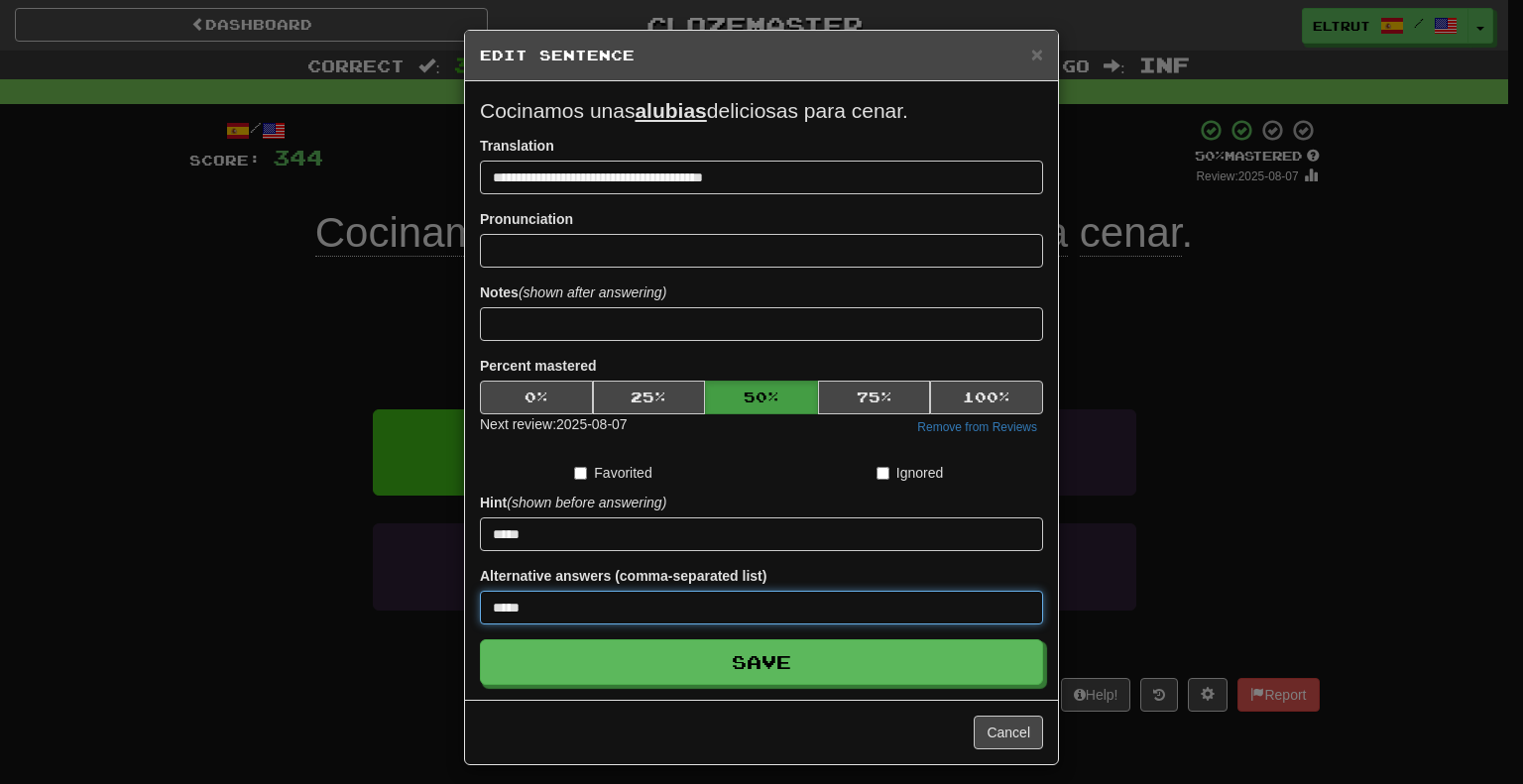 click on "*****" at bounding box center [762, 608] 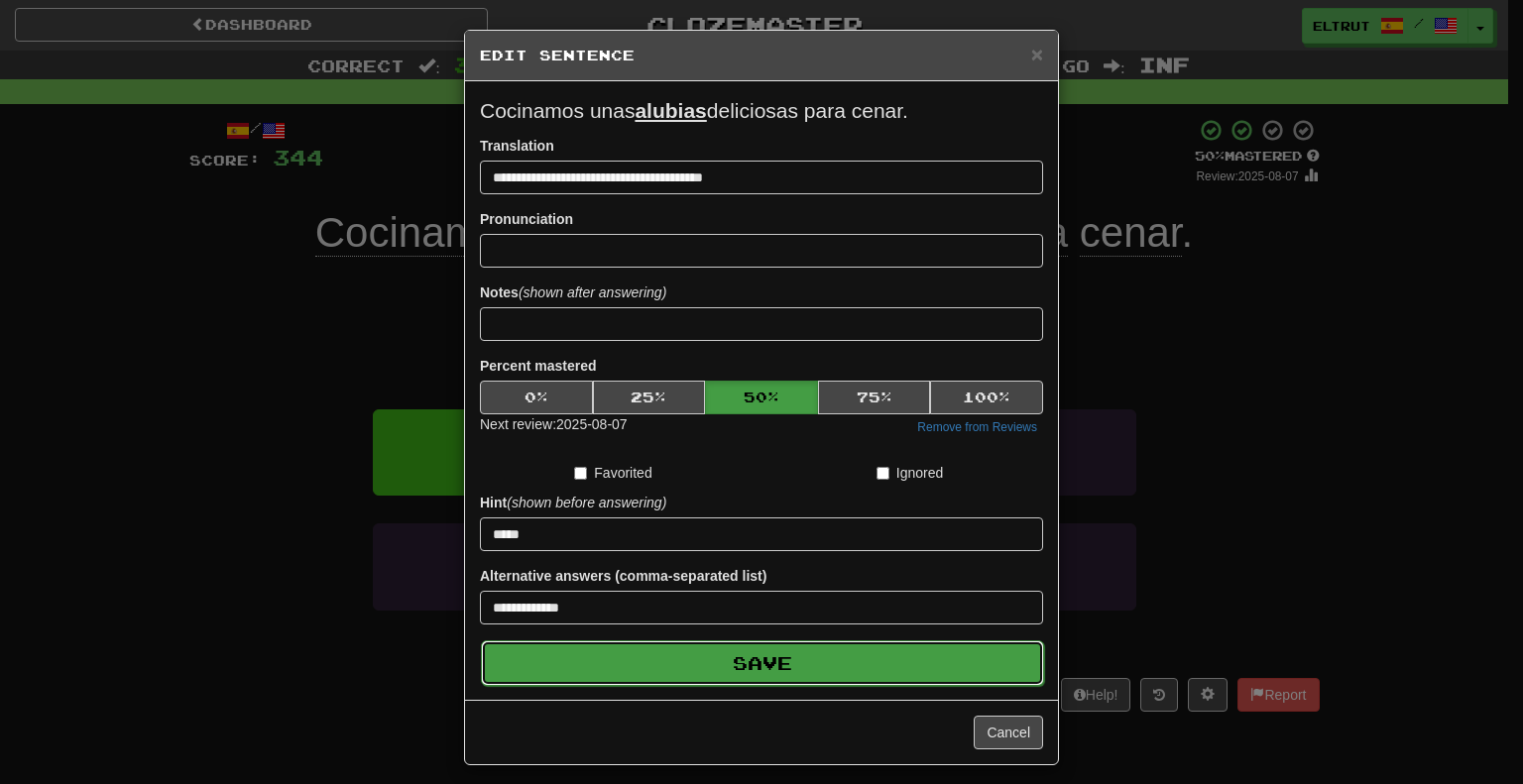 click on "Save" at bounding box center [762, 663] 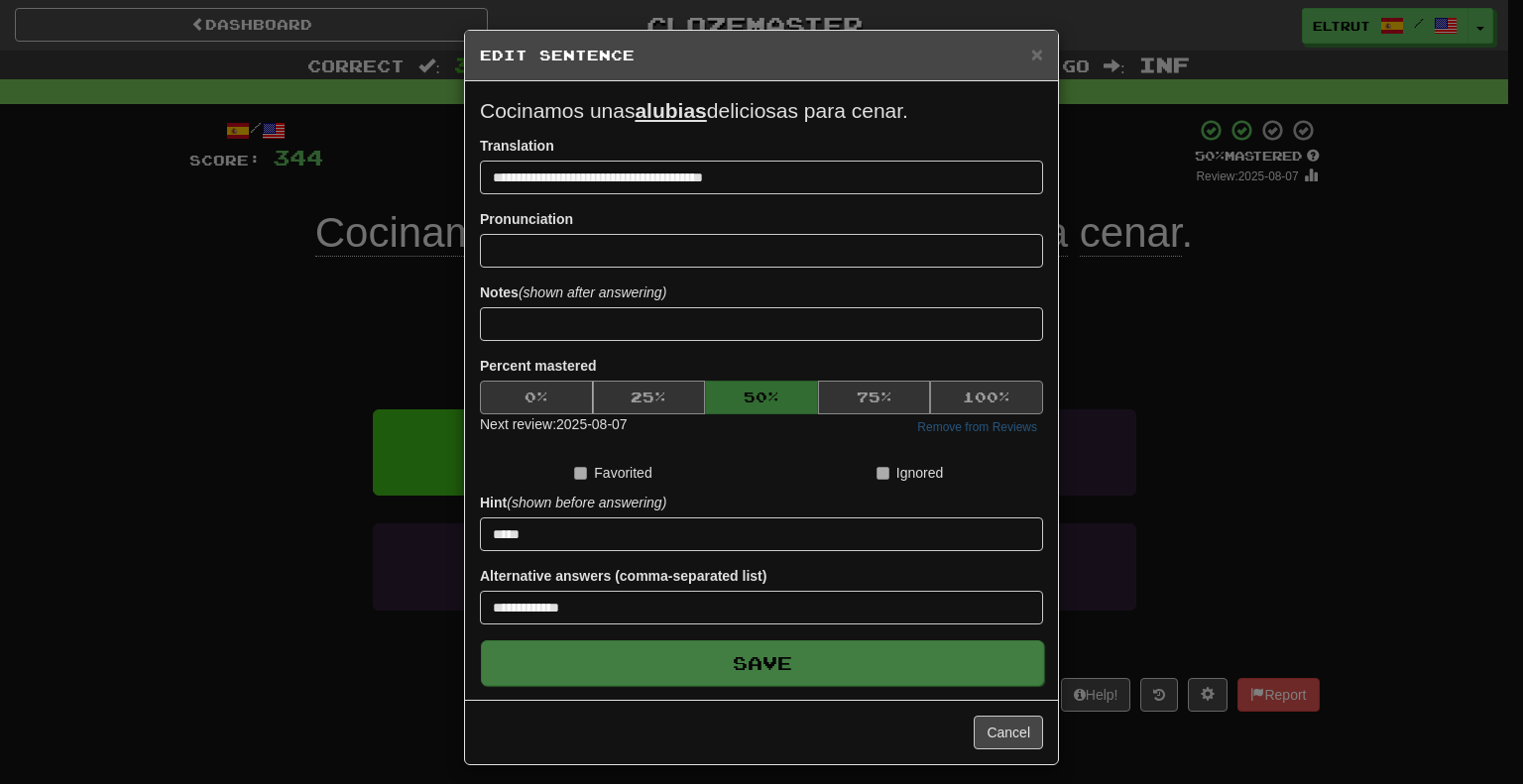 type on "**********" 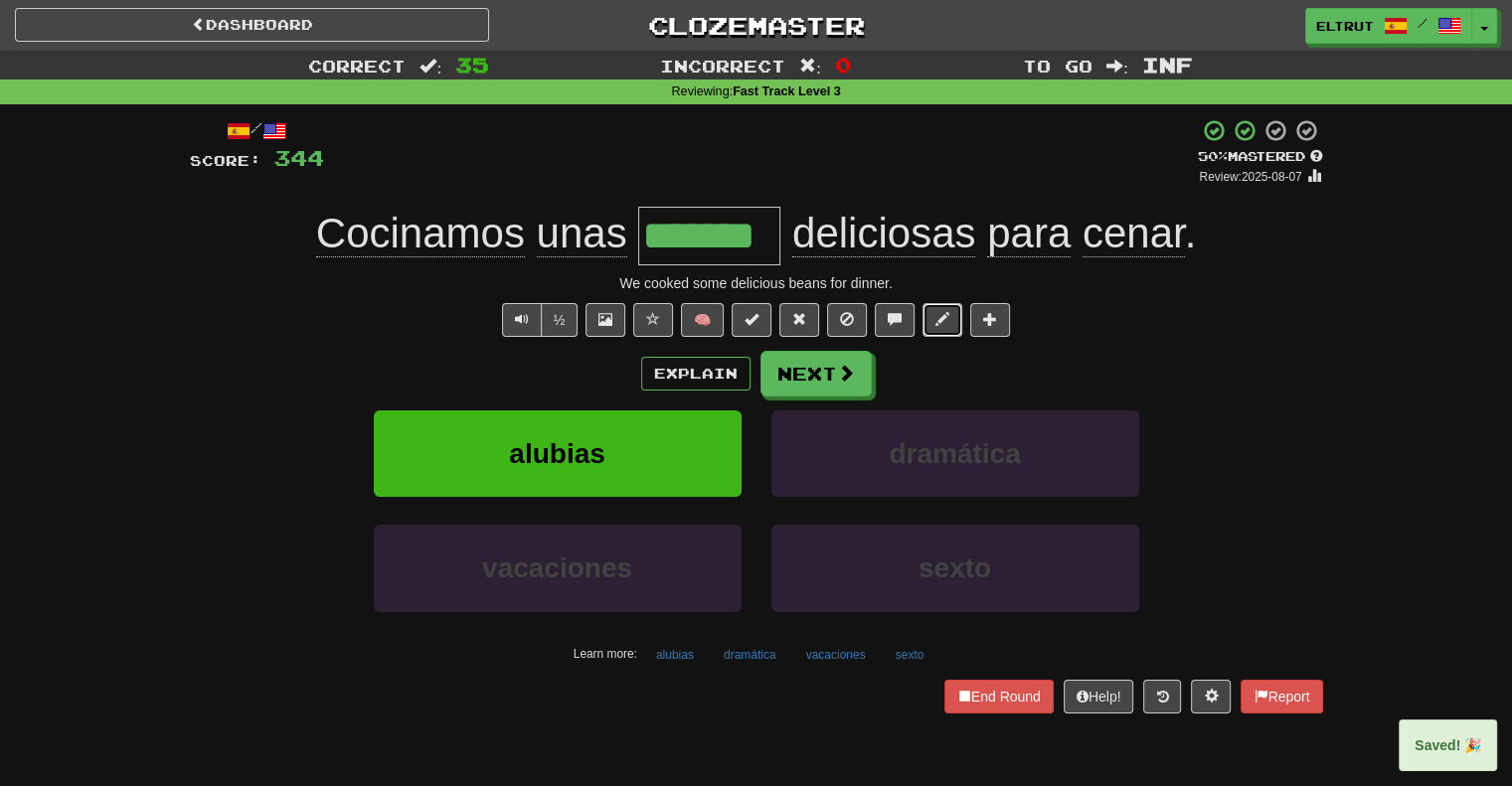 click at bounding box center (942, 320) 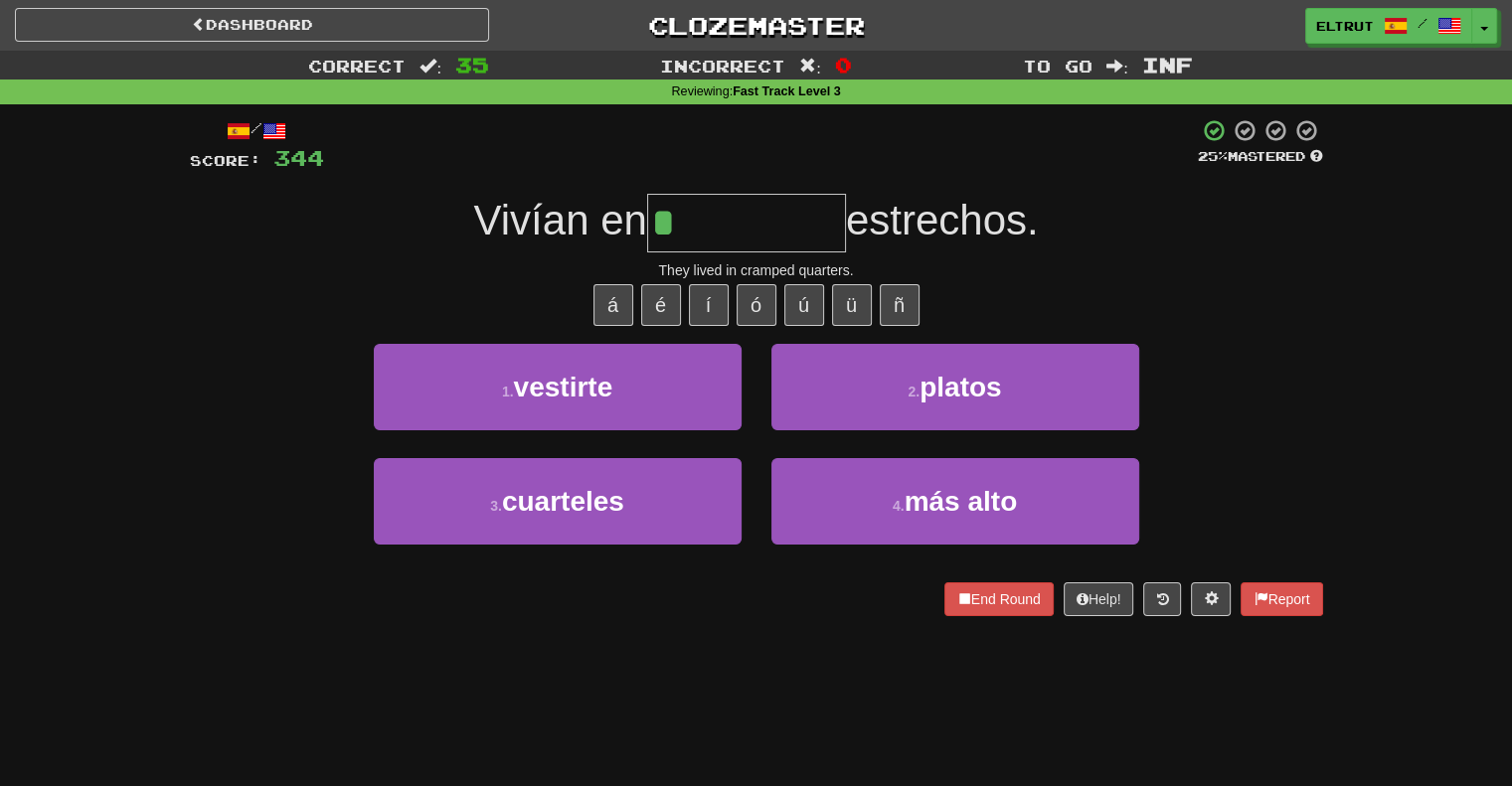 type on "*********" 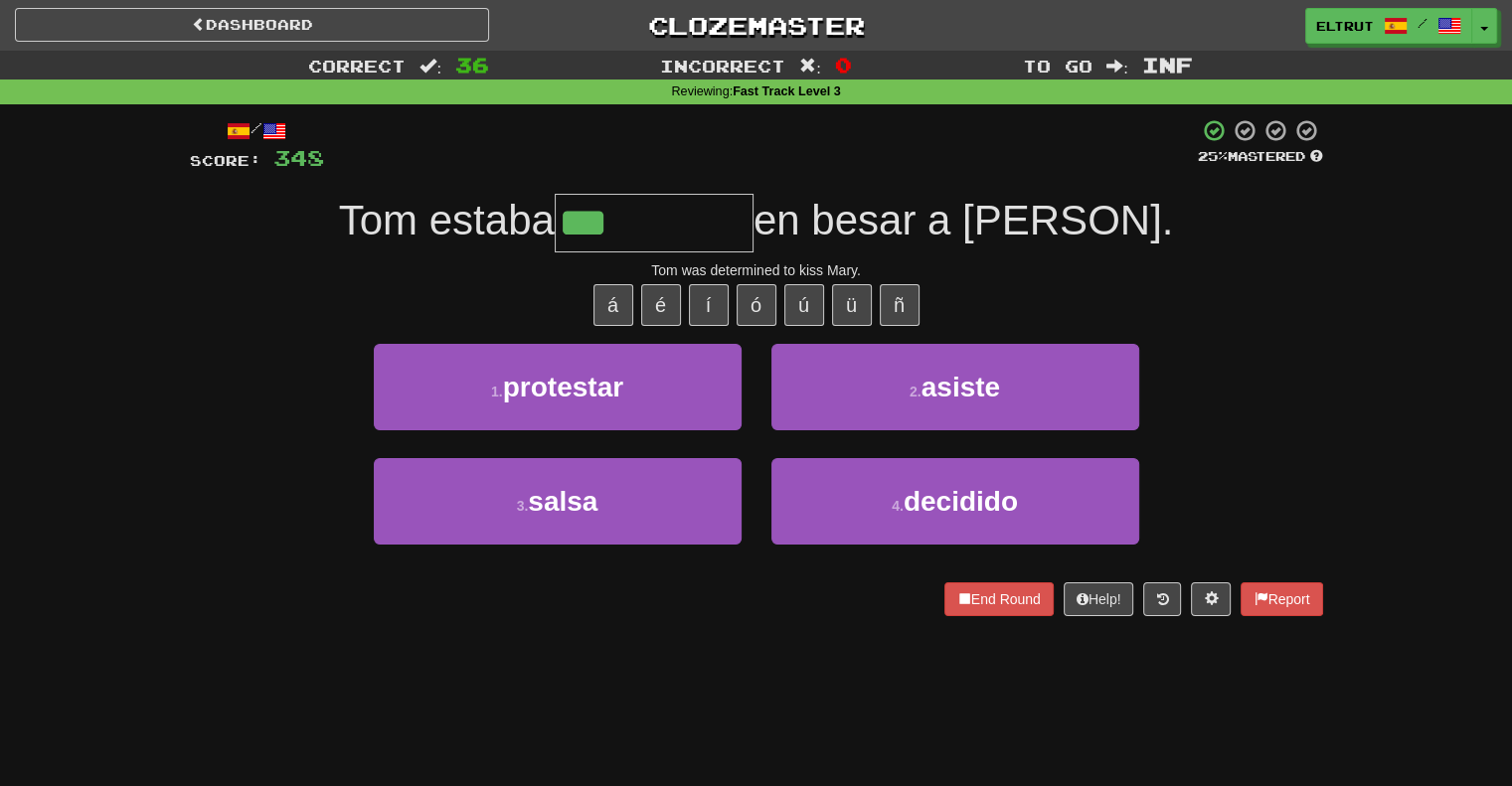 type on "********" 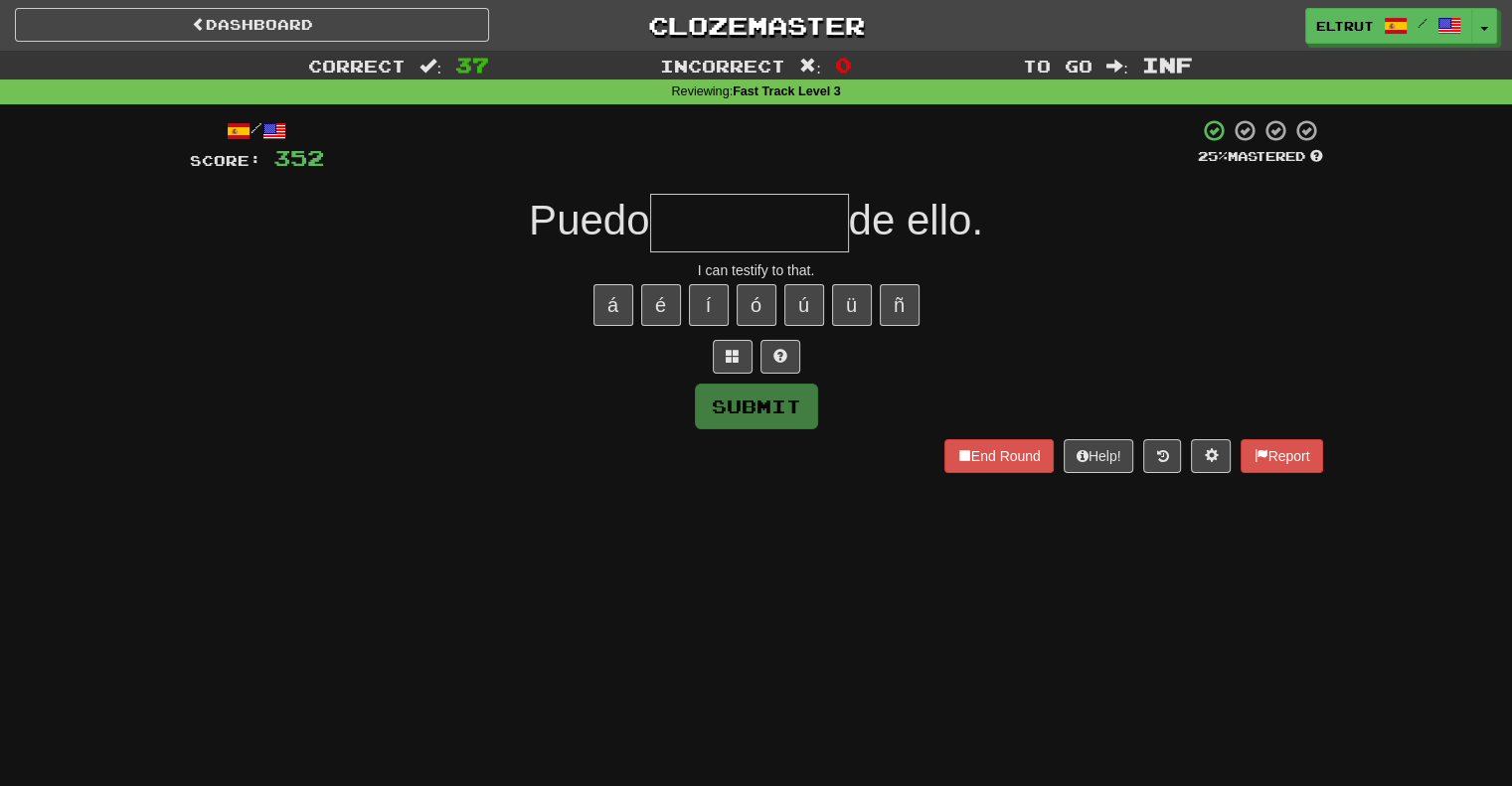 type on "*" 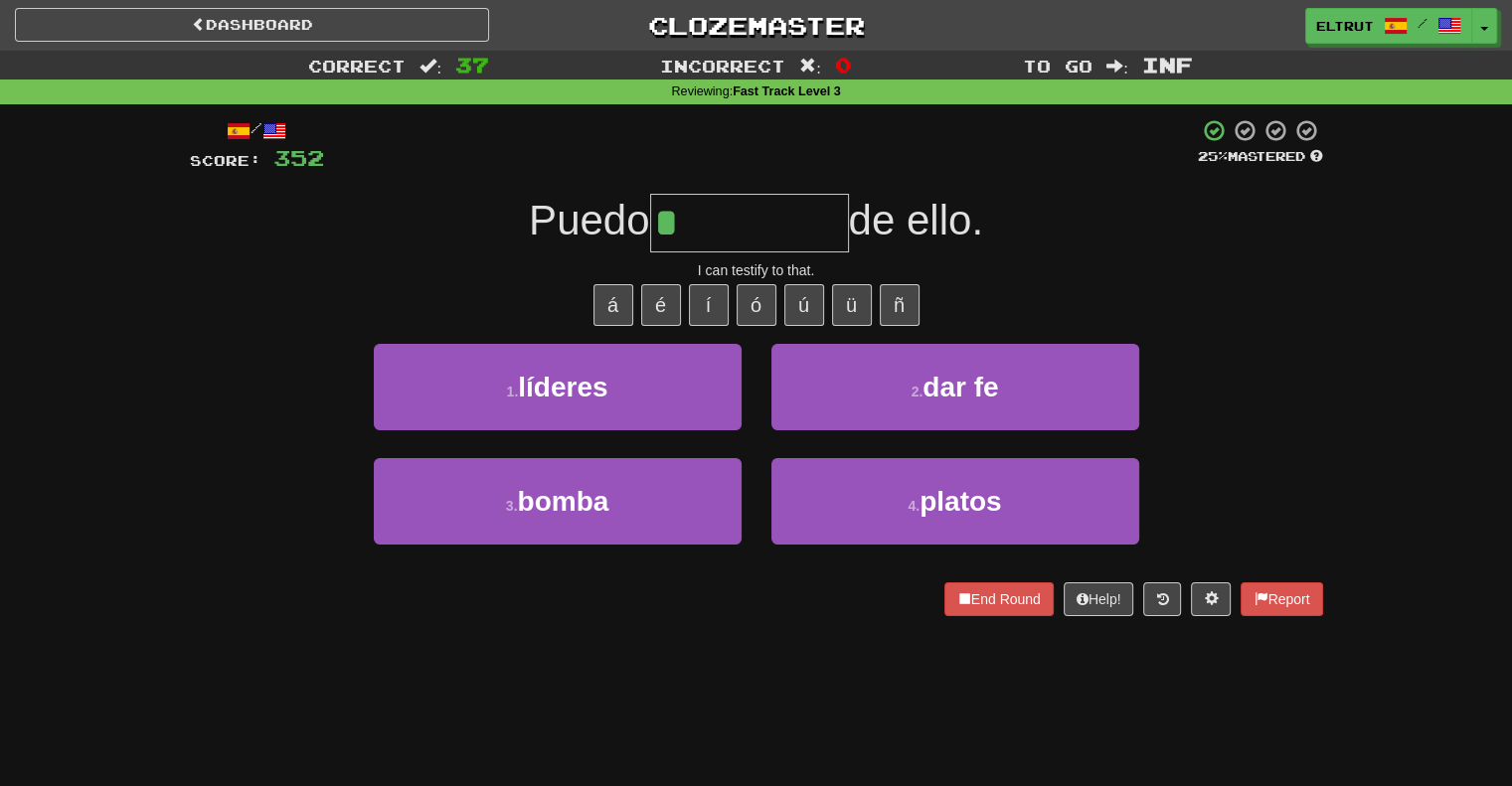 type on "******" 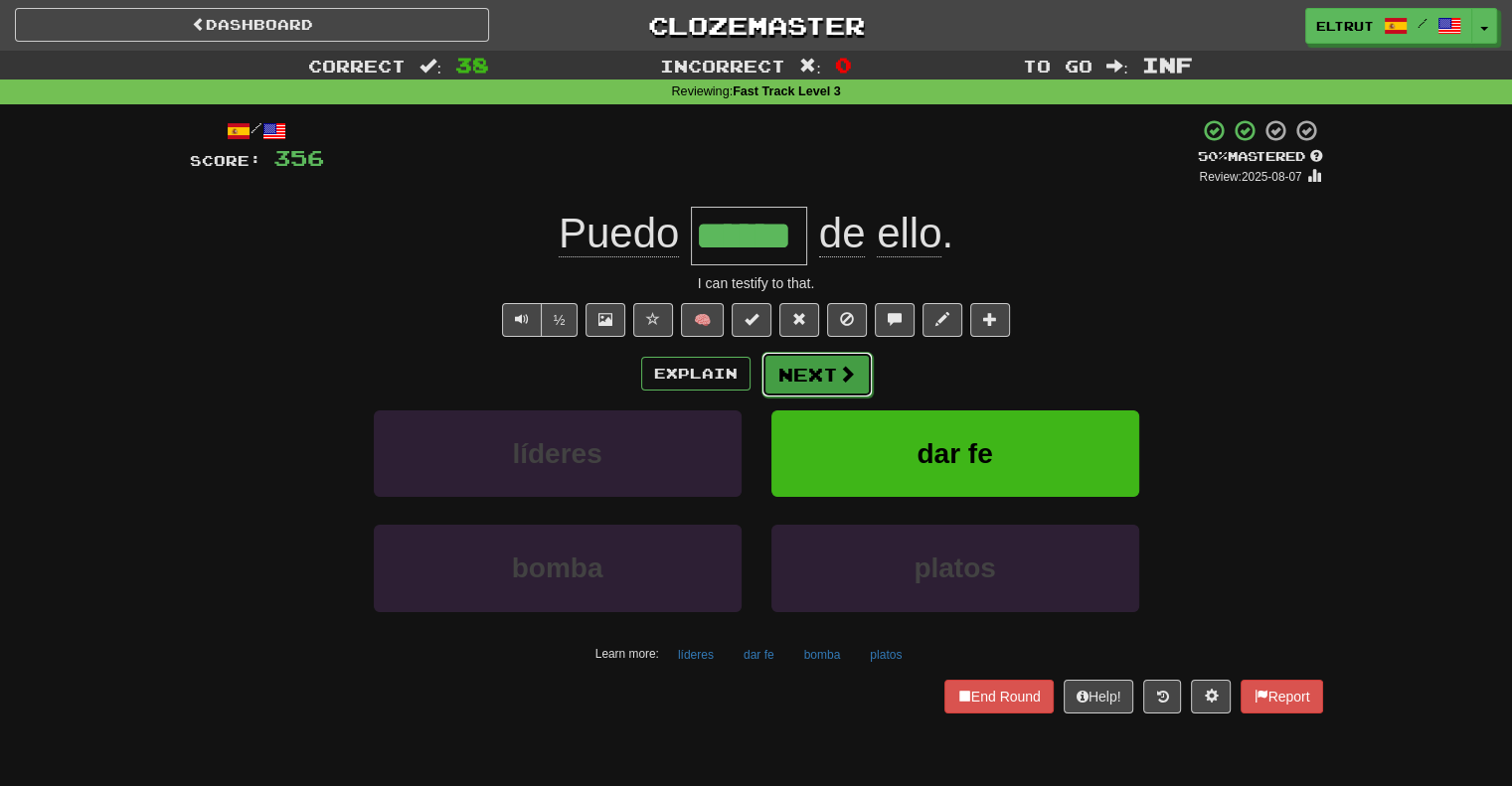 click on "Next" at bounding box center (817, 375) 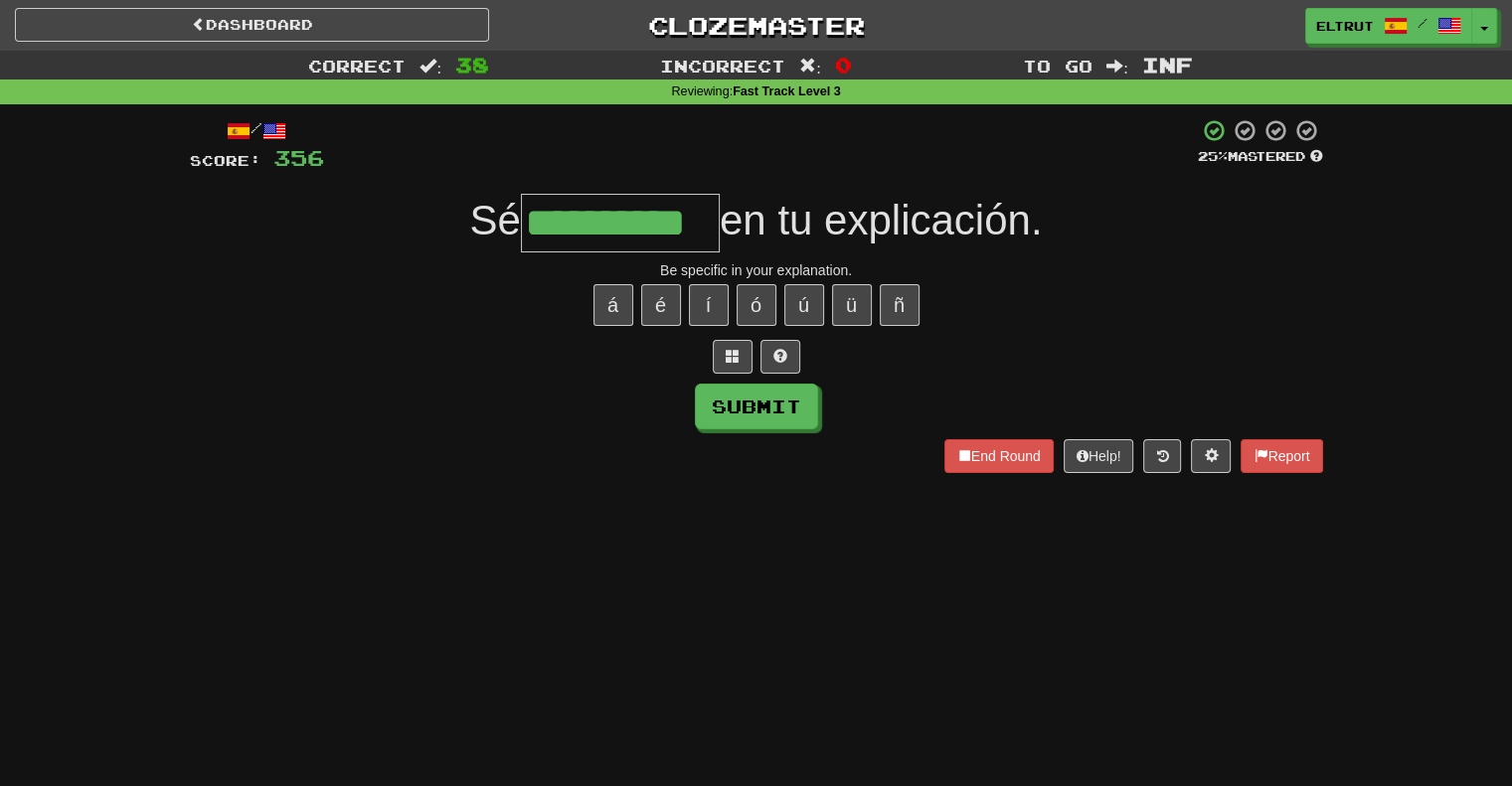 type on "**********" 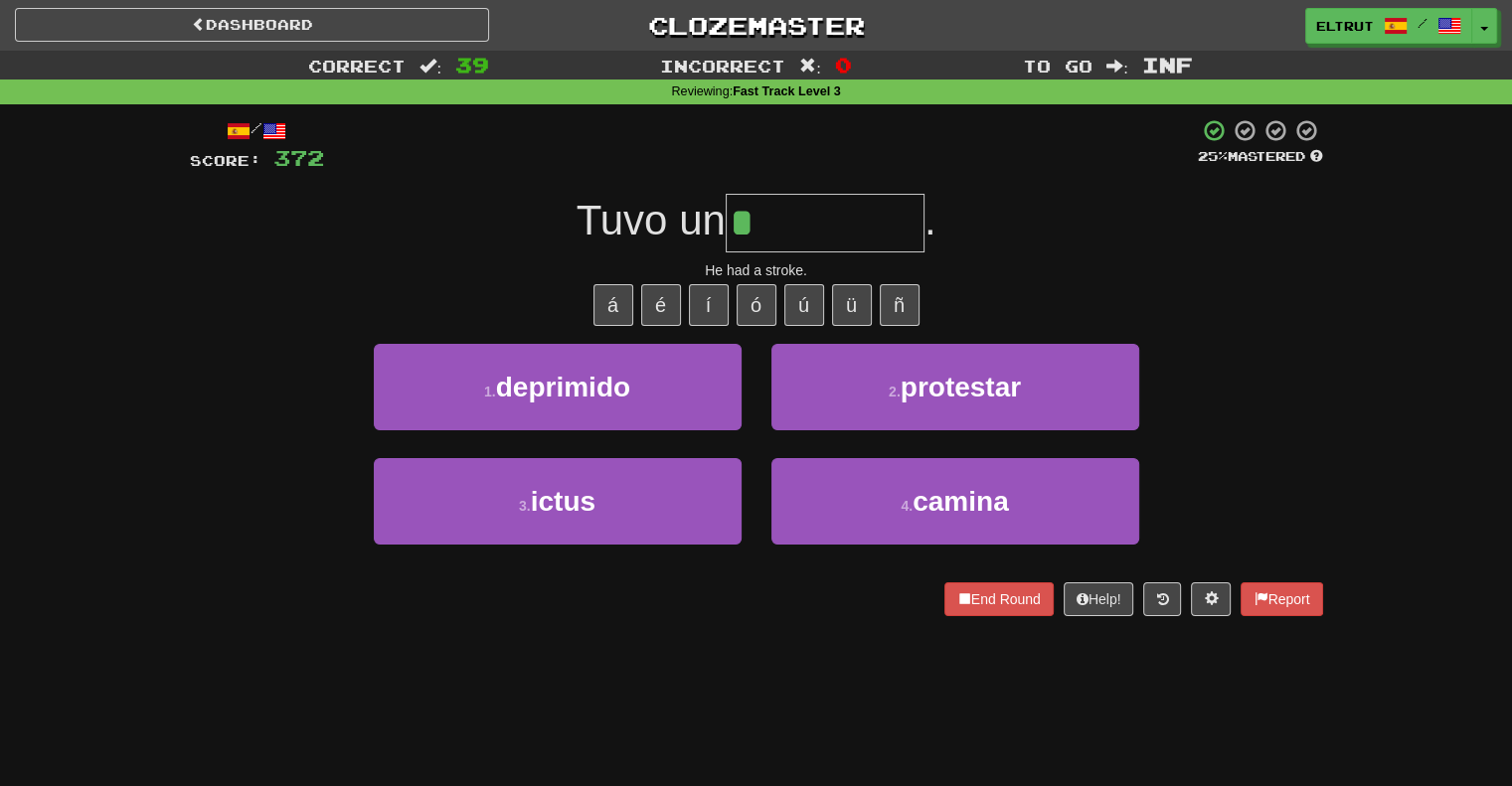 type on "*****" 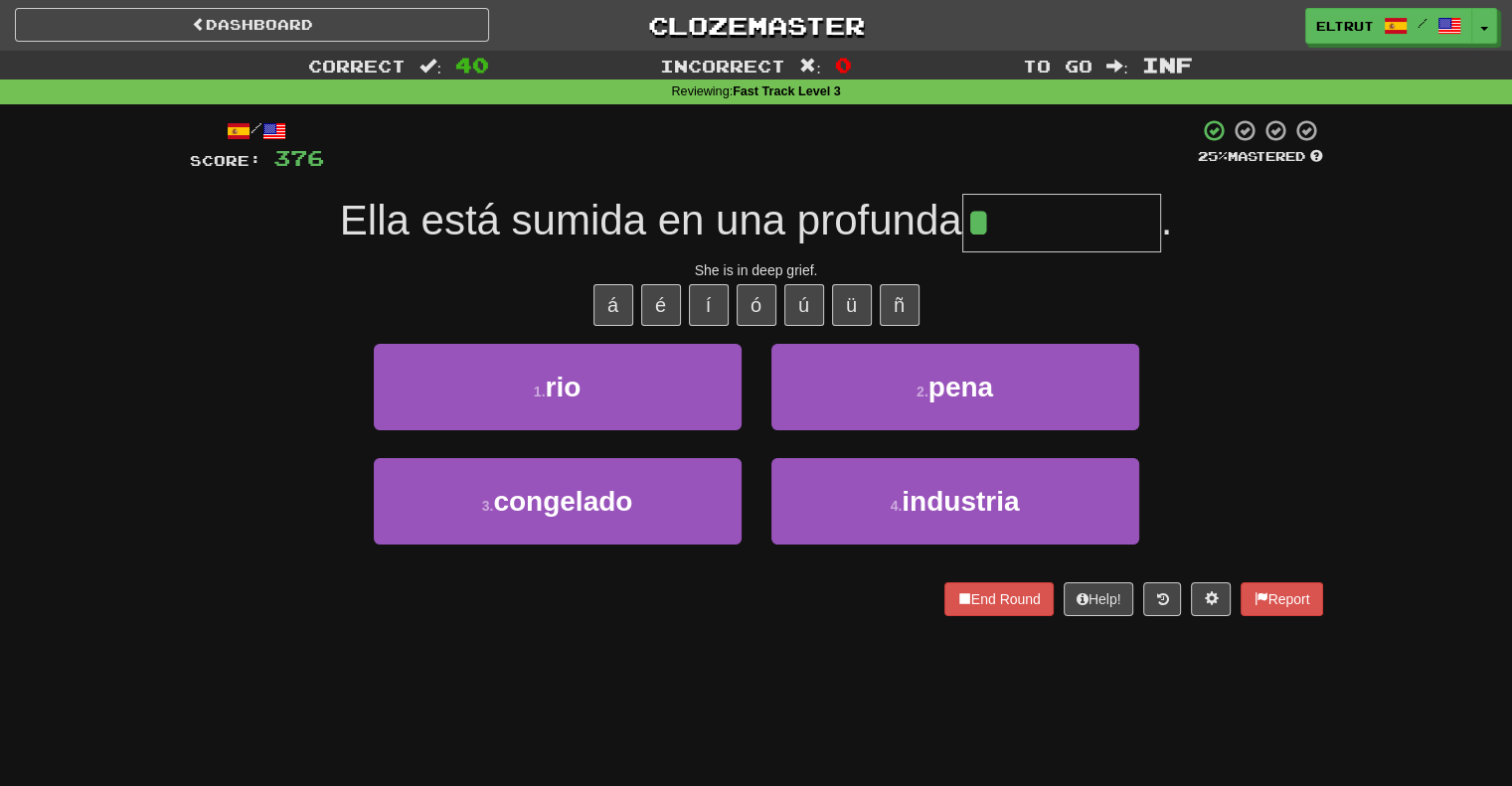 type on "****" 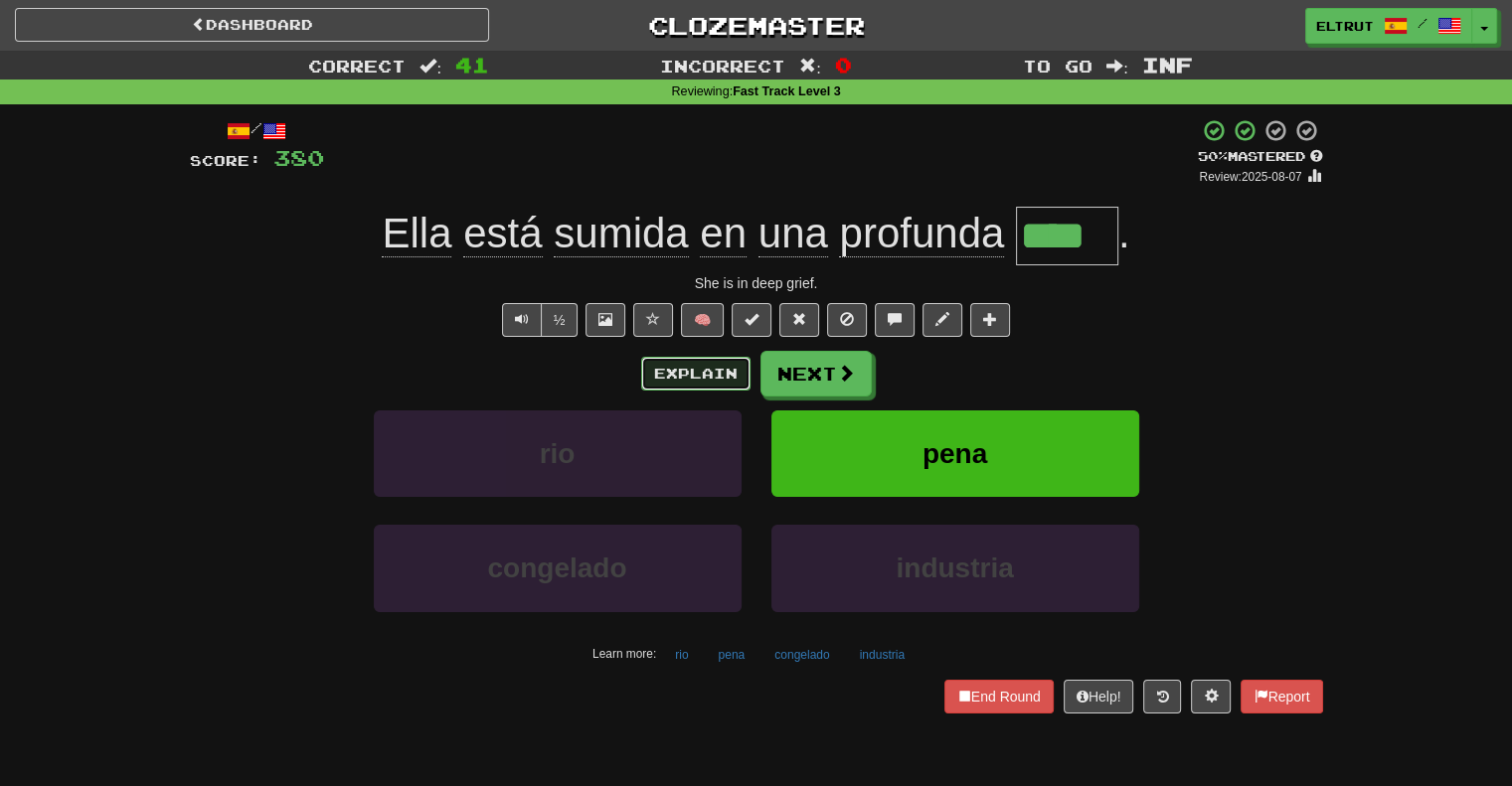 click on "Explain" at bounding box center [696, 374] 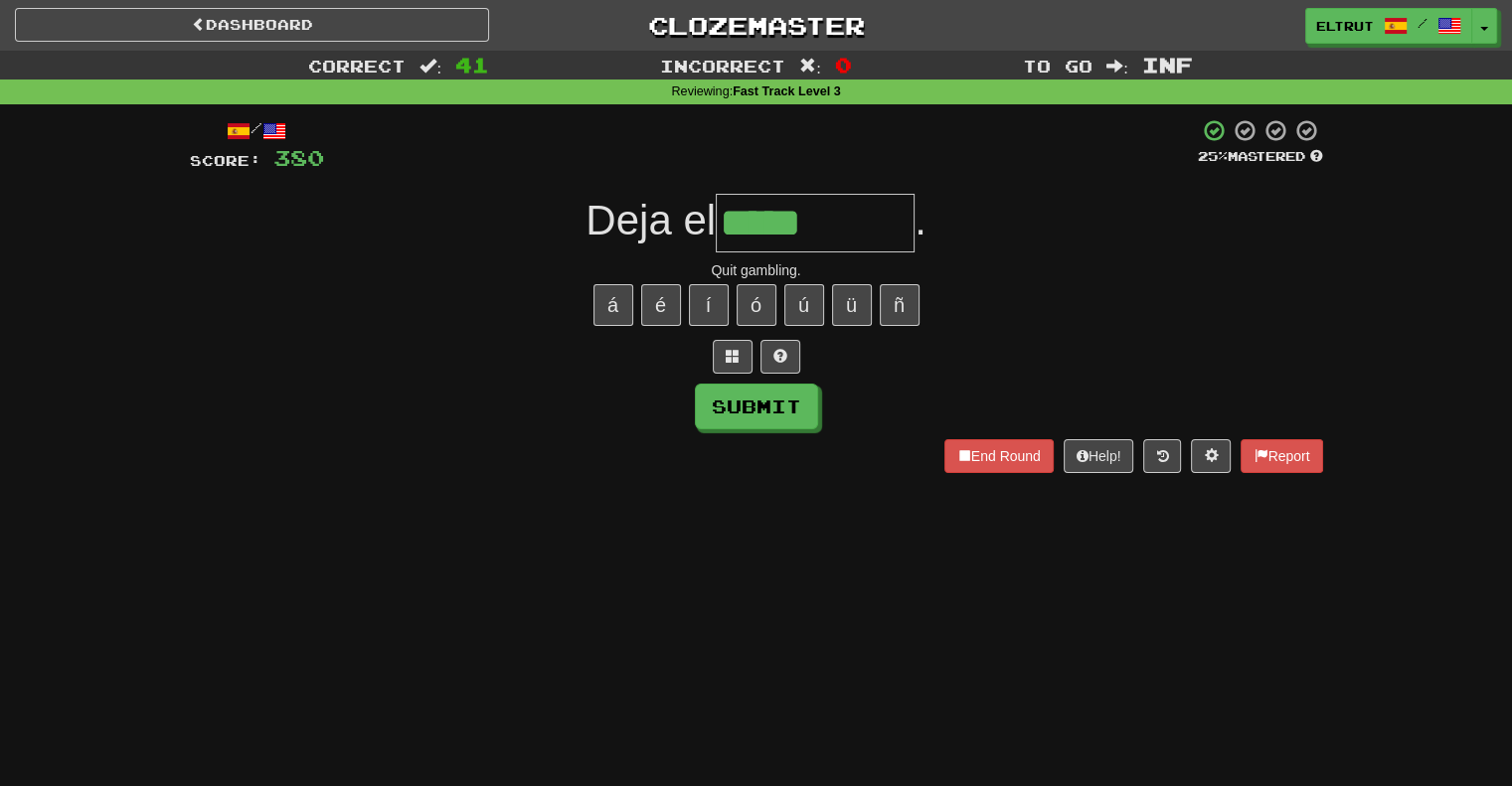type on "*****" 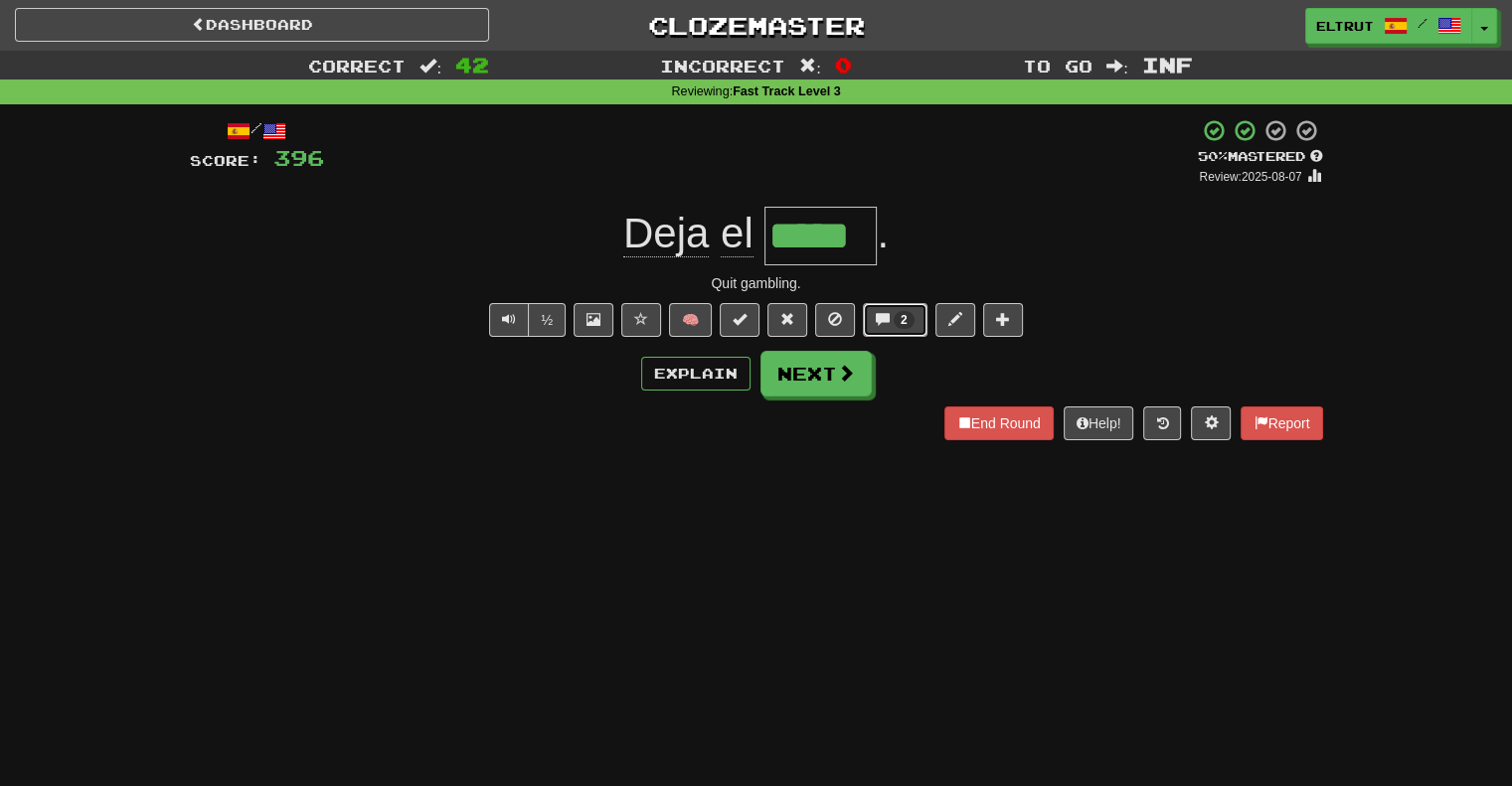 click on "2" at bounding box center (895, 320) 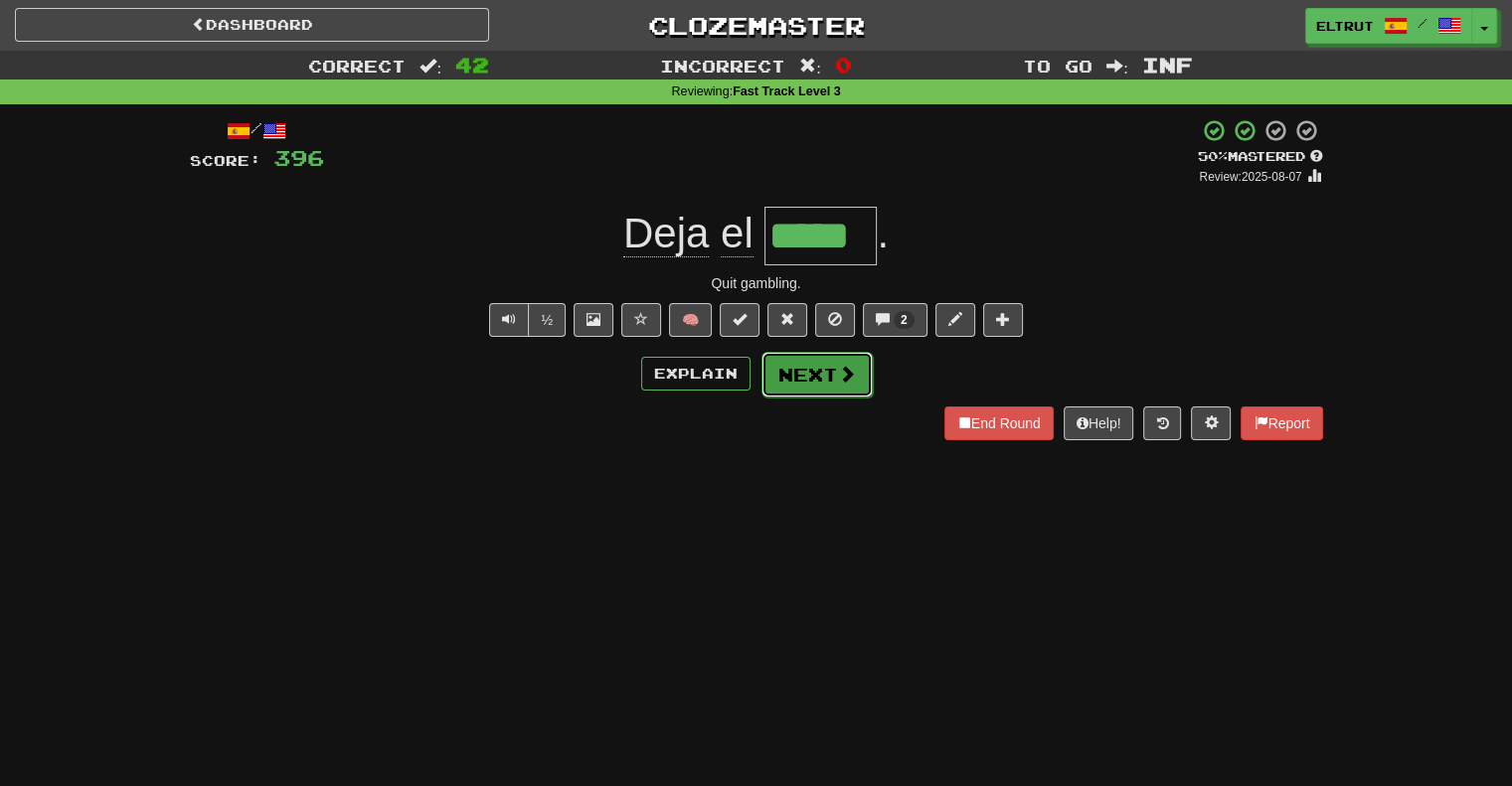 click on "Next" at bounding box center [817, 375] 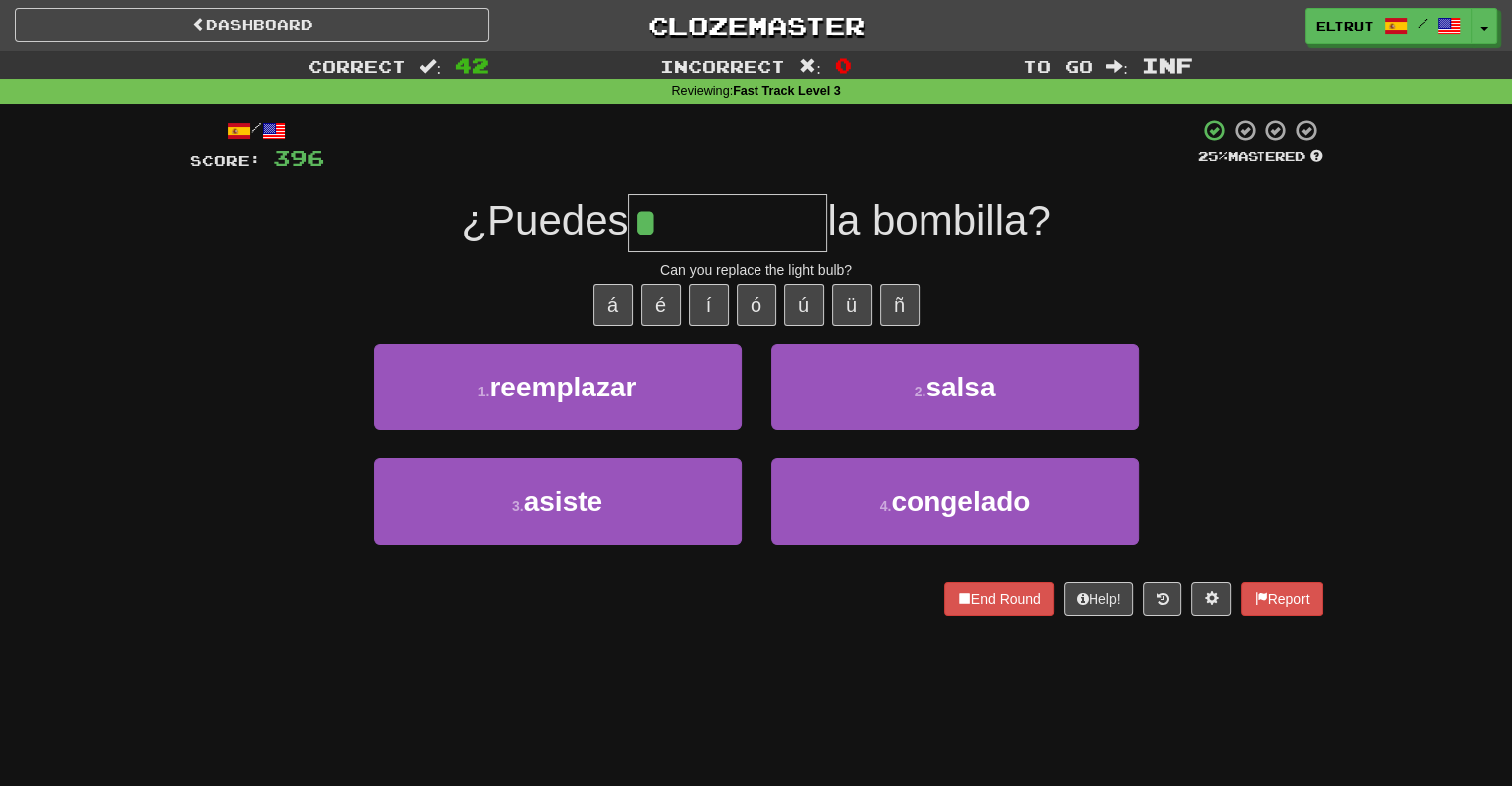 type on "**********" 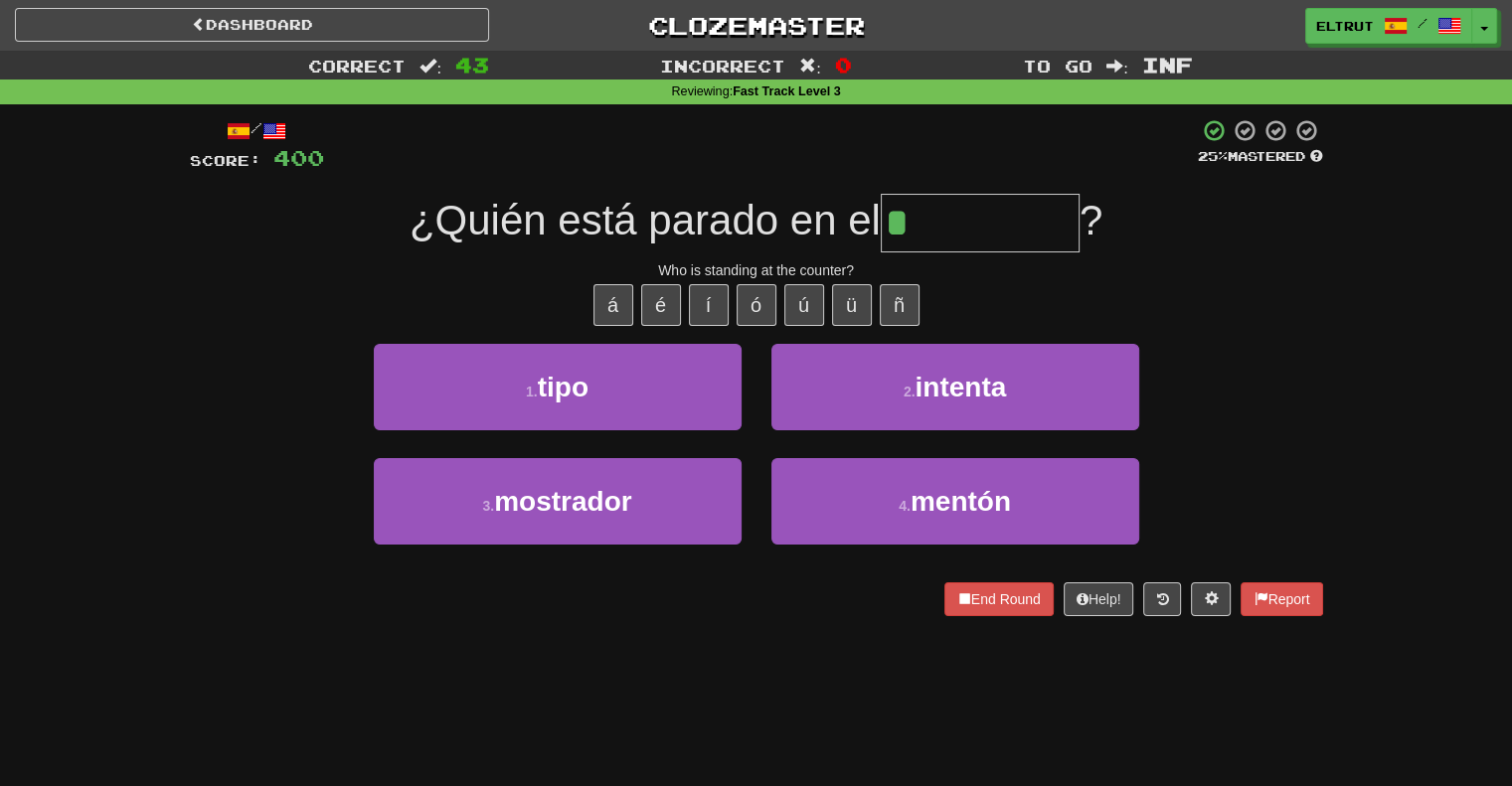 type on "*********" 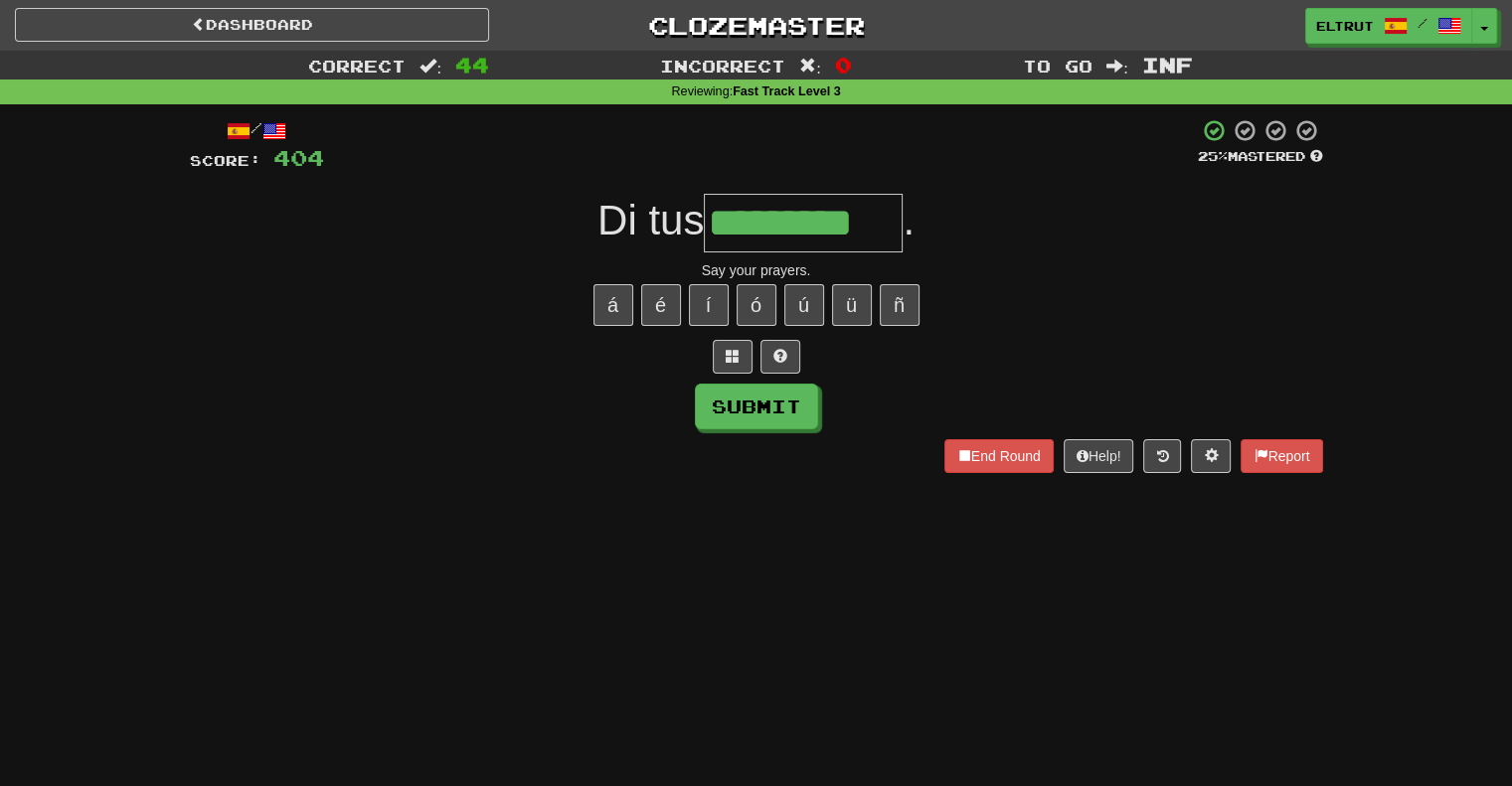 type on "*********" 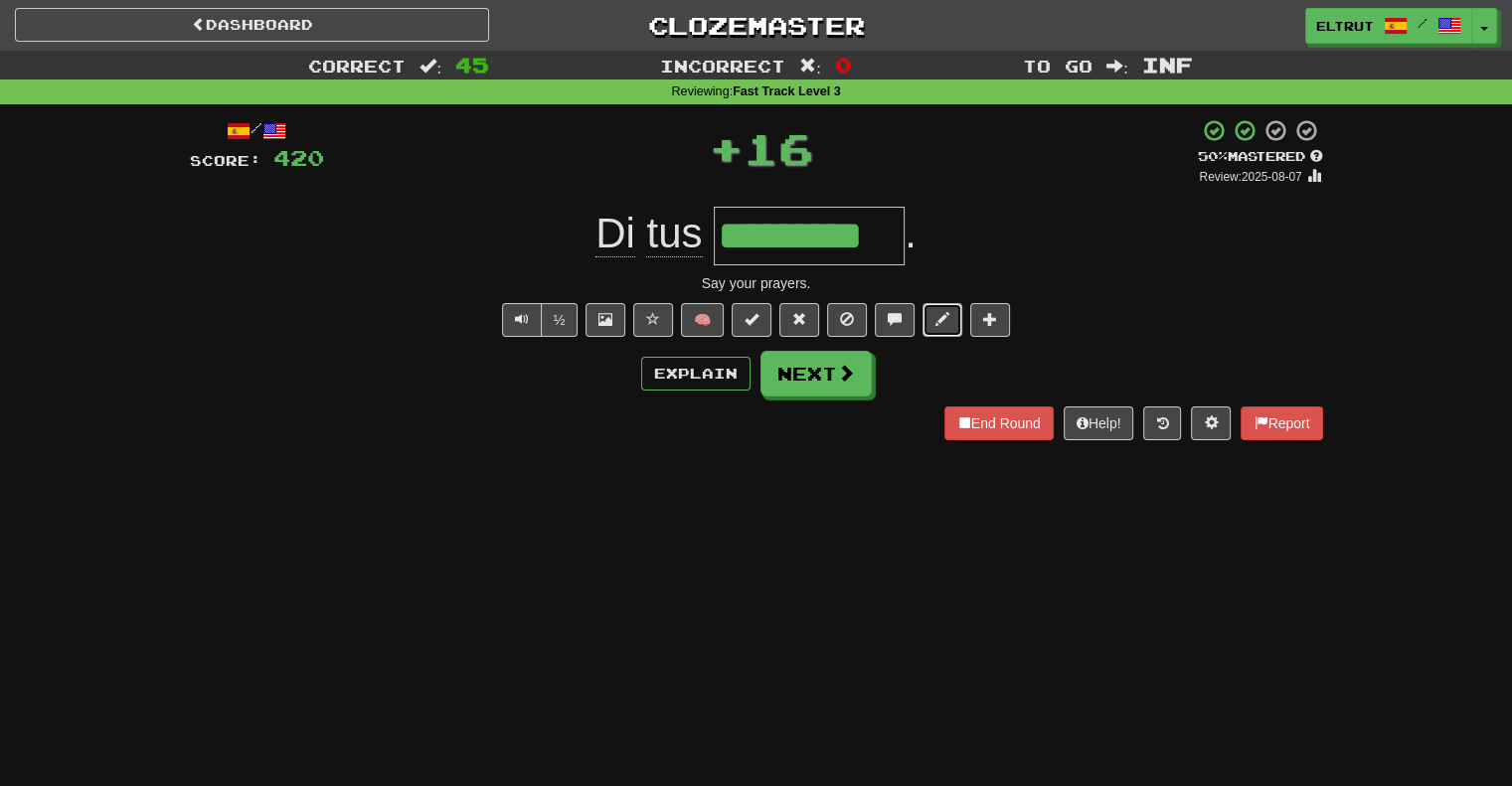 click at bounding box center (942, 320) 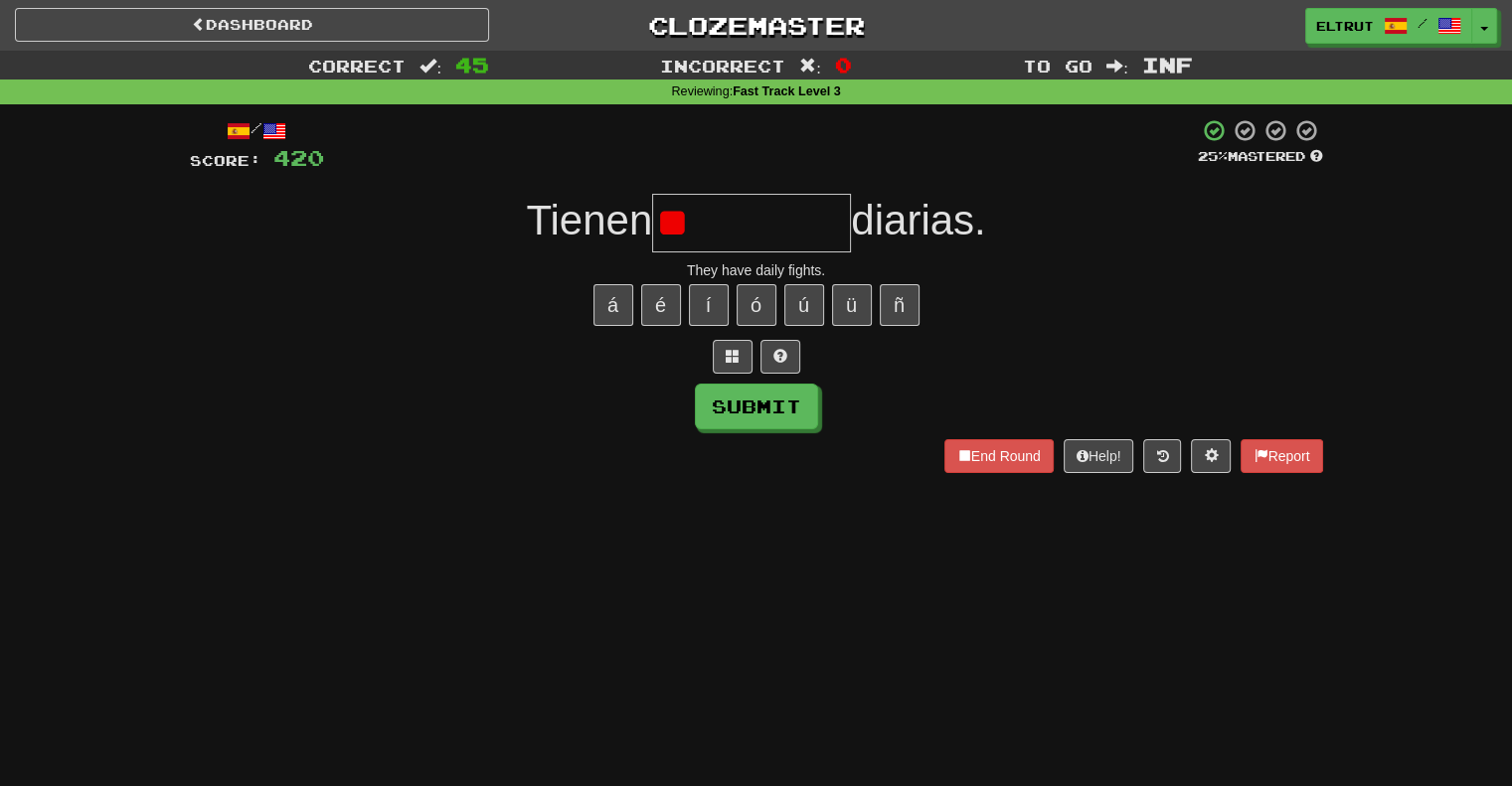 type on "*" 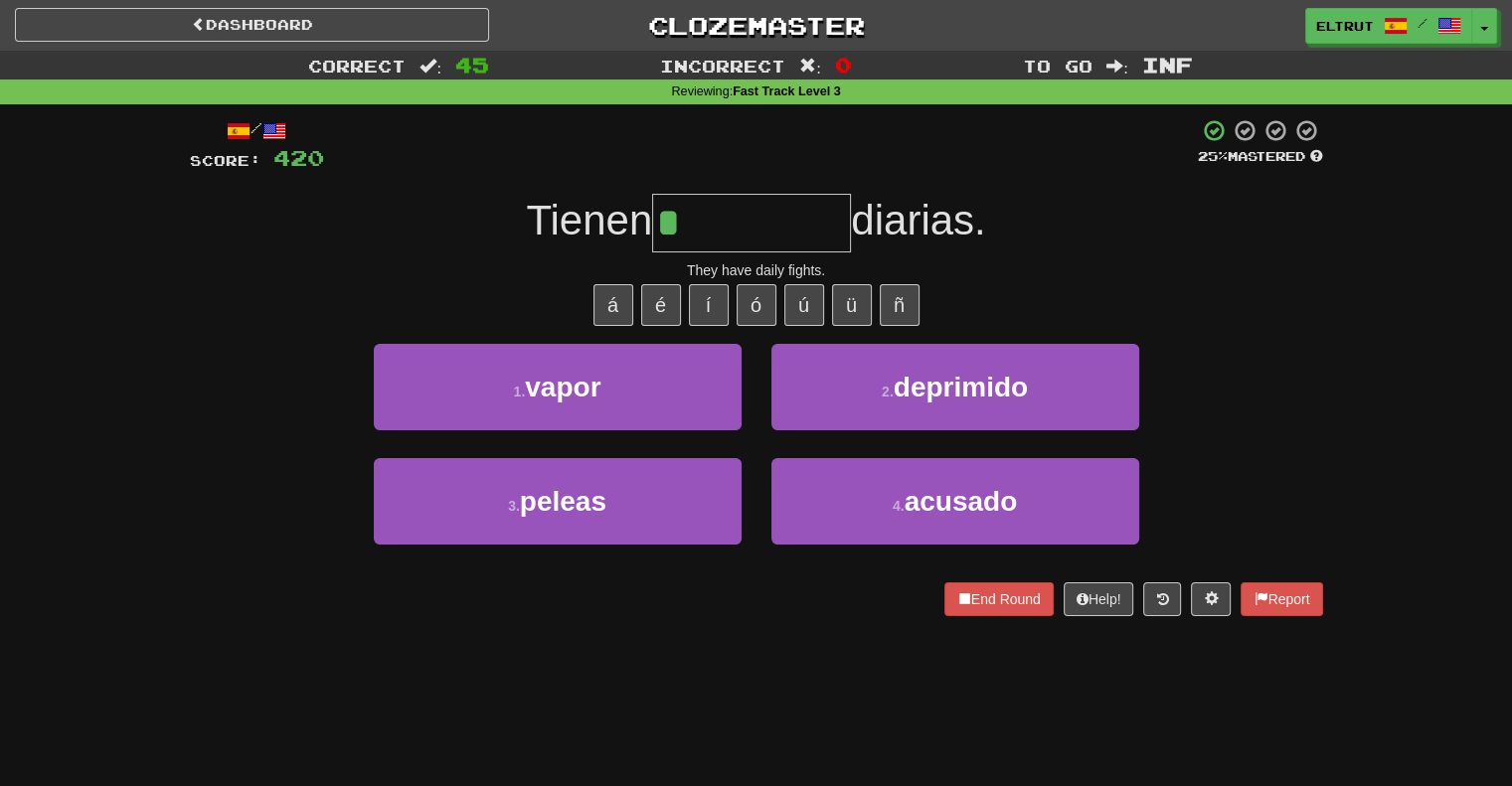 type on "******" 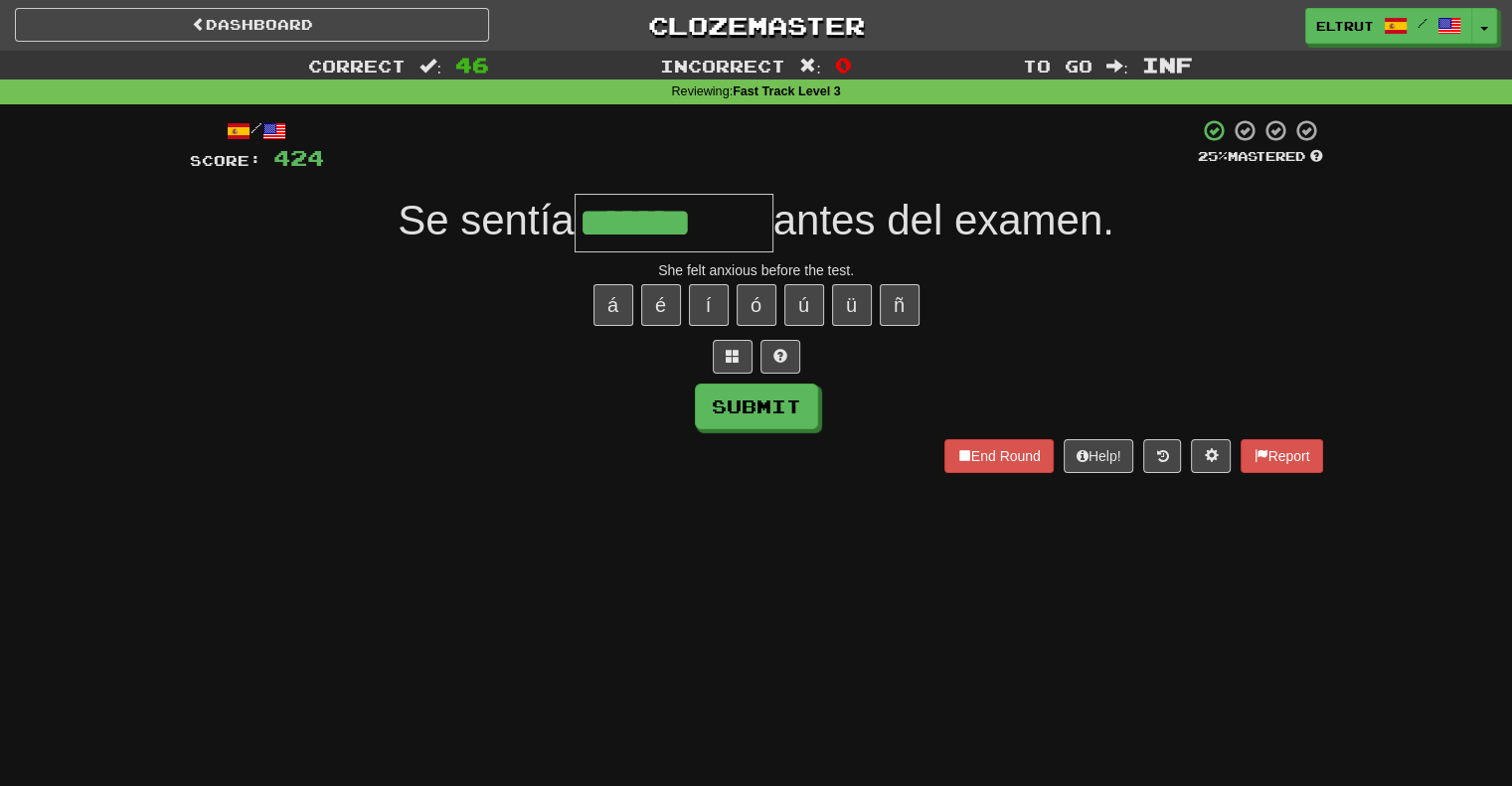 type on "*******" 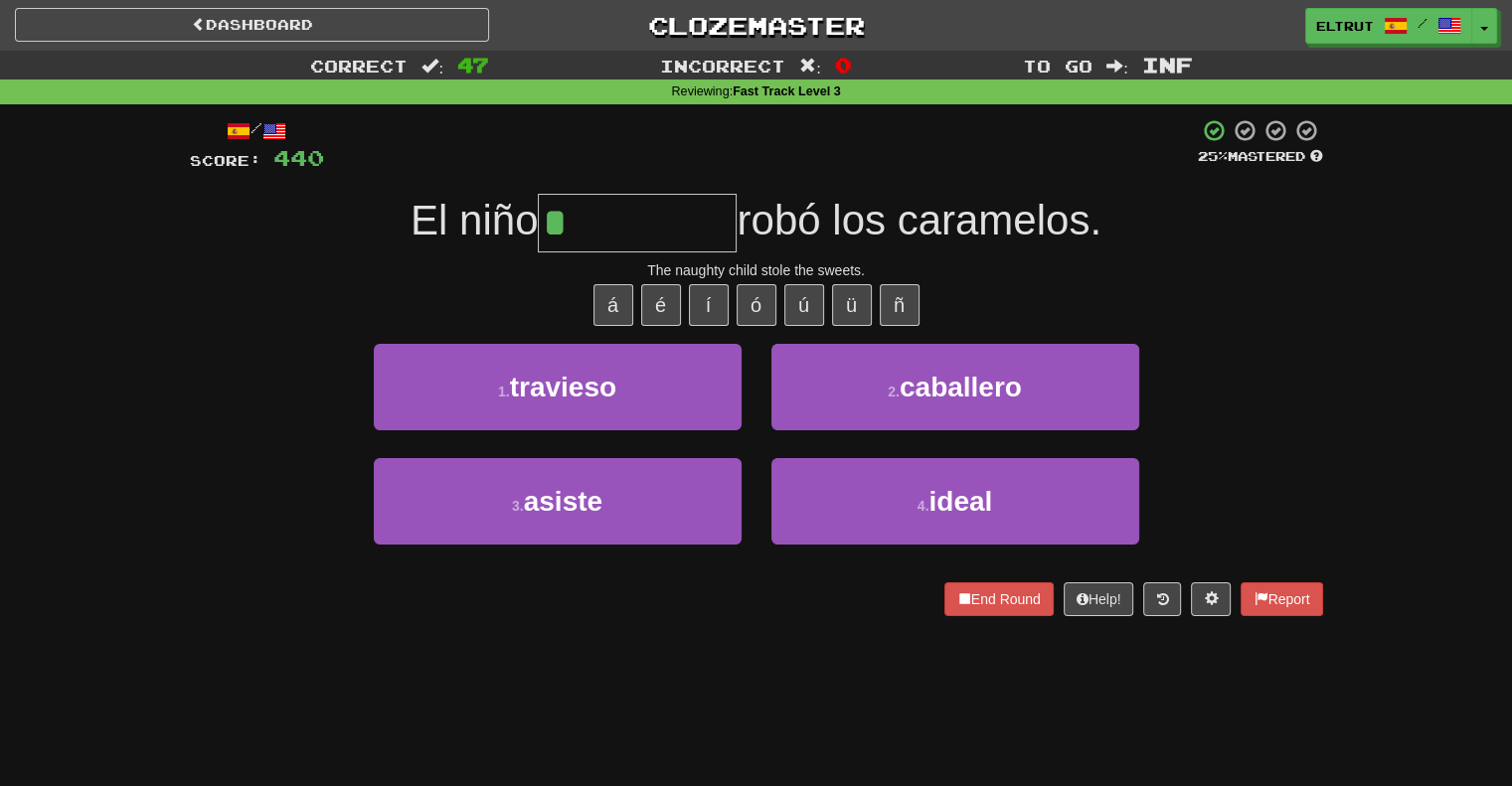 type on "********" 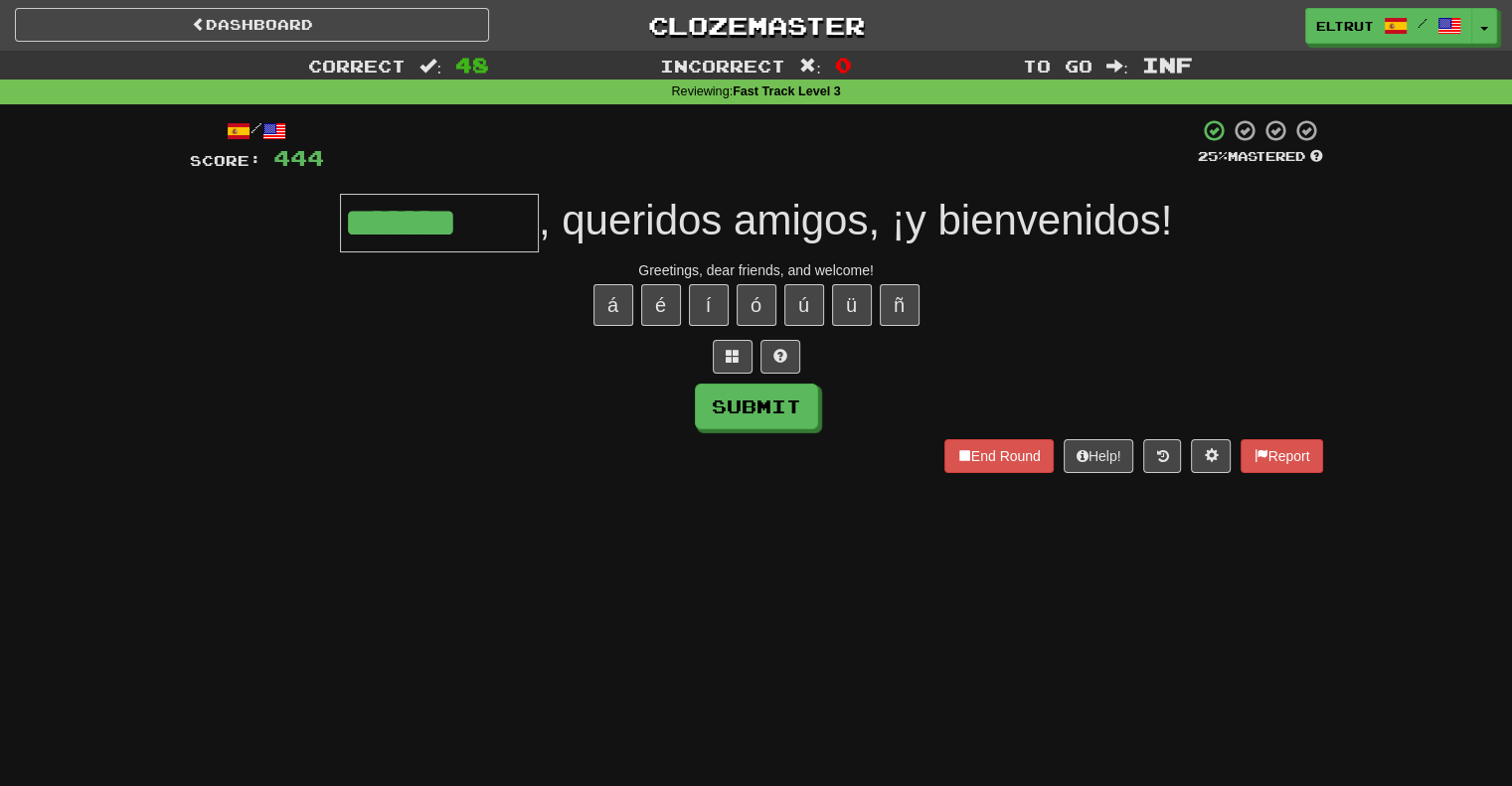 type on "*******" 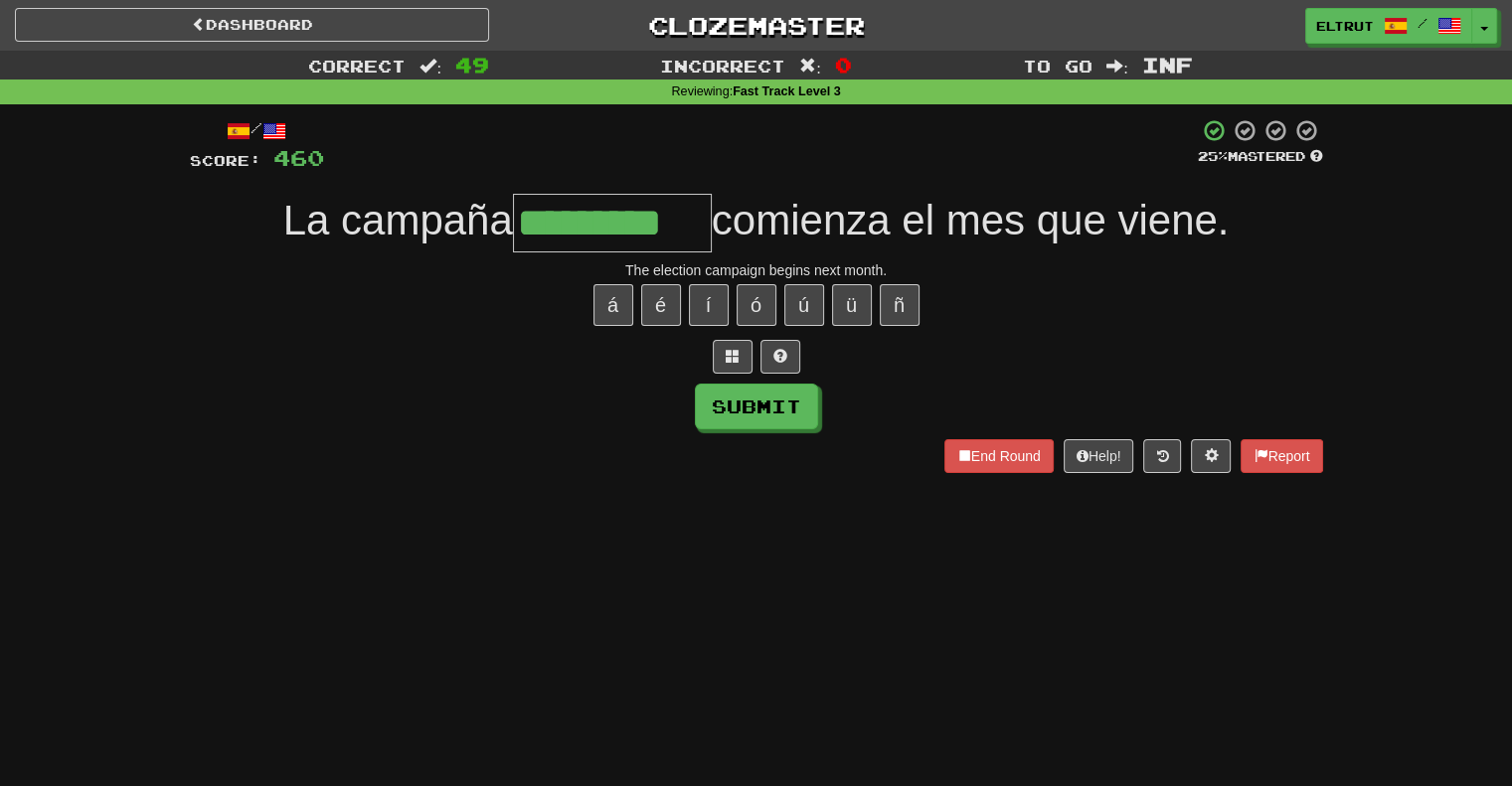 type on "*********" 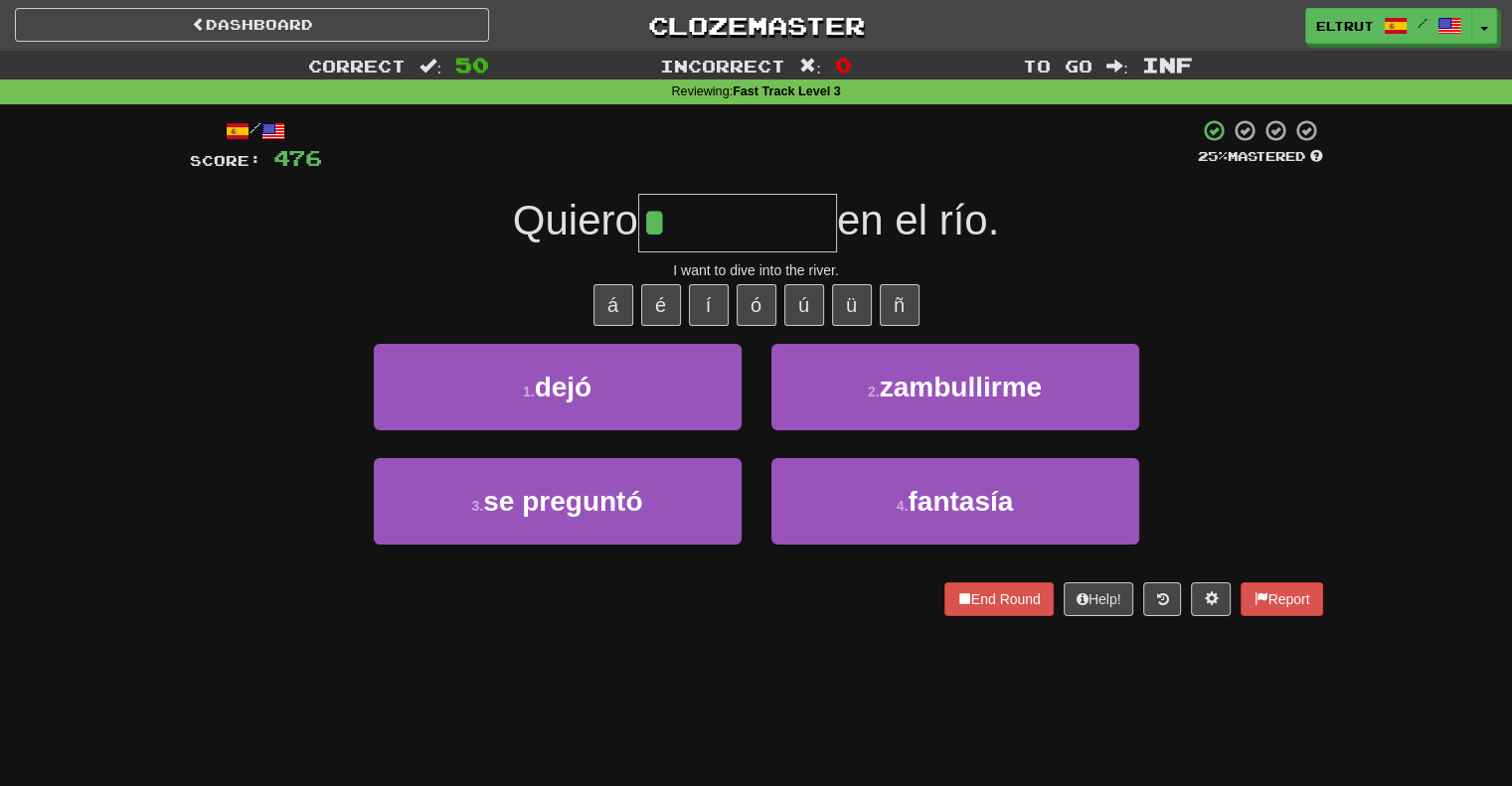 type on "**********" 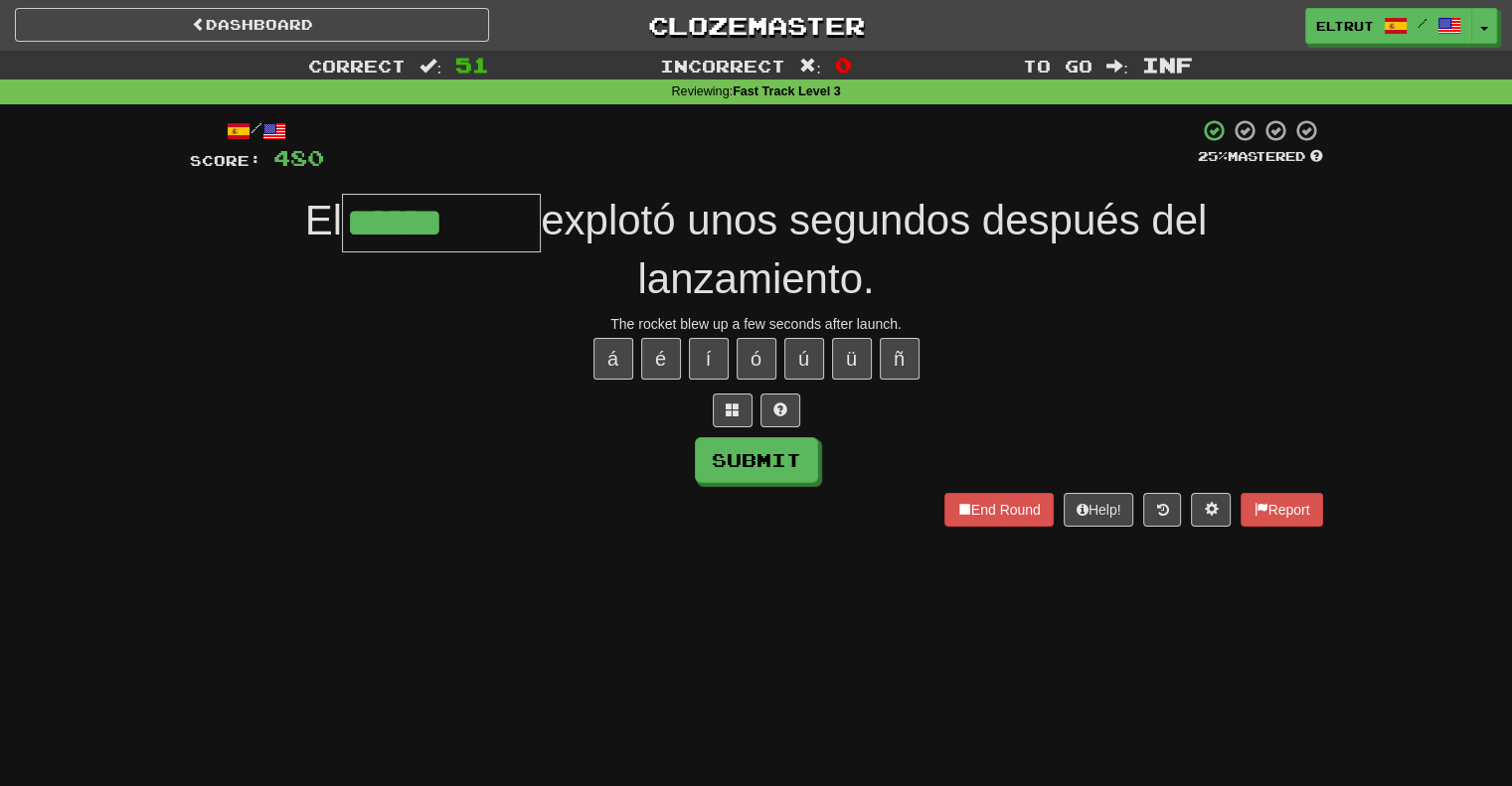 type on "******" 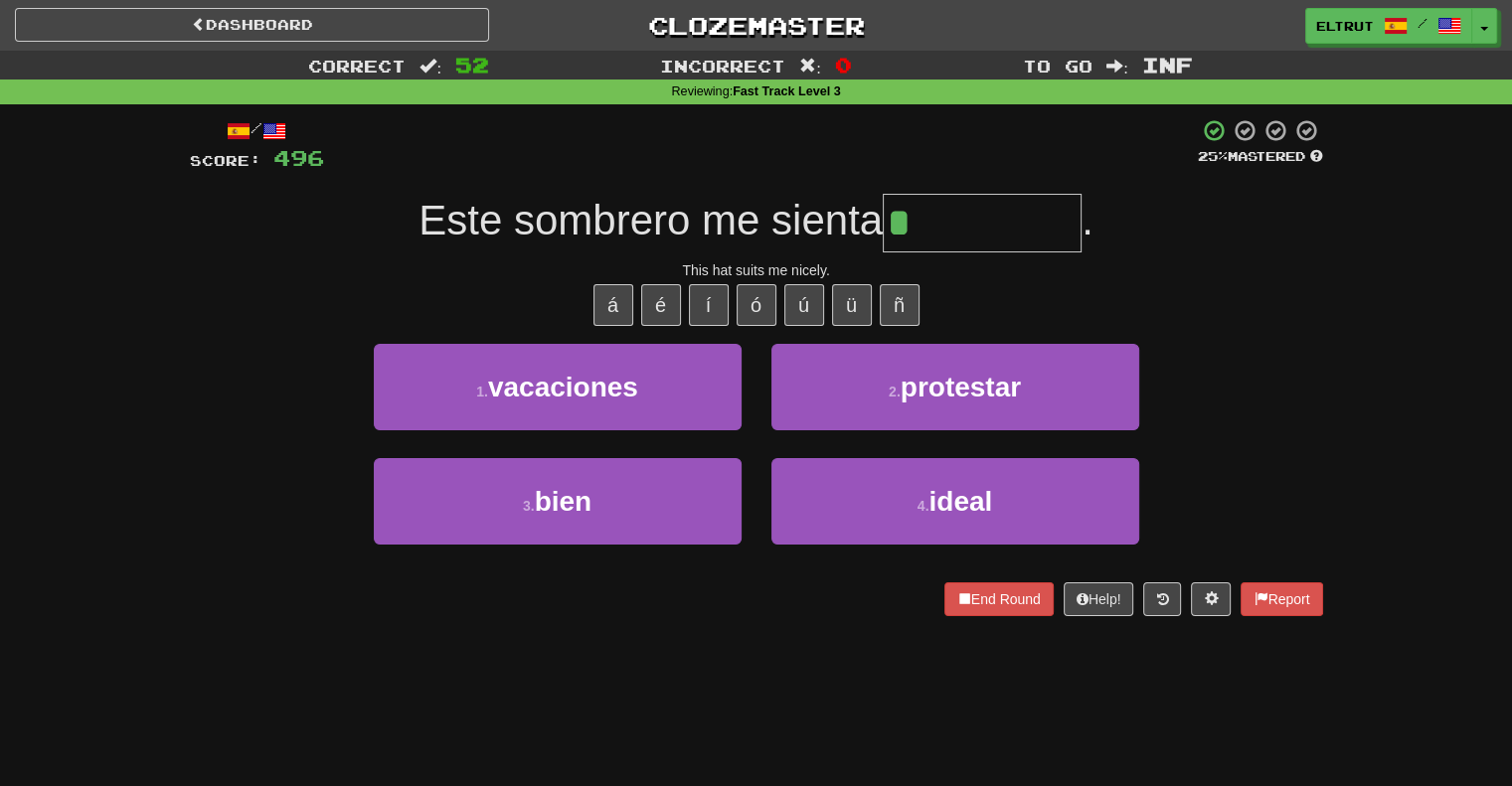type on "****" 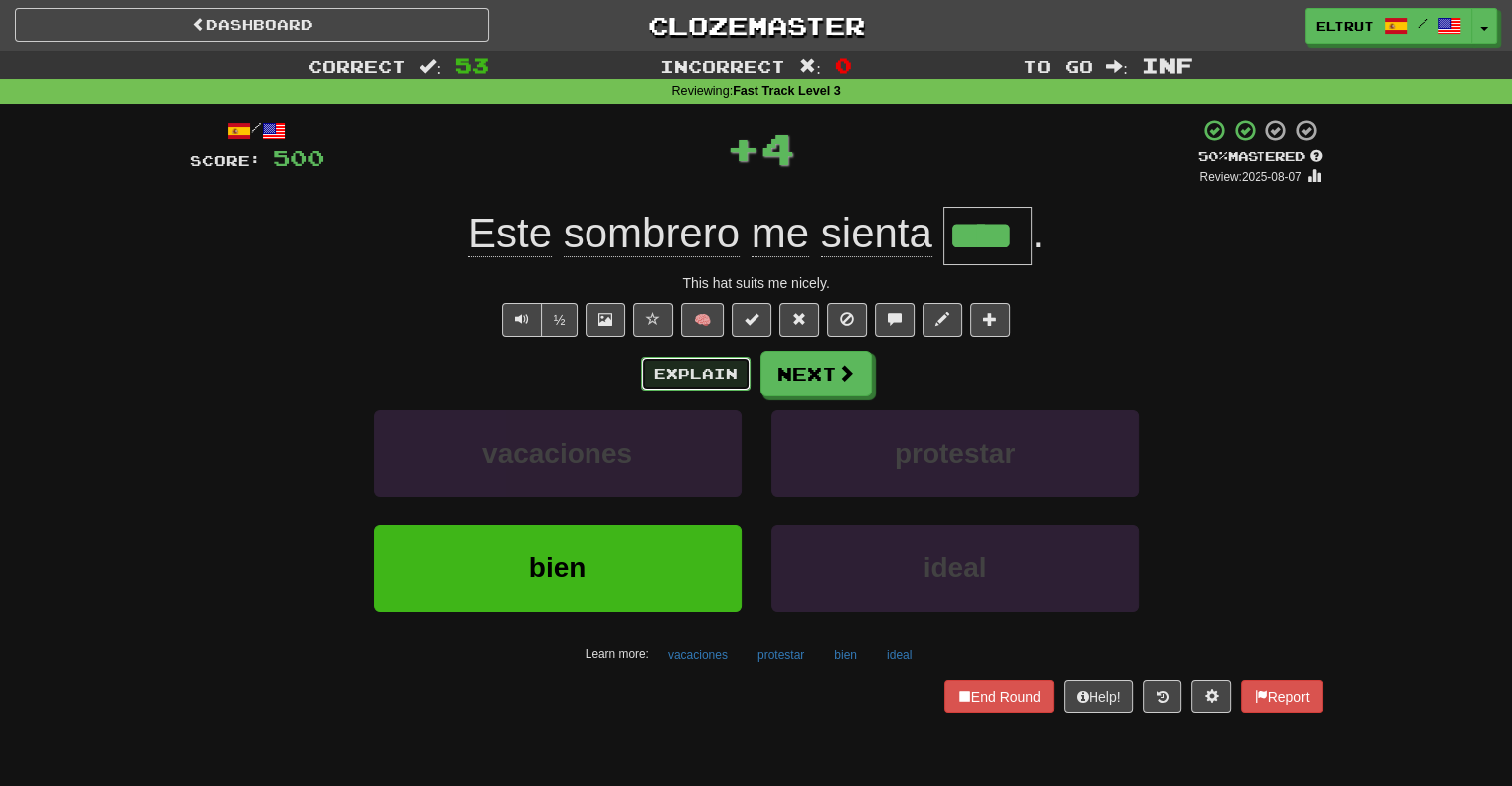 click on "Explain" at bounding box center [696, 374] 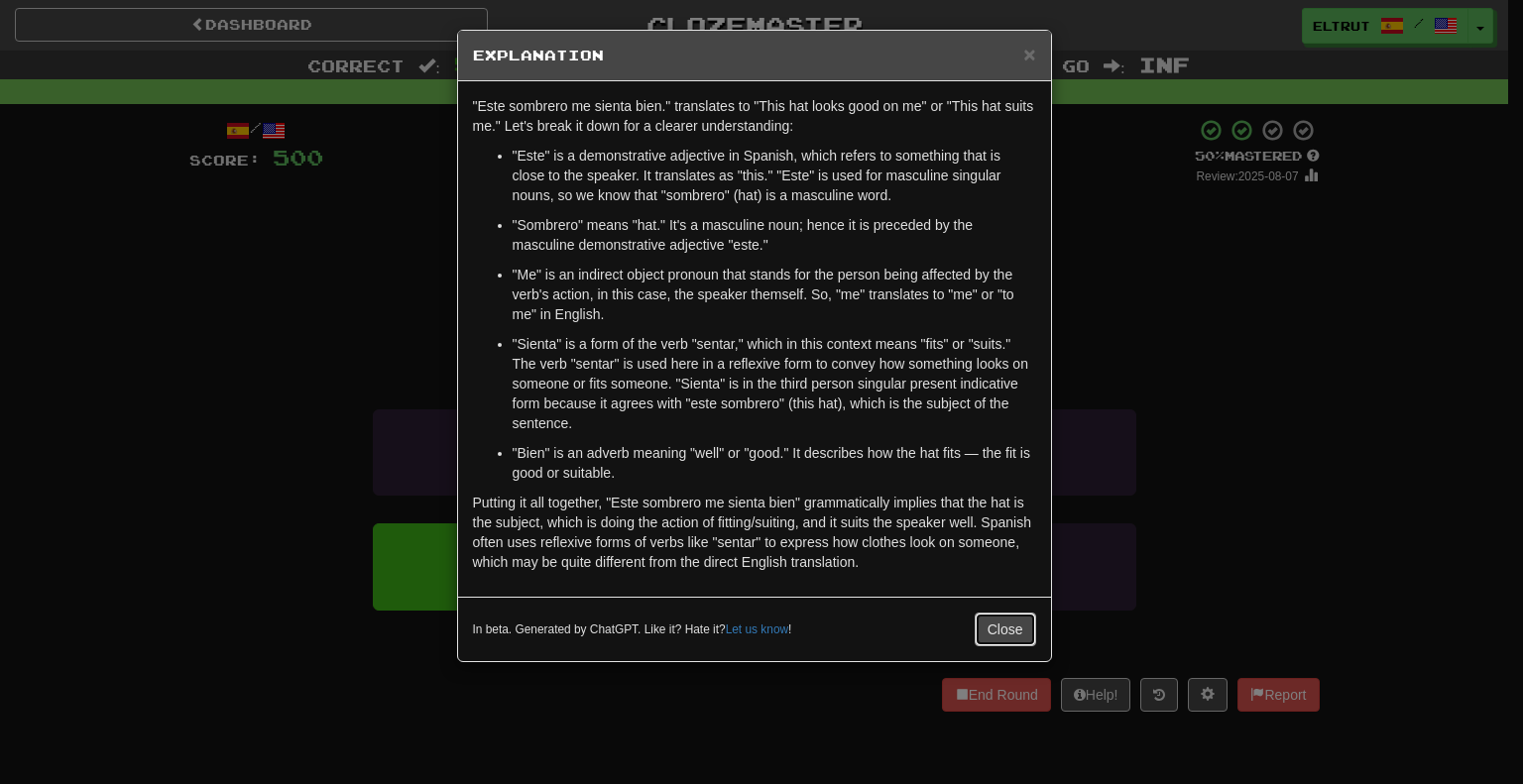 click on "Close" at bounding box center (1005, 629) 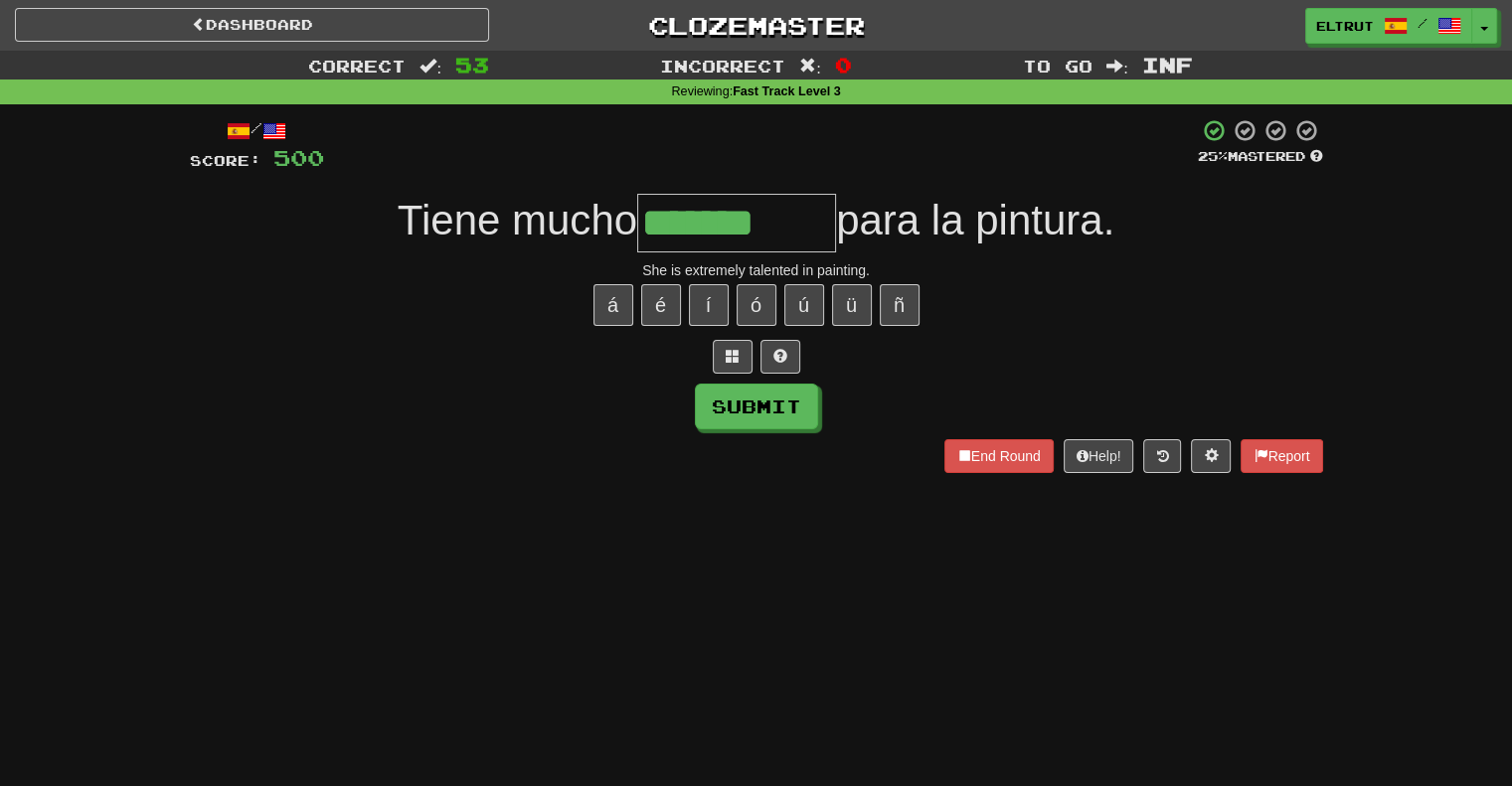 type on "*******" 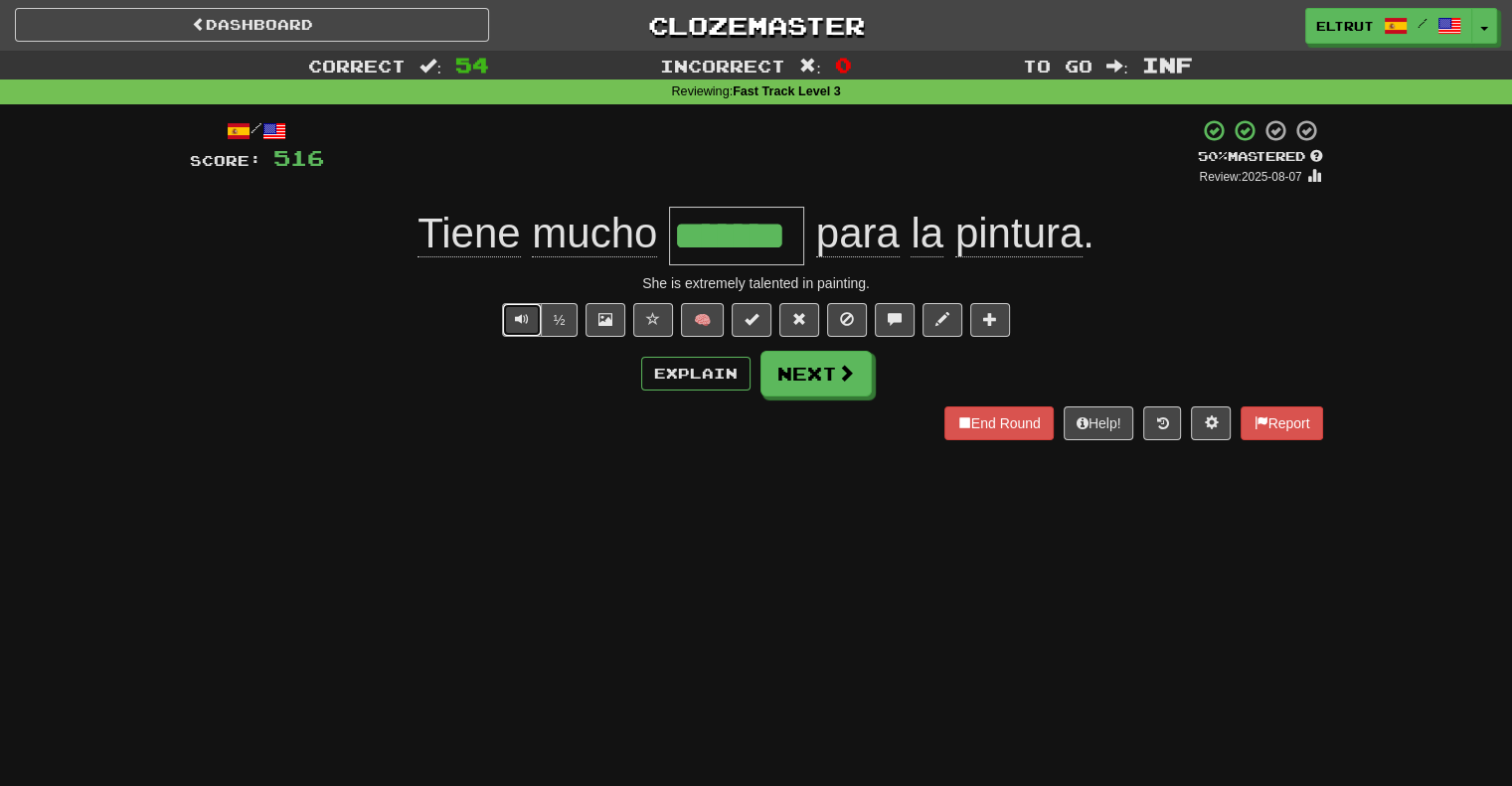 click at bounding box center [522, 319] 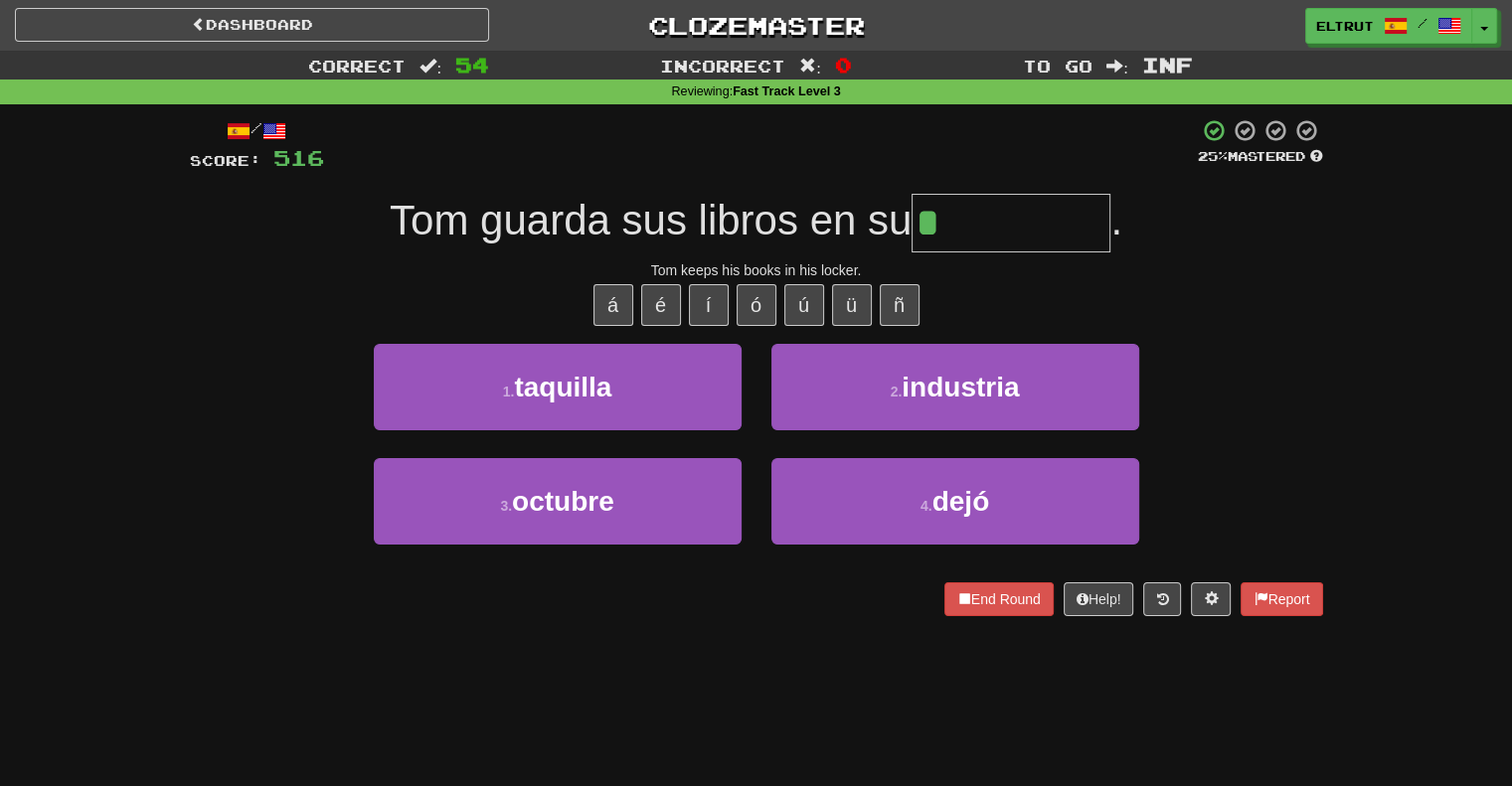 type on "********" 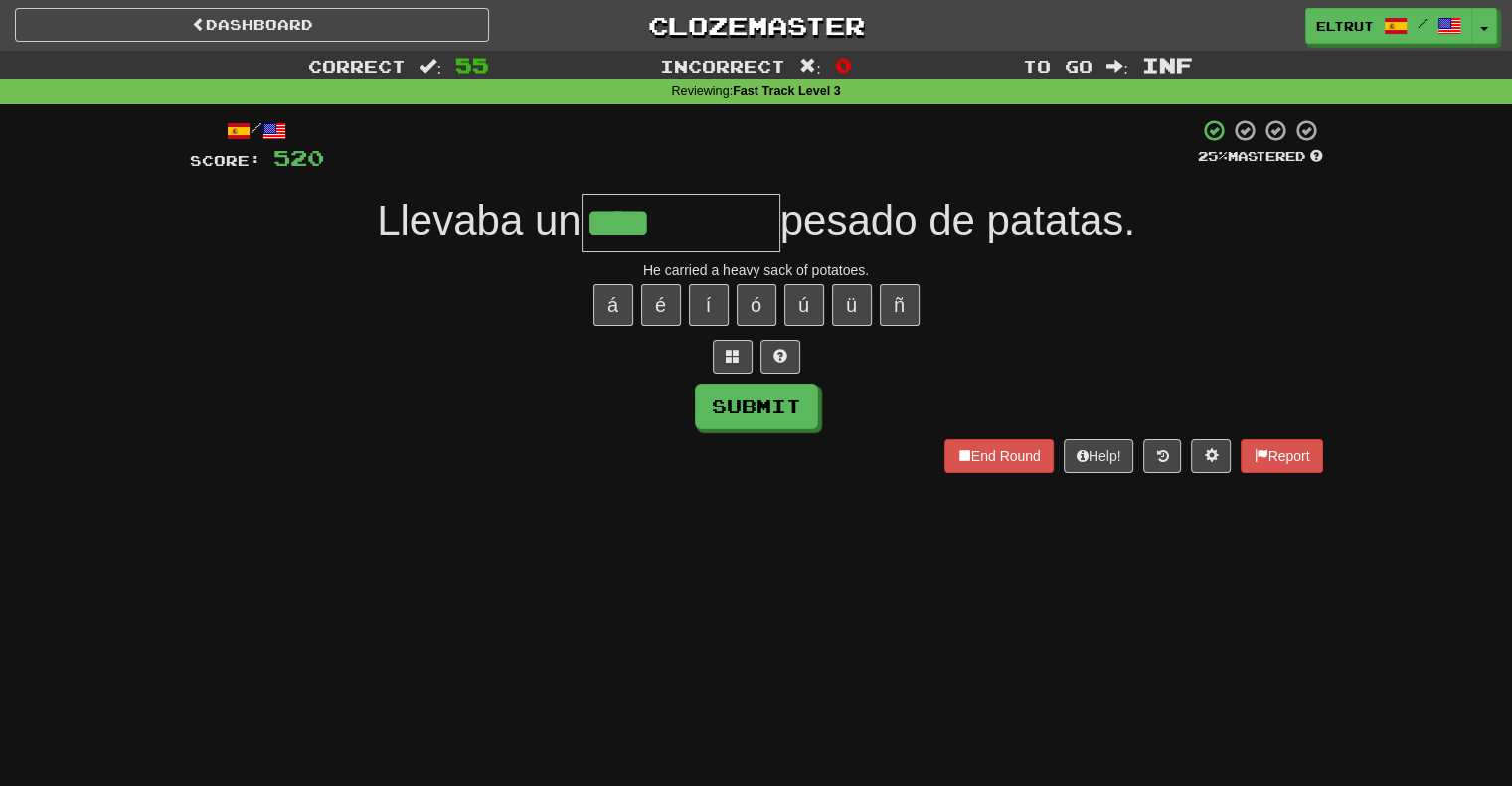 type on "****" 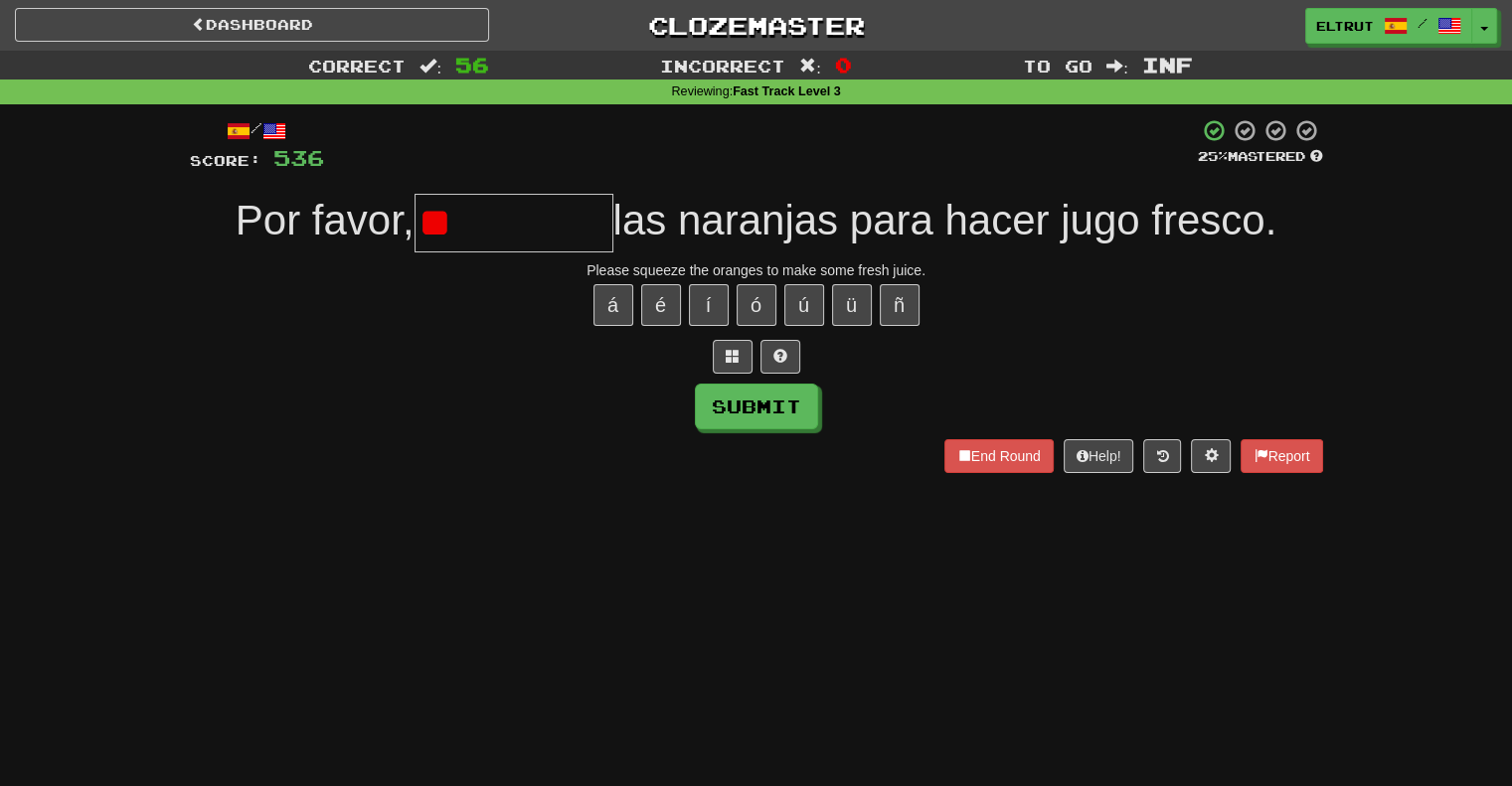 type on "*" 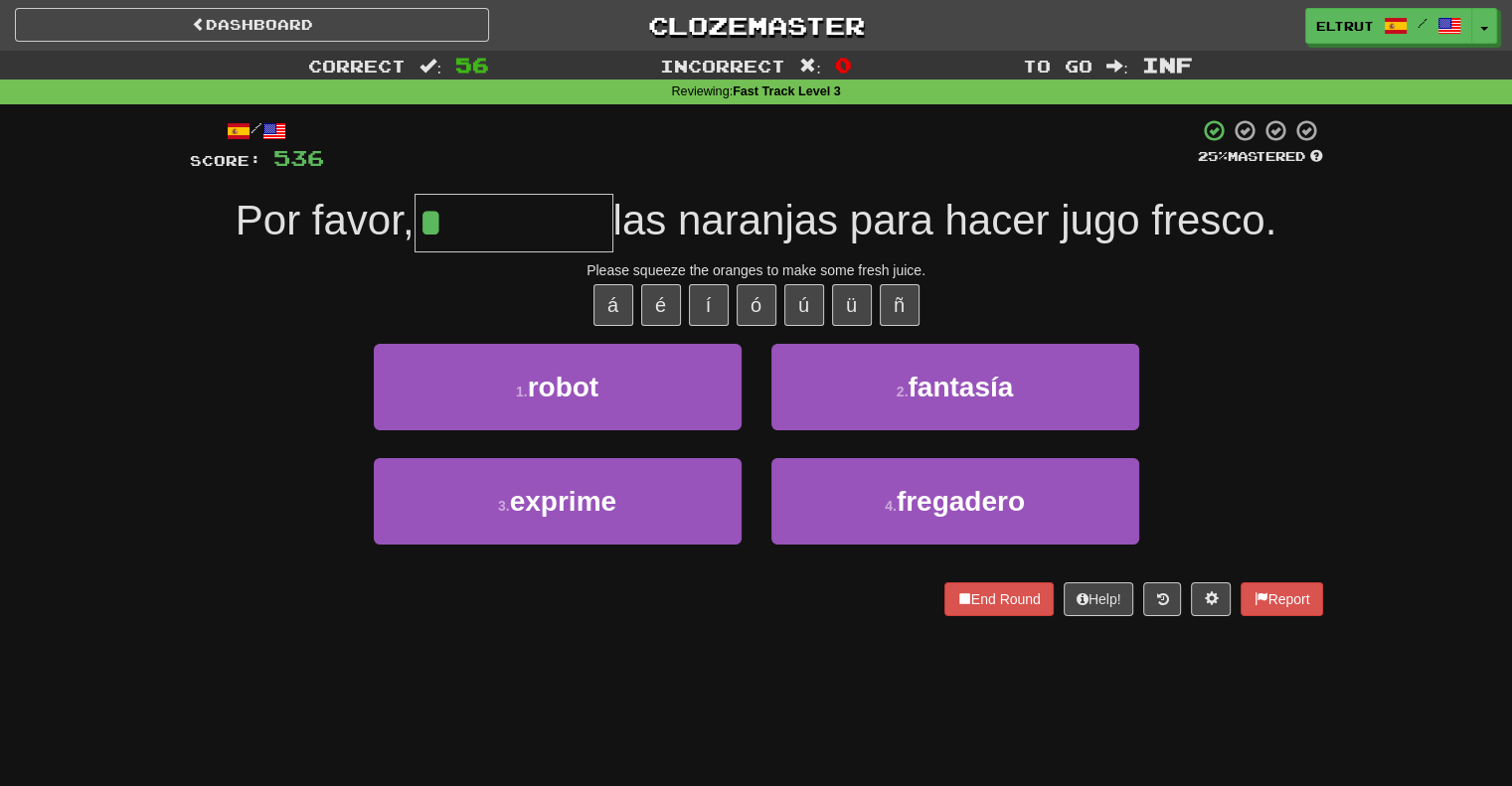 type on "*******" 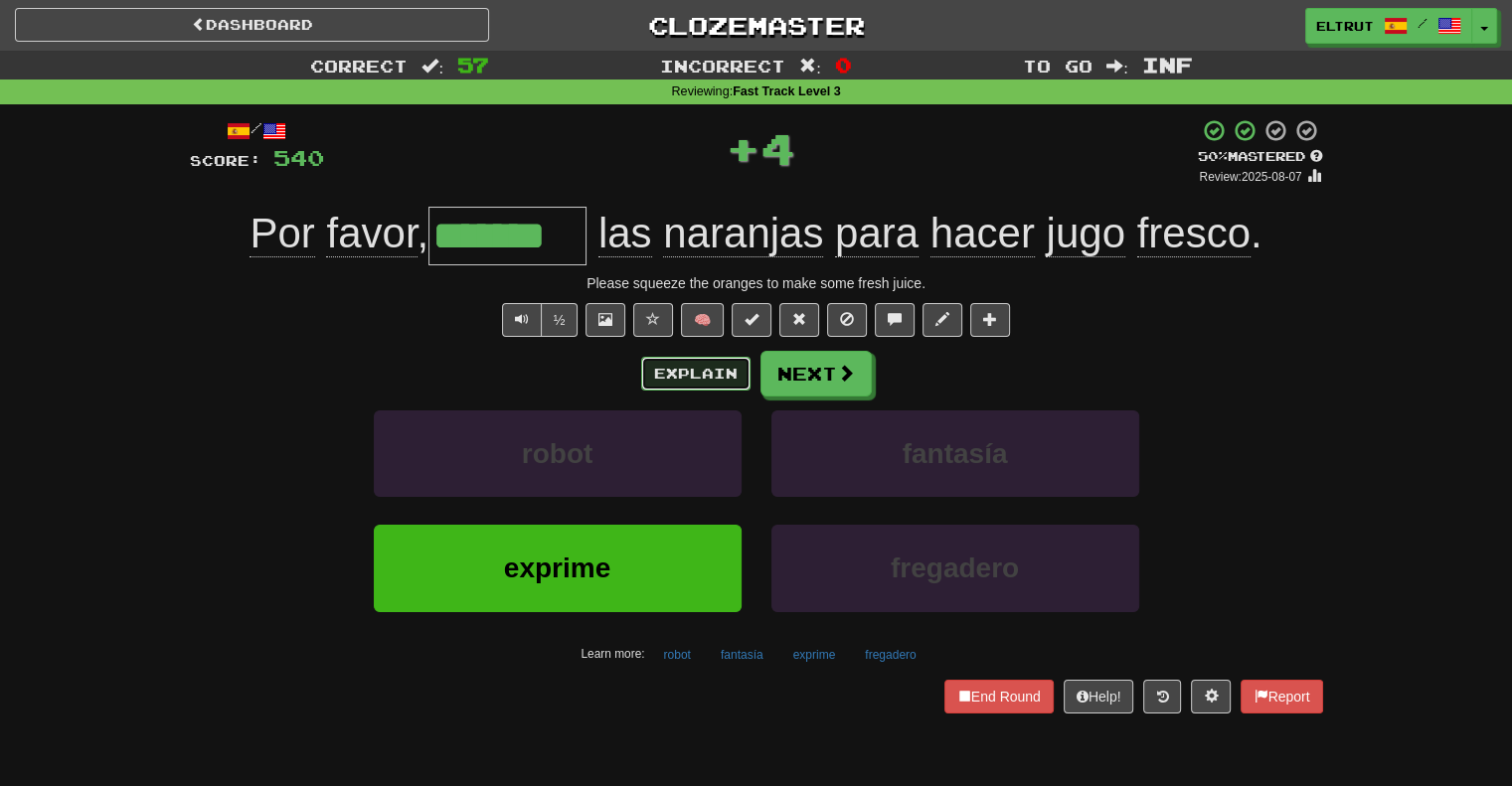 click on "Explain" at bounding box center (696, 374) 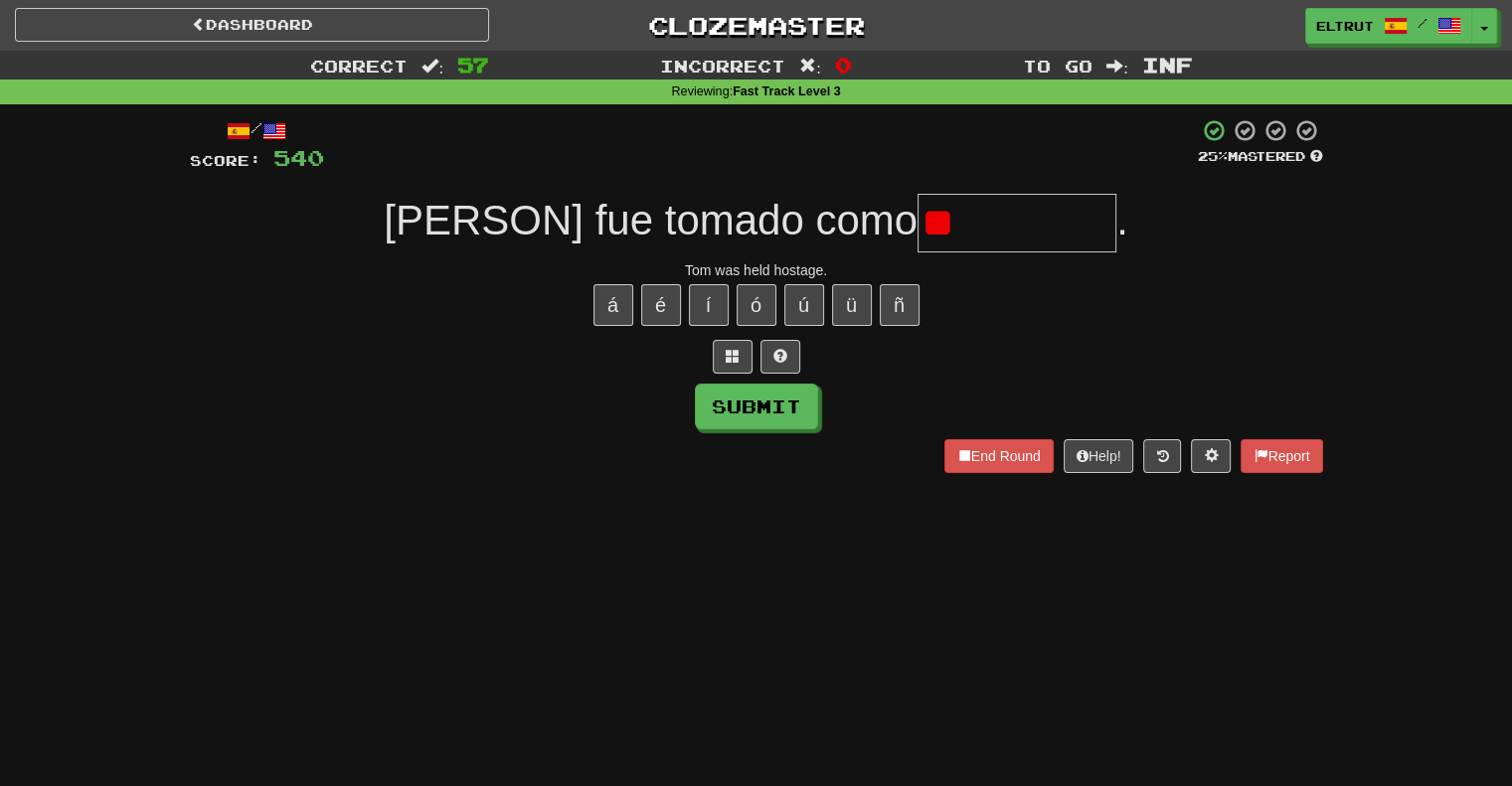 type on "*" 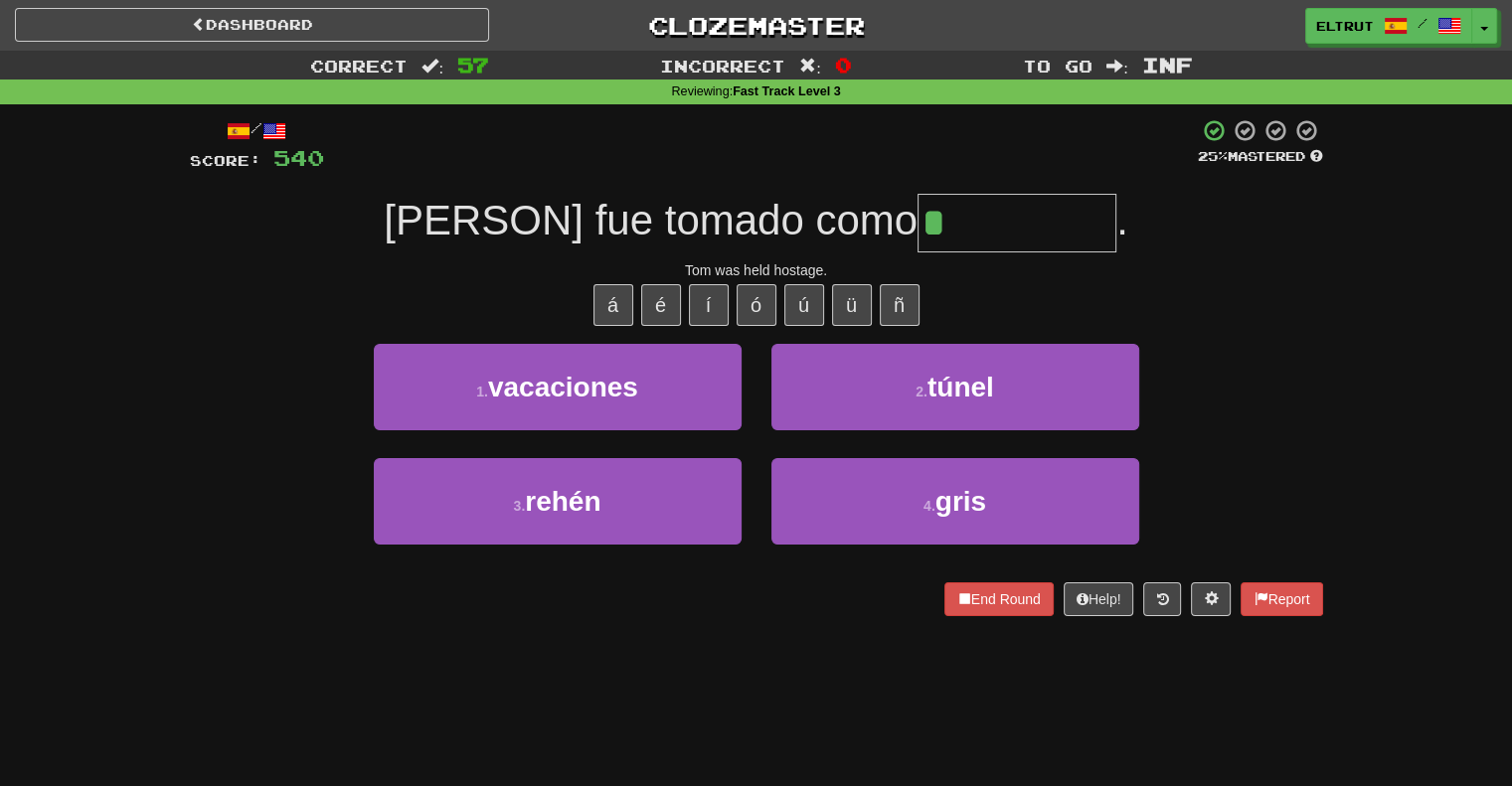 type on "*****" 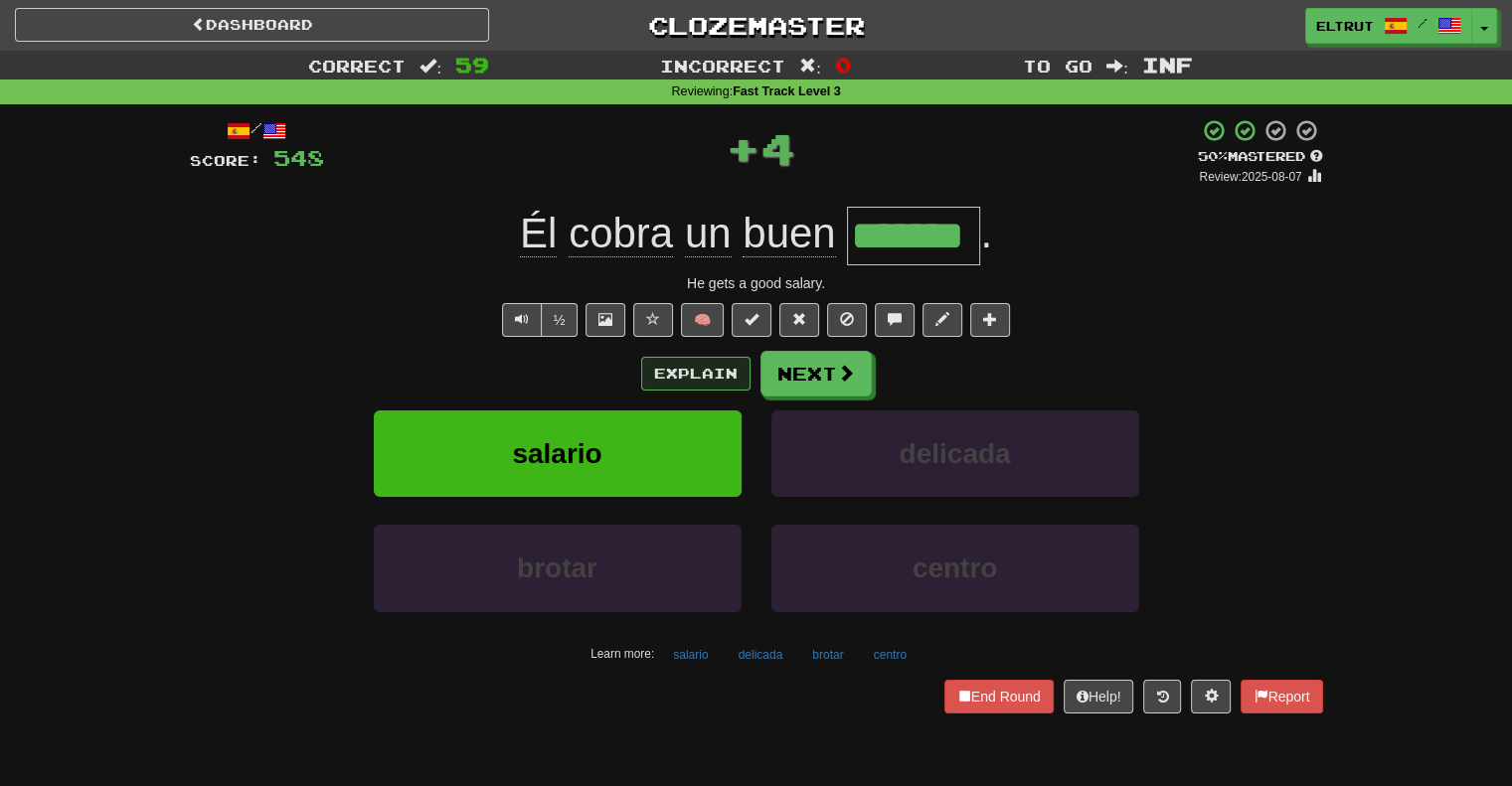 type on "*******" 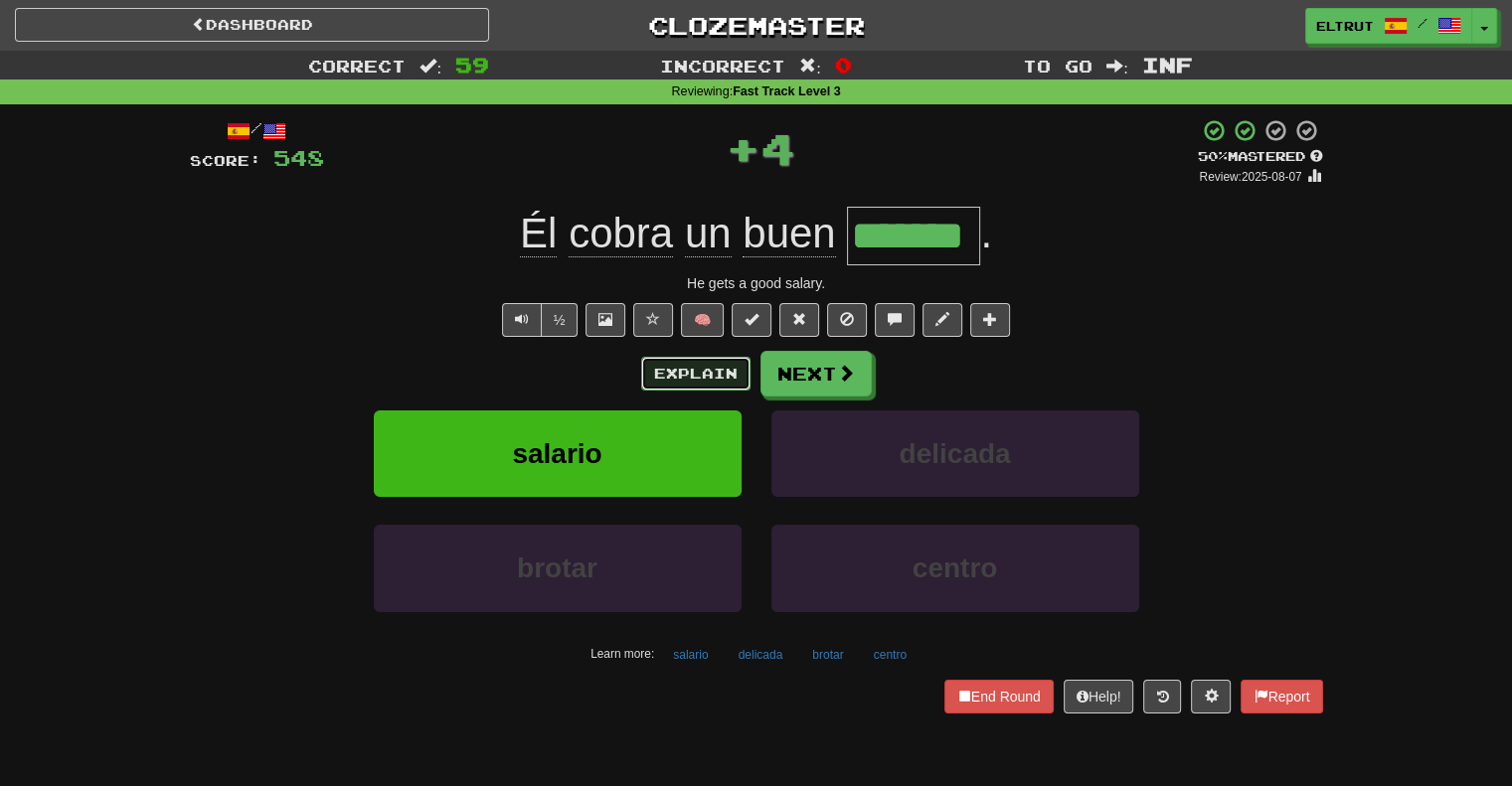 click on "Explain" at bounding box center (696, 374) 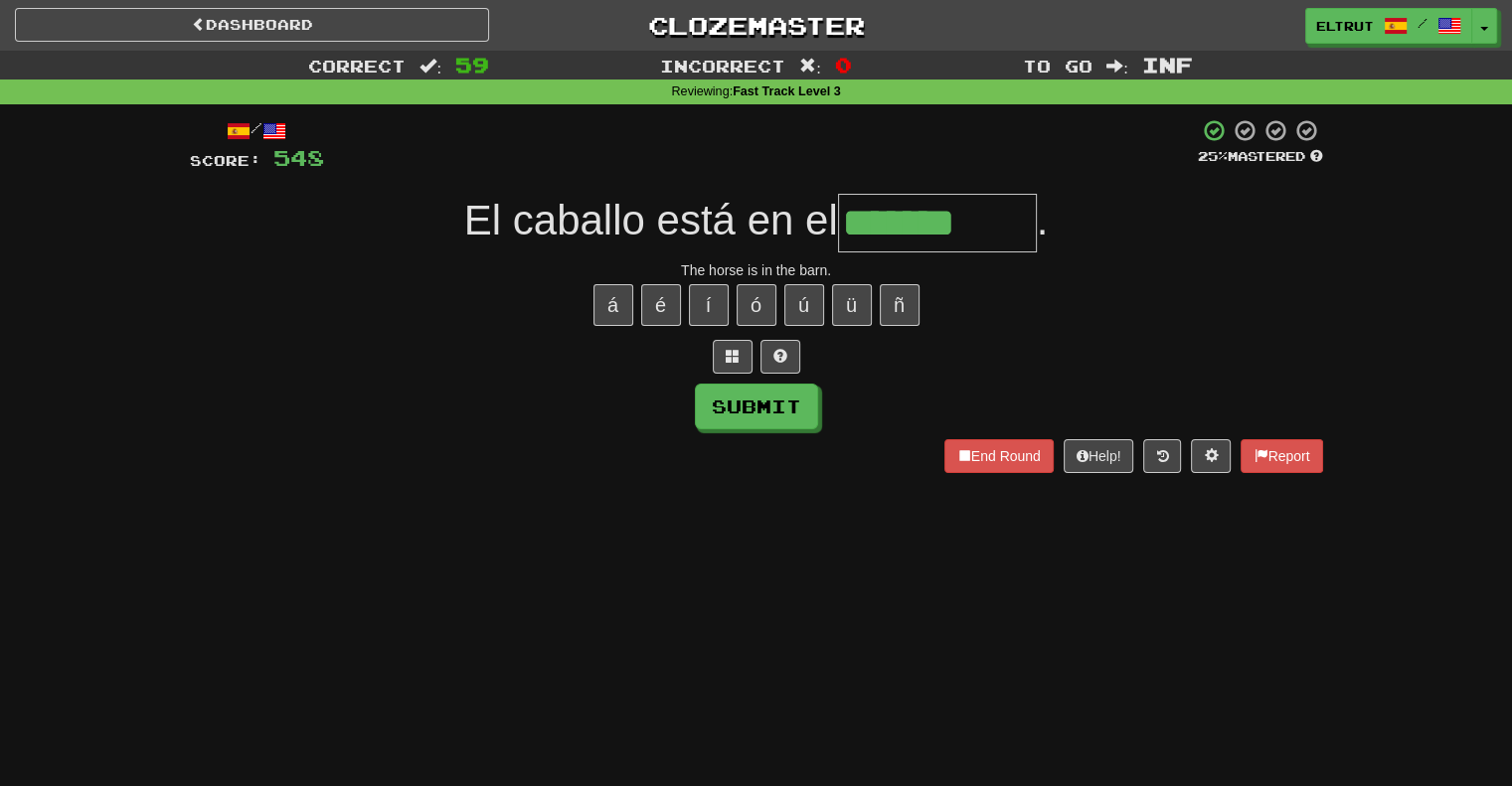 type on "*******" 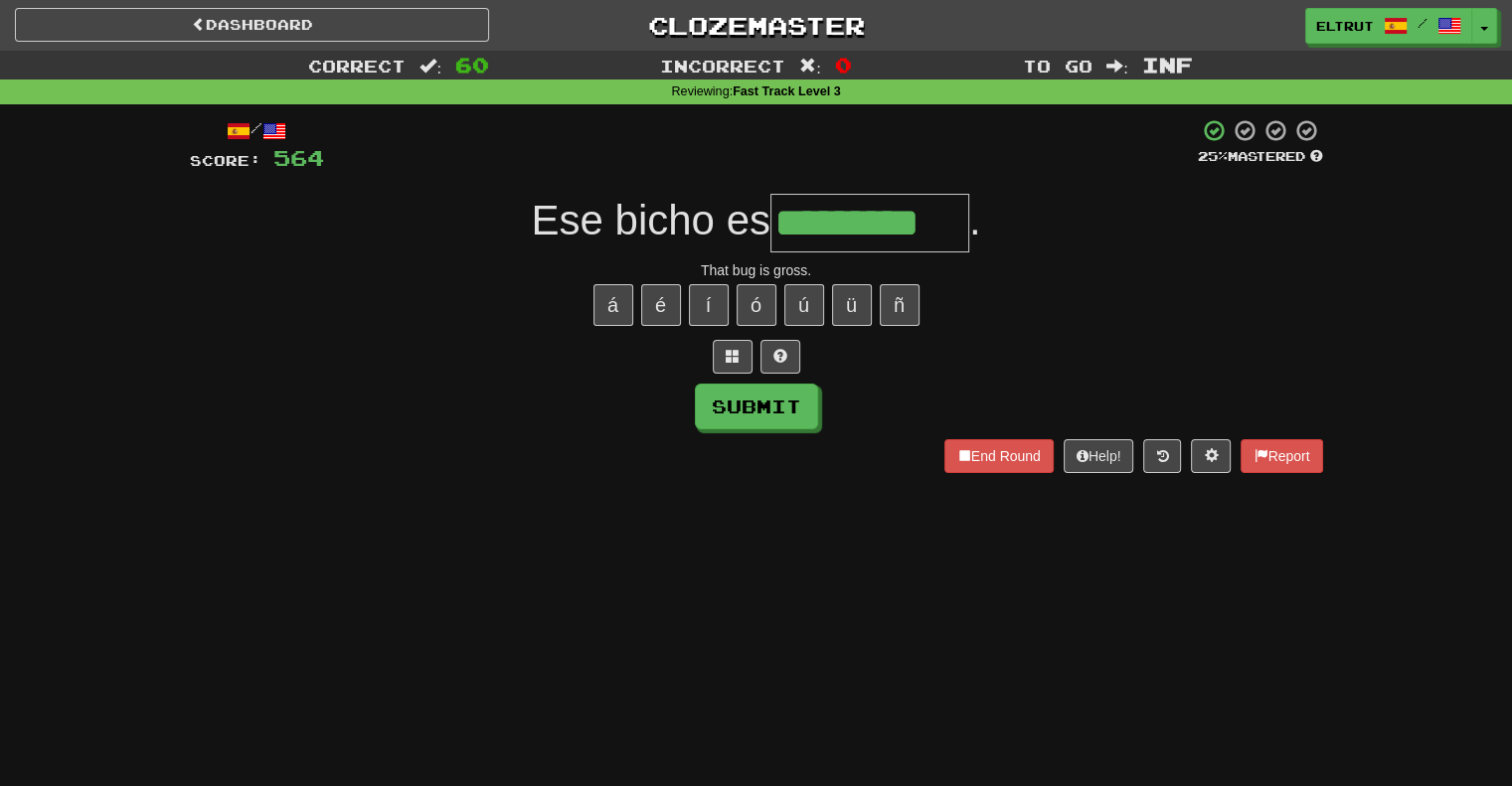 scroll, scrollTop: 0, scrollLeft: 3, axis: horizontal 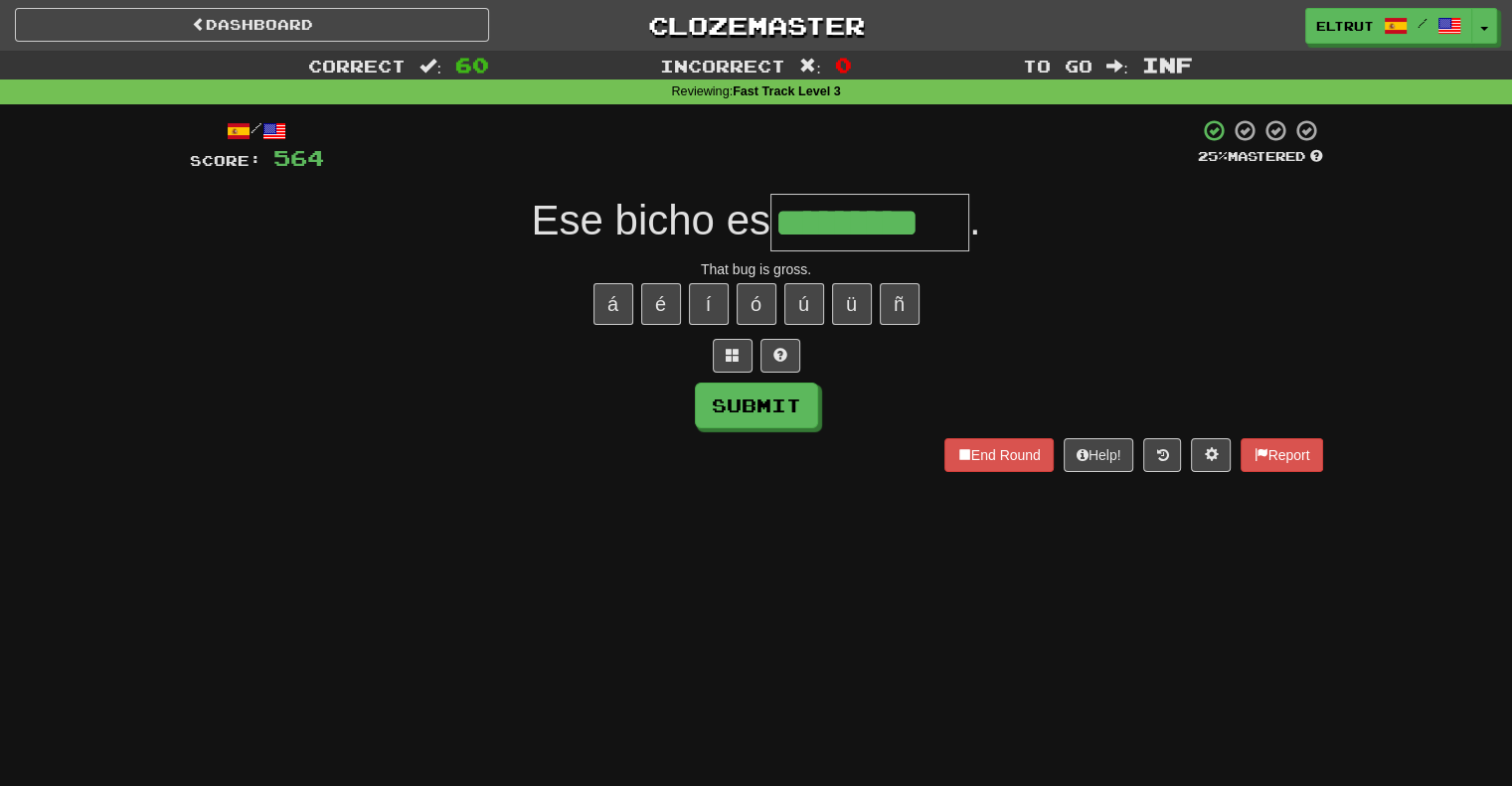 type on "*********" 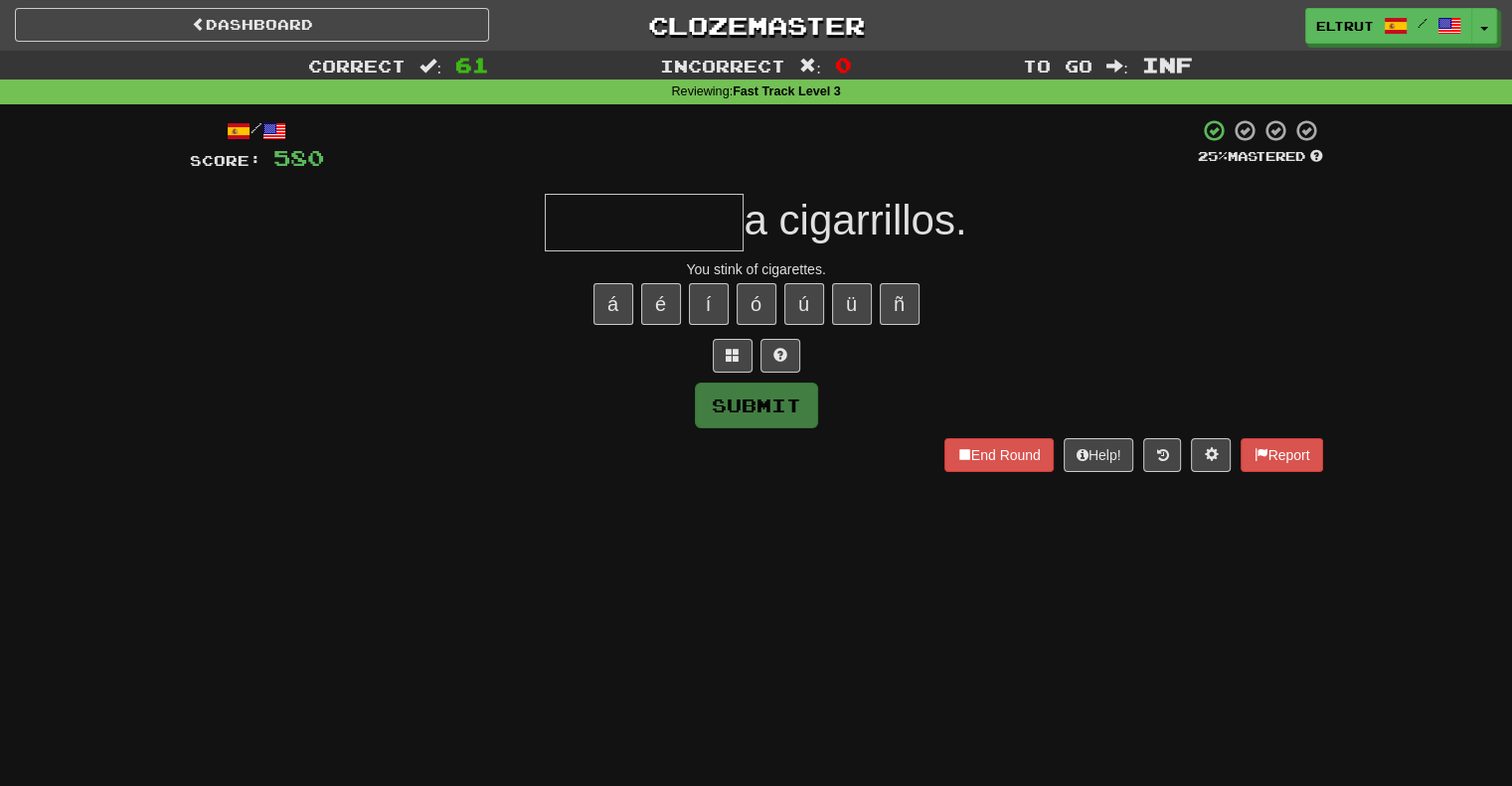 type on "*" 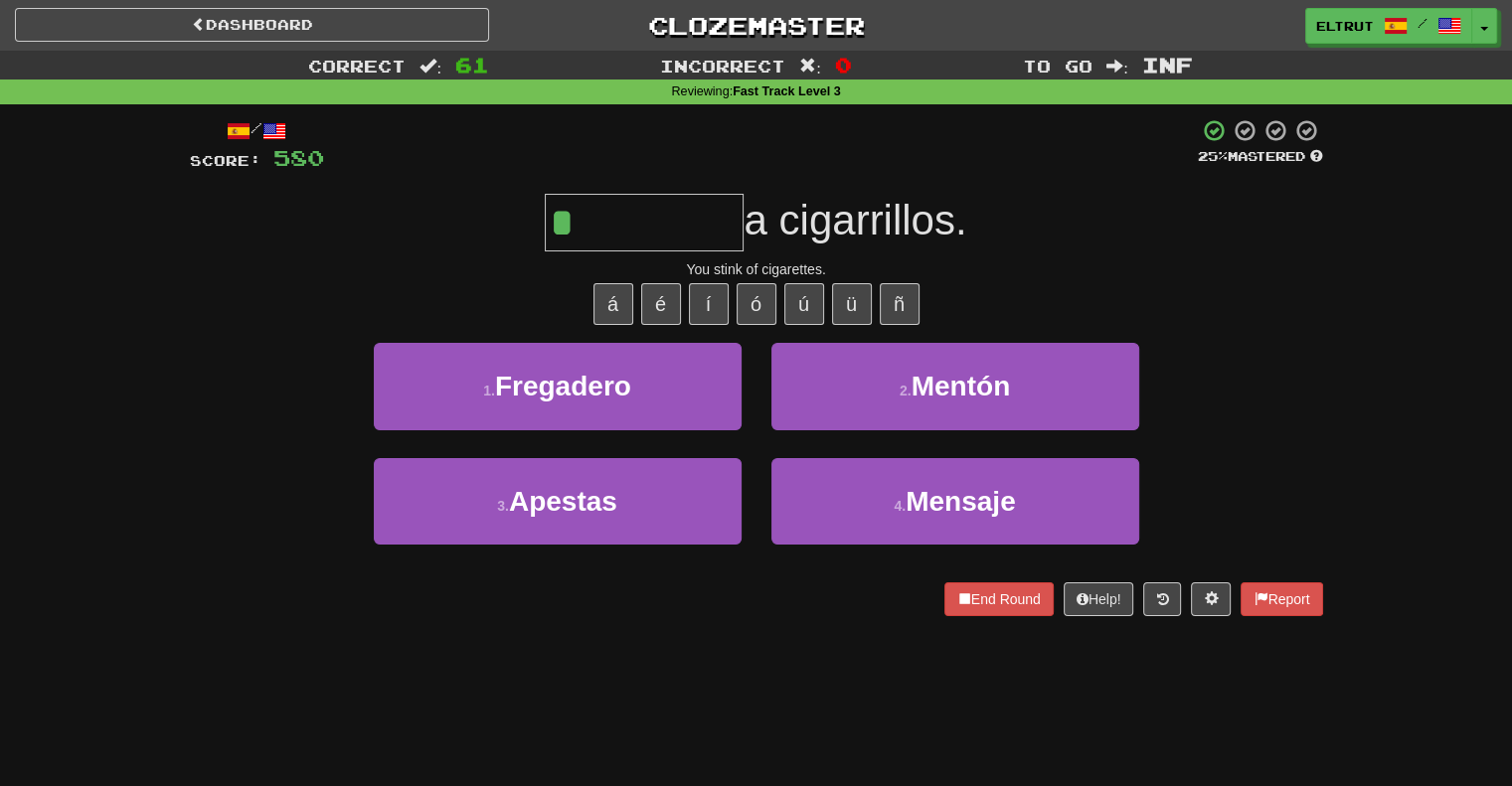 type on "*******" 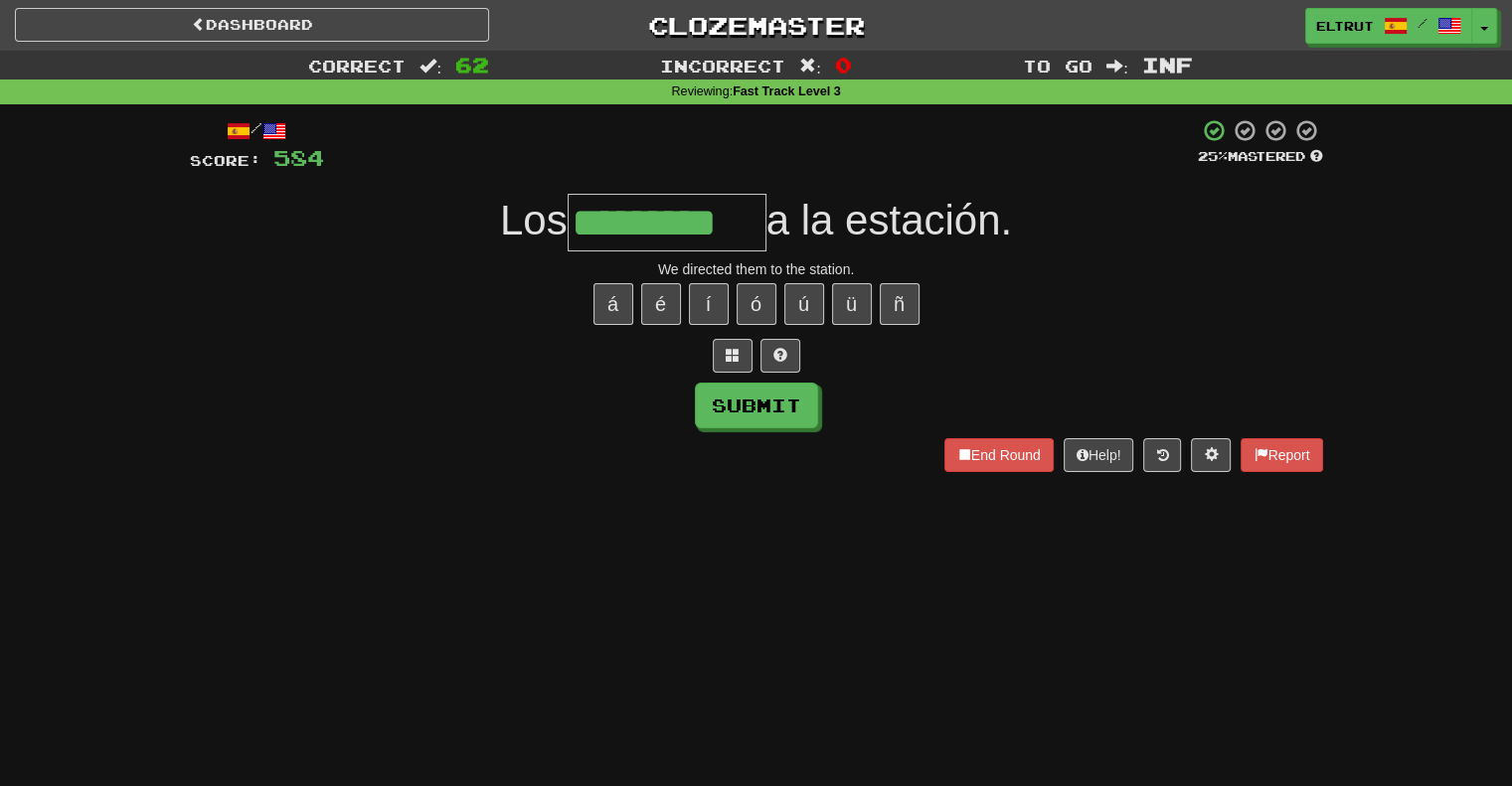 type on "*********" 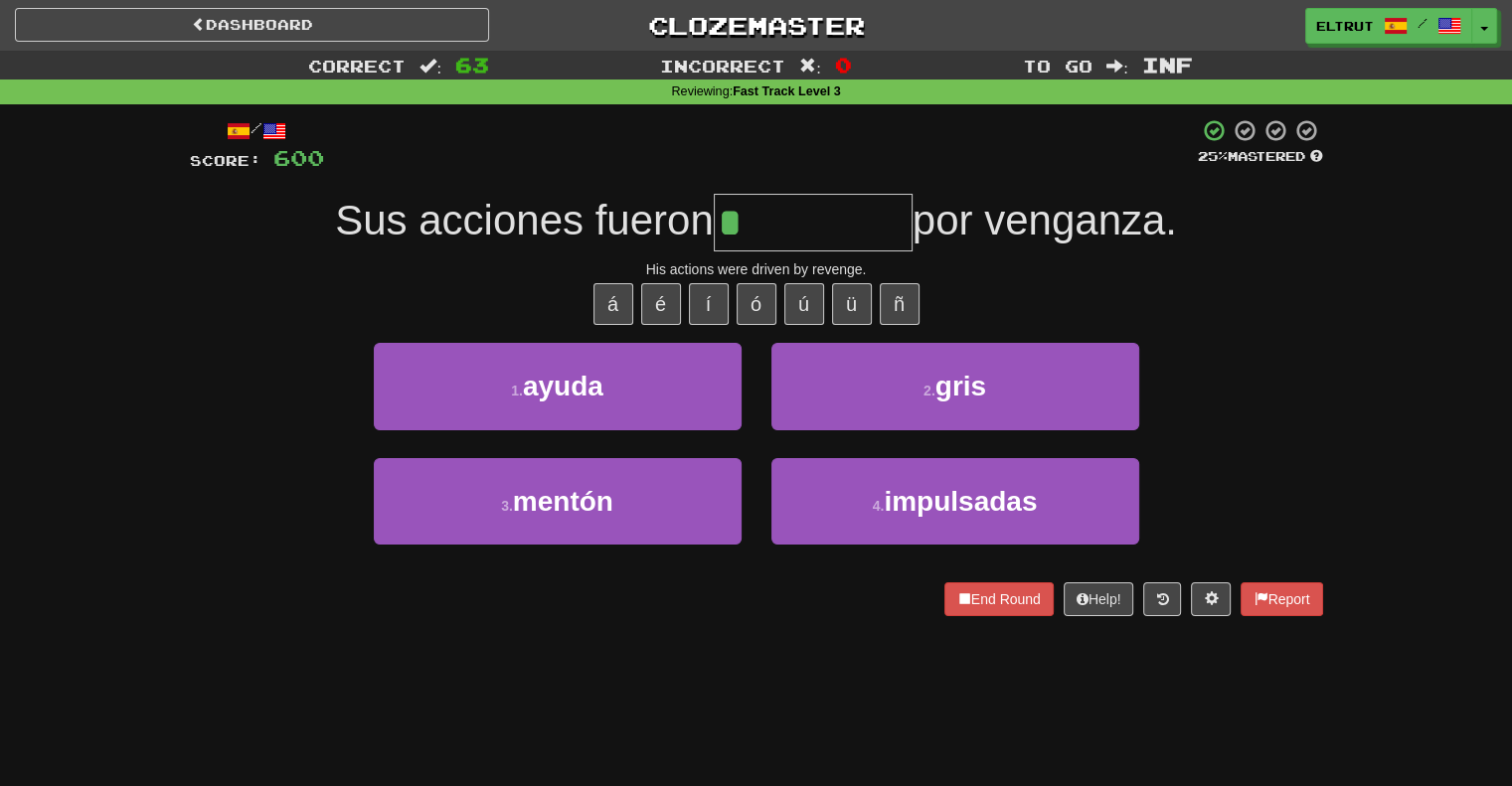 type on "**********" 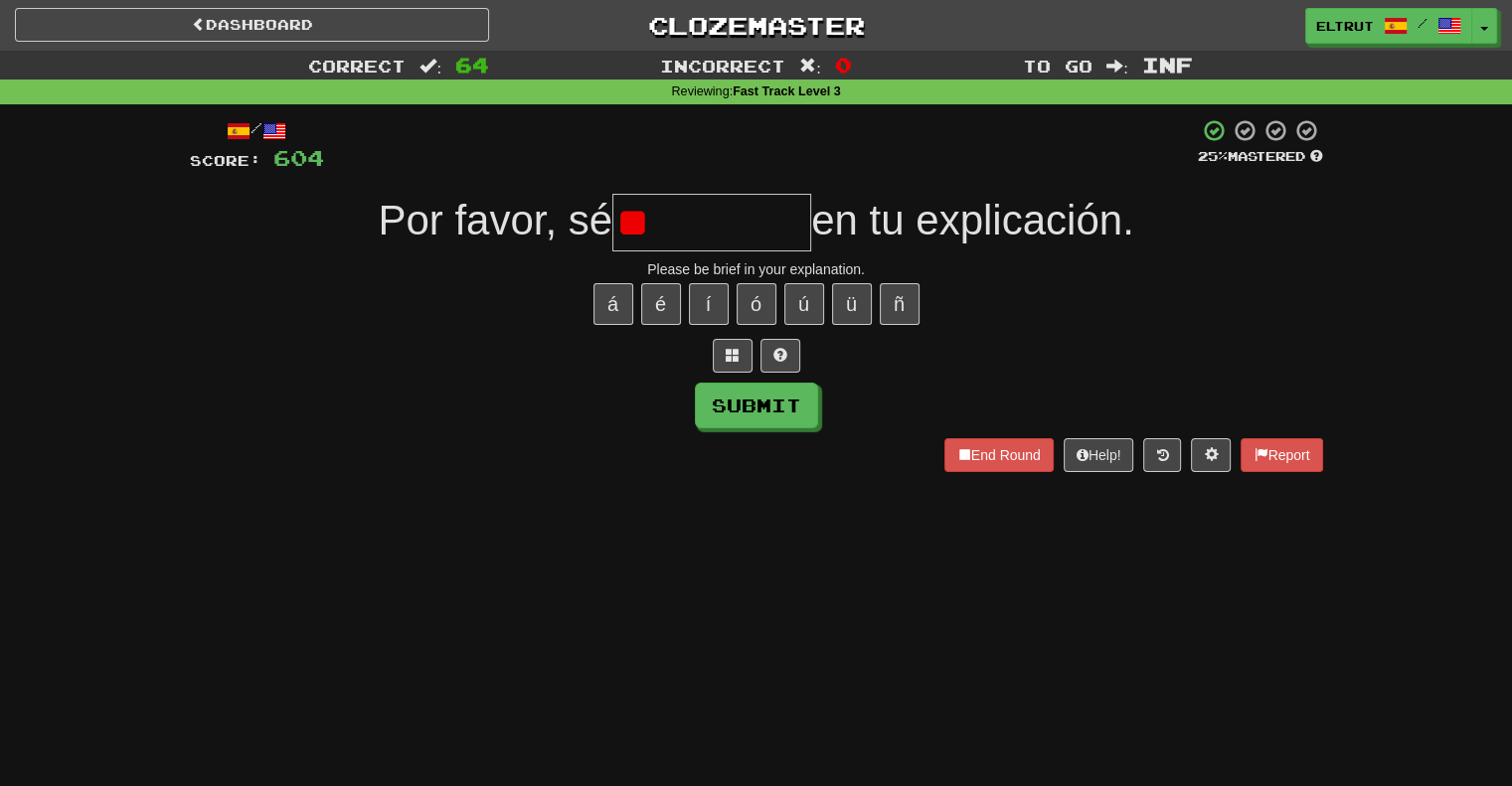 type on "*" 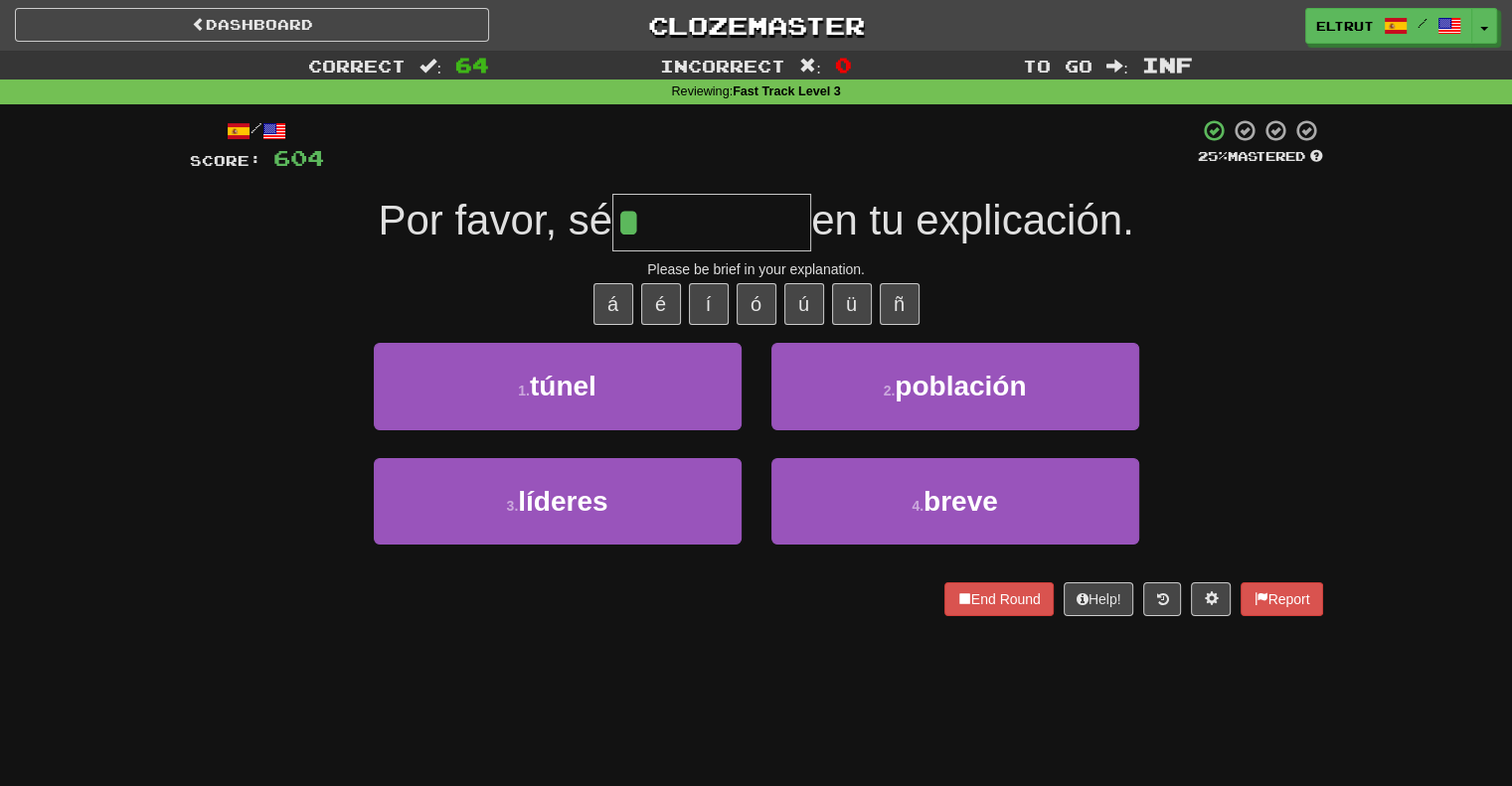 type on "*****" 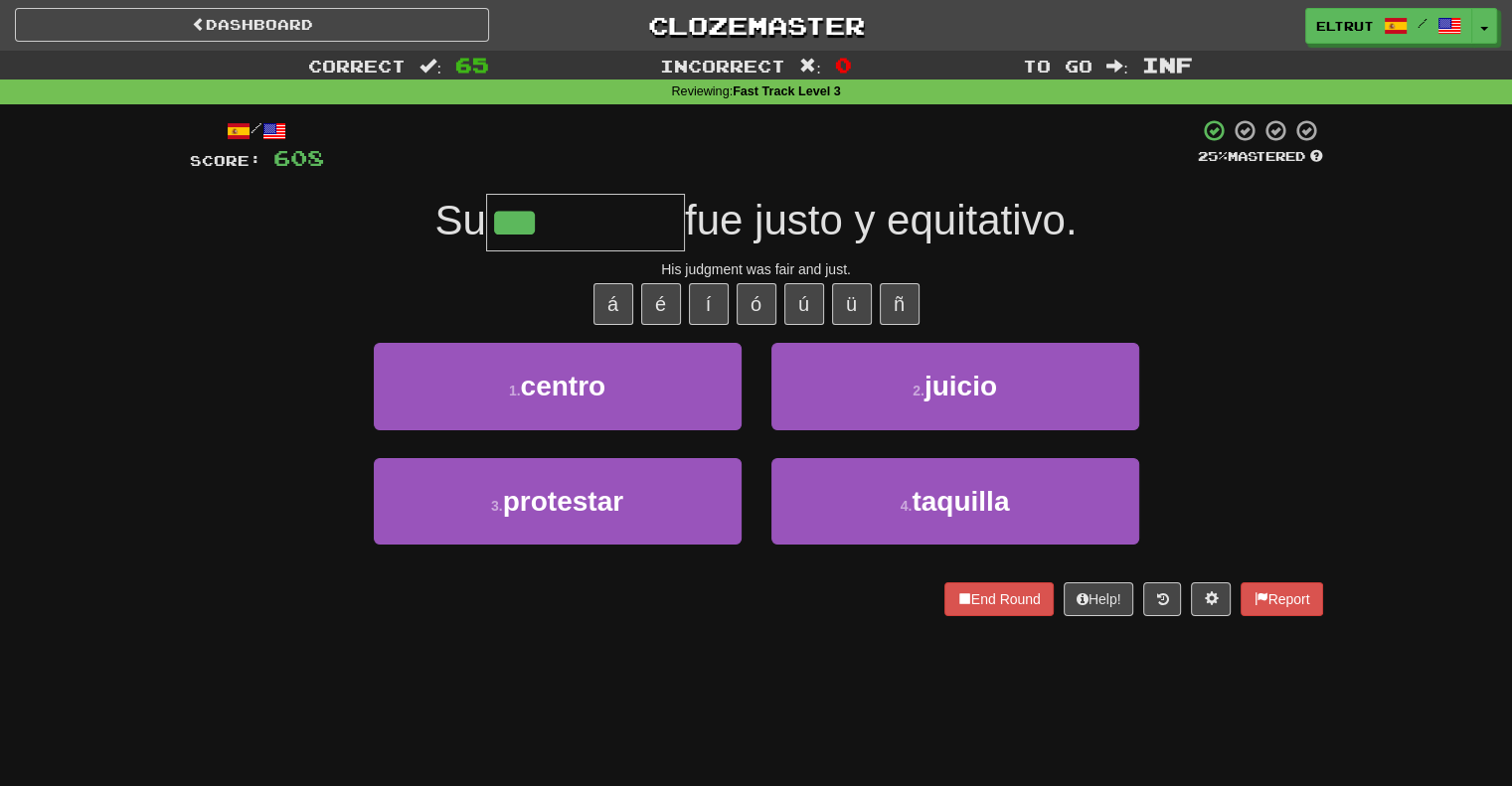 type on "******" 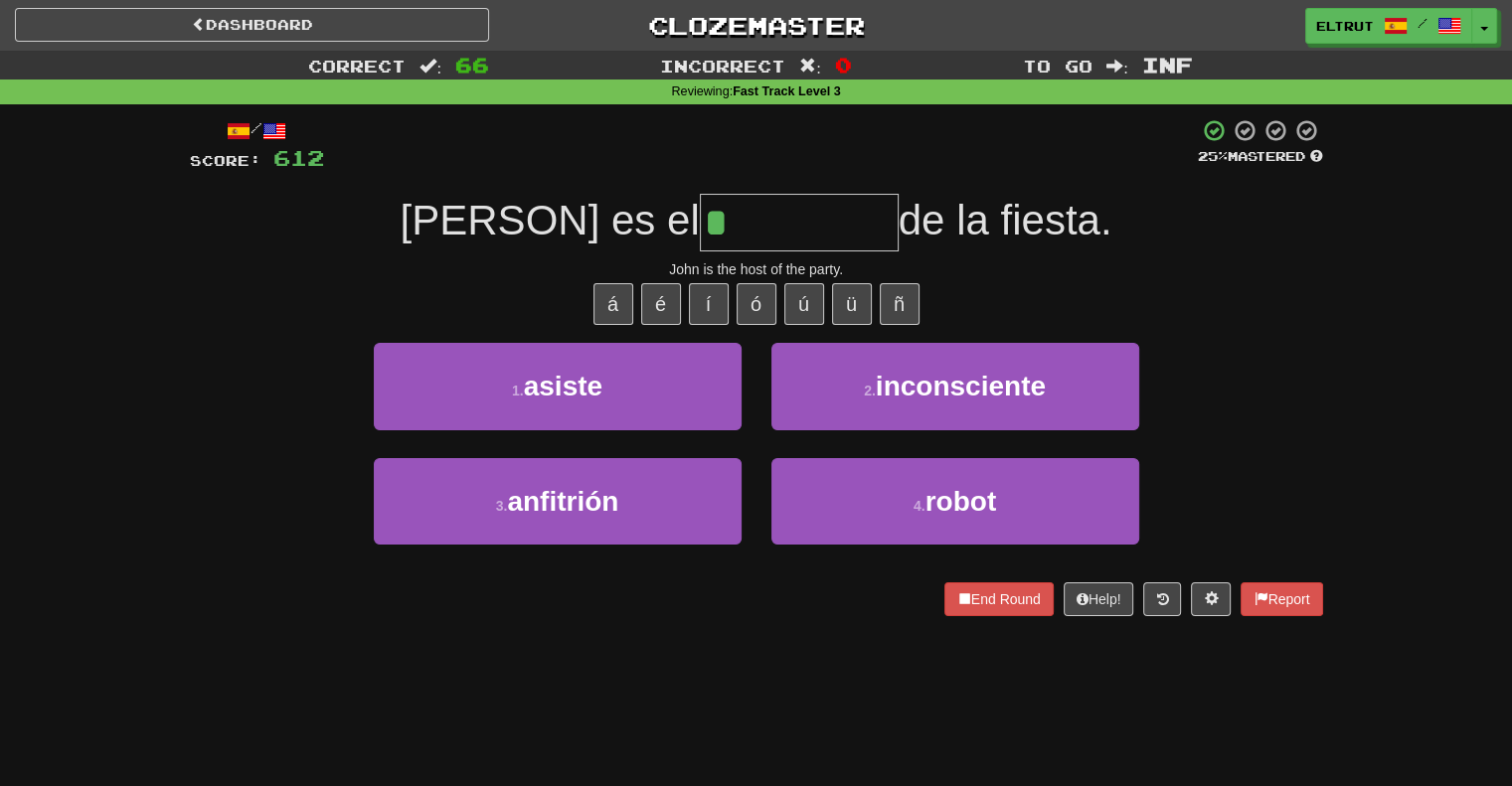type on "*********" 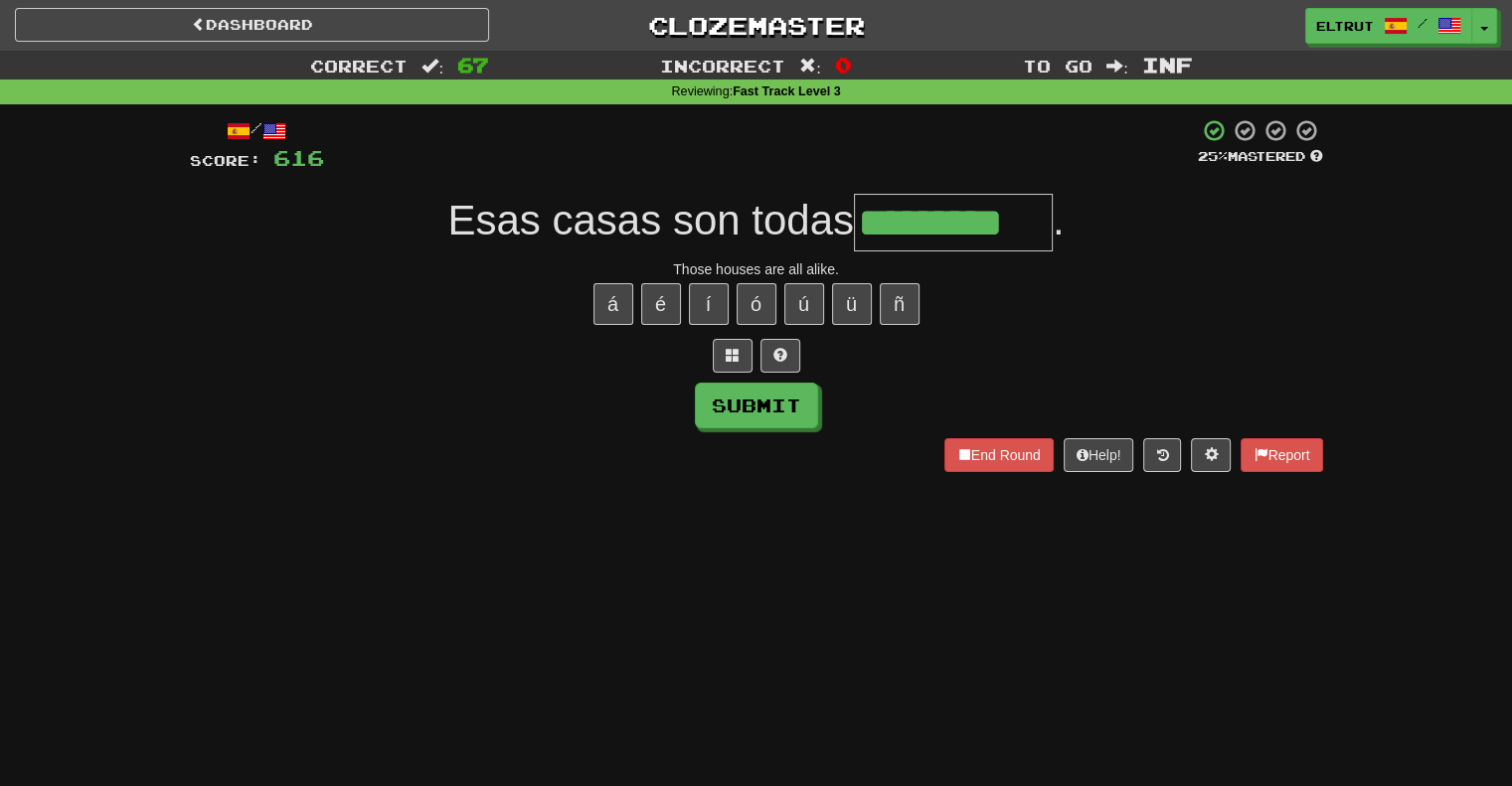 type on "*********" 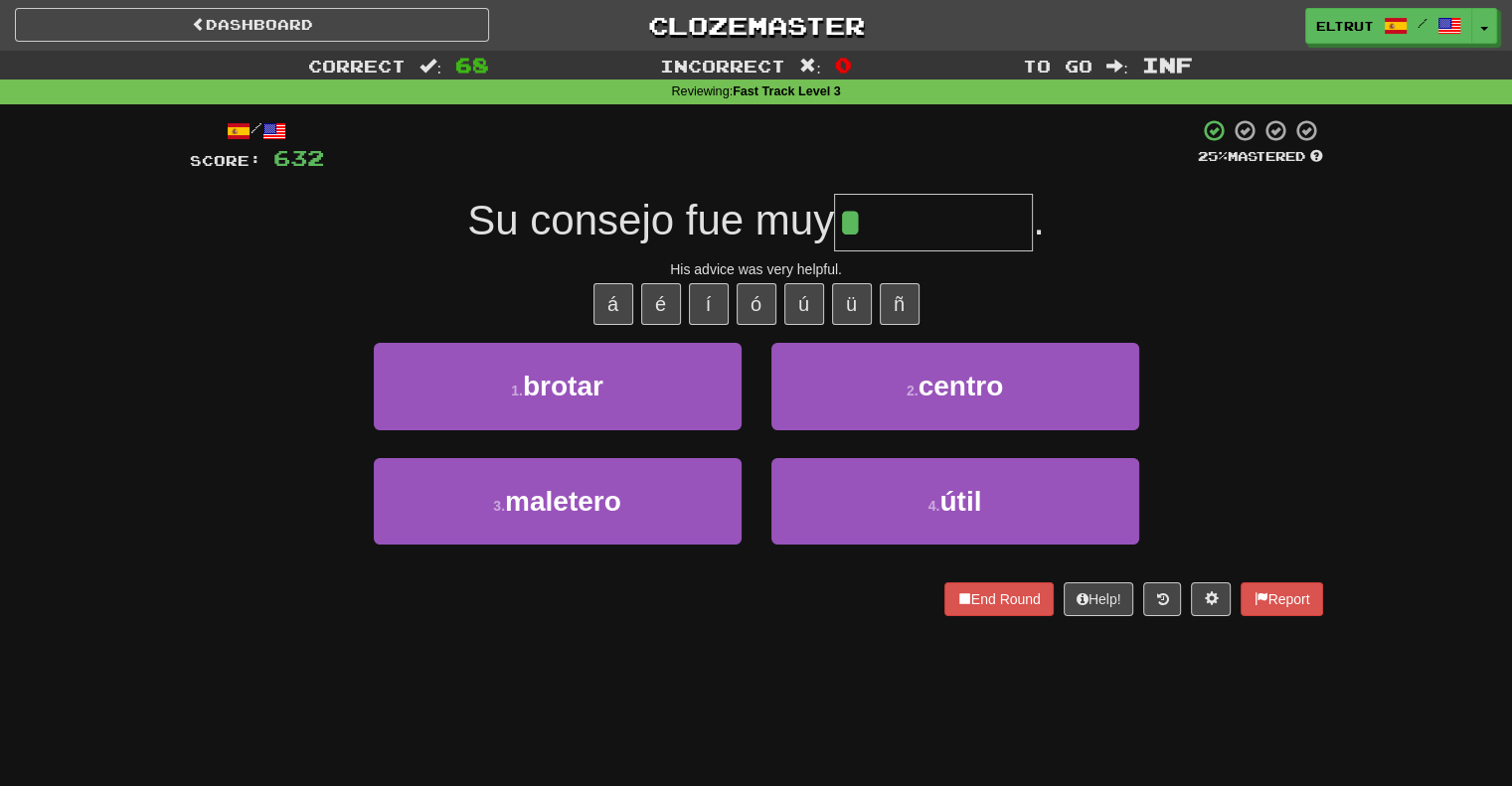 type on "****" 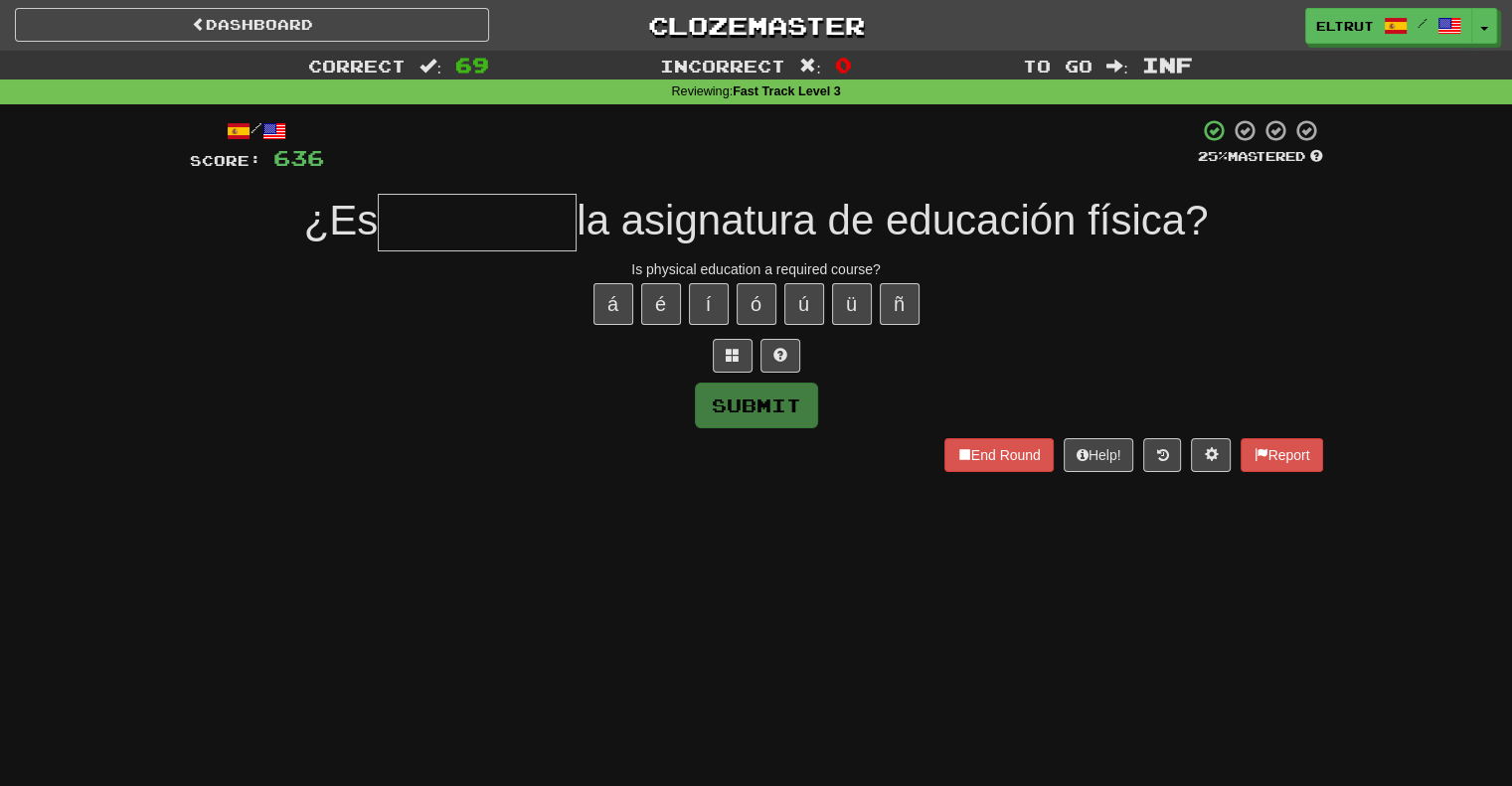 type on "*" 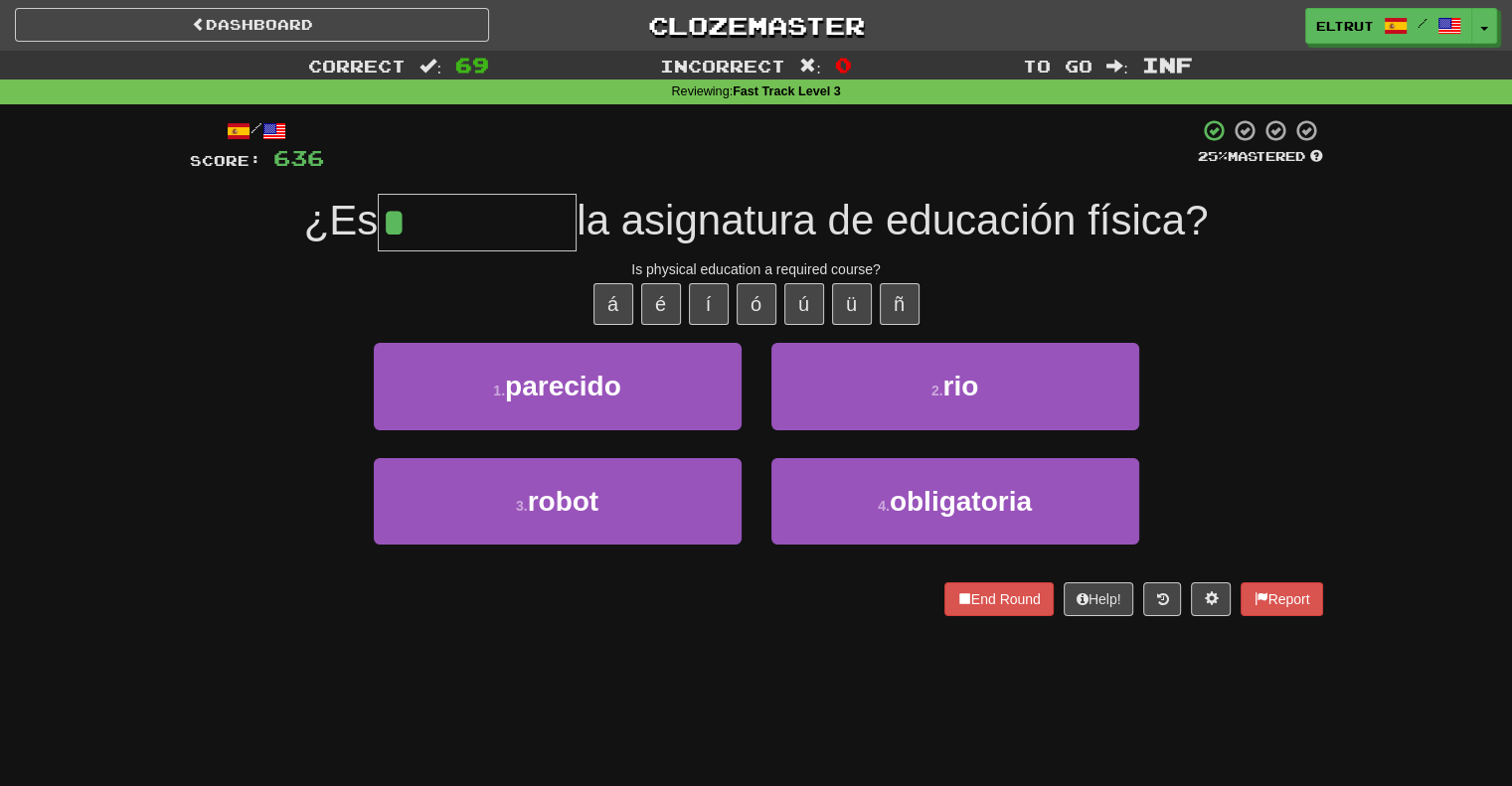 type on "**********" 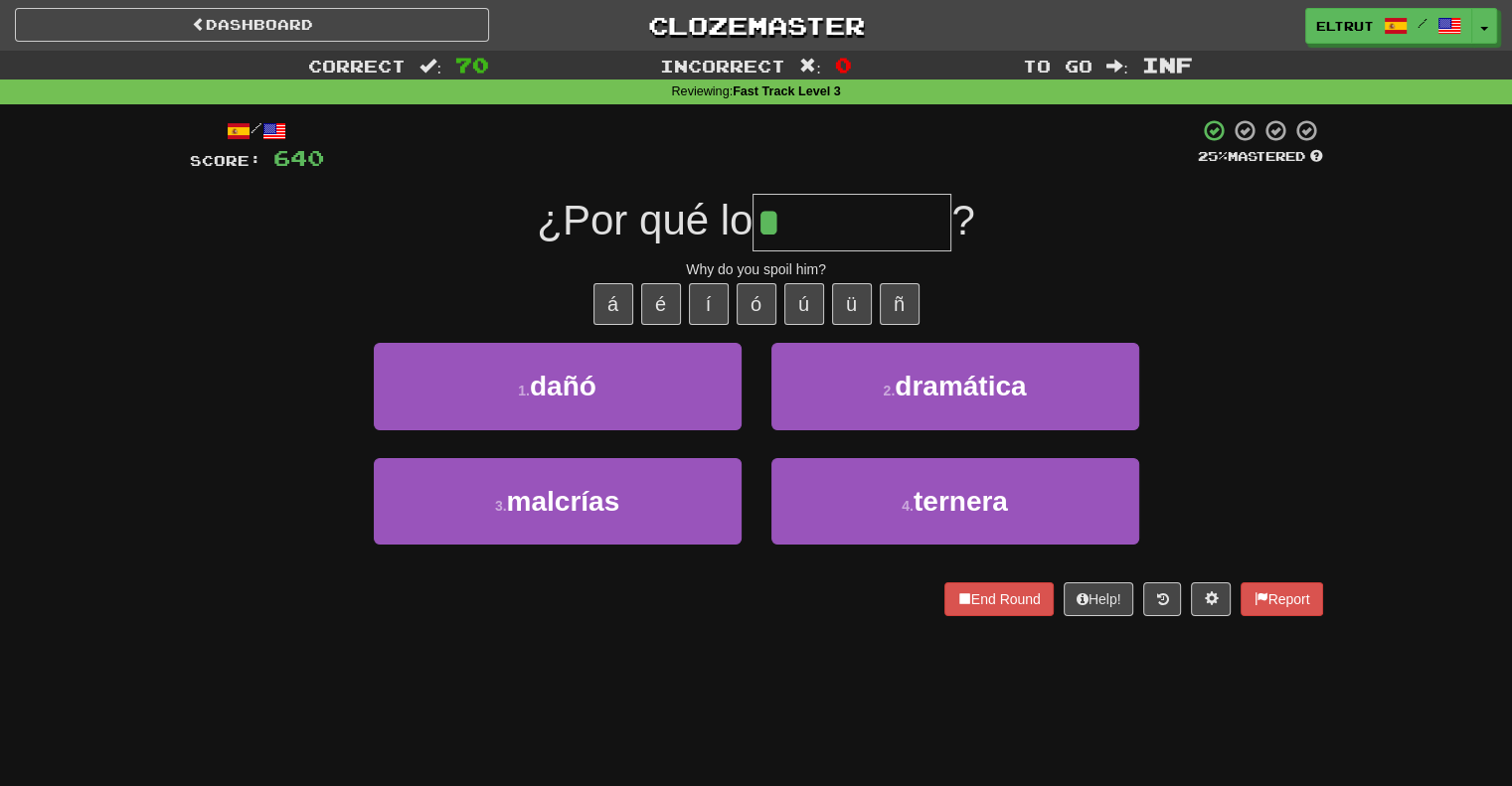 type on "********" 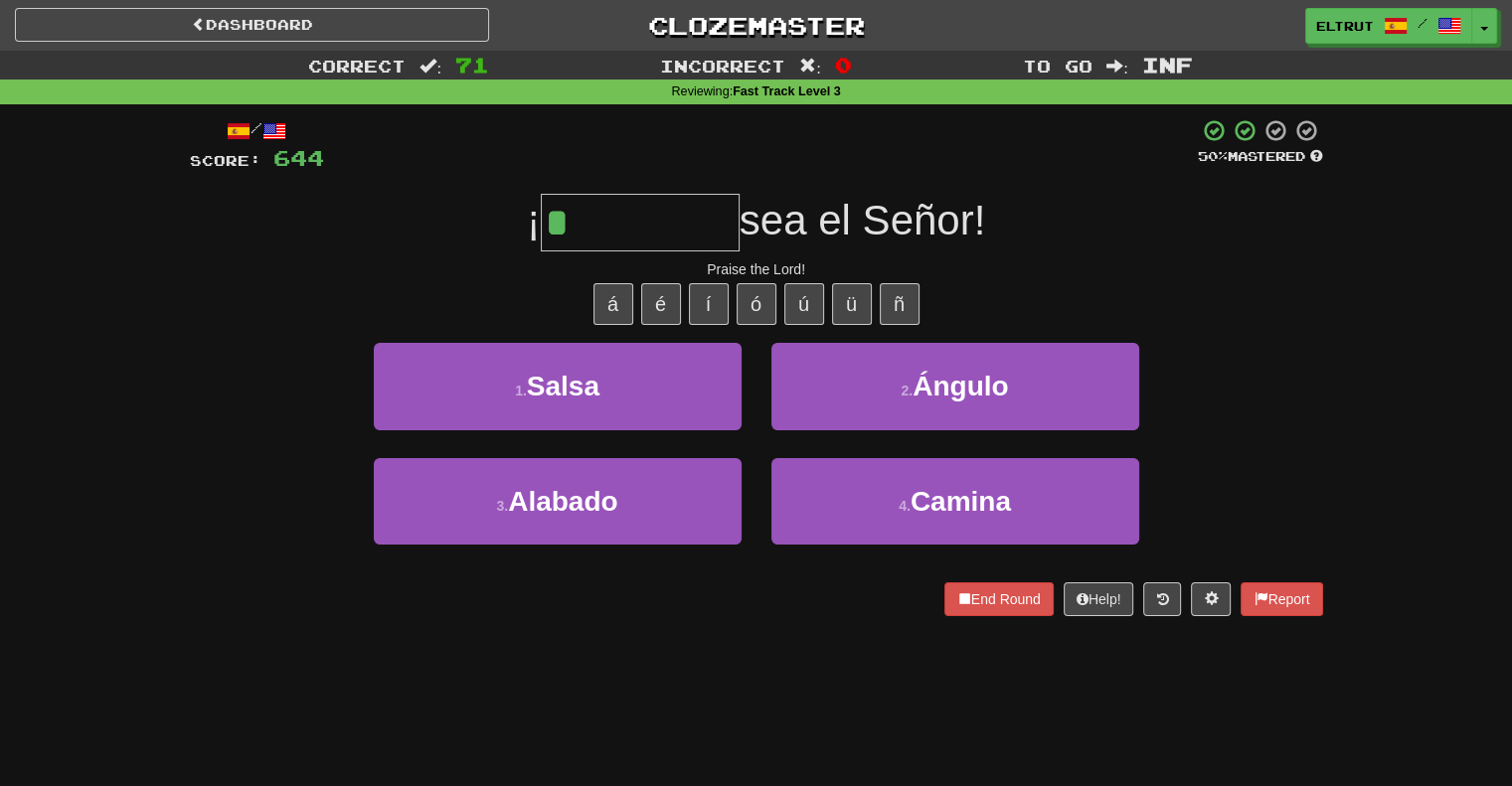 type on "*******" 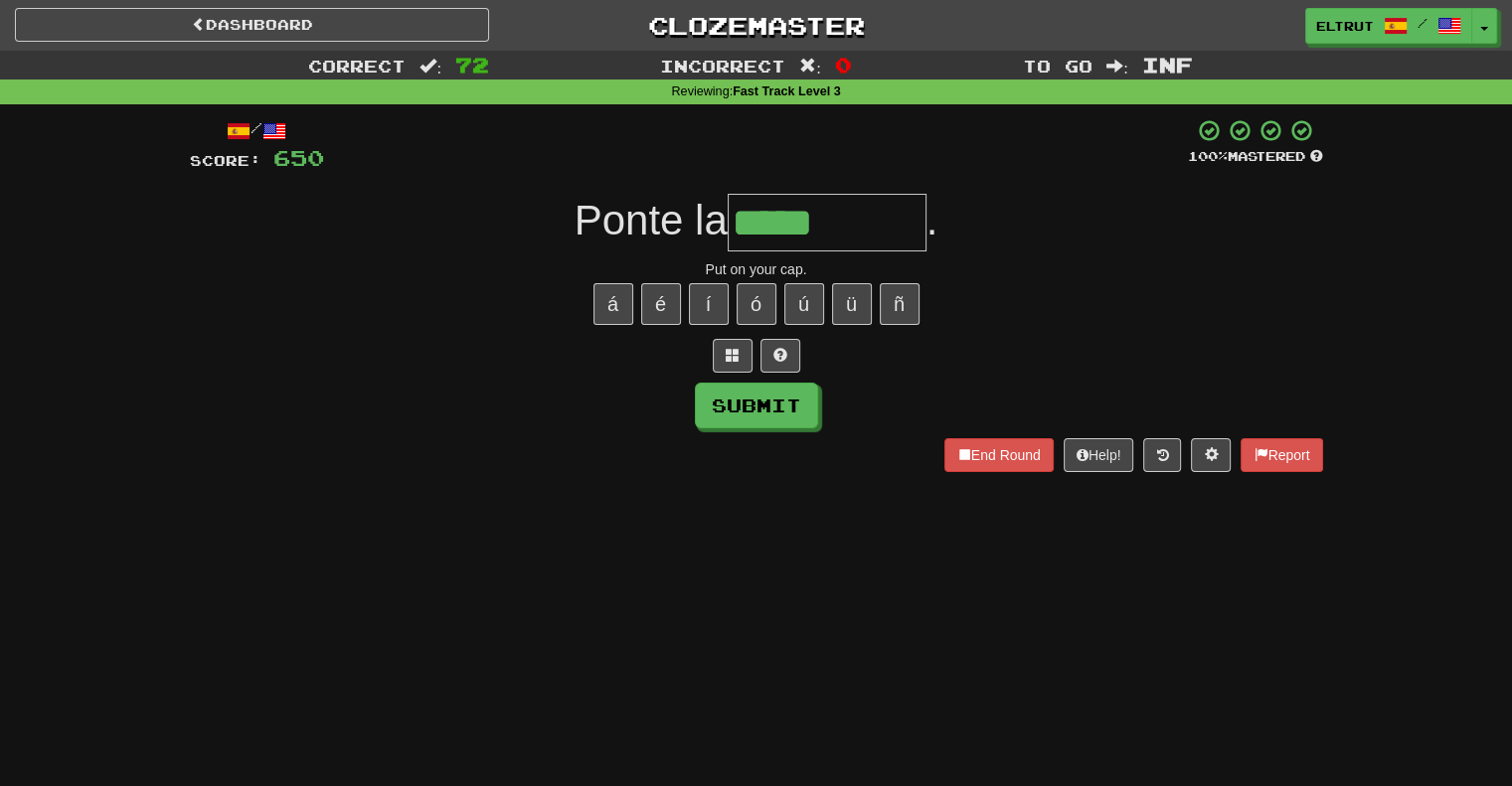 type on "*****" 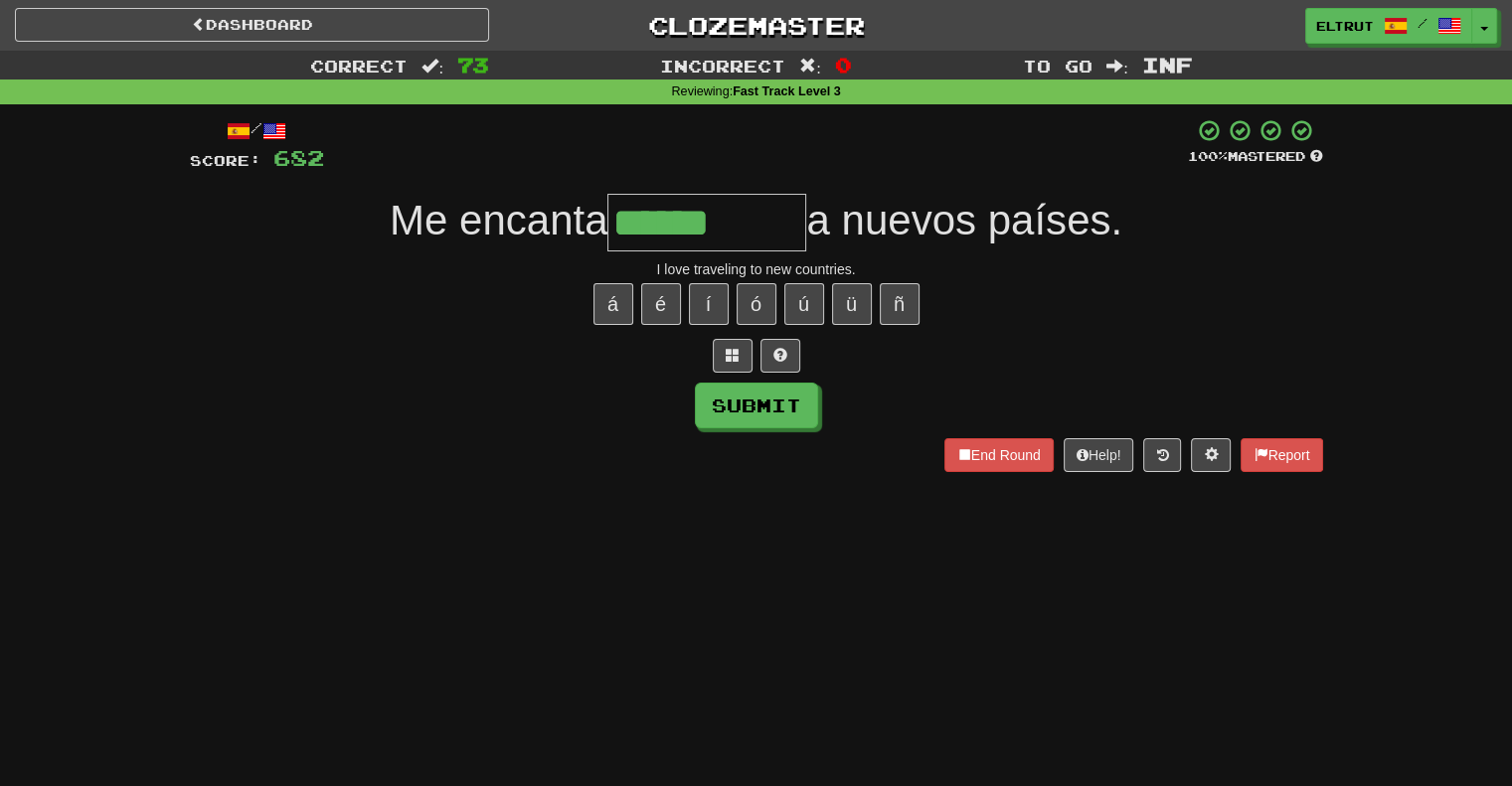 type on "******" 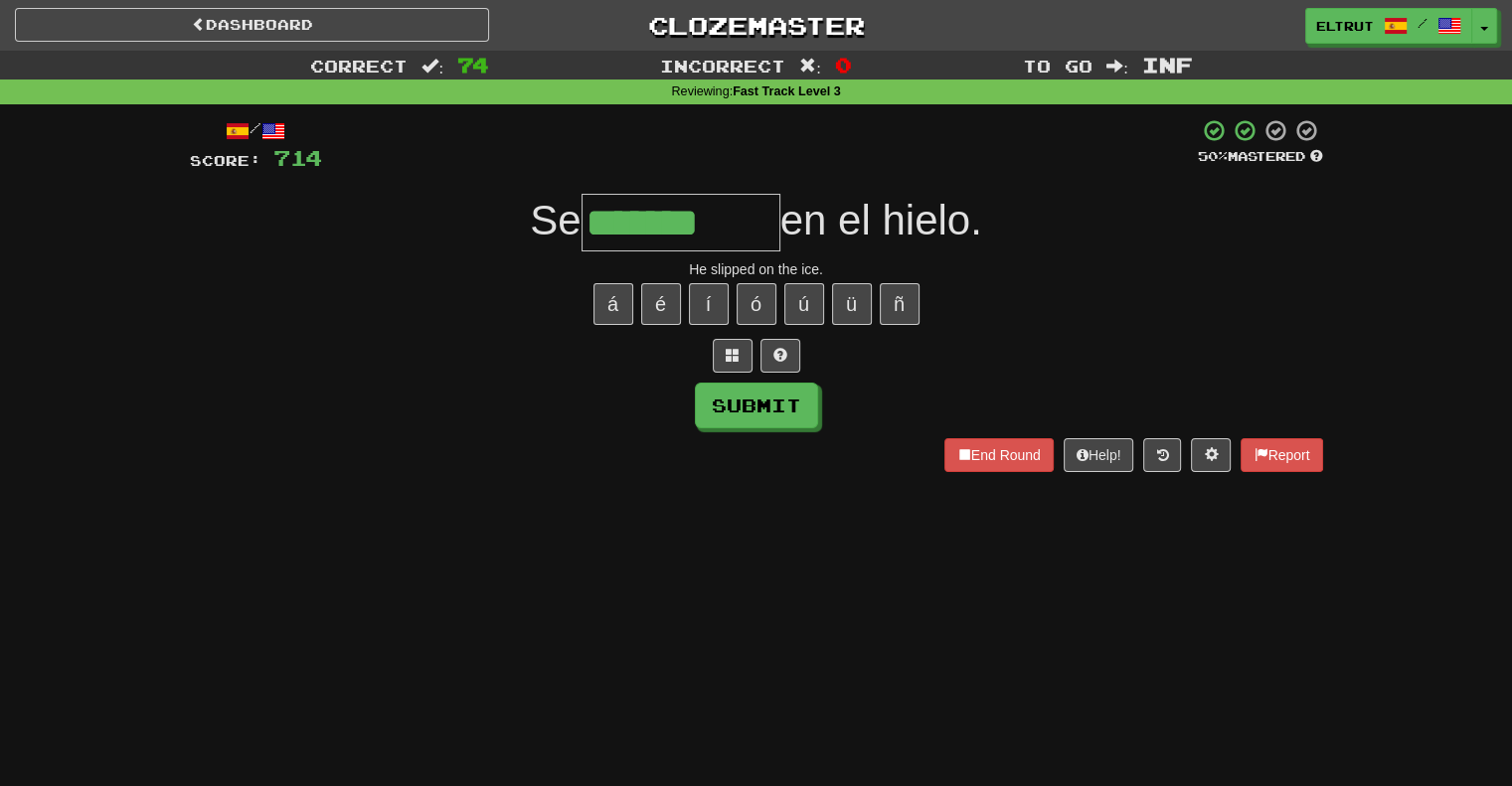 type on "*******" 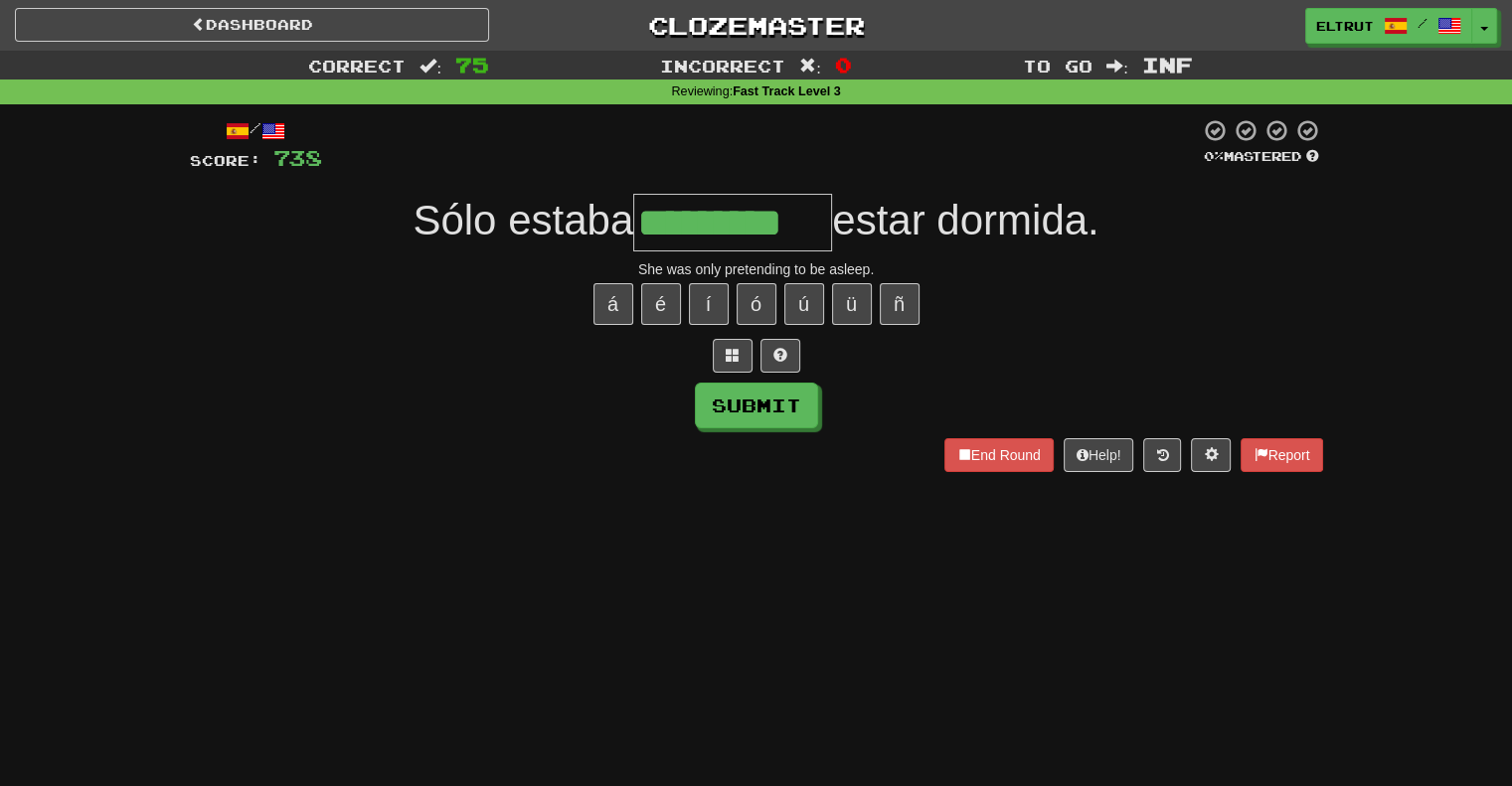 type on "*********" 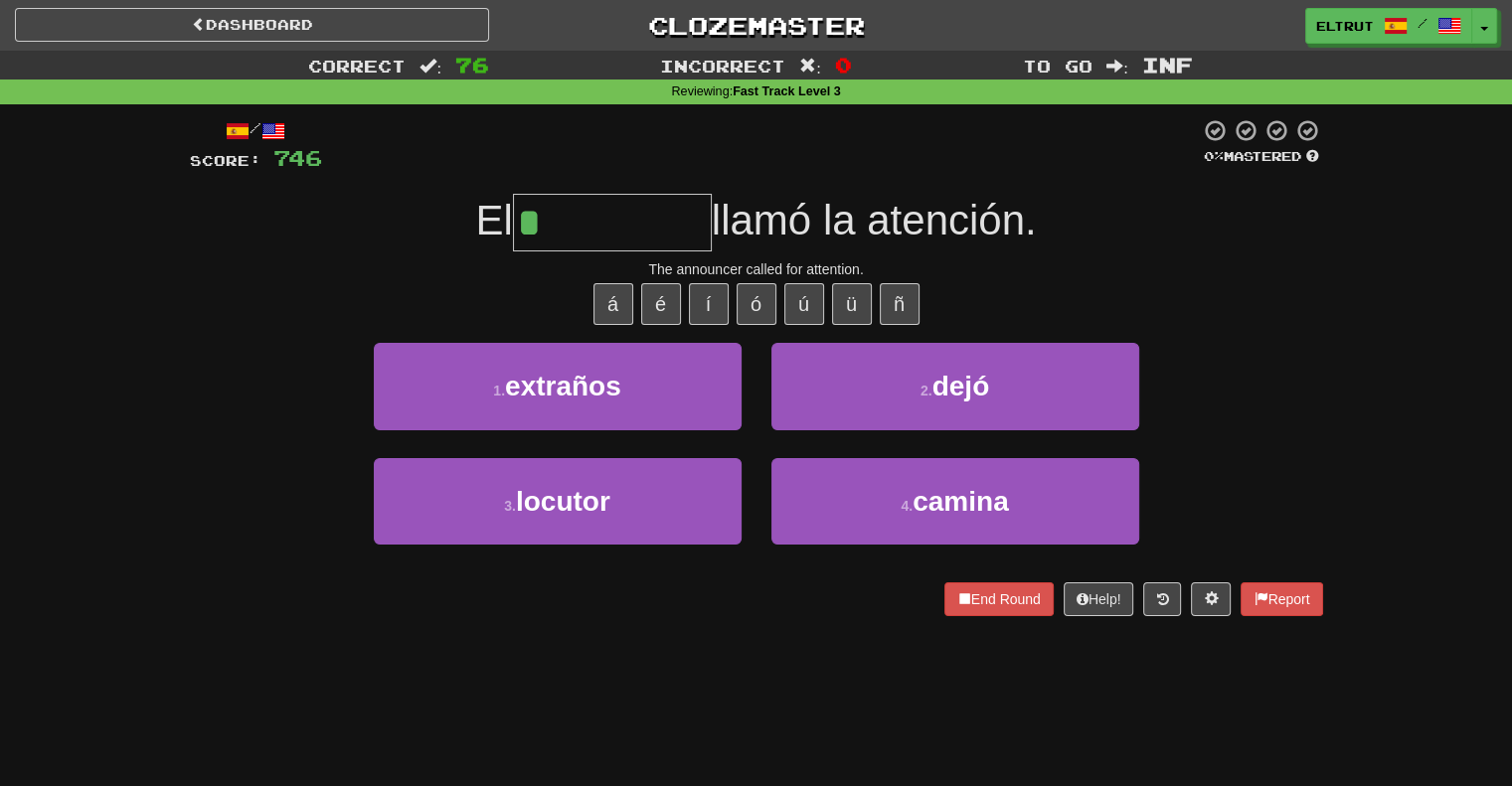 type on "*******" 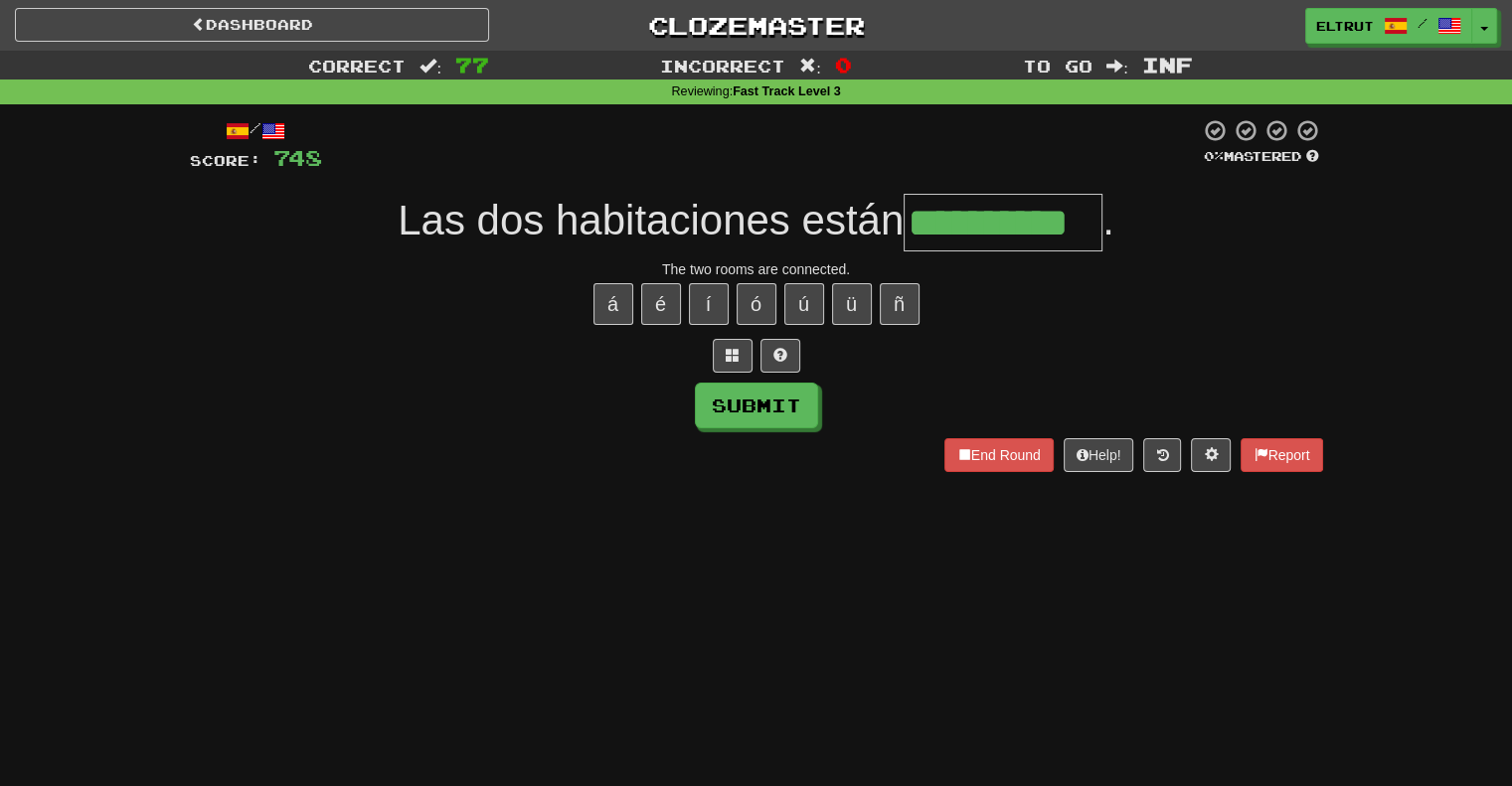 scroll, scrollTop: 0, scrollLeft: 22, axis: horizontal 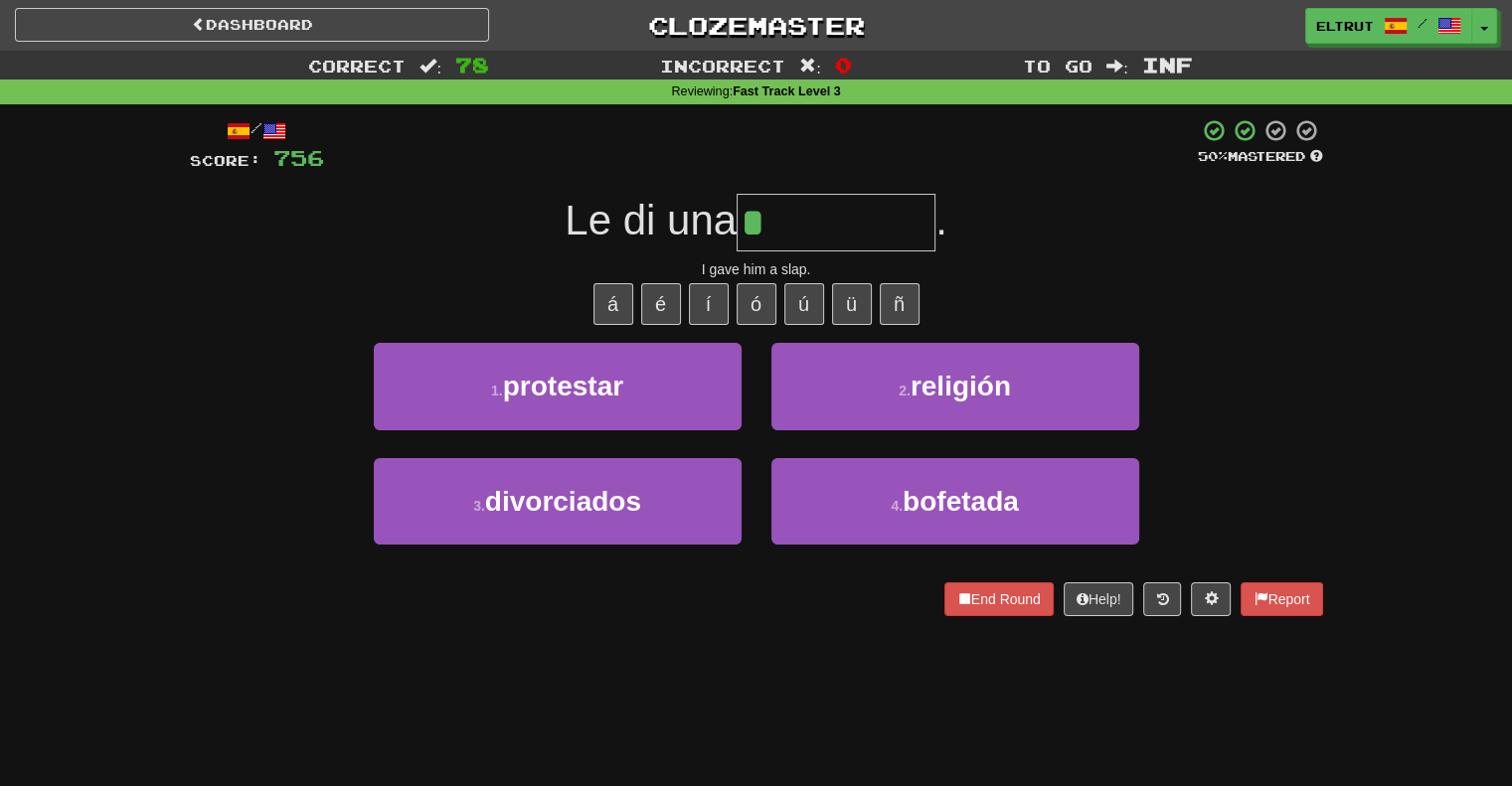 type on "********" 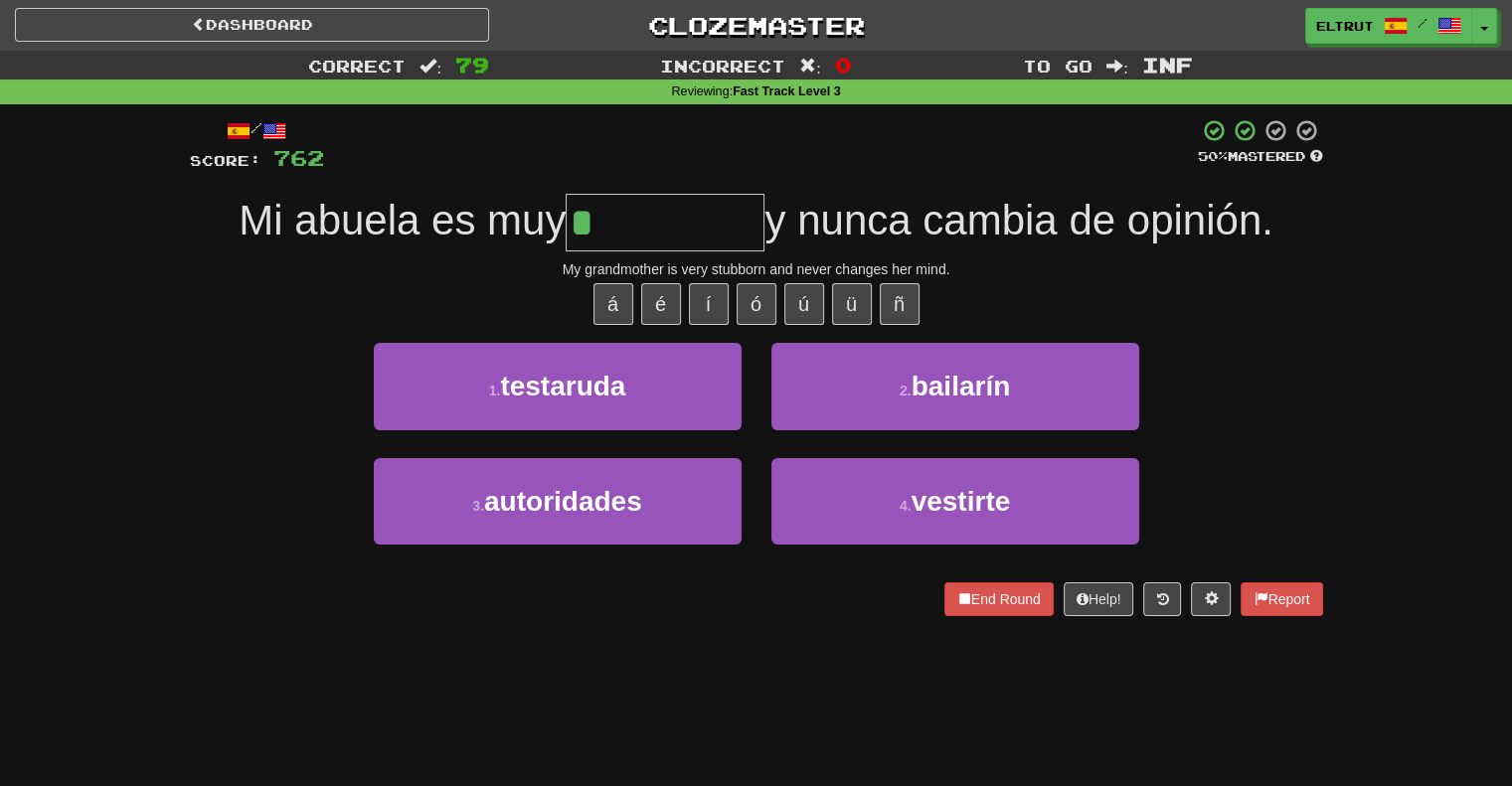 type on "*********" 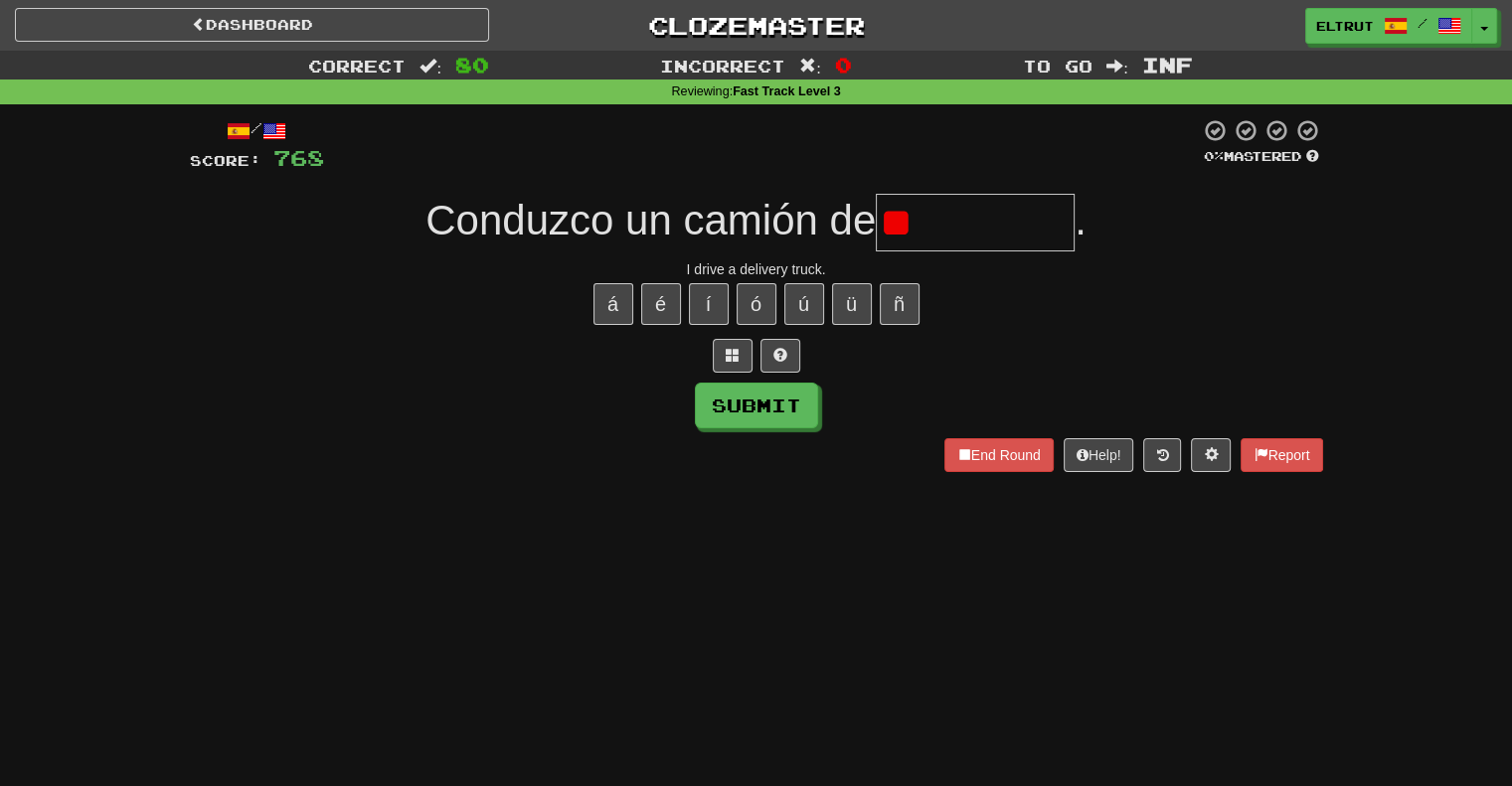 type on "*" 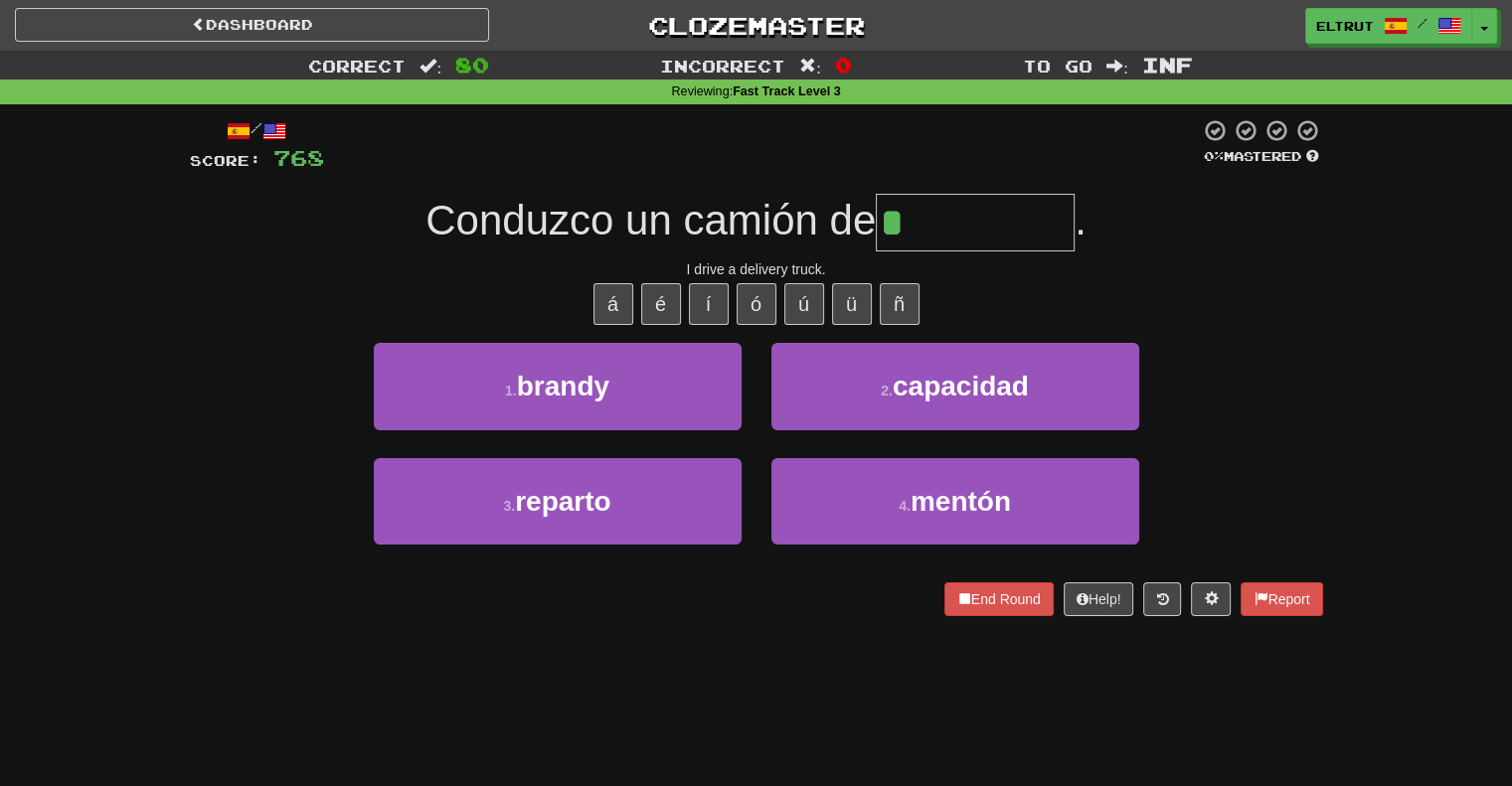 type on "*******" 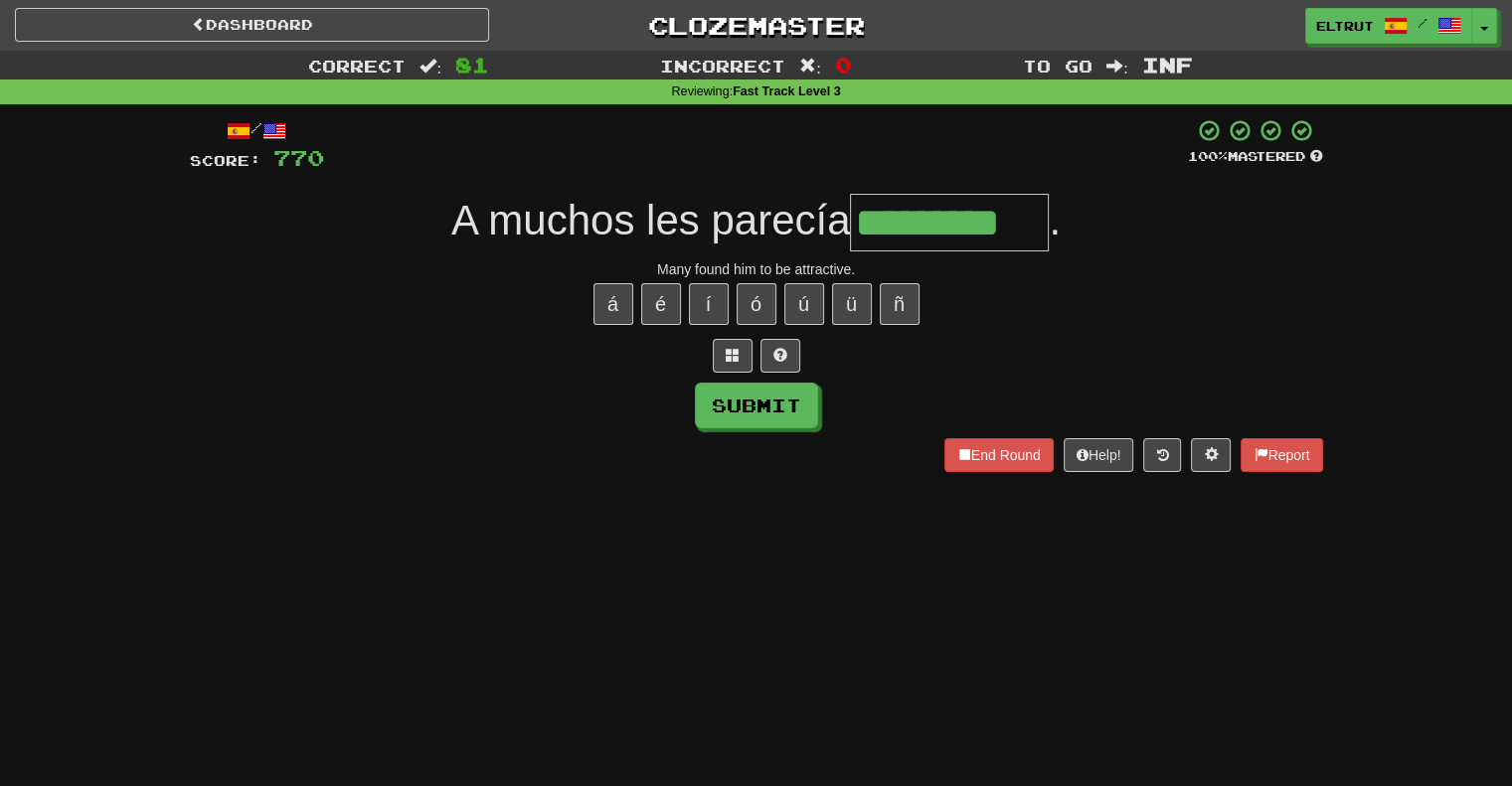 type on "*********" 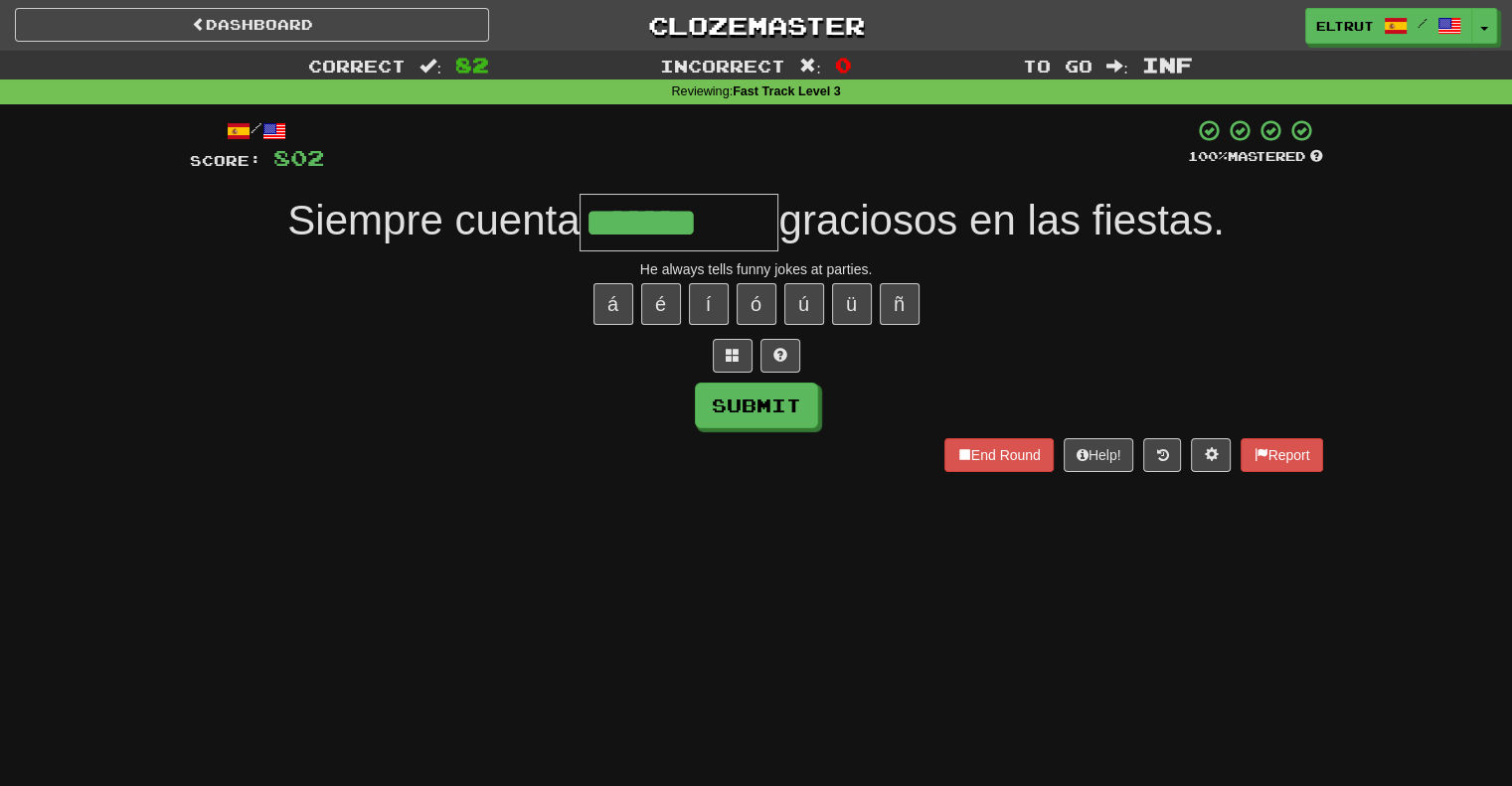 type on "*******" 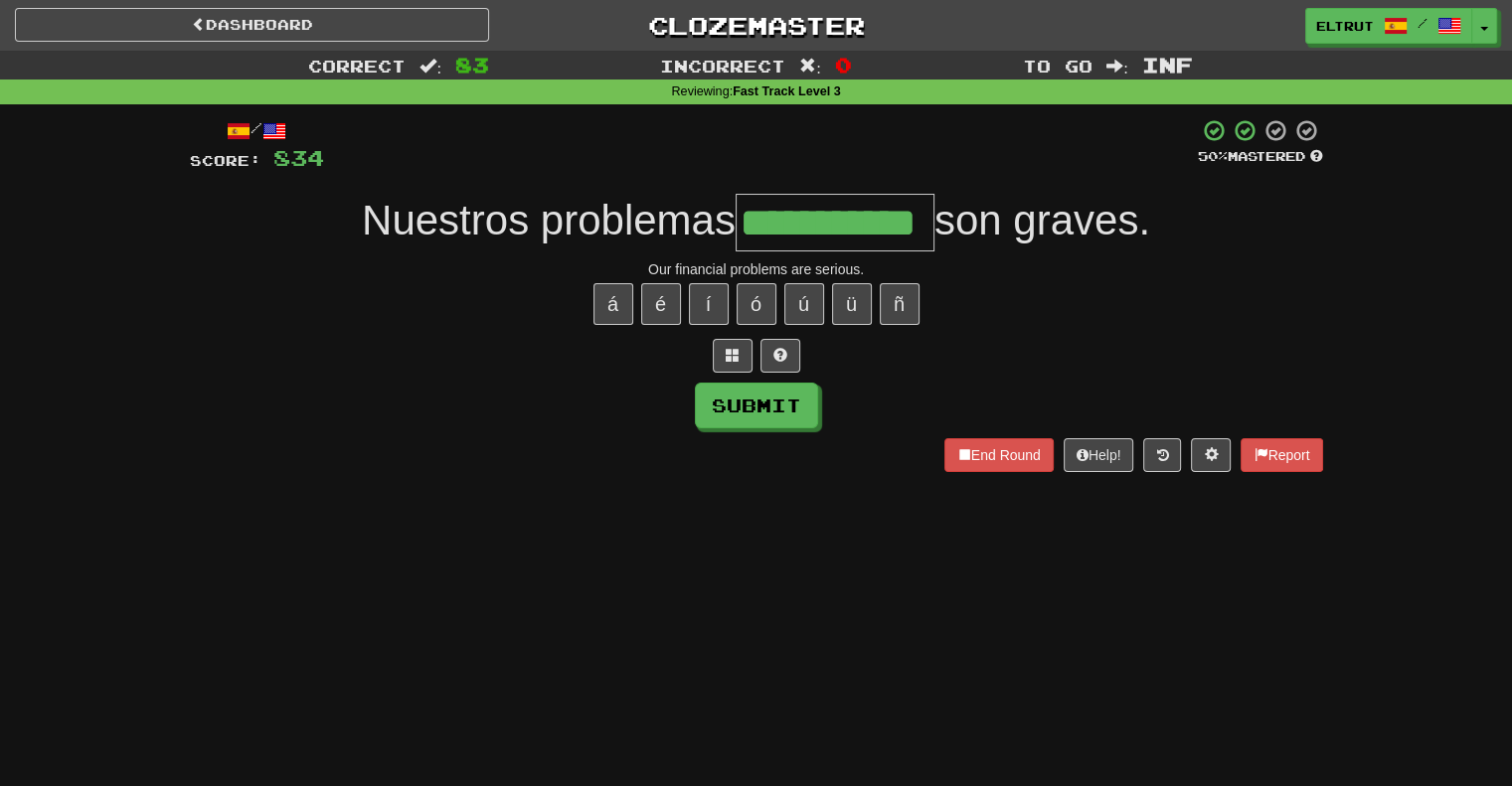 scroll, scrollTop: 0, scrollLeft: 10, axis: horizontal 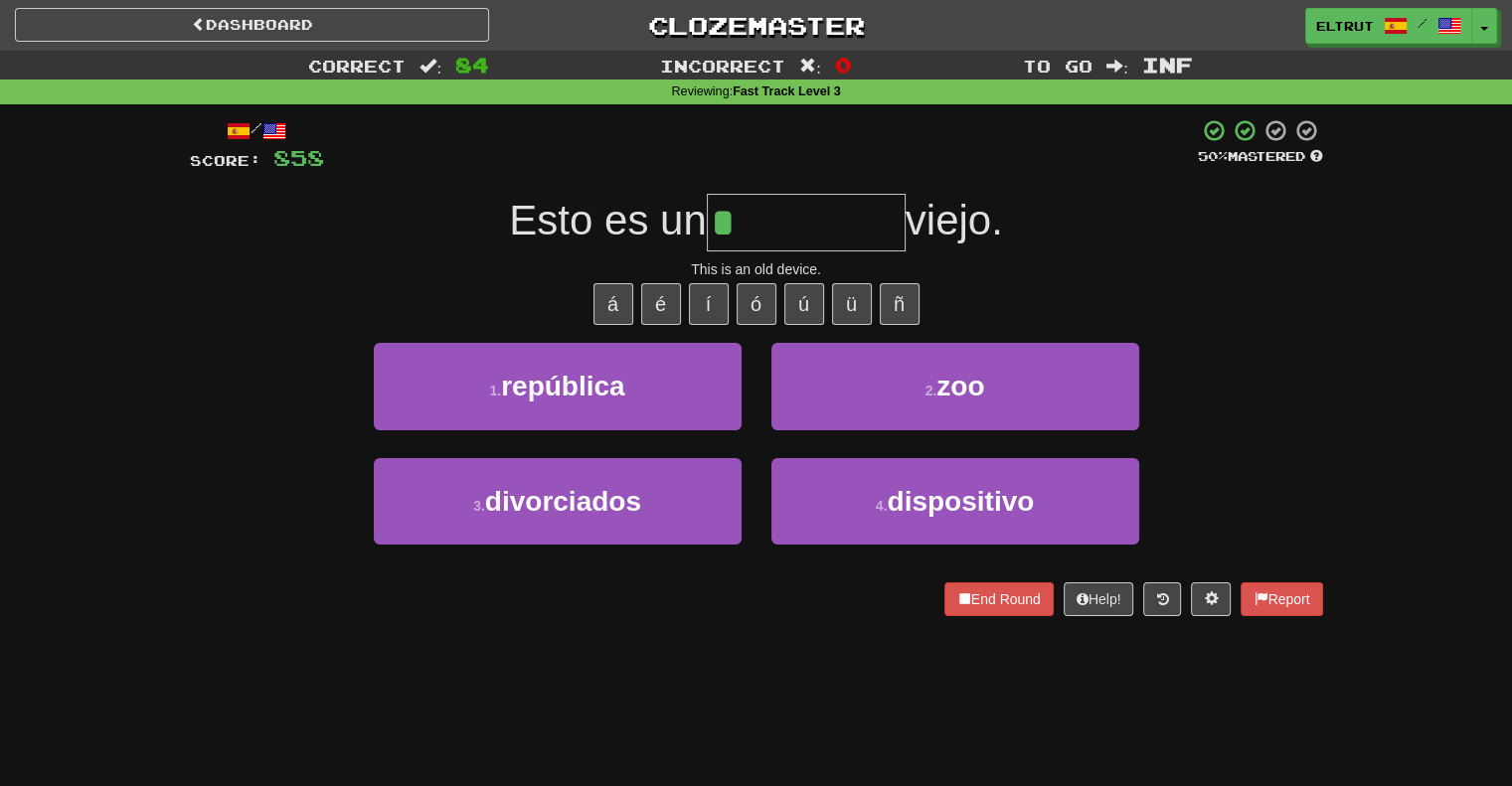 type on "**********" 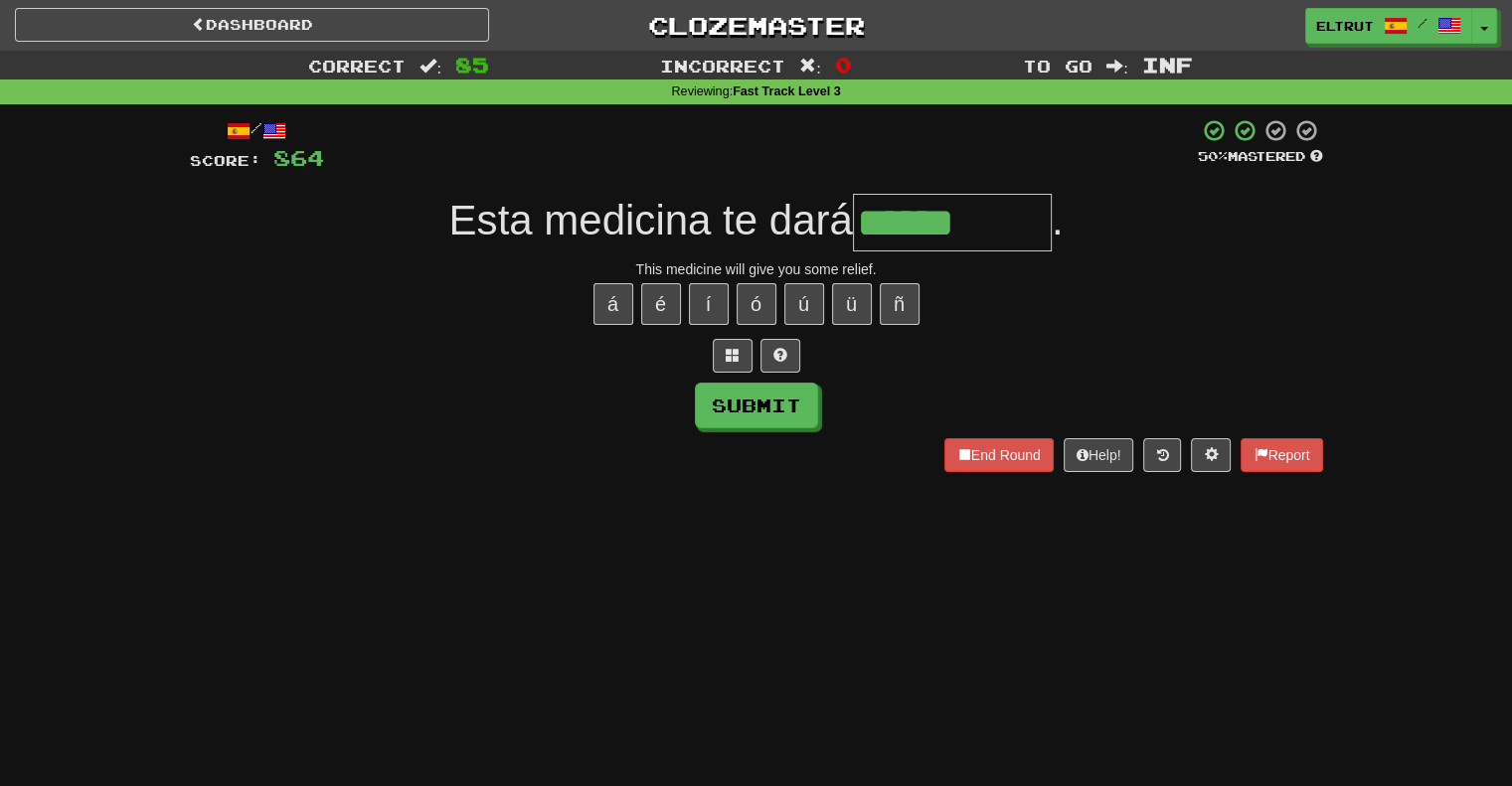 type on "******" 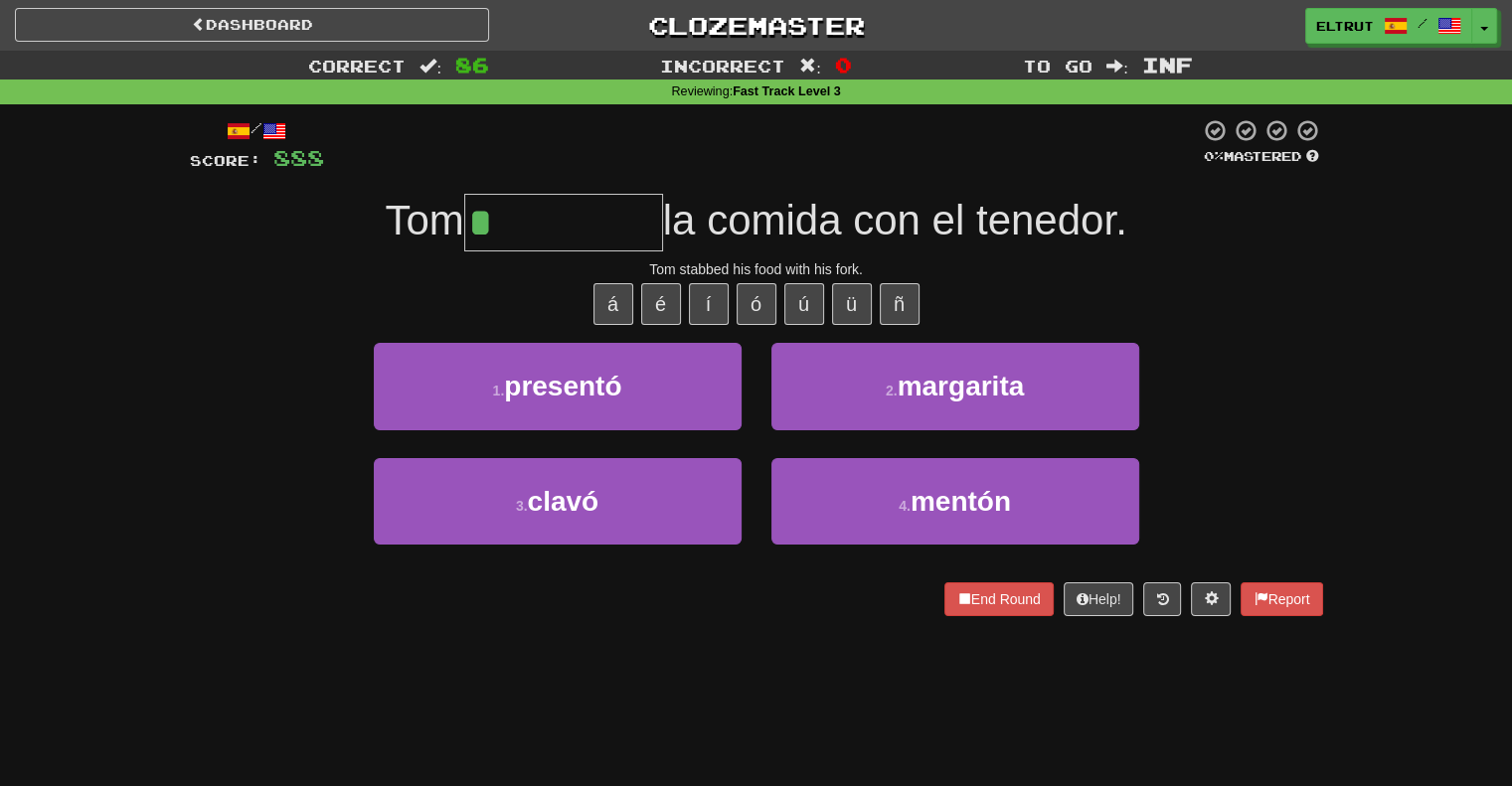 type on "*****" 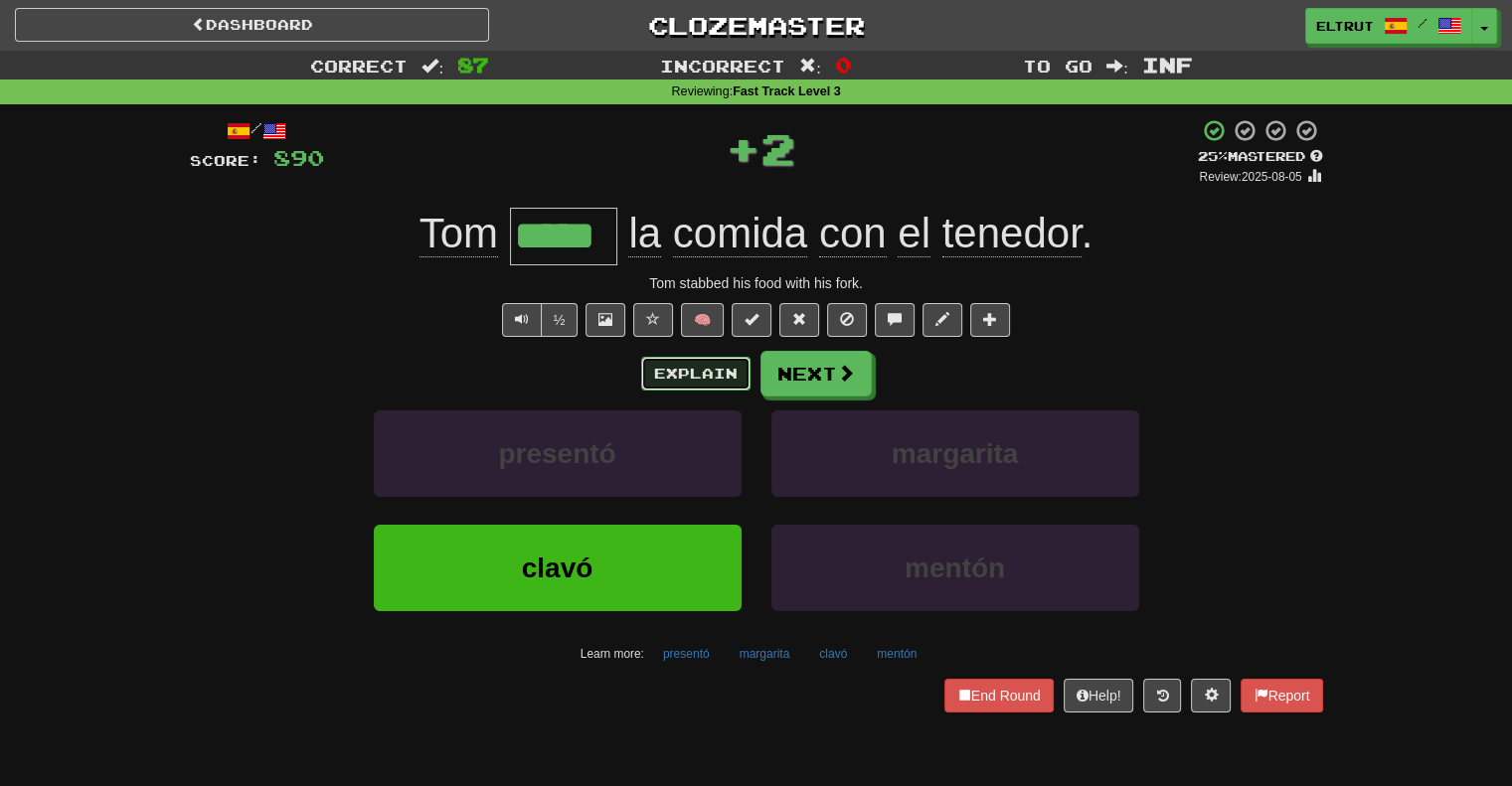 click on "Explain" at bounding box center (696, 374) 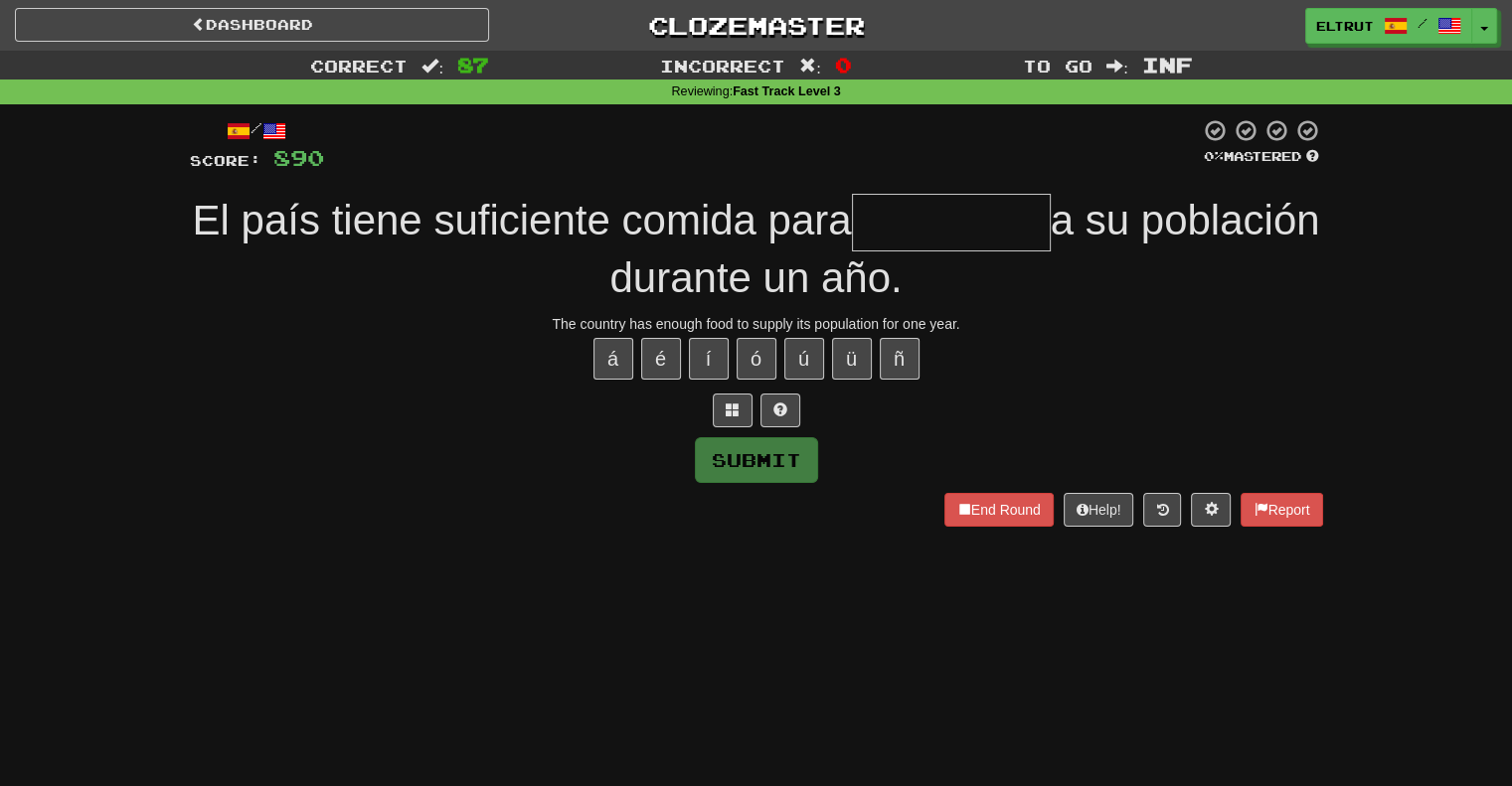 type on "*" 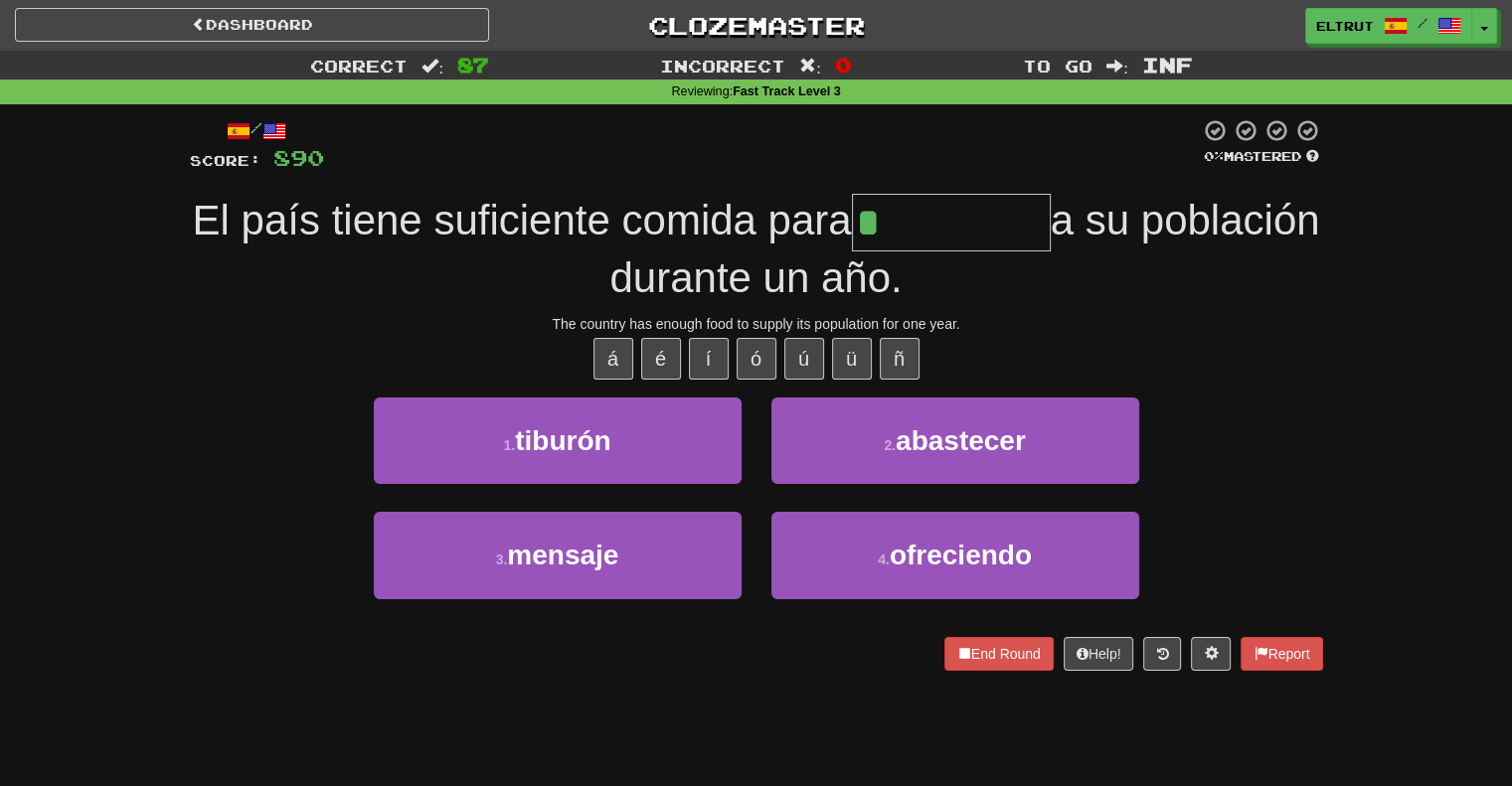 type on "*********" 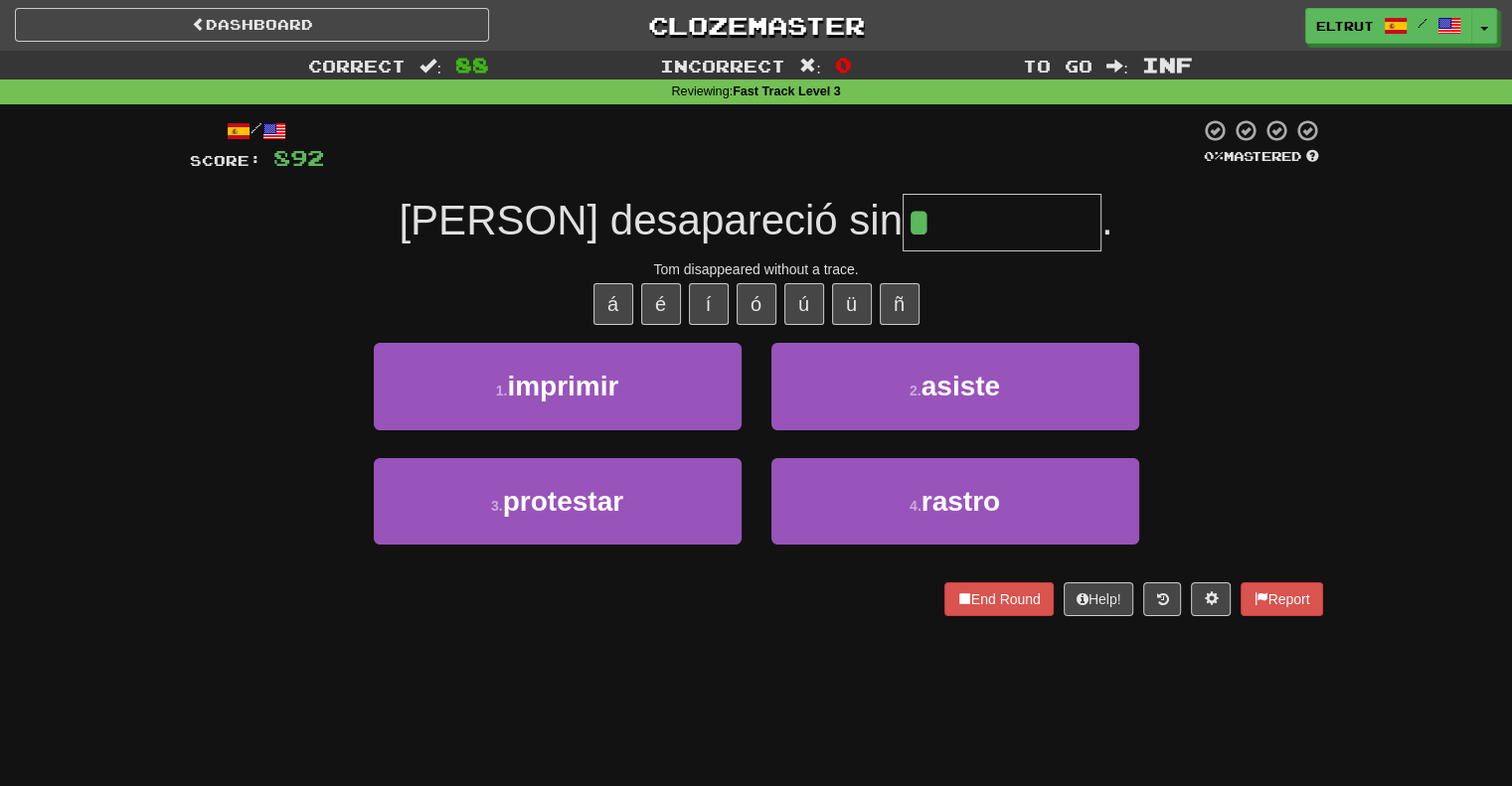 type on "******" 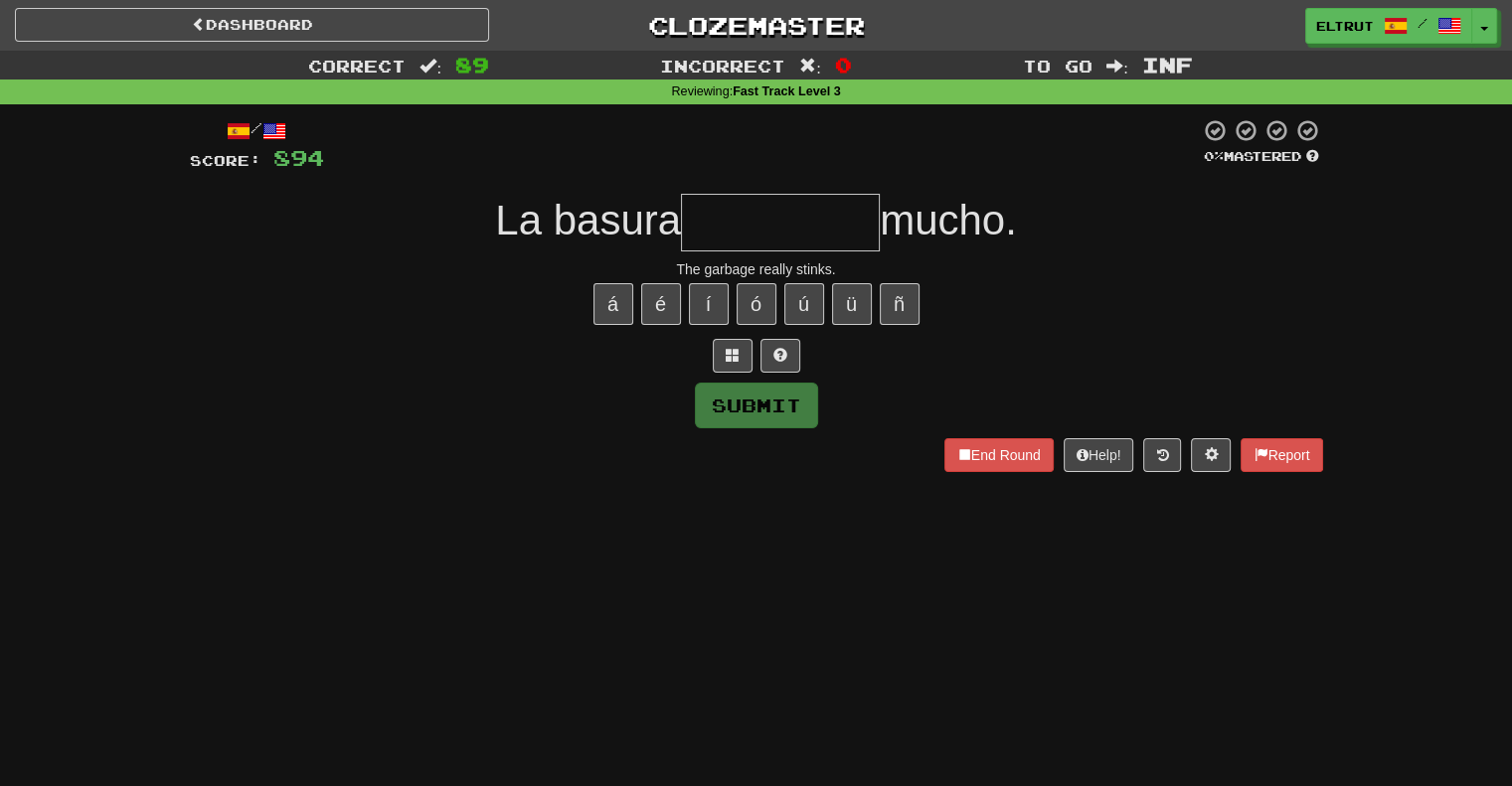 type on "*" 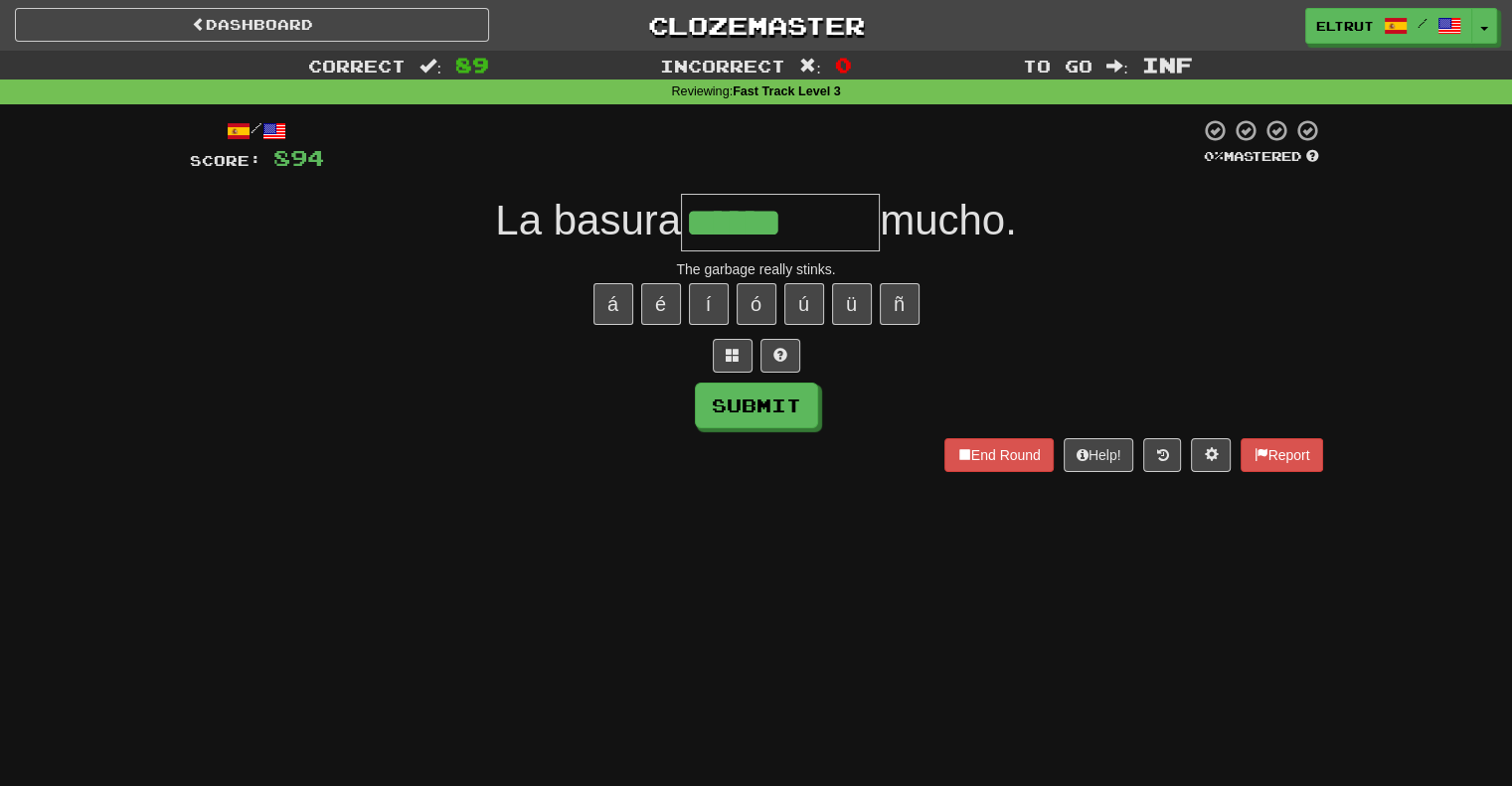 type on "******" 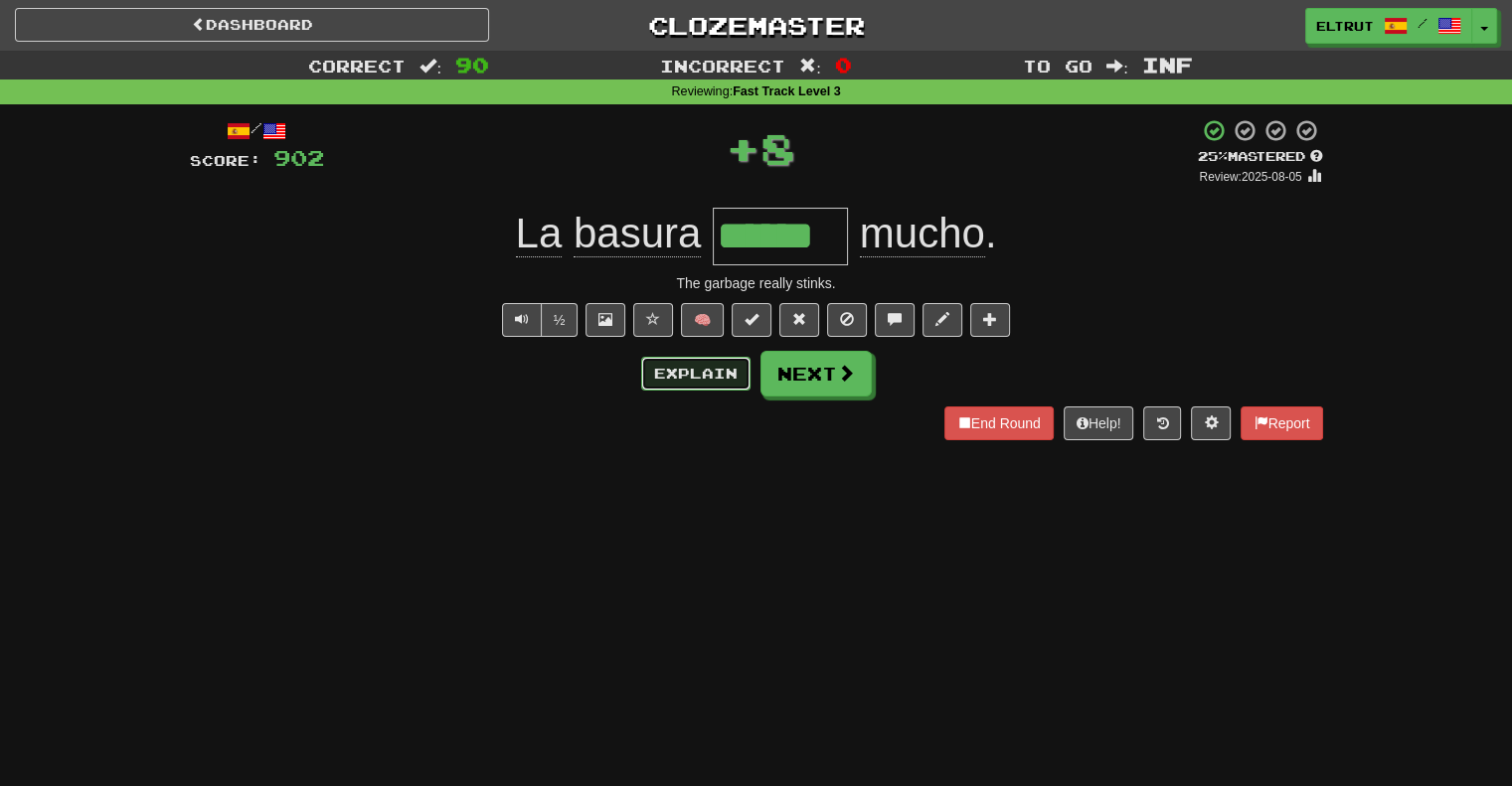 click on "Explain" at bounding box center [696, 374] 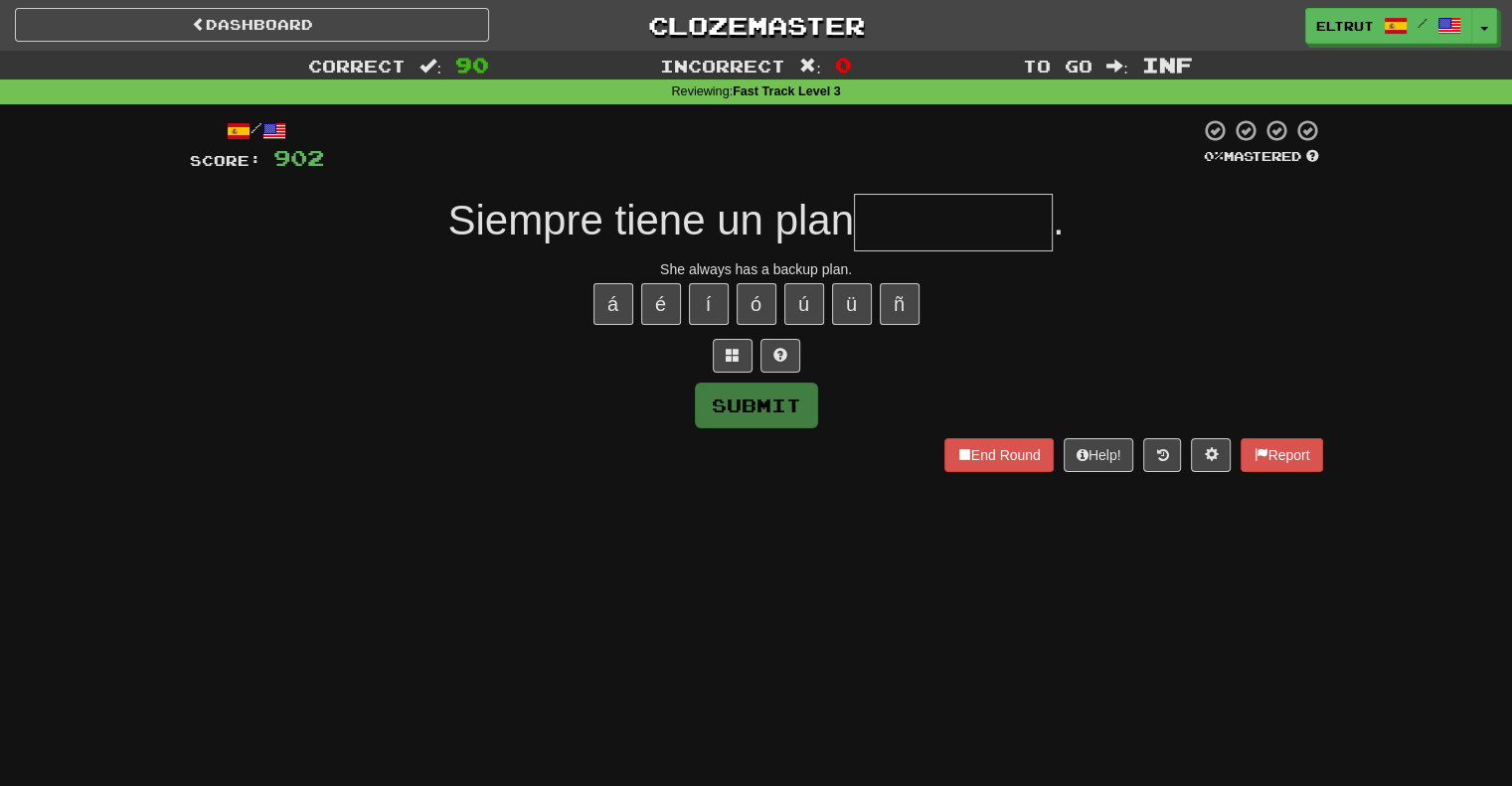 type on "*" 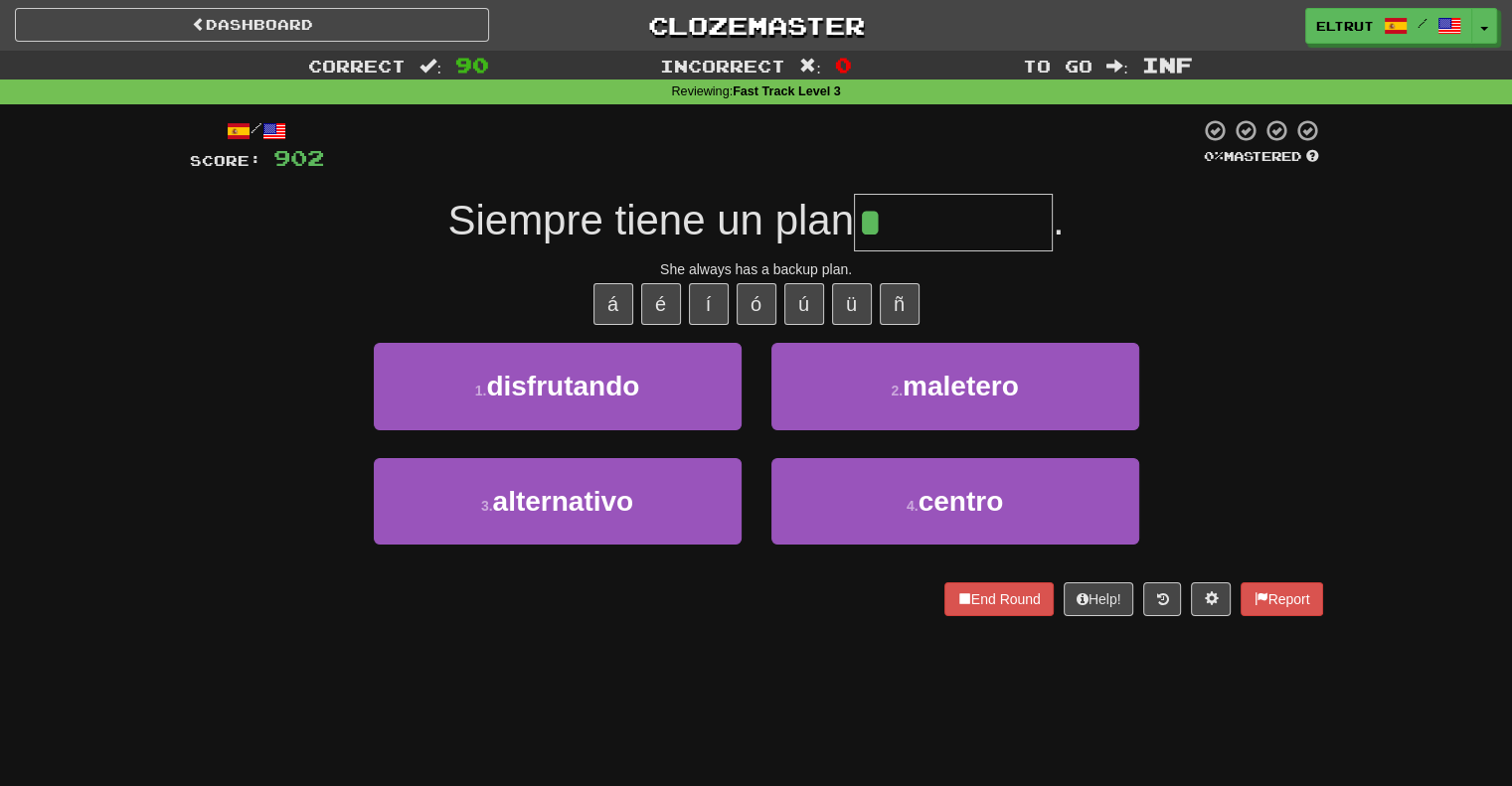 type on "**********" 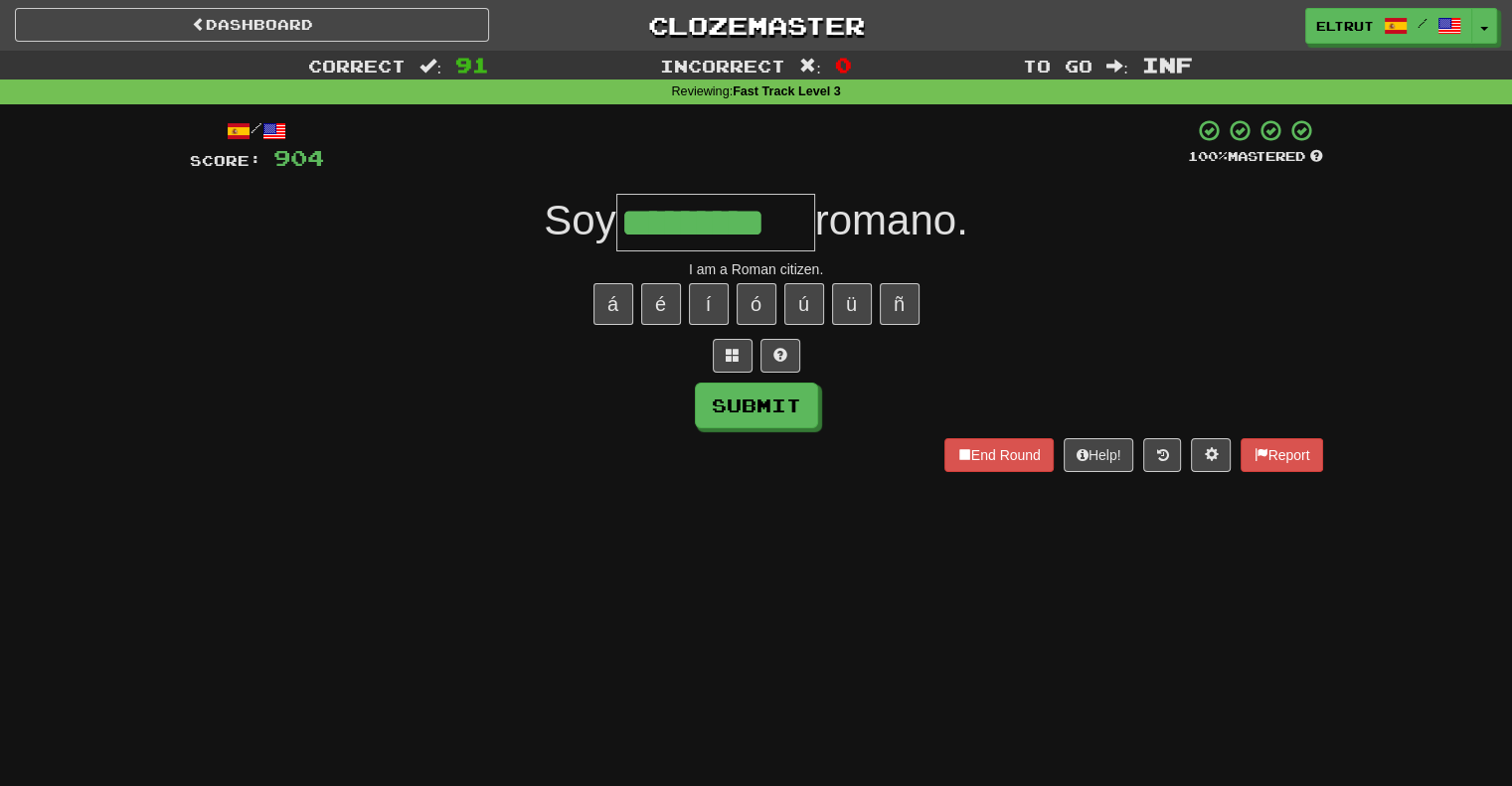 type on "*********" 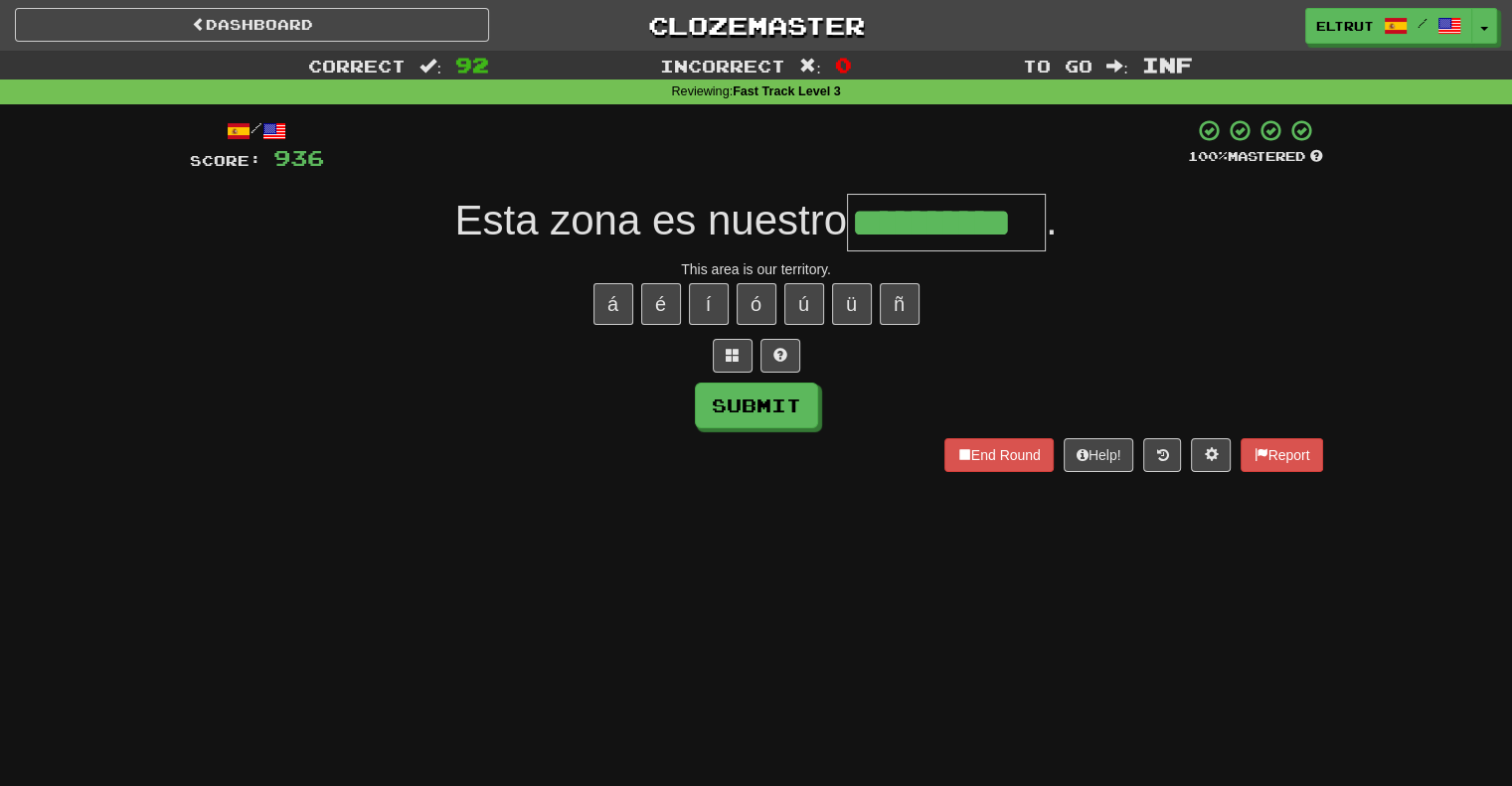 type on "**********" 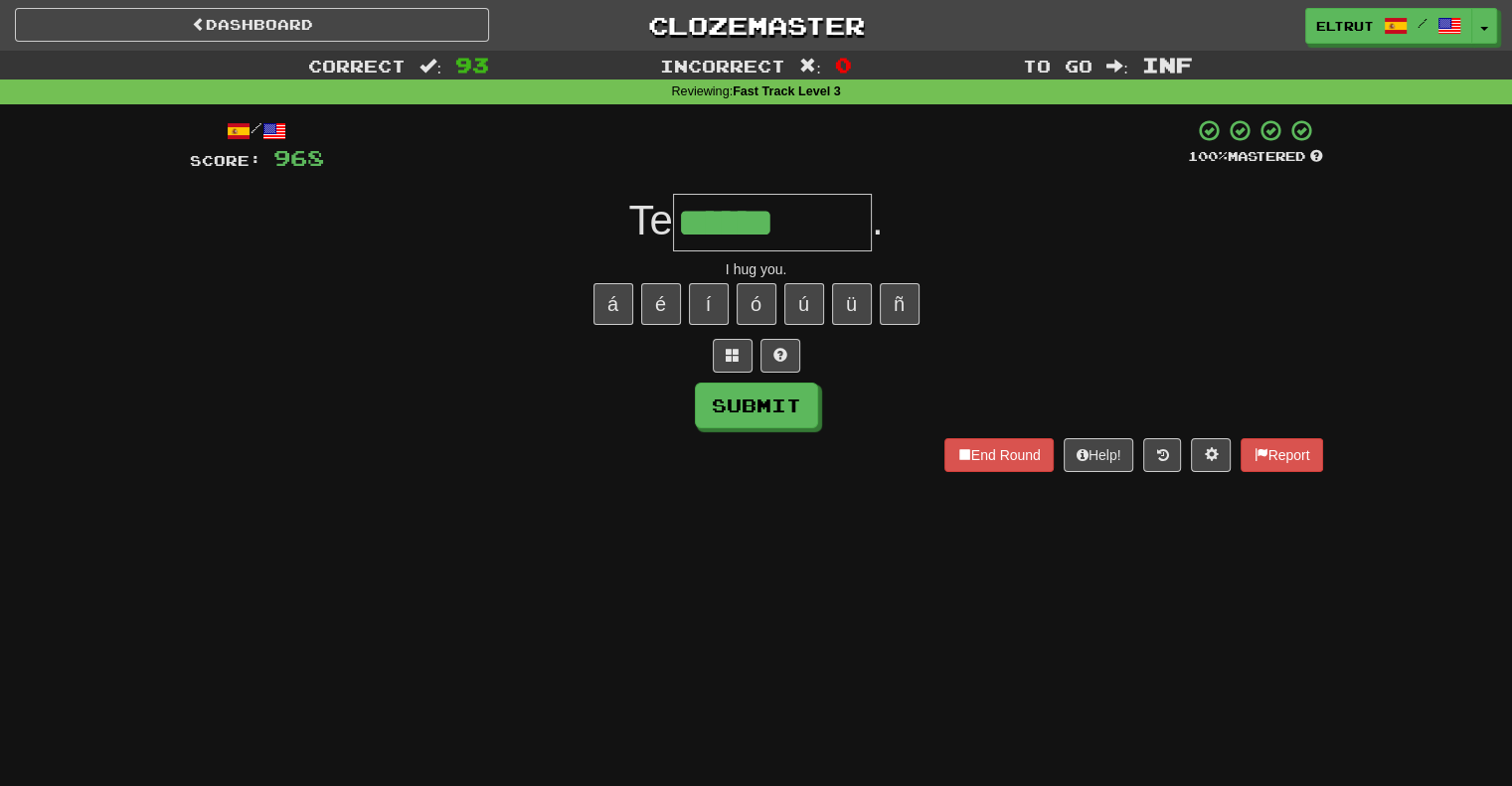type on "******" 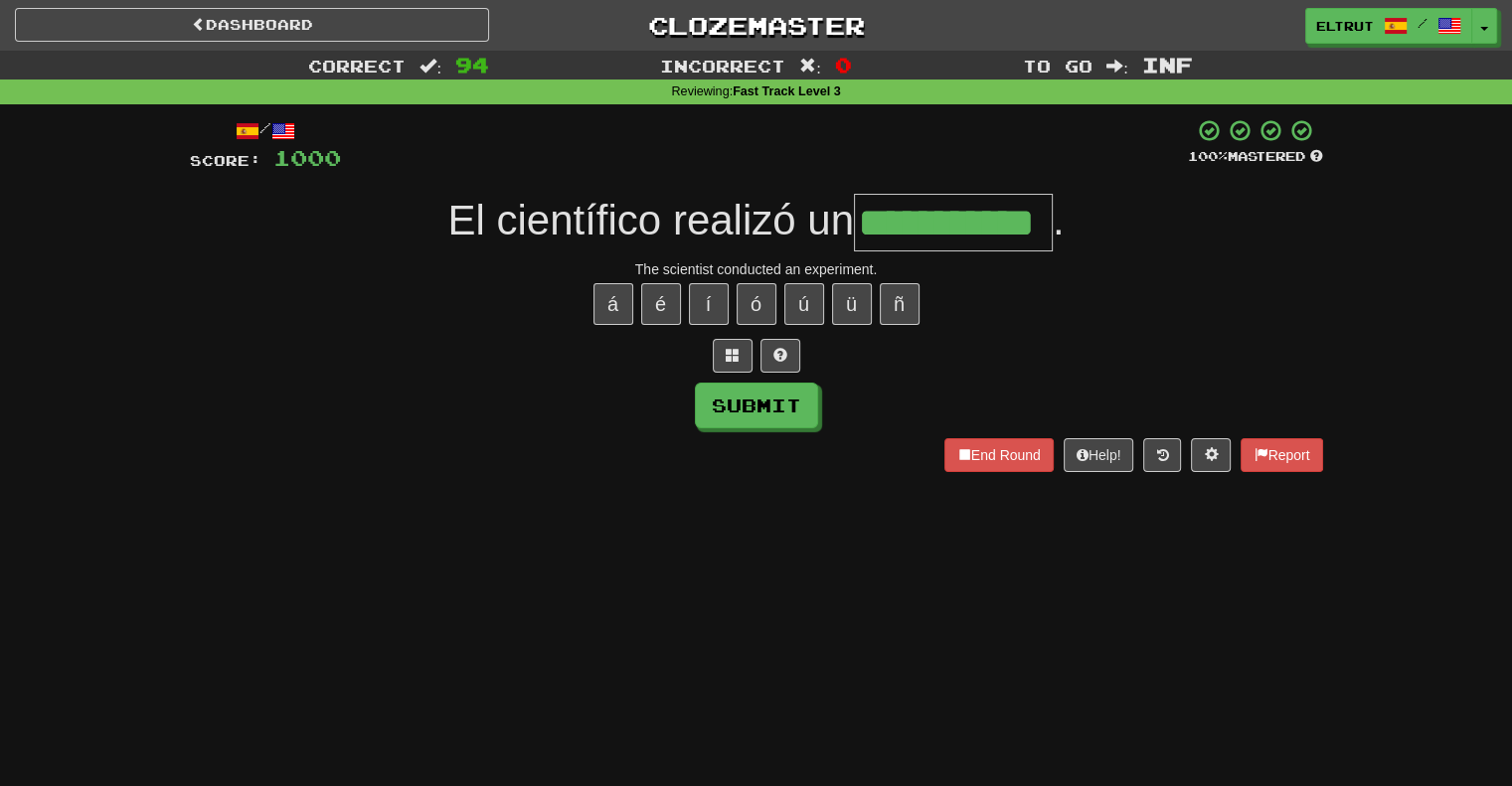 scroll, scrollTop: 0, scrollLeft: 38, axis: horizontal 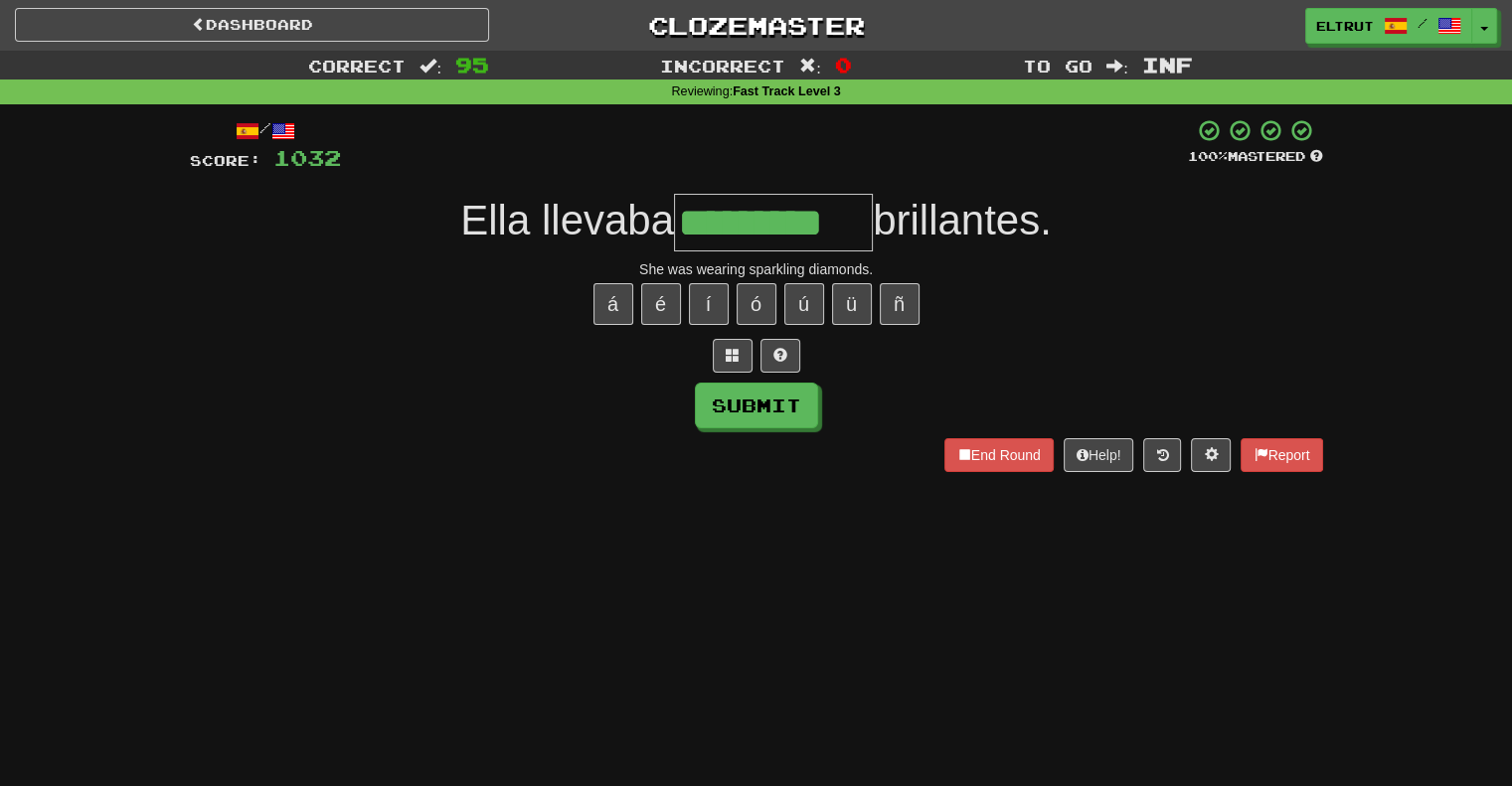 type on "*********" 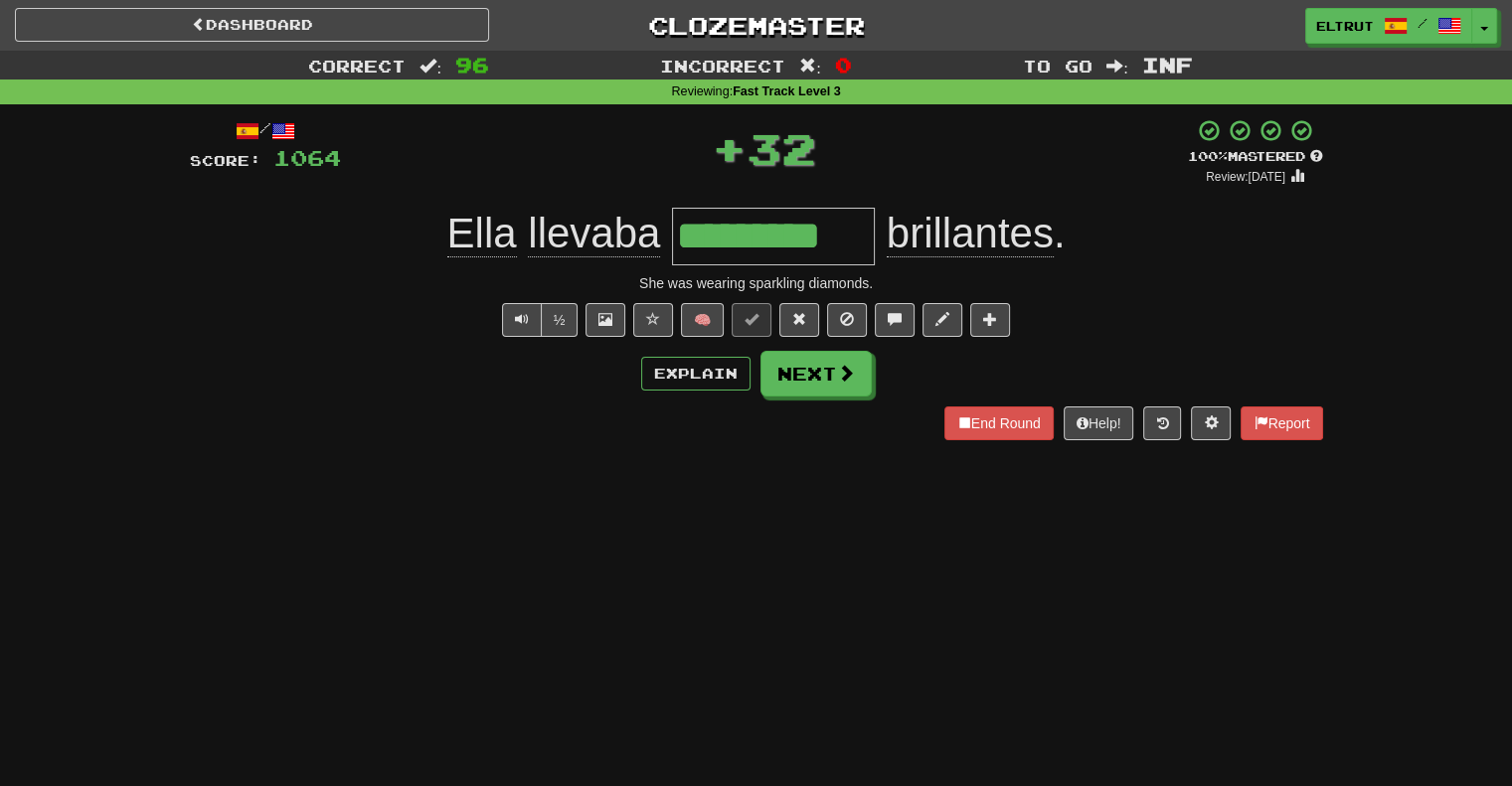 scroll, scrollTop: 0, scrollLeft: 0, axis: both 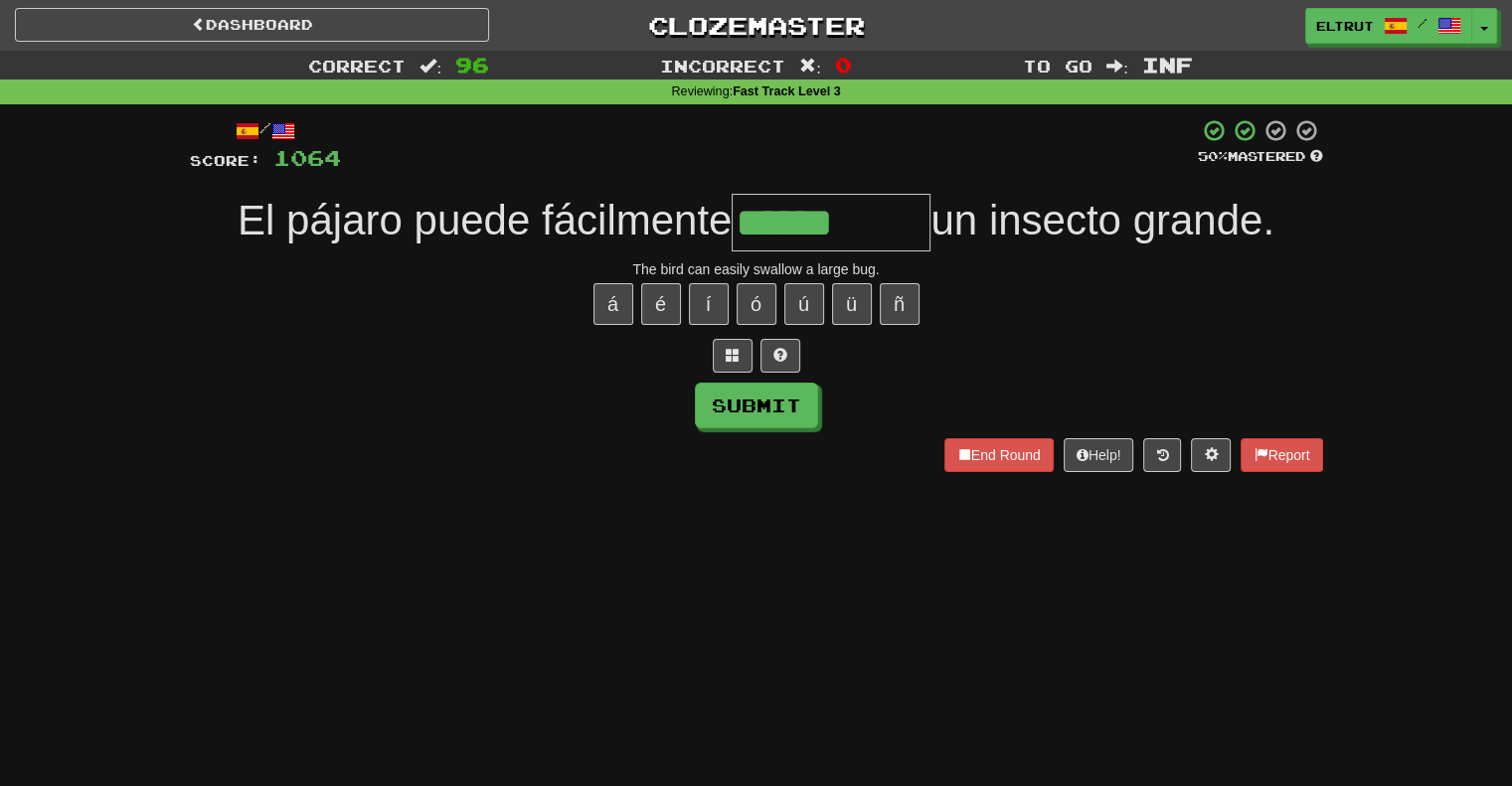 type on "******" 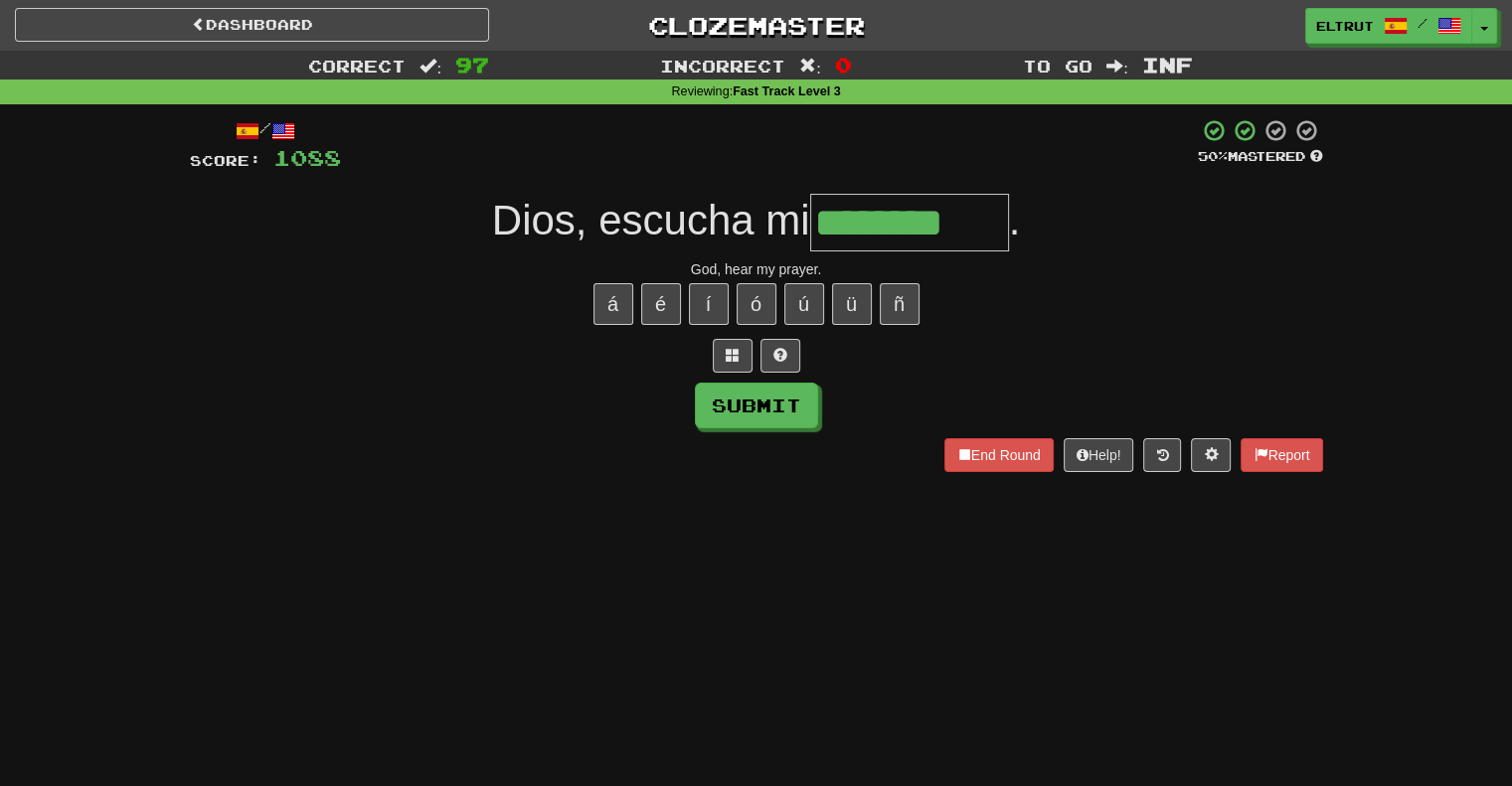 type on "********" 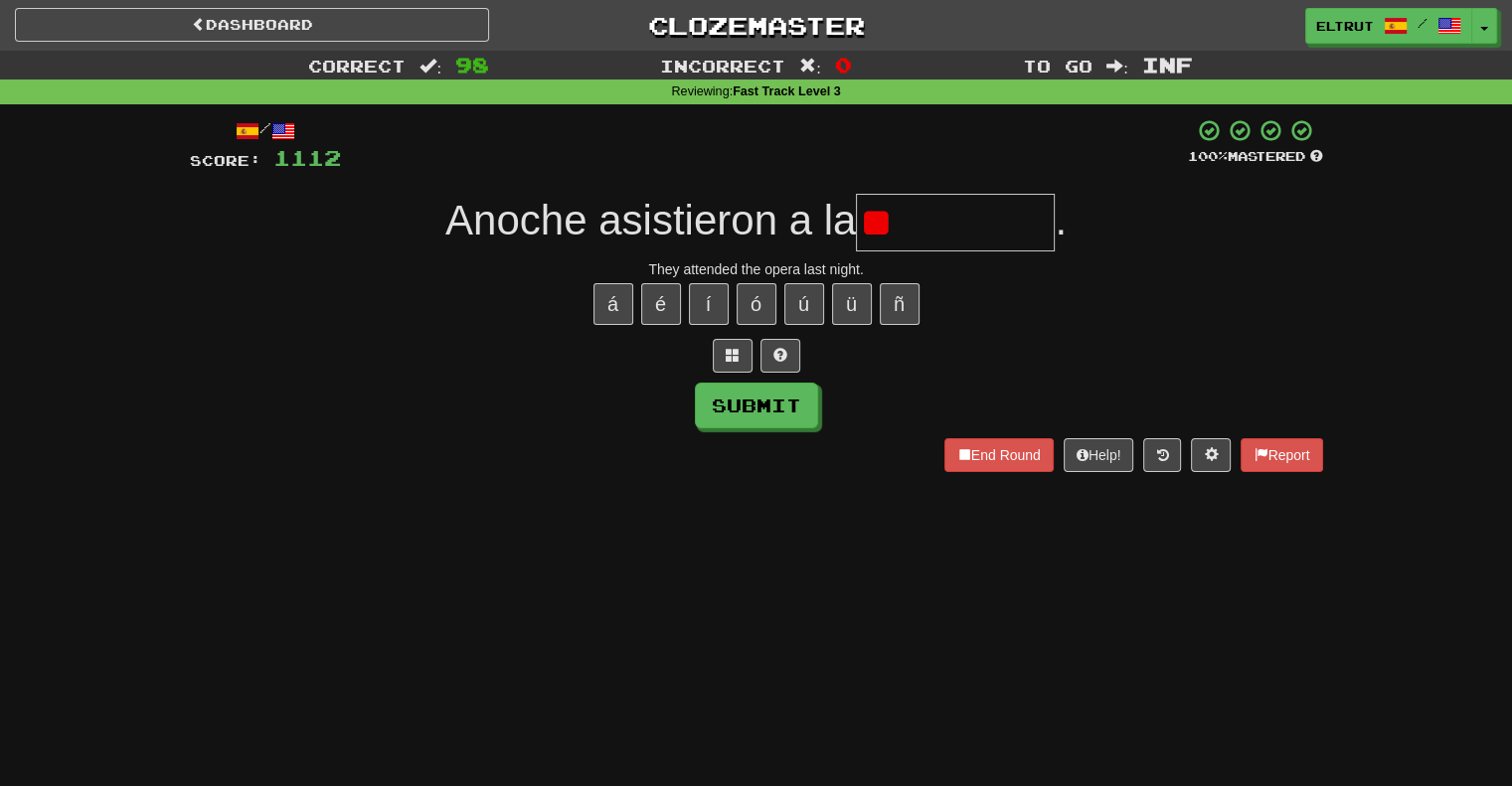 type on "*" 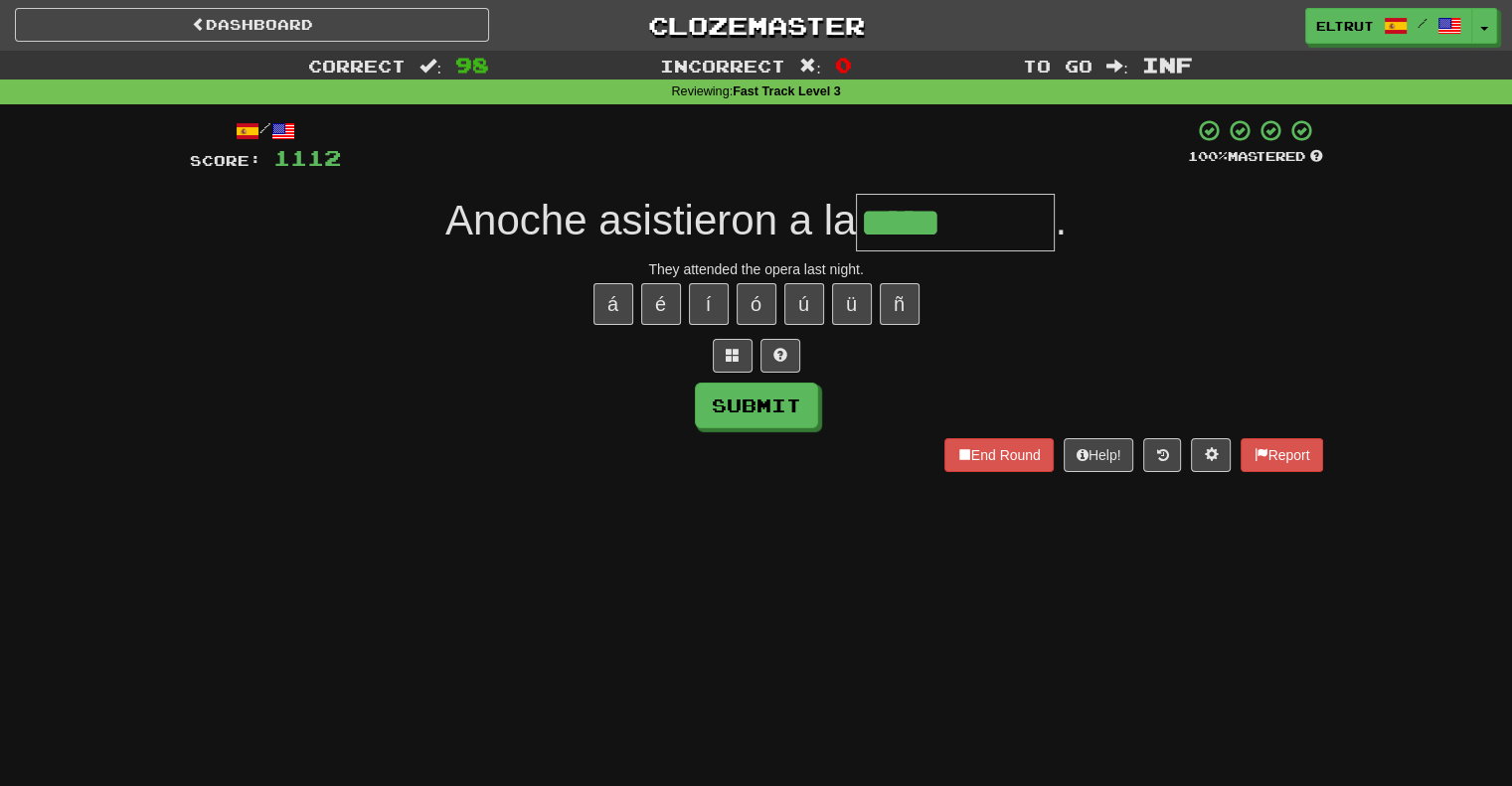 type on "*****" 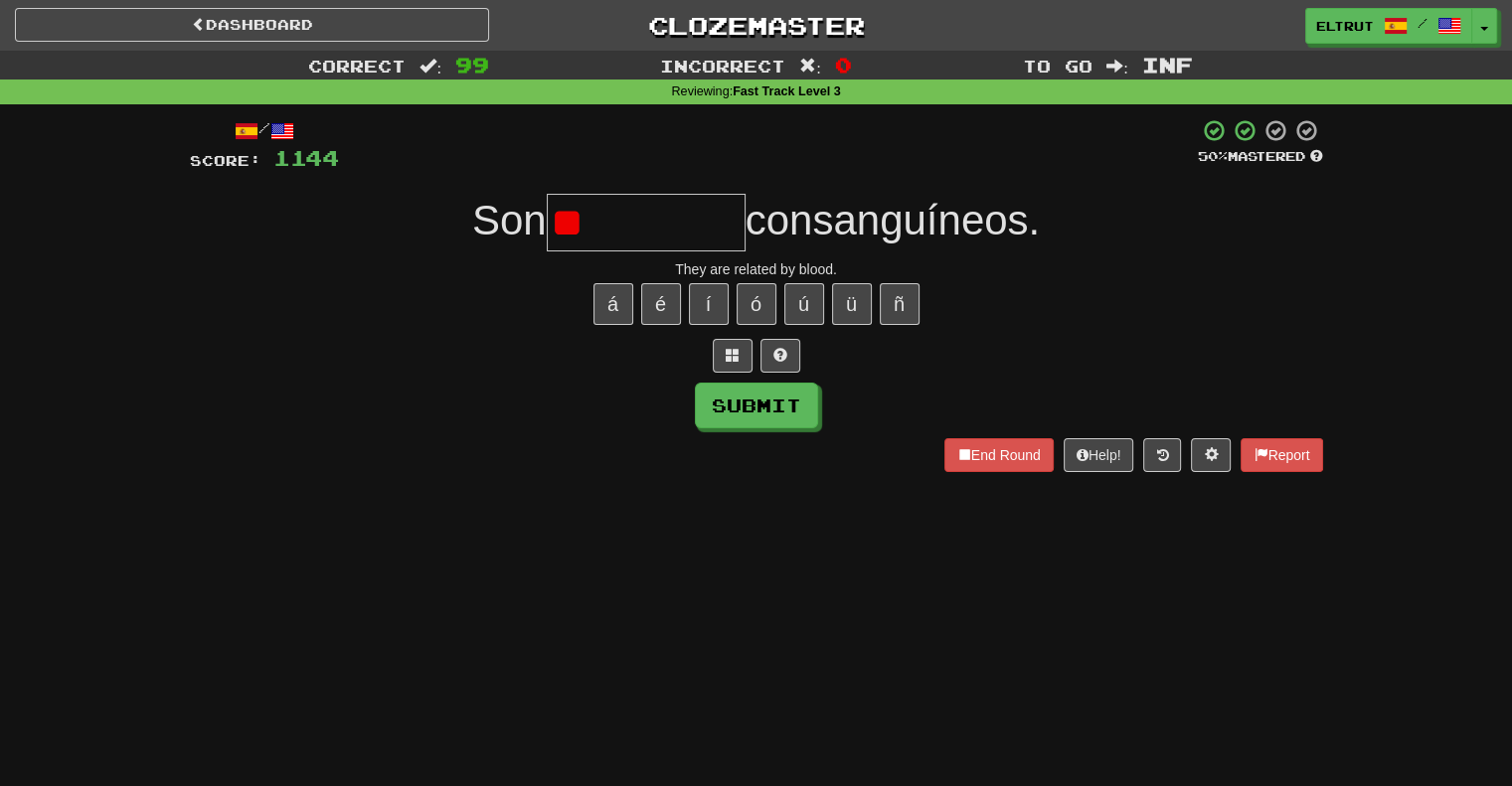 type on "*" 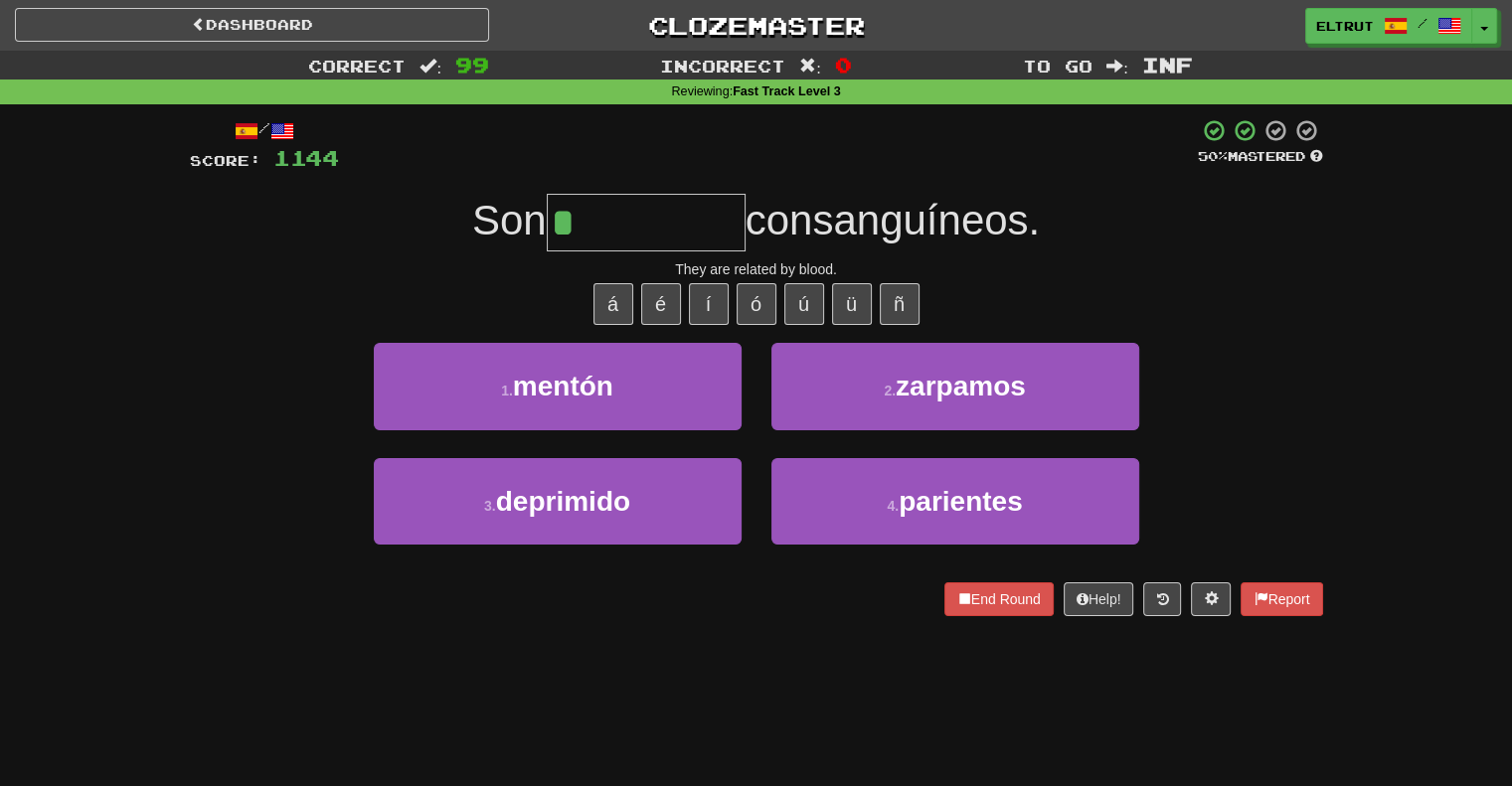 type on "*********" 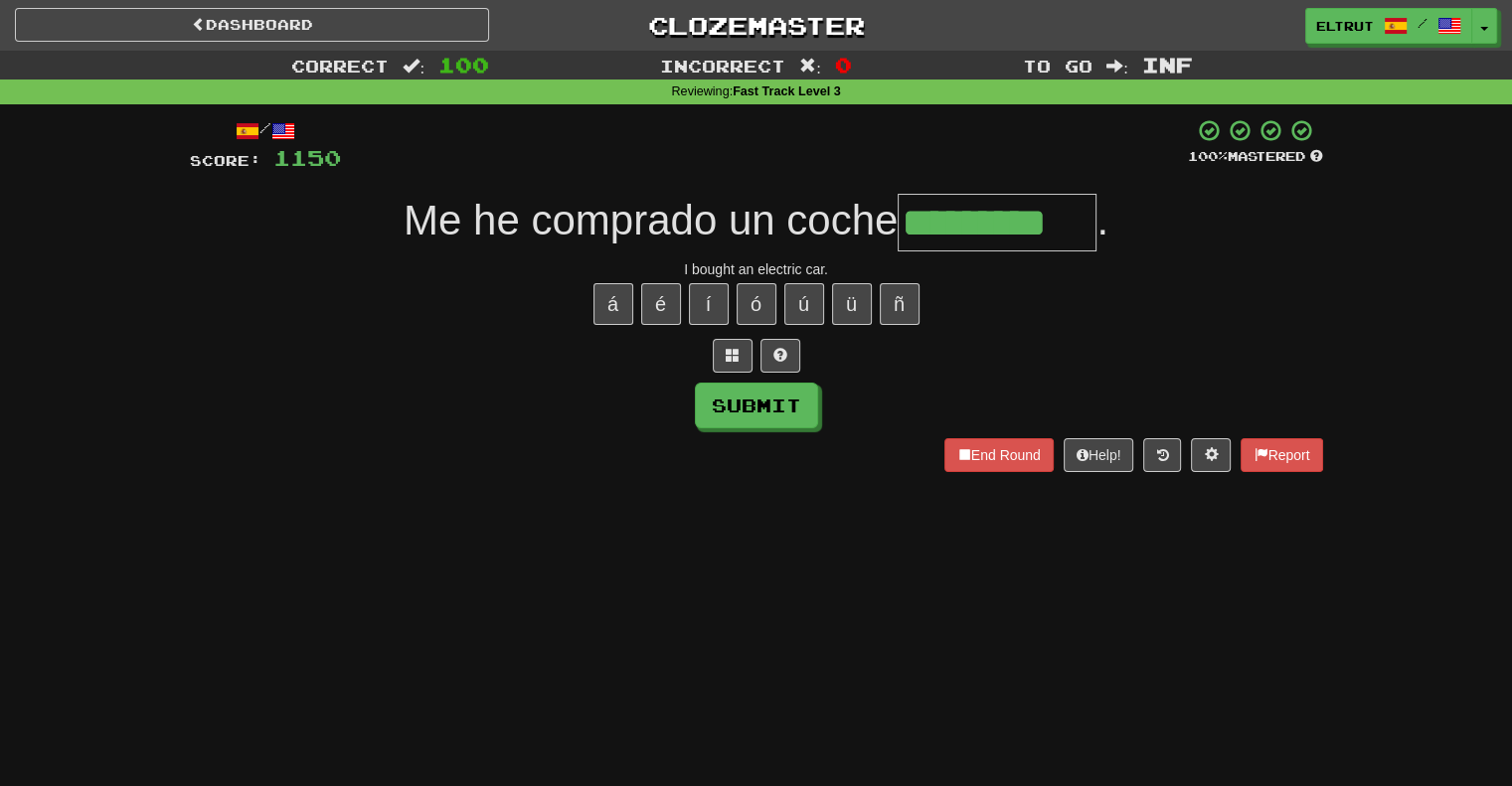 type on "*********" 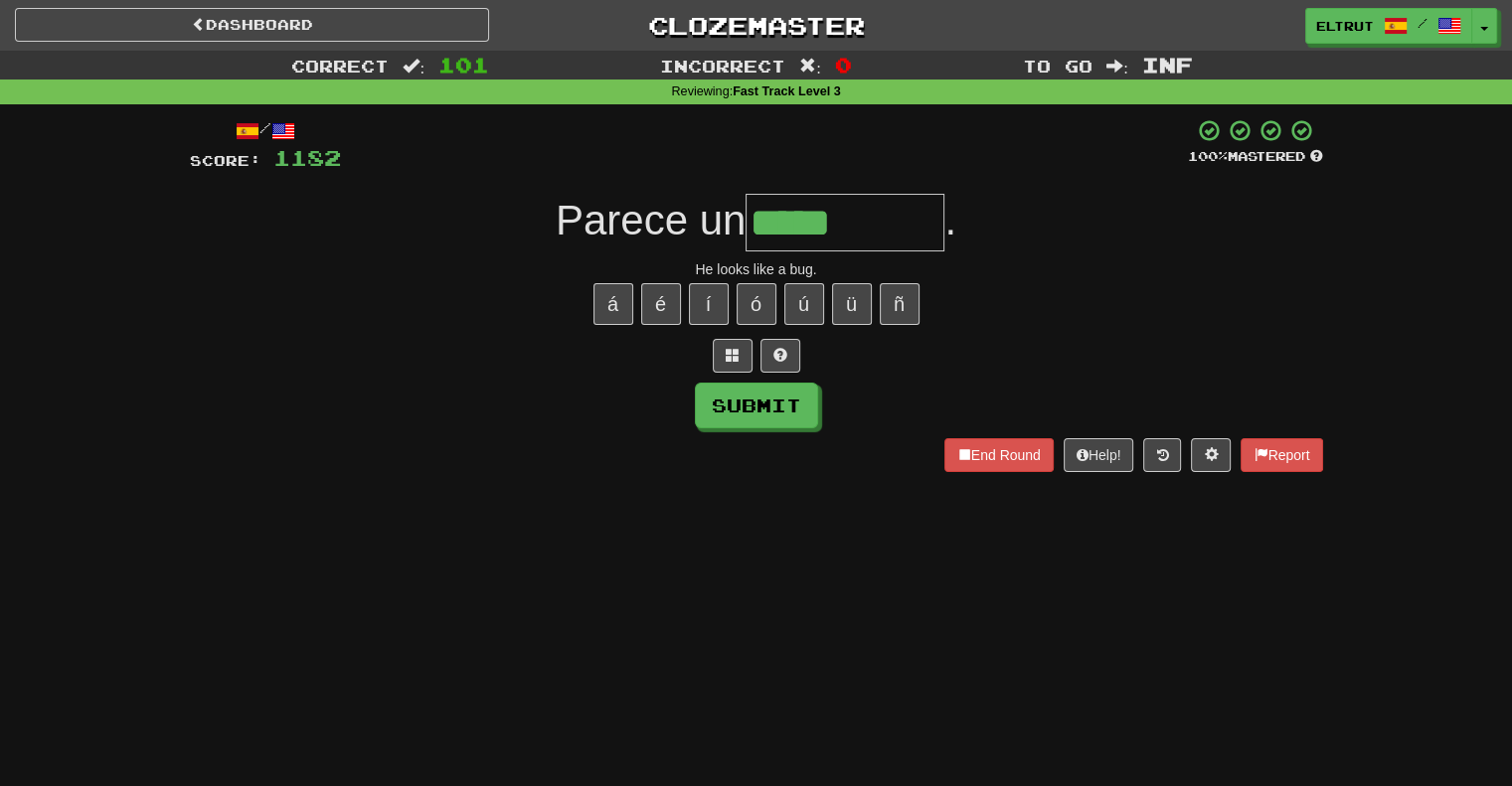 type on "*****" 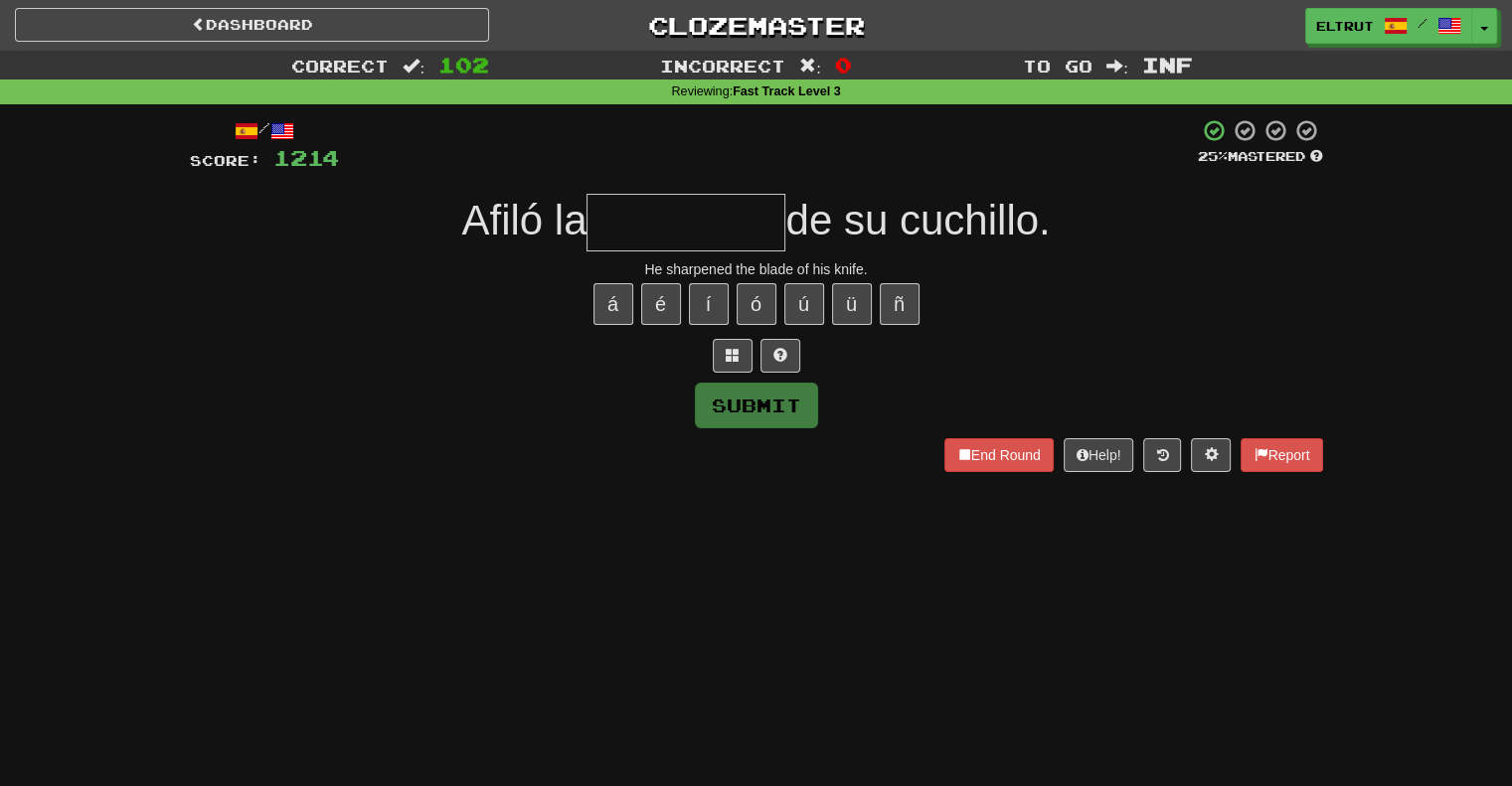 type on "*" 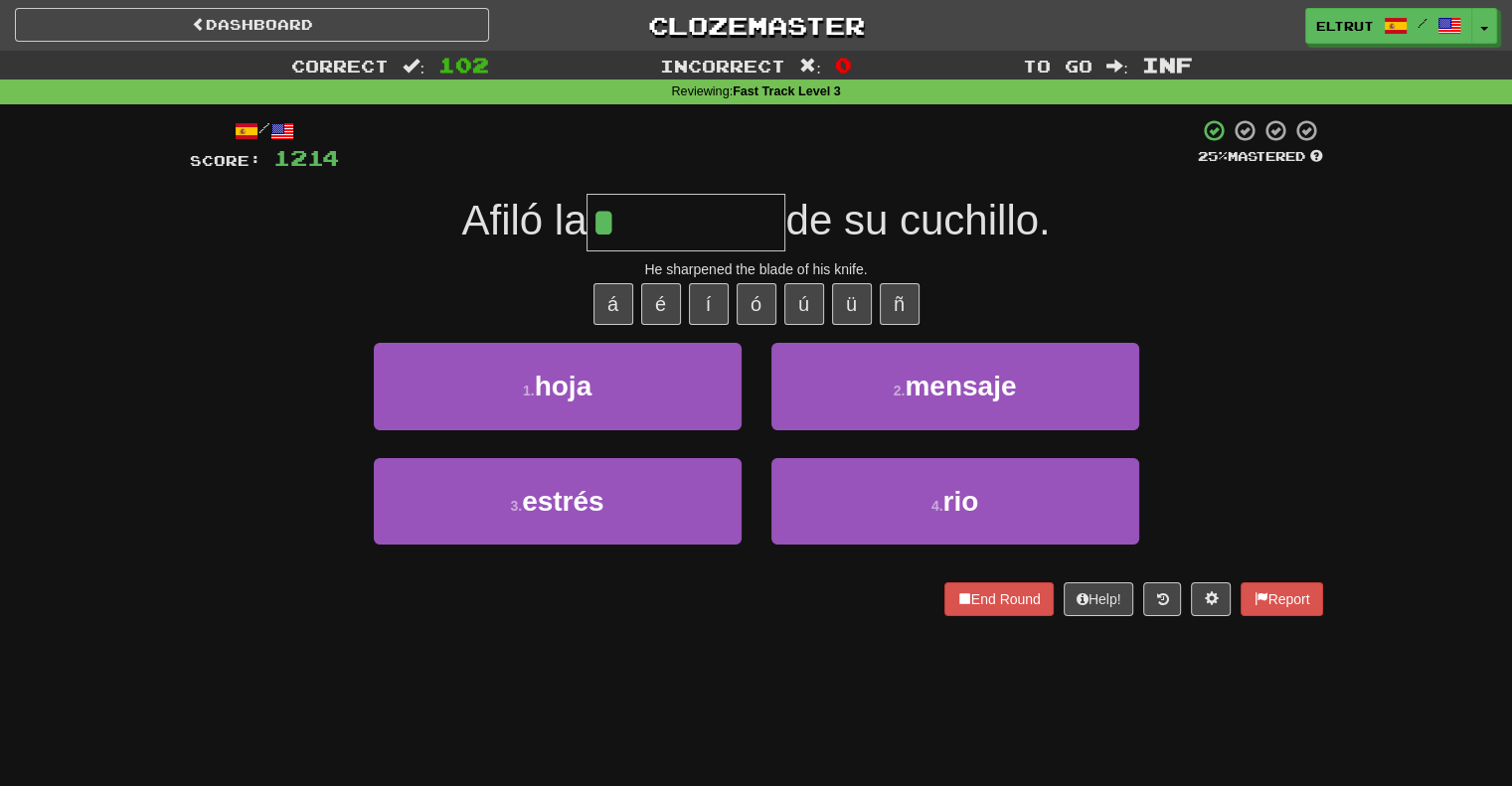 type on "****" 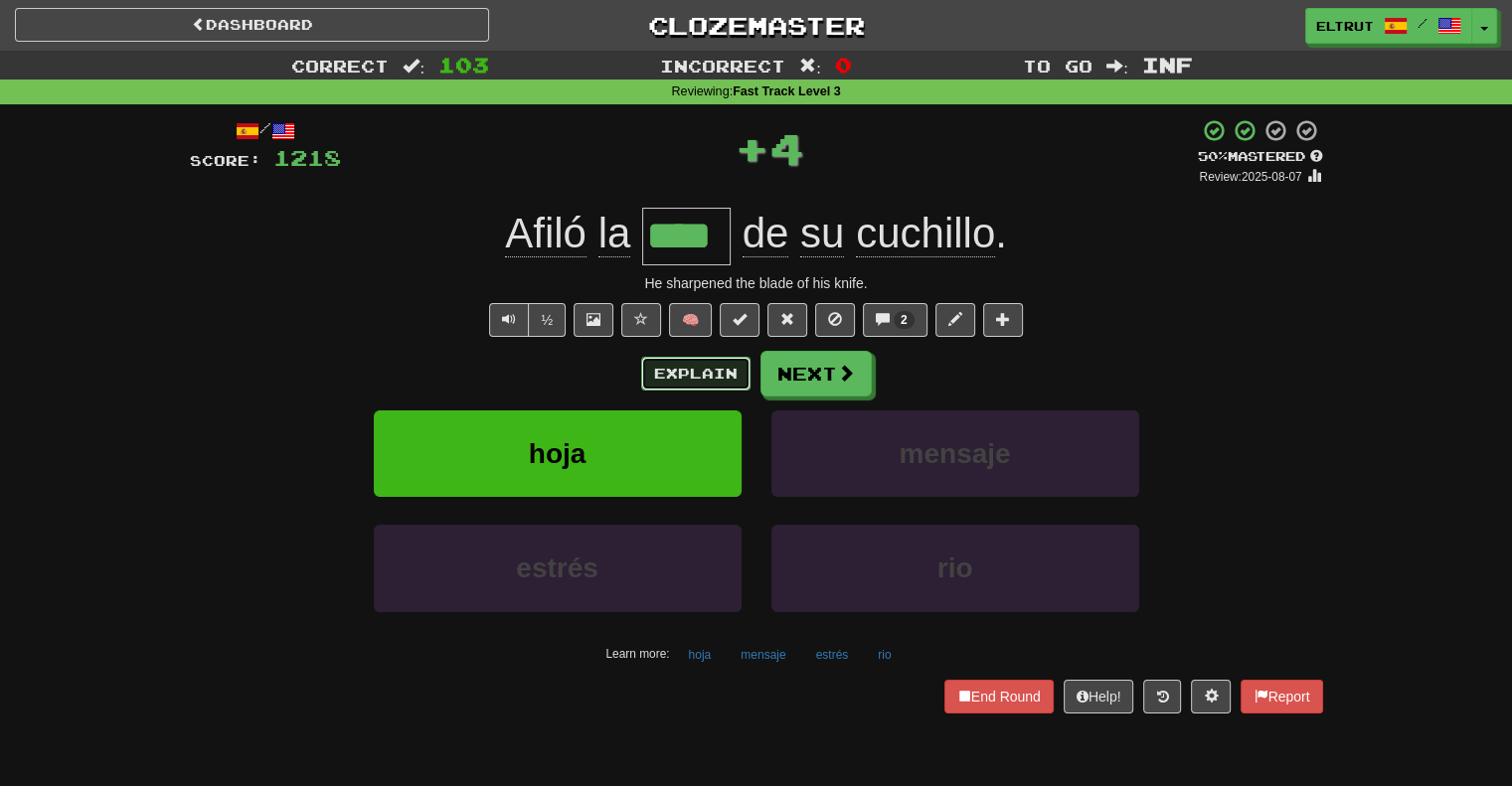 click on "Explain" at bounding box center (696, 374) 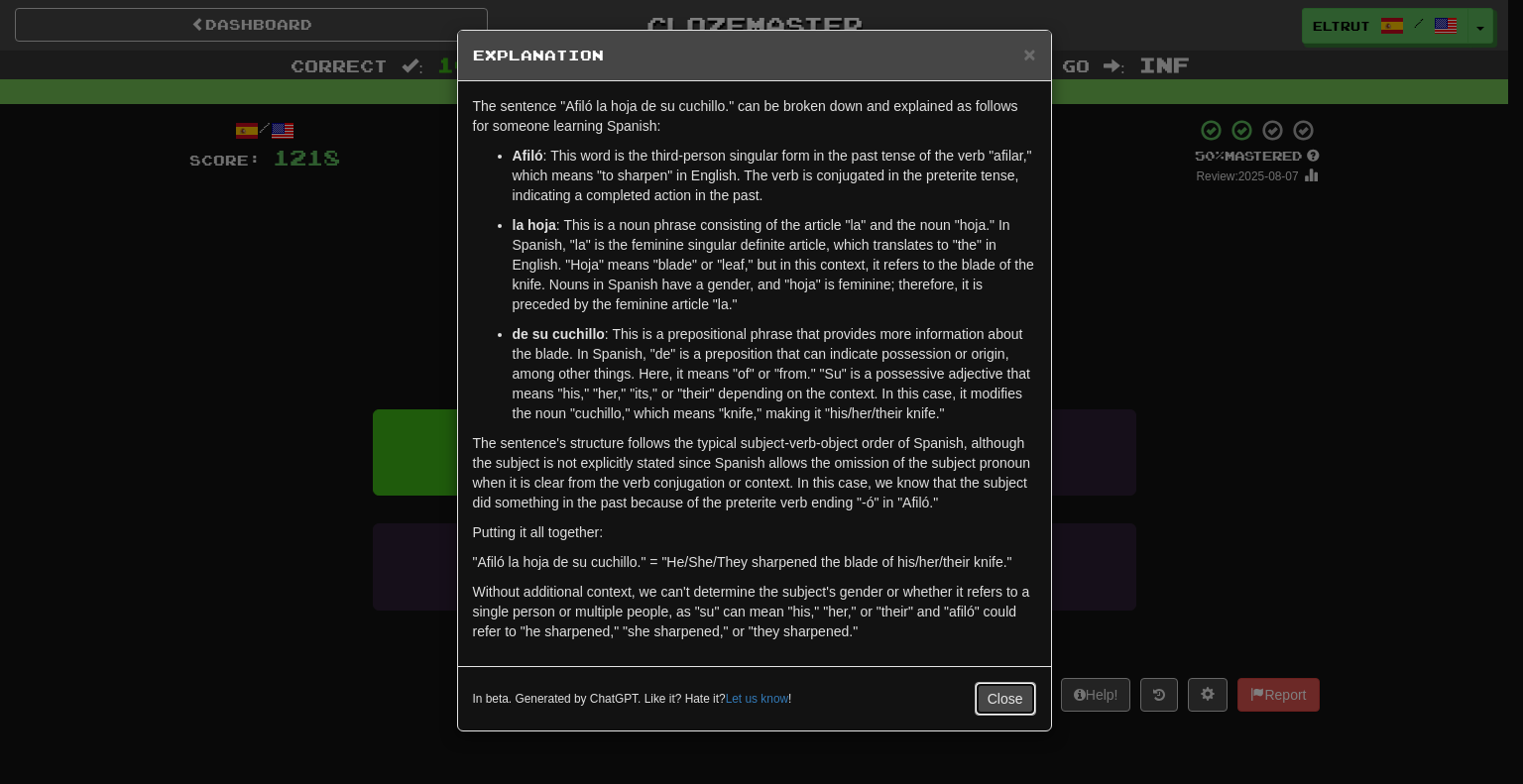 drag, startPoint x: 1005, startPoint y: 701, endPoint x: 982, endPoint y: 637, distance: 68.00735 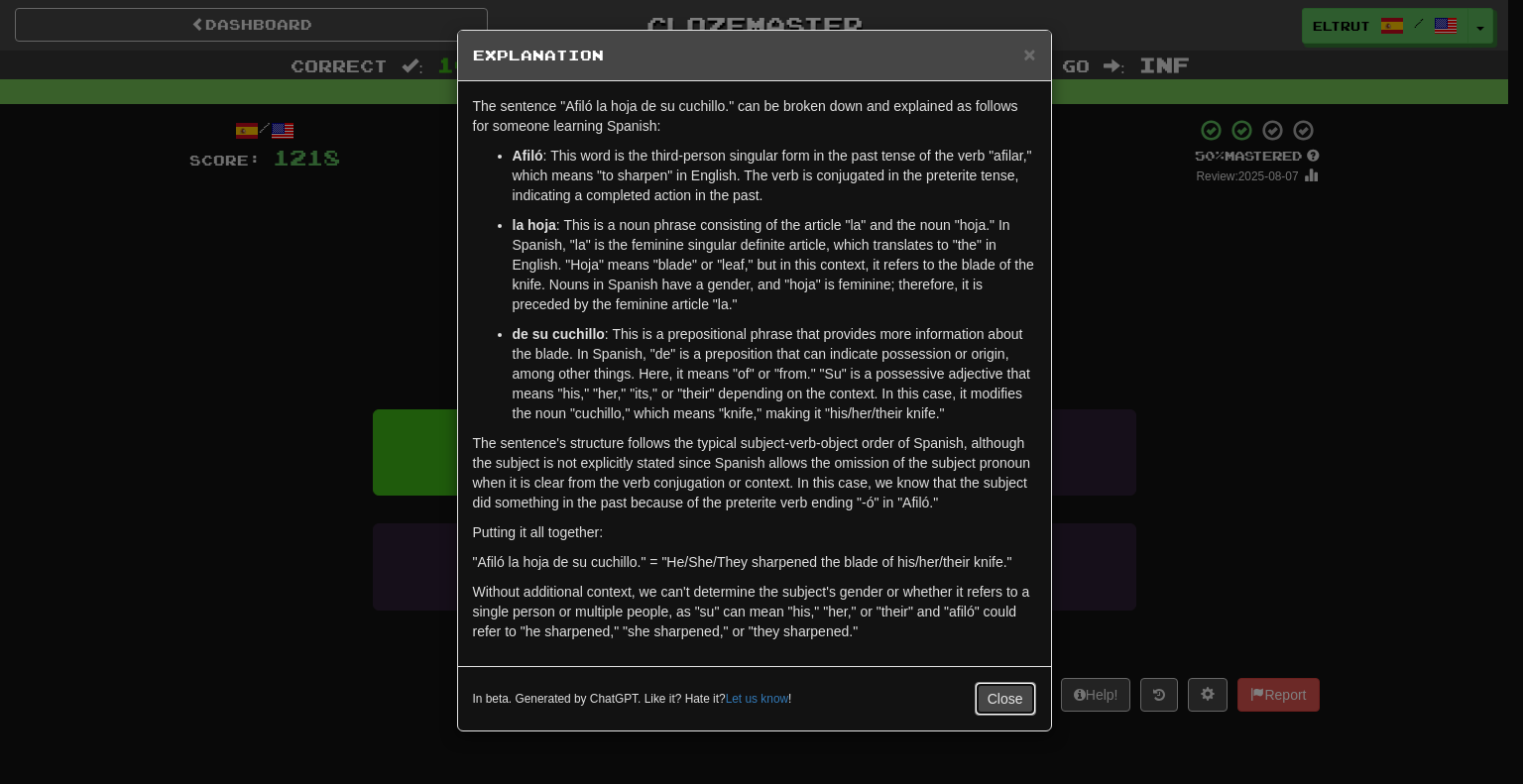 click on "Close" at bounding box center (1005, 699) 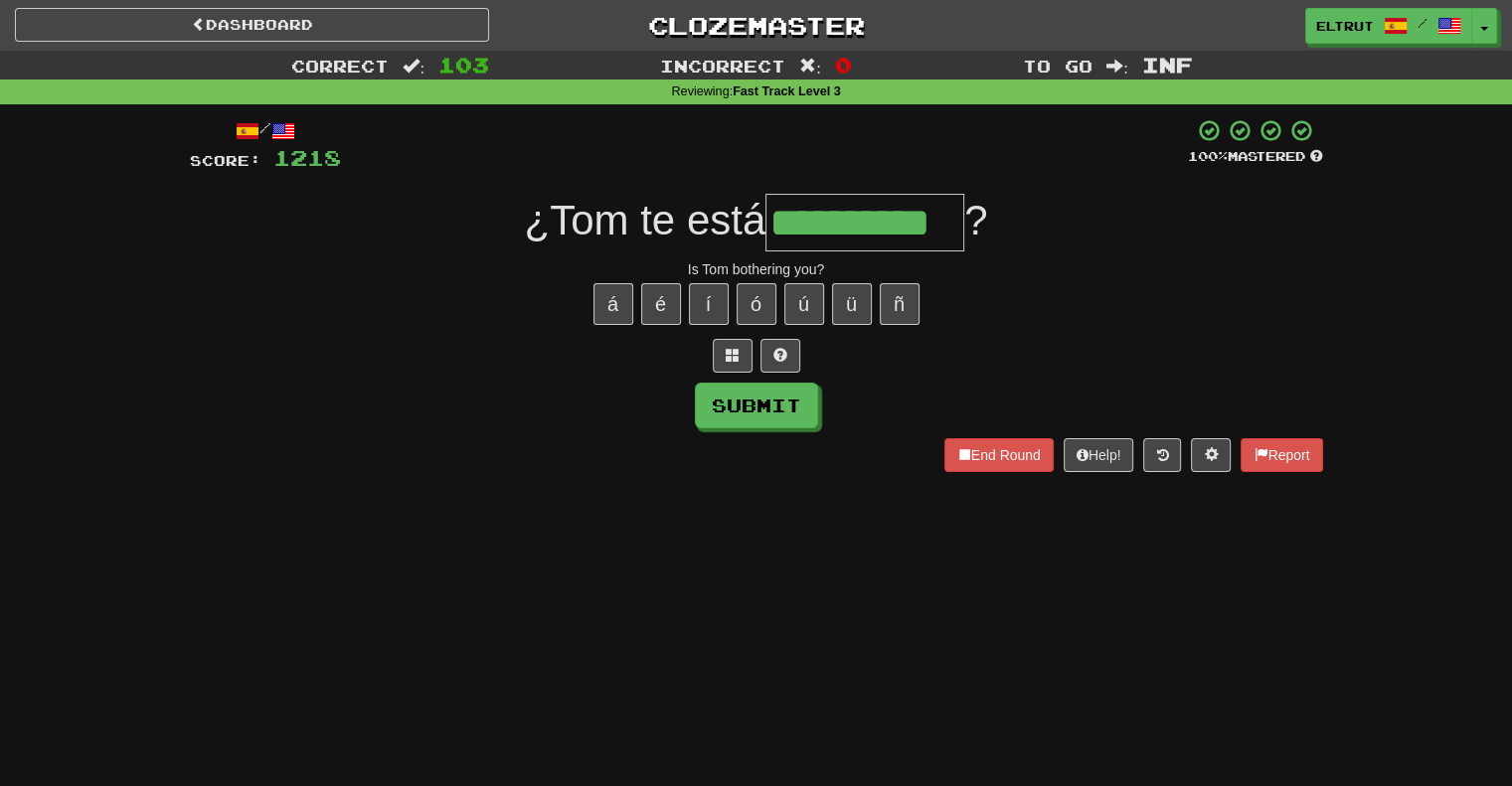 scroll, scrollTop: 0, scrollLeft: 24, axis: horizontal 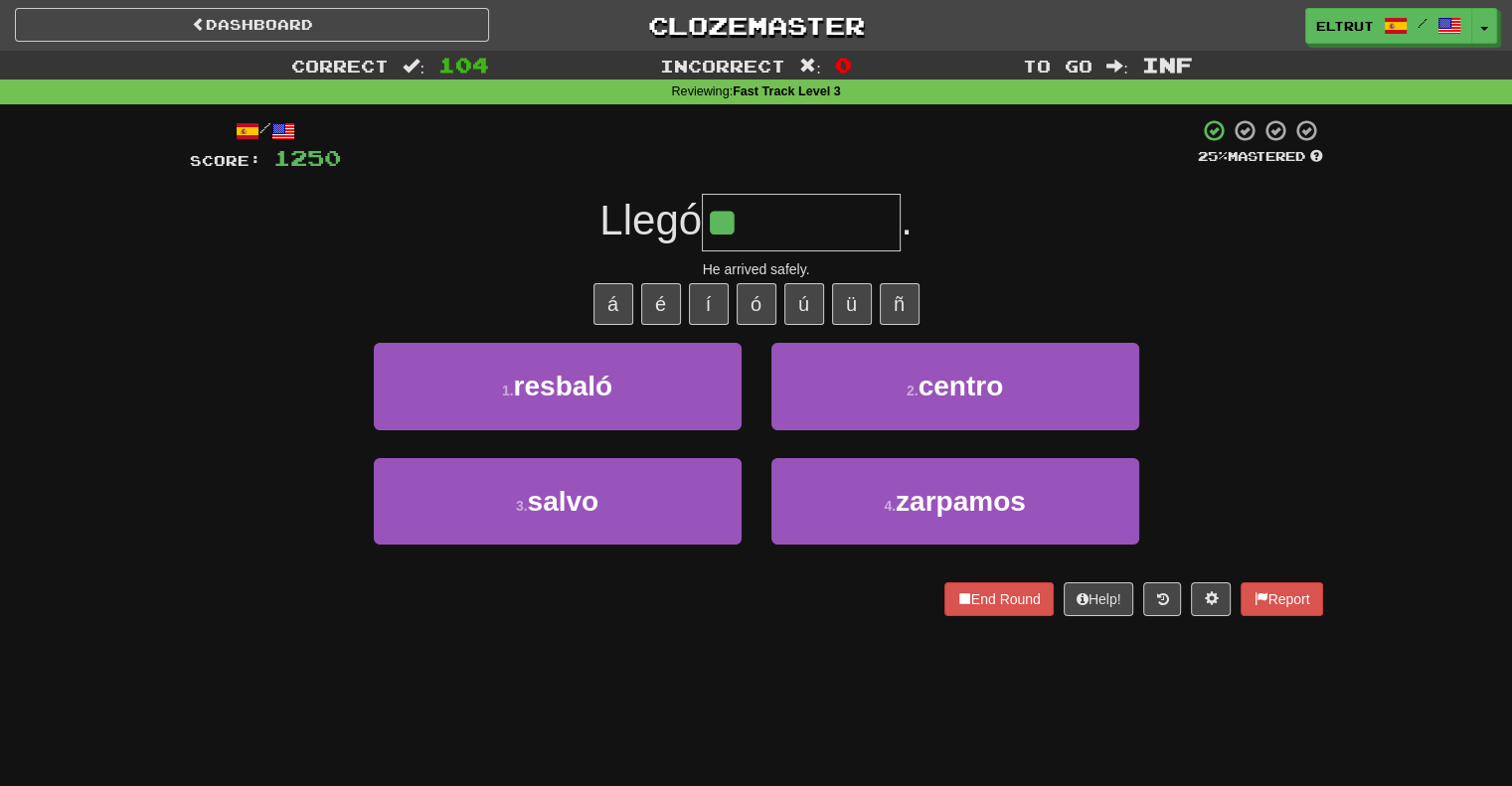 type on "*****" 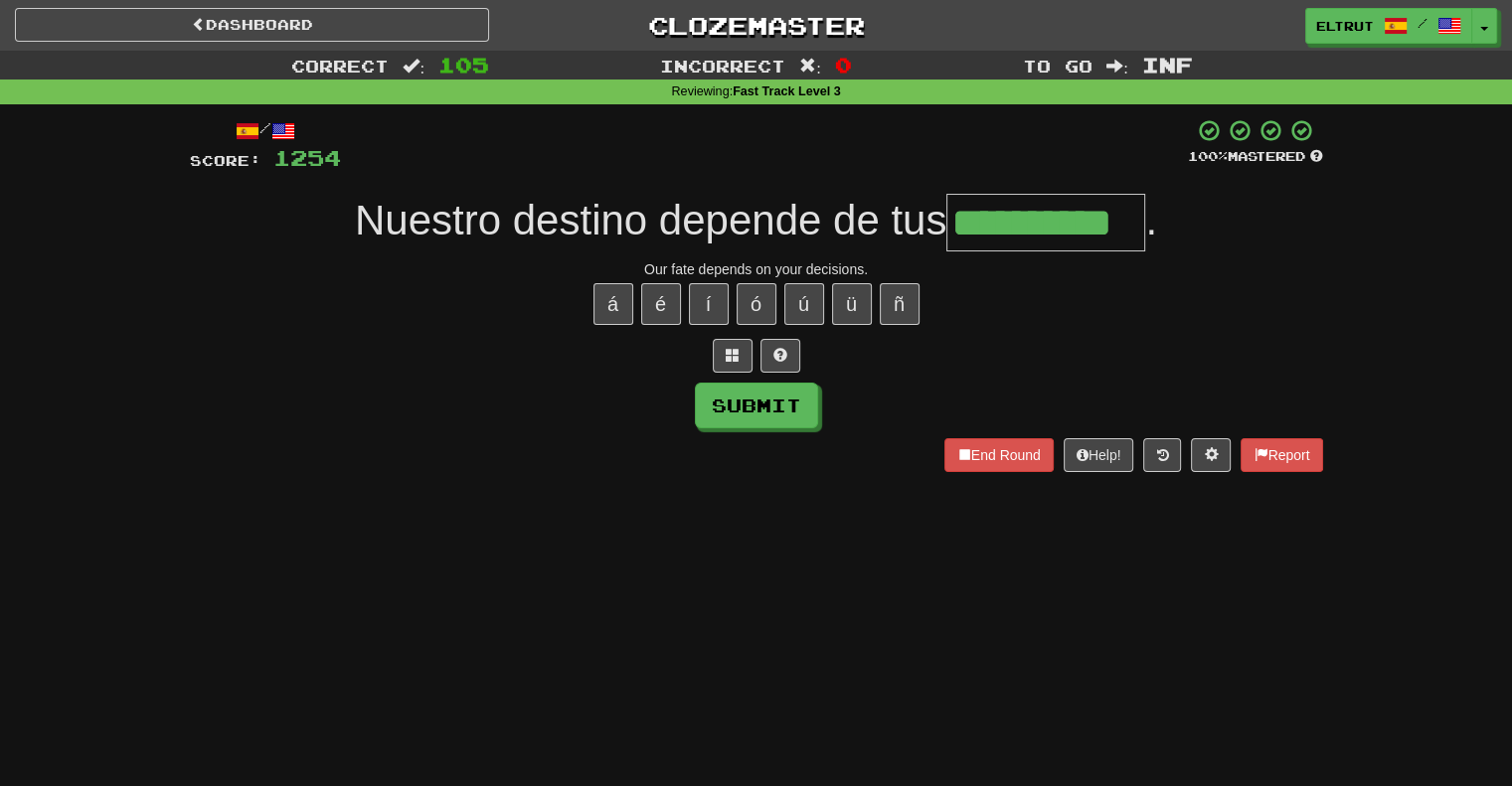 scroll, scrollTop: 0, scrollLeft: 5, axis: horizontal 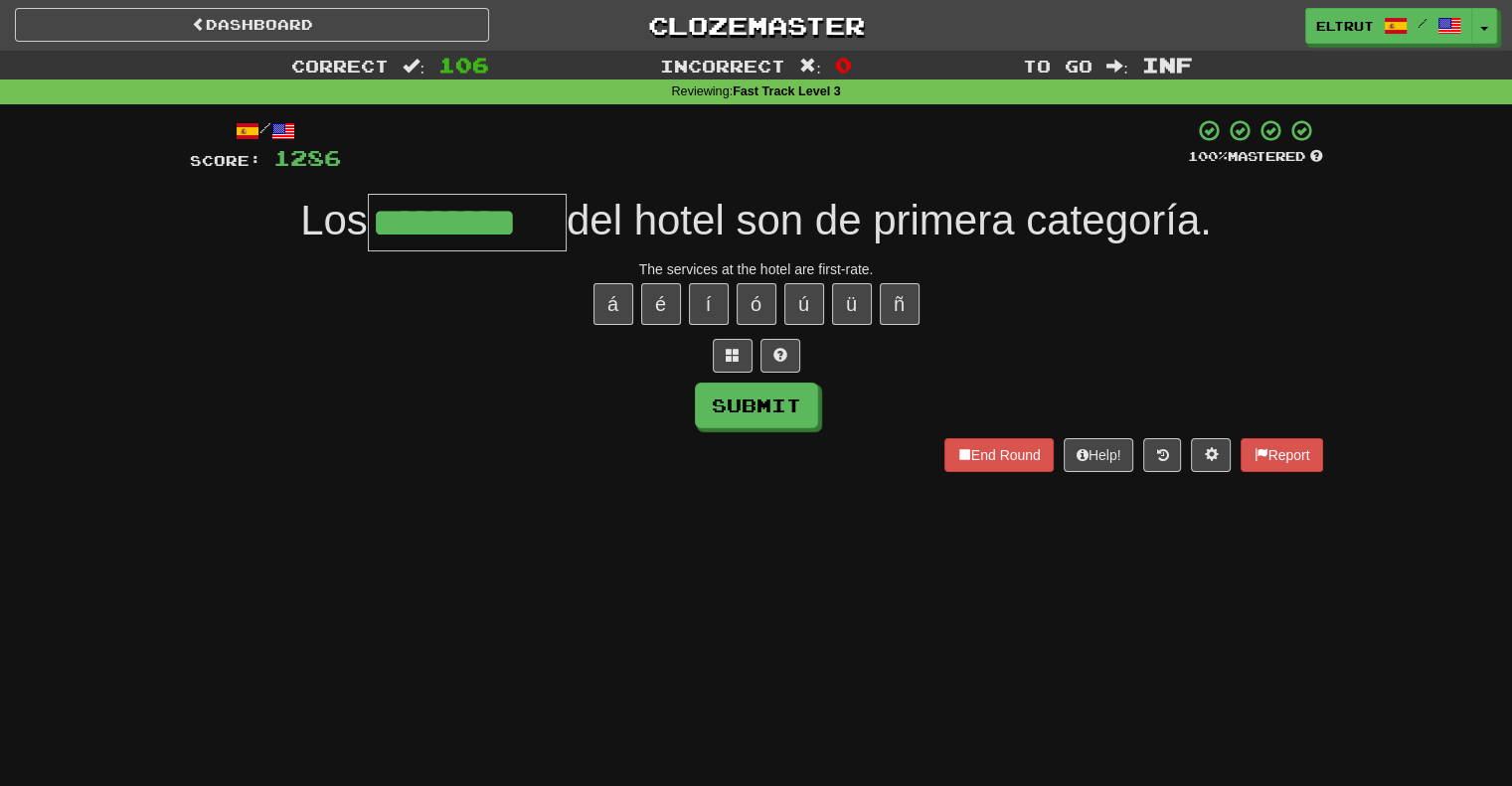type on "*********" 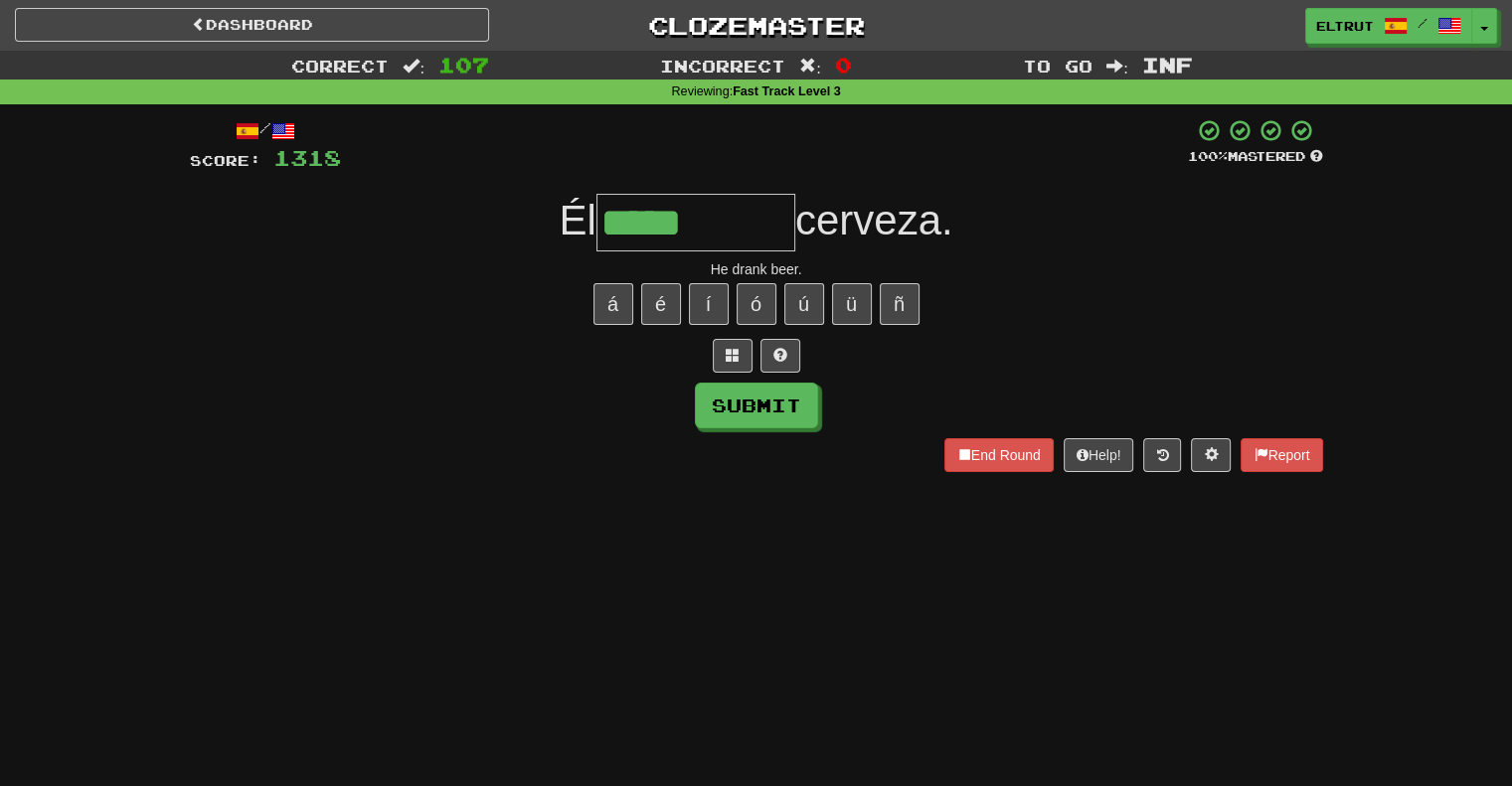 type on "*****" 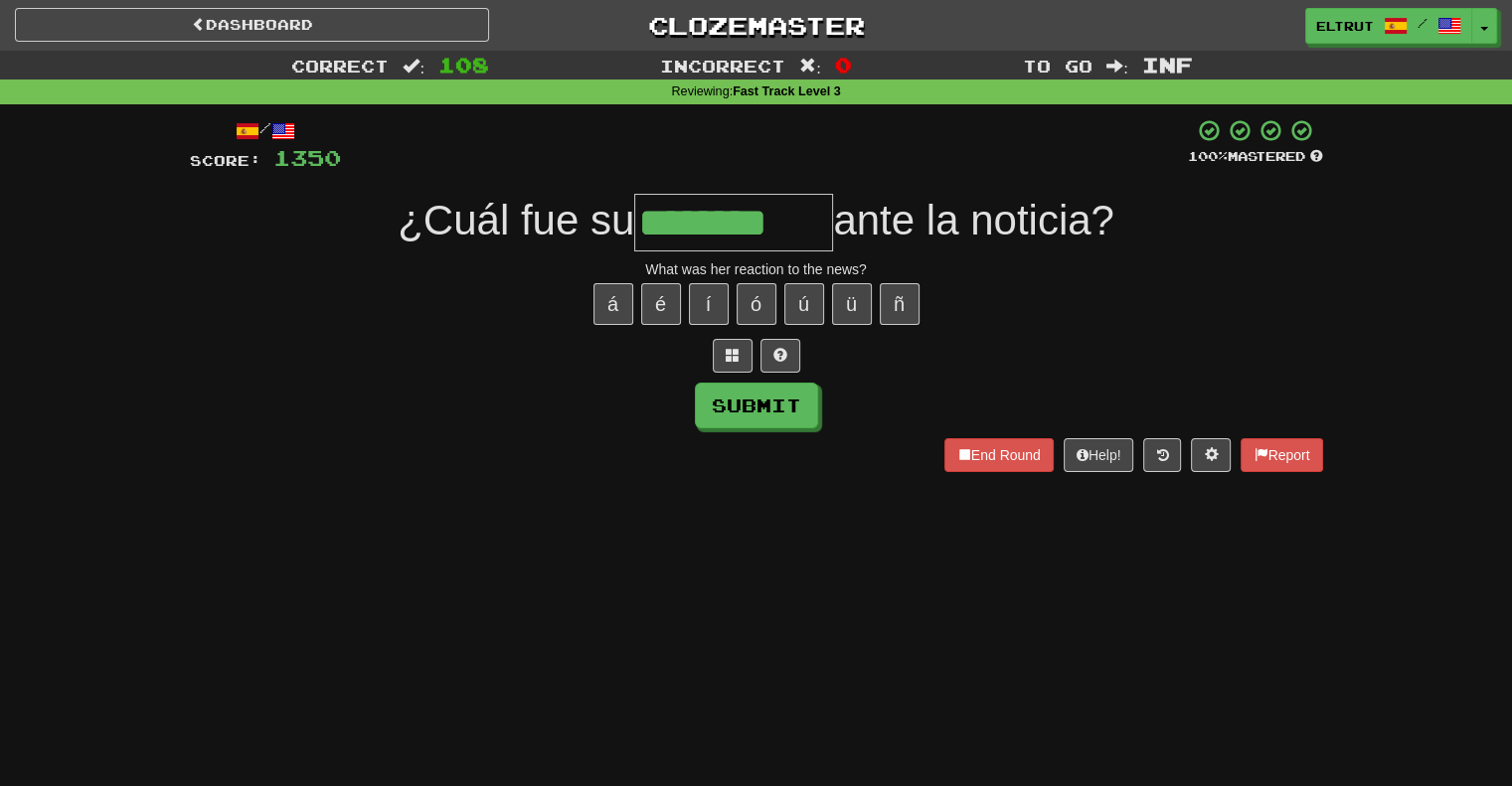 type on "********" 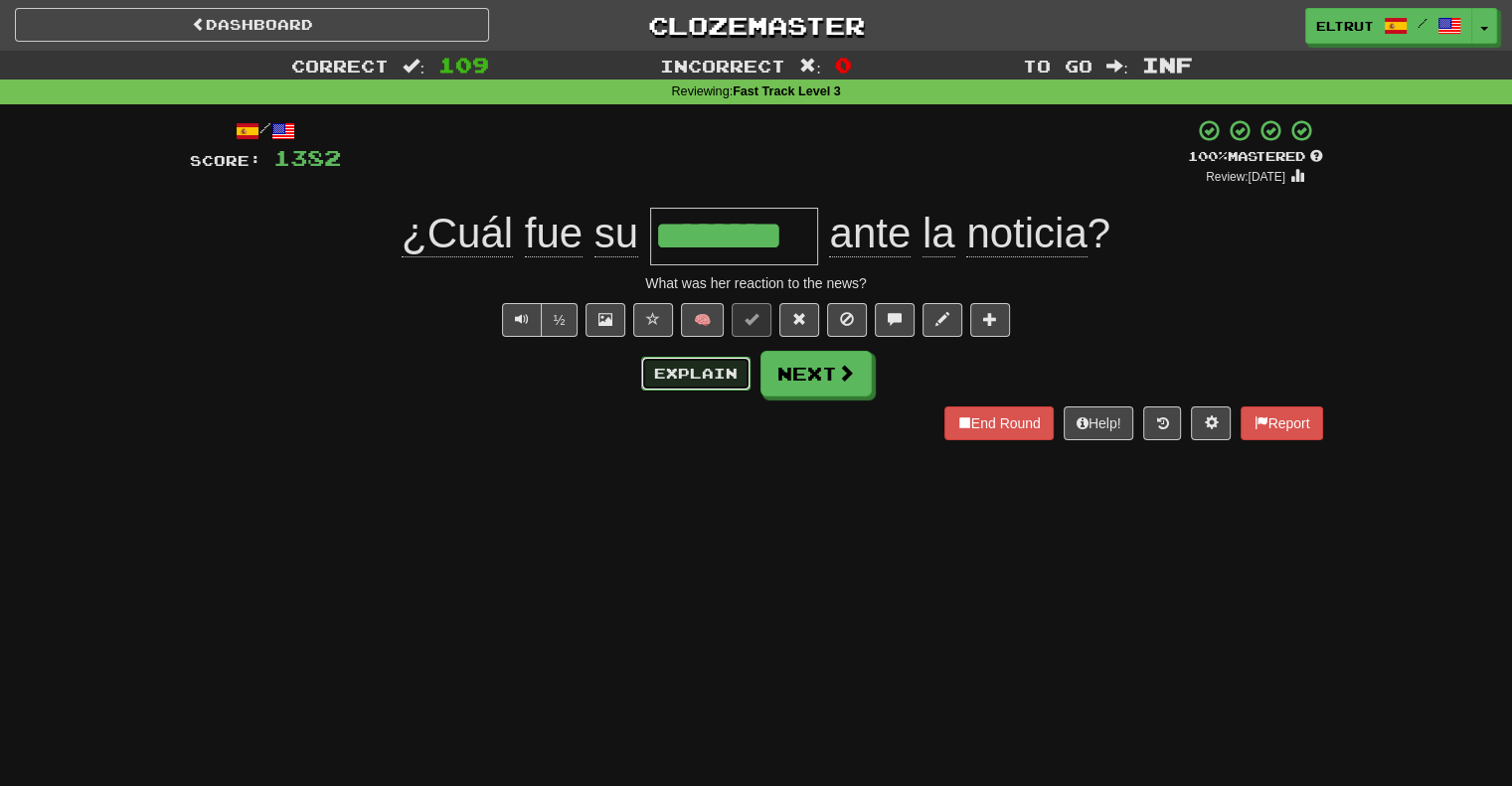 click on "Explain" at bounding box center [696, 374] 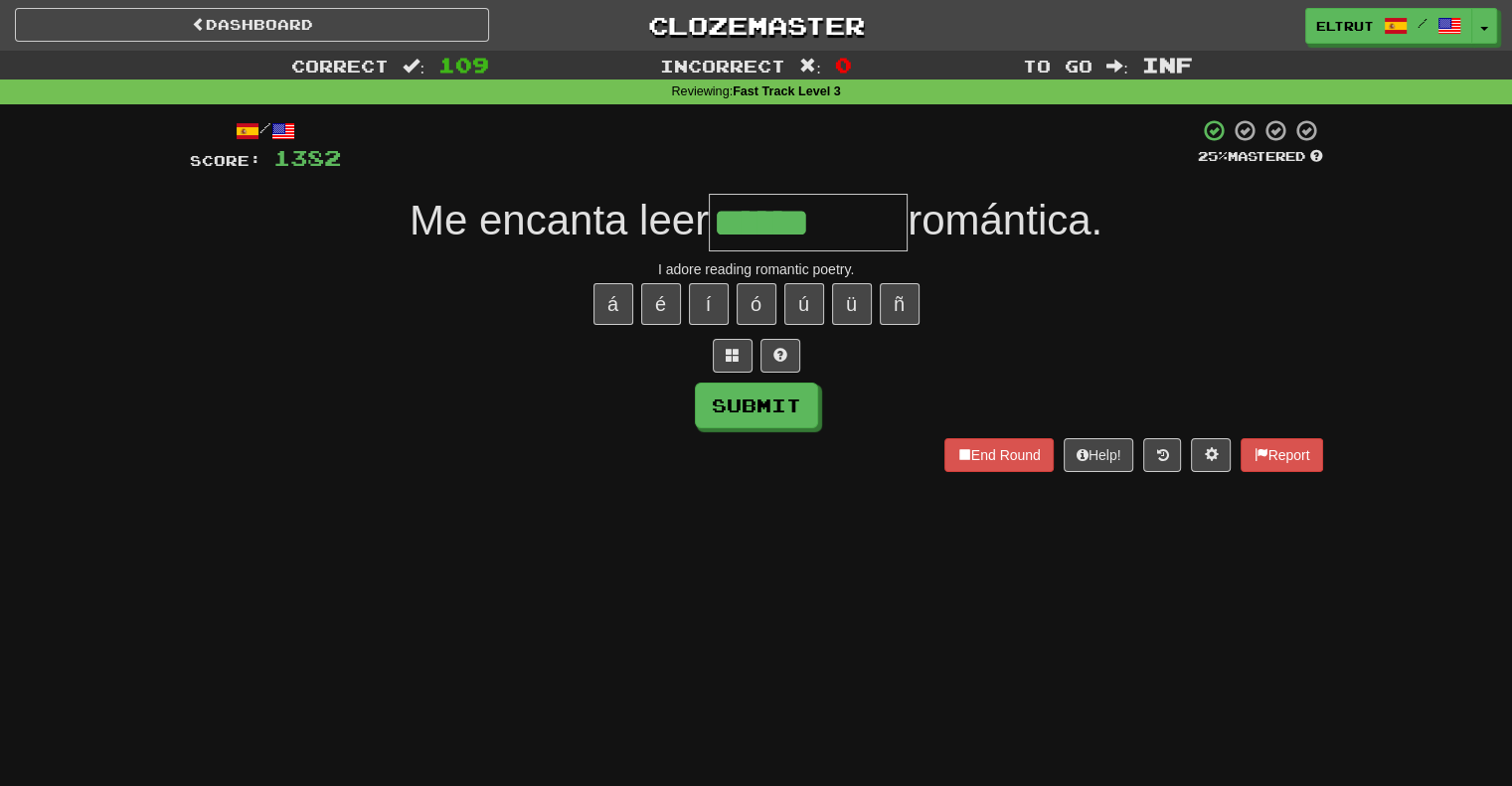 type on "******" 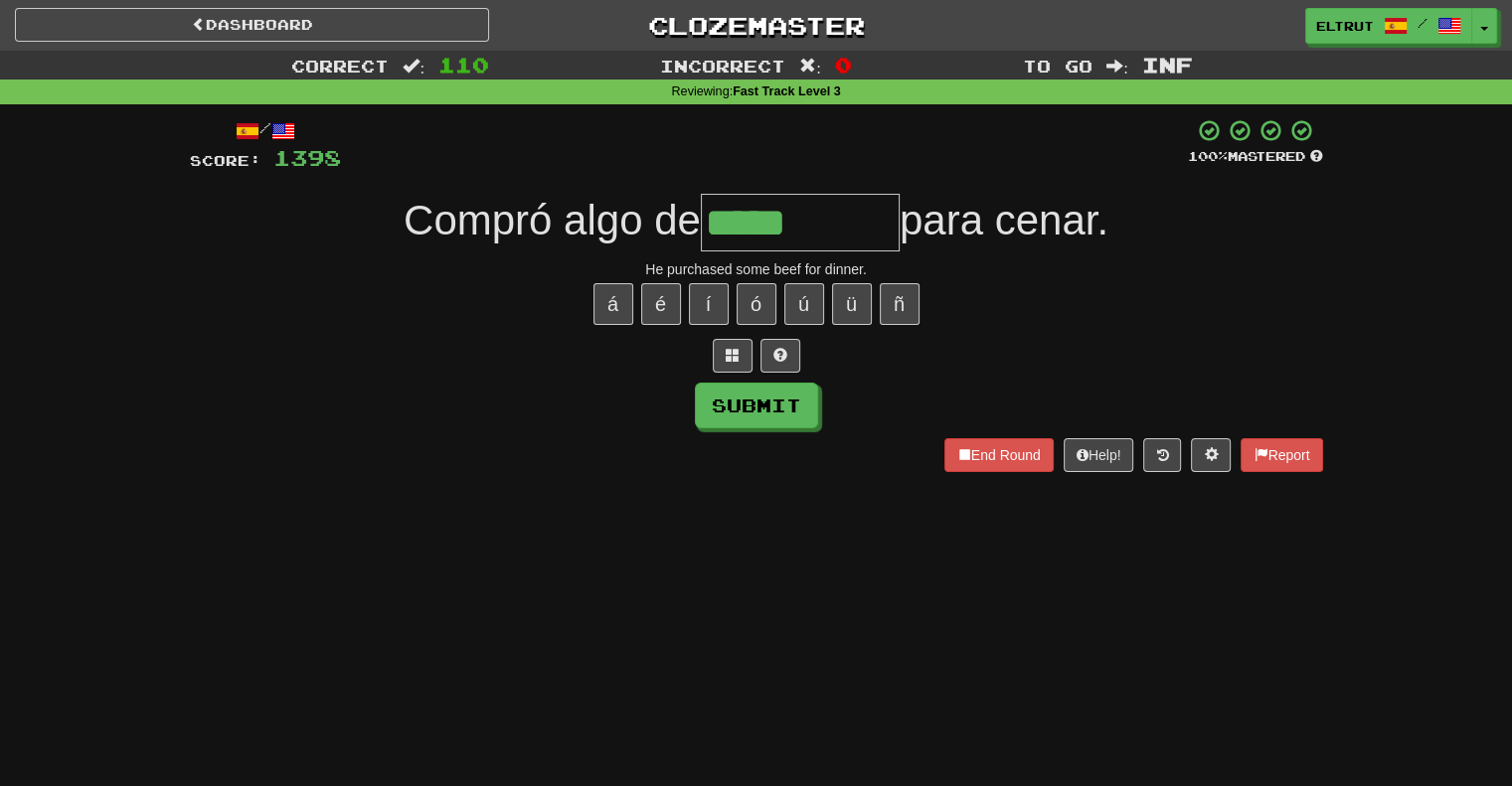 type on "*******" 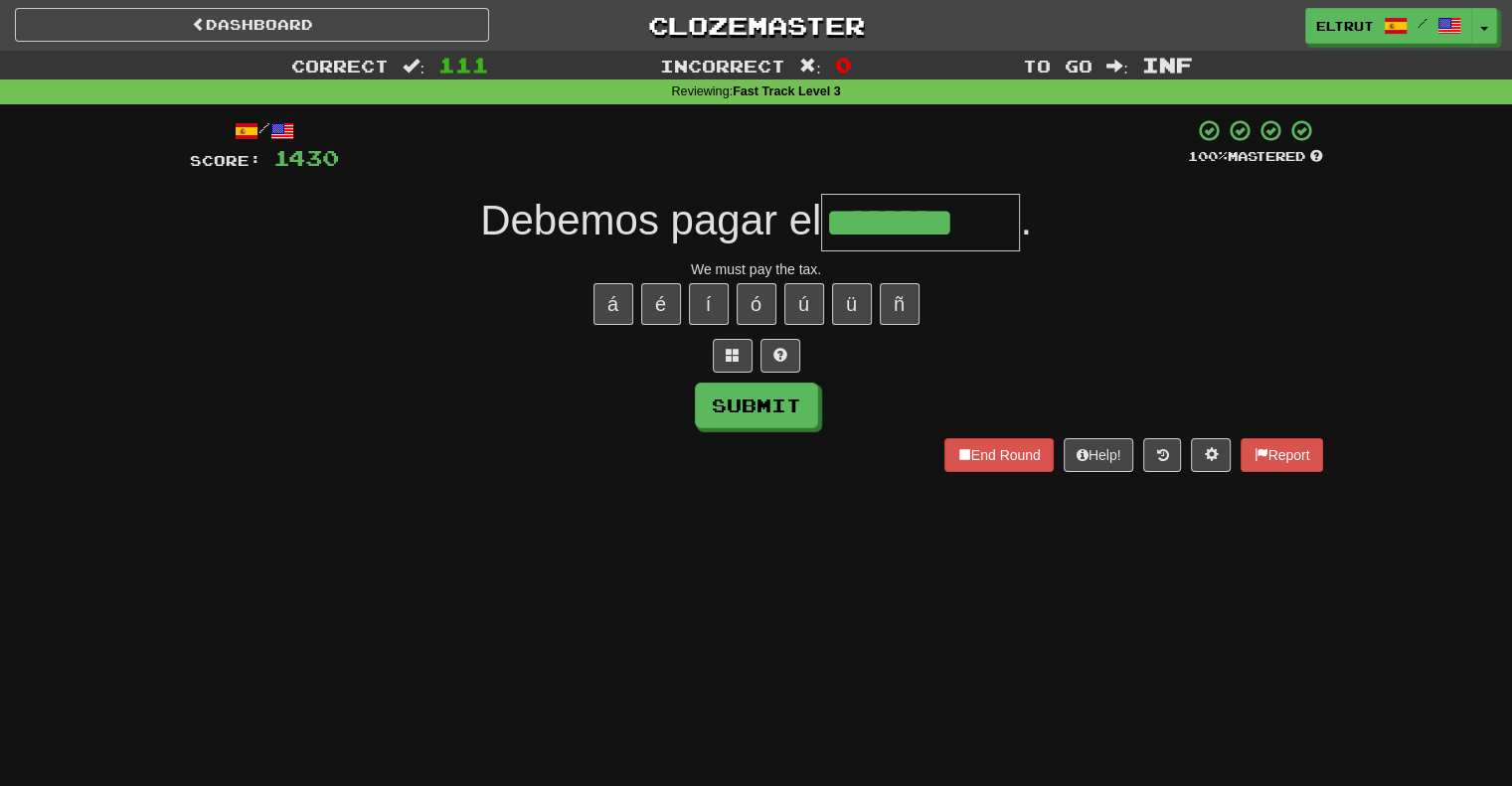 type on "********" 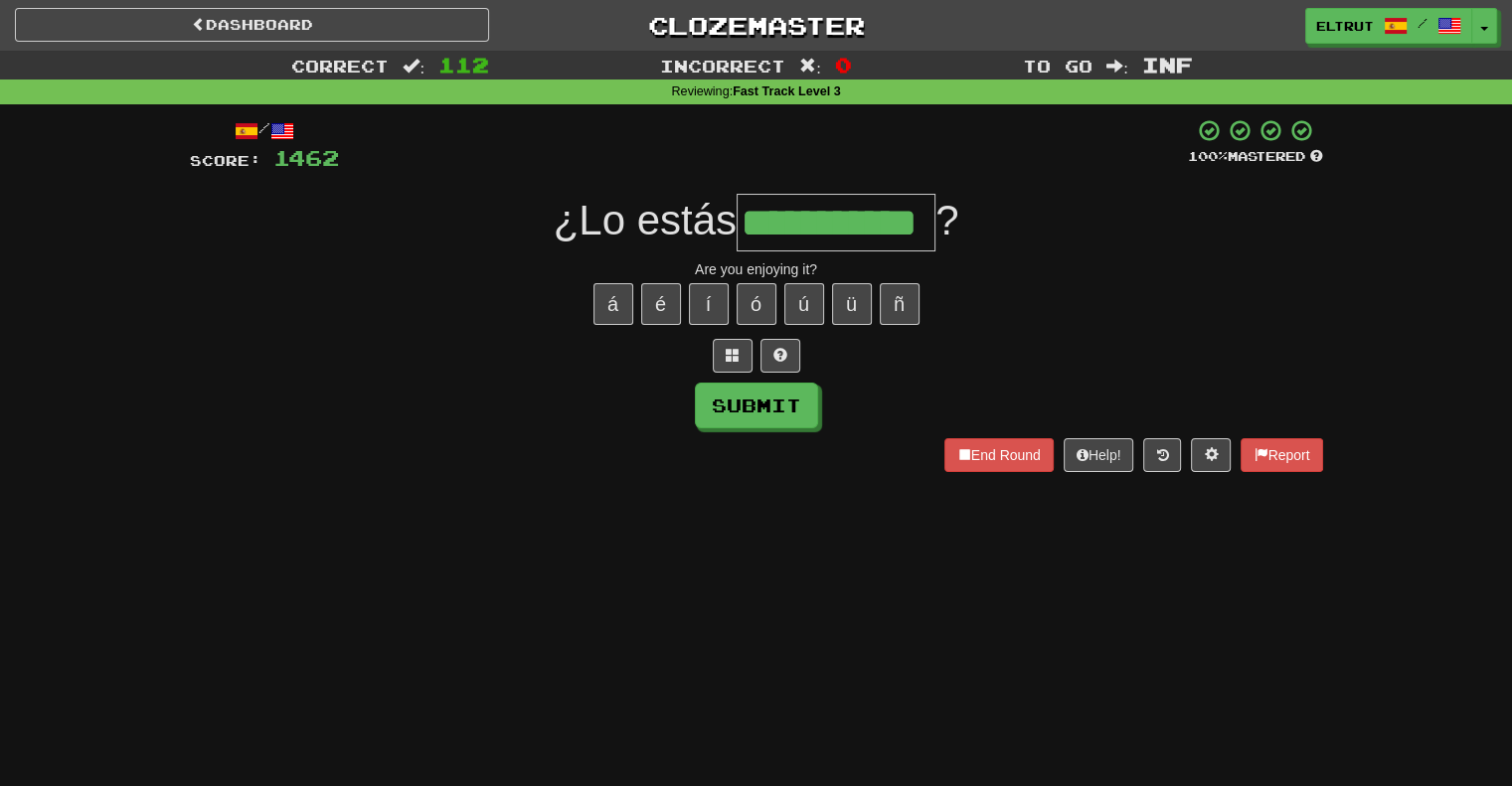 scroll, scrollTop: 0, scrollLeft: 15, axis: horizontal 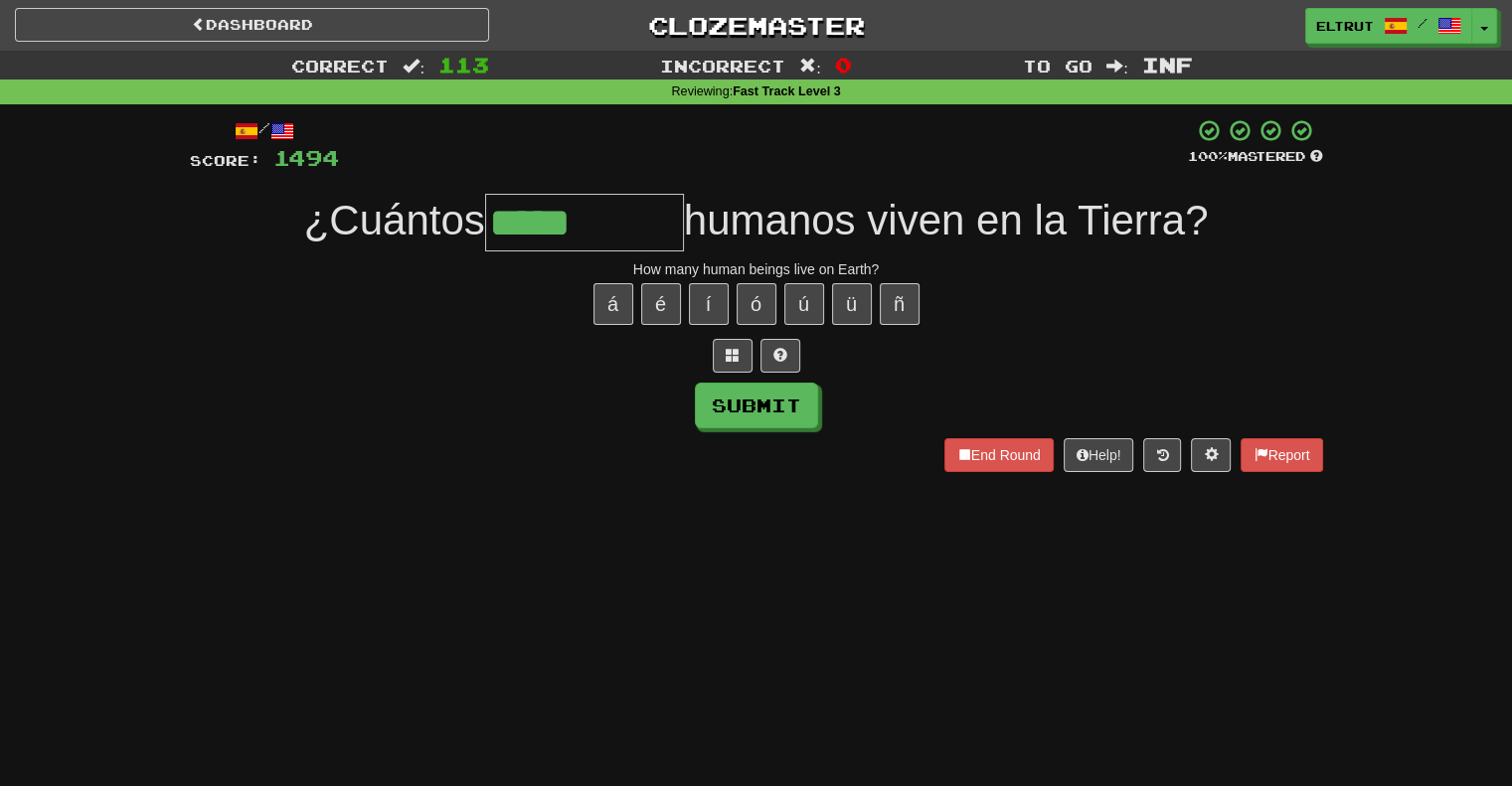 type on "*****" 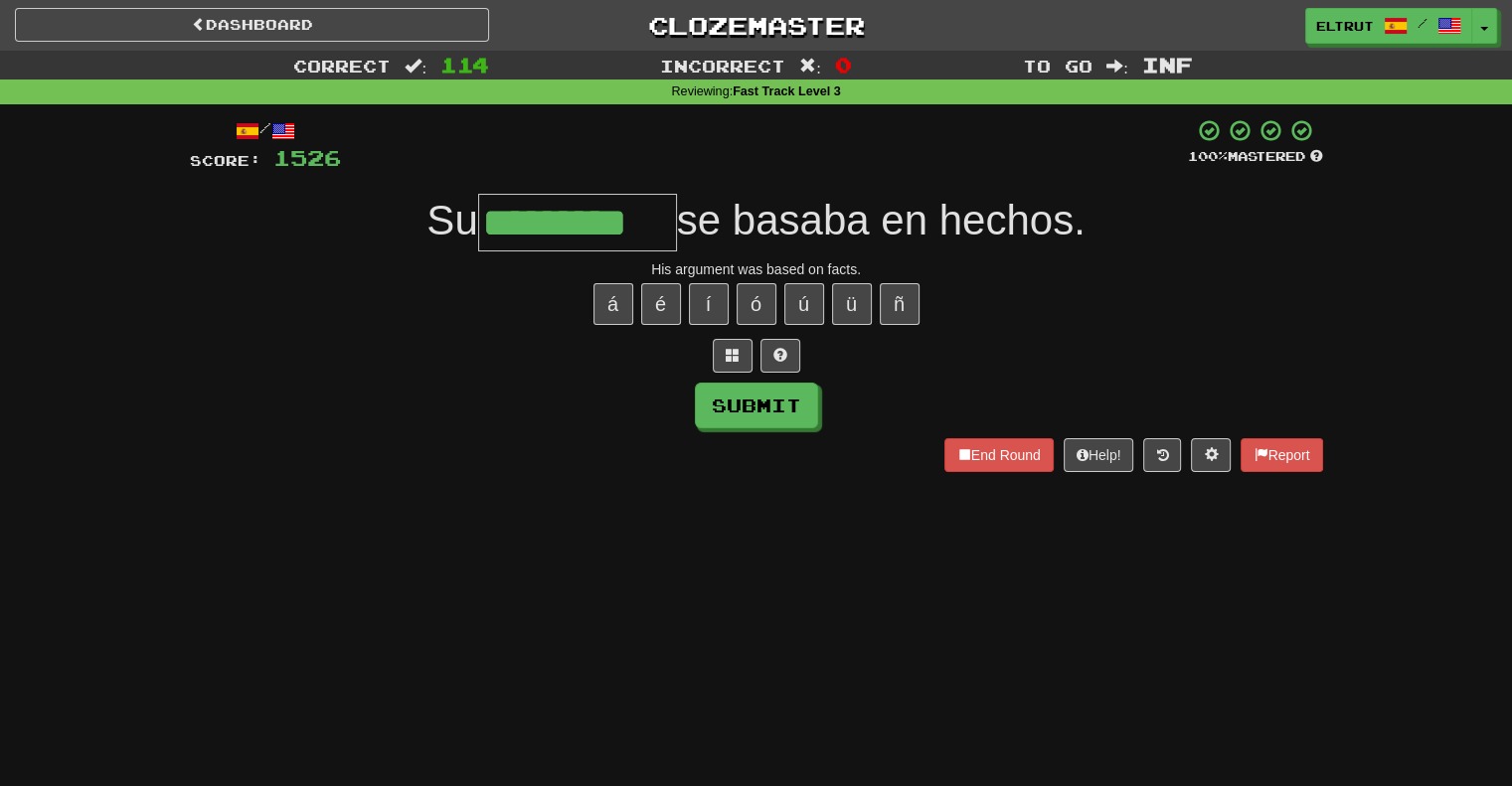 scroll, scrollTop: 0, scrollLeft: 8, axis: horizontal 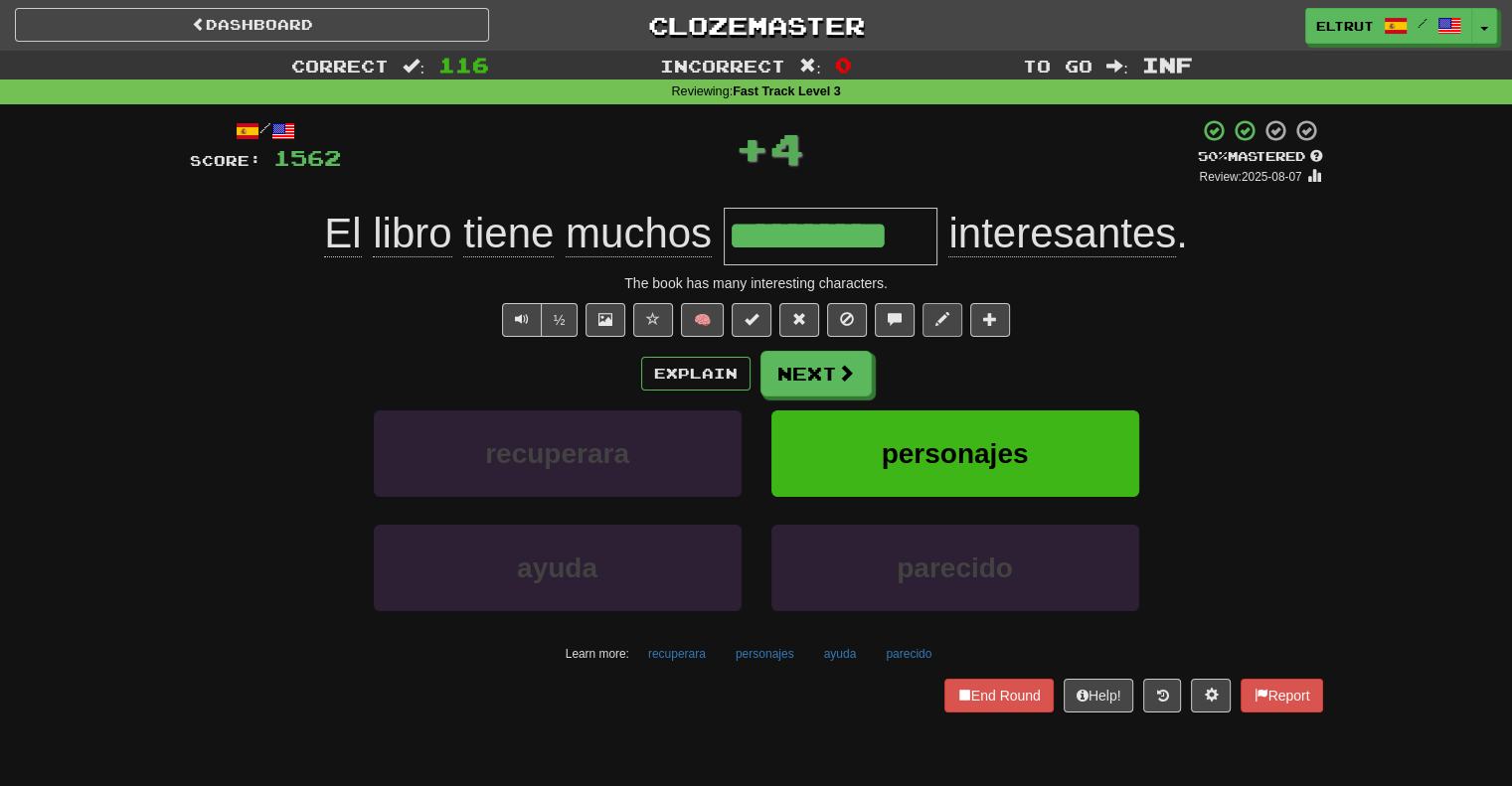 type on "**********" 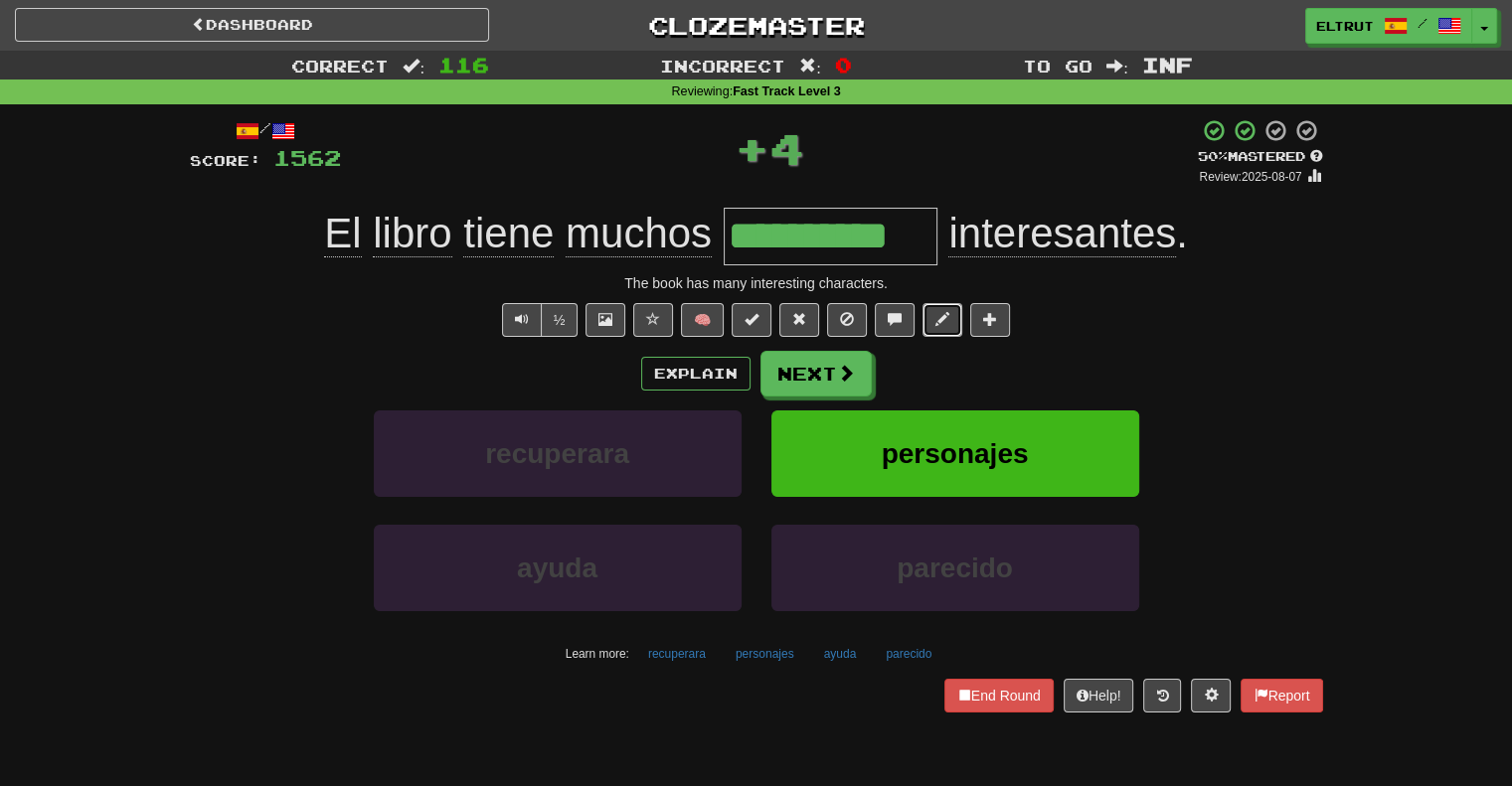 click at bounding box center (942, 319) 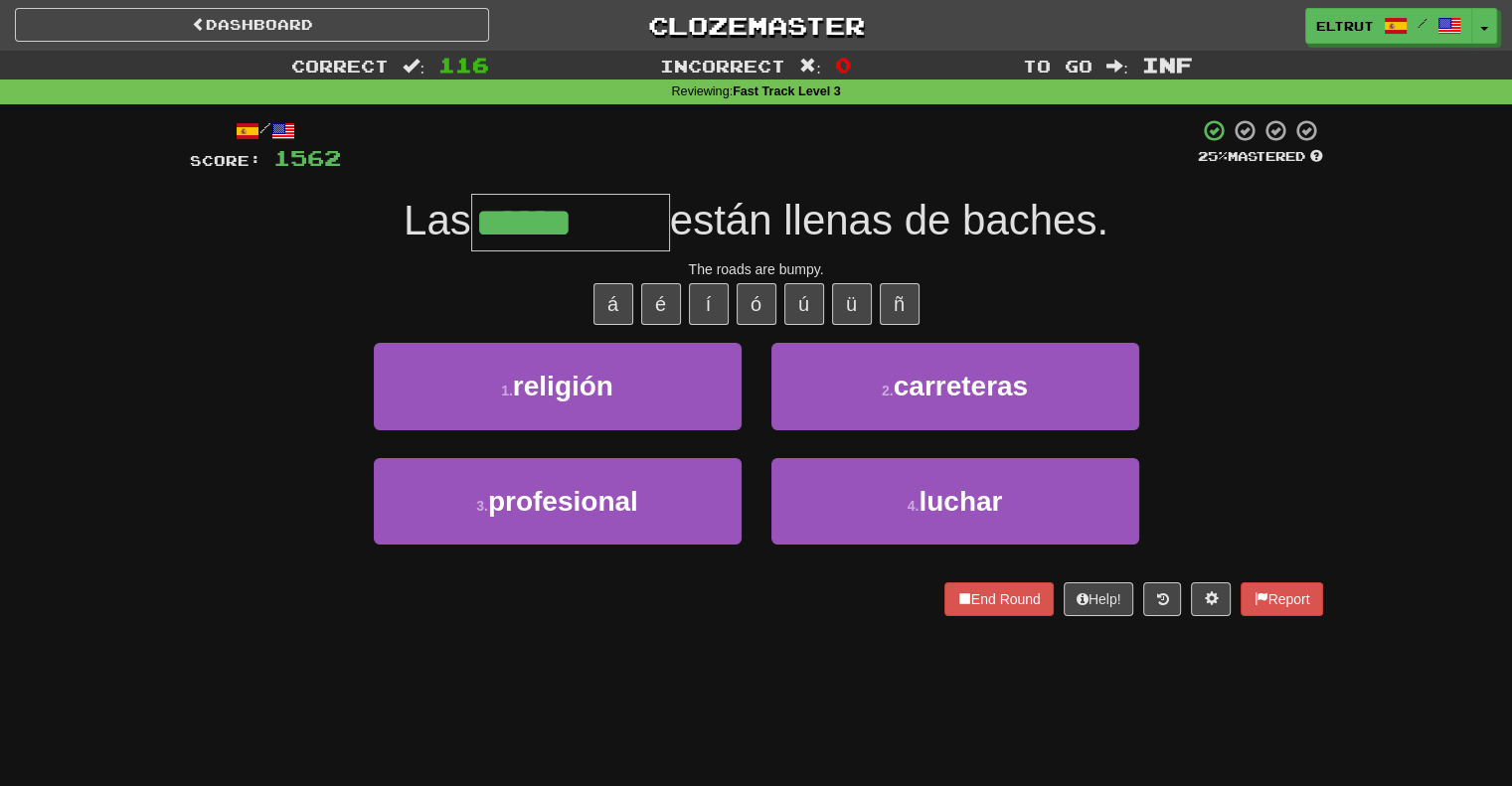 type on "**********" 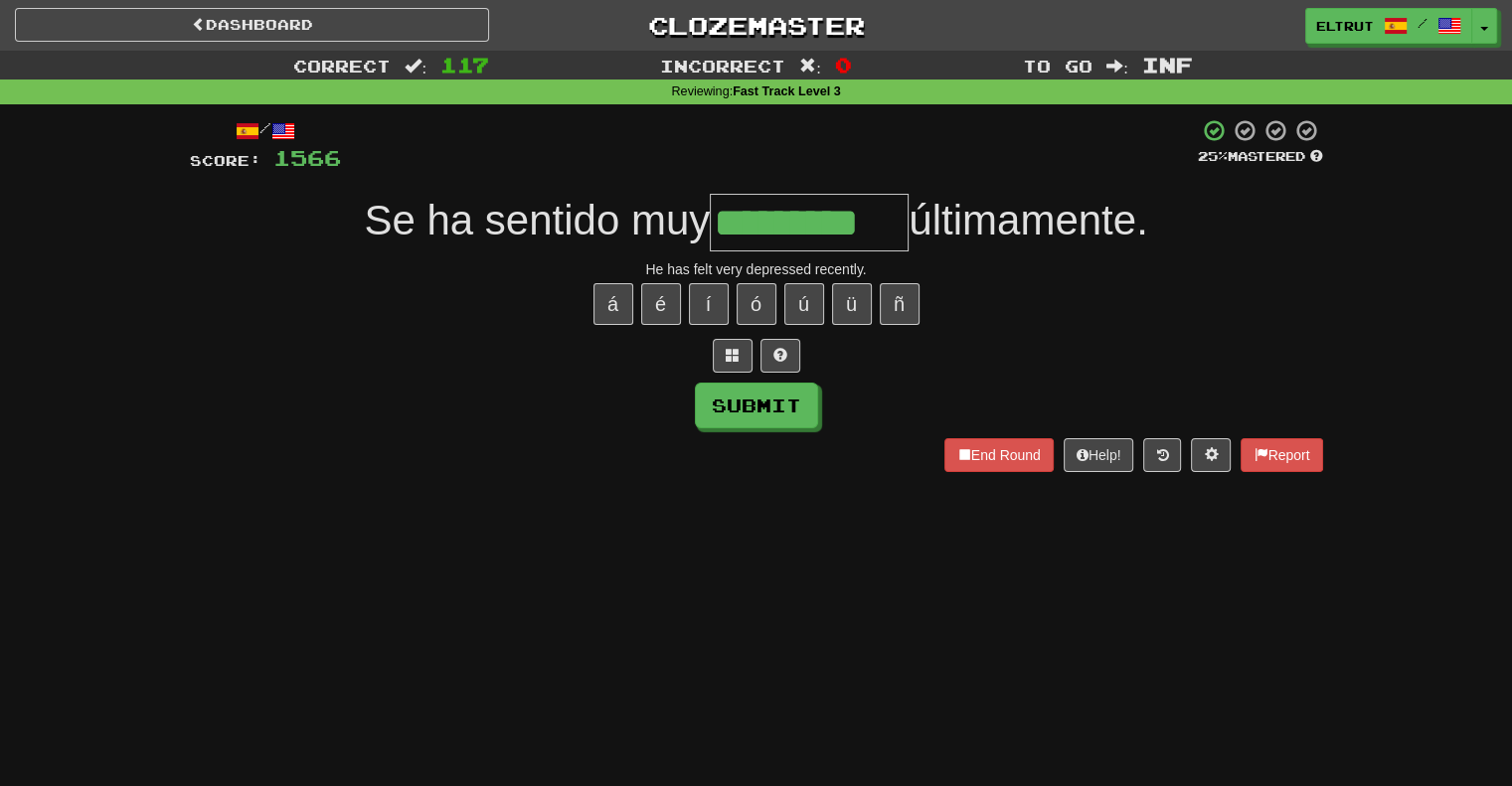 type on "*********" 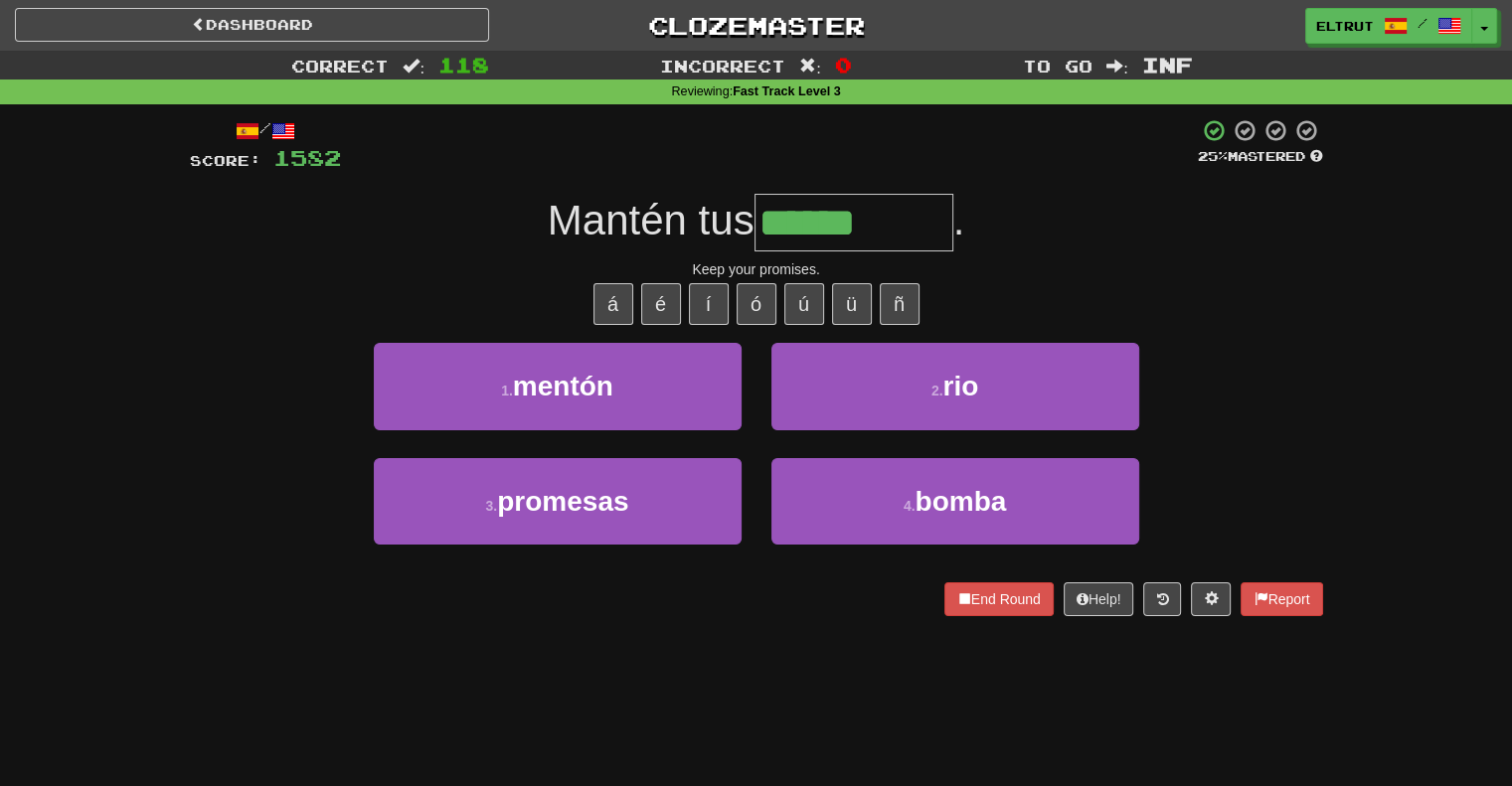 type on "********" 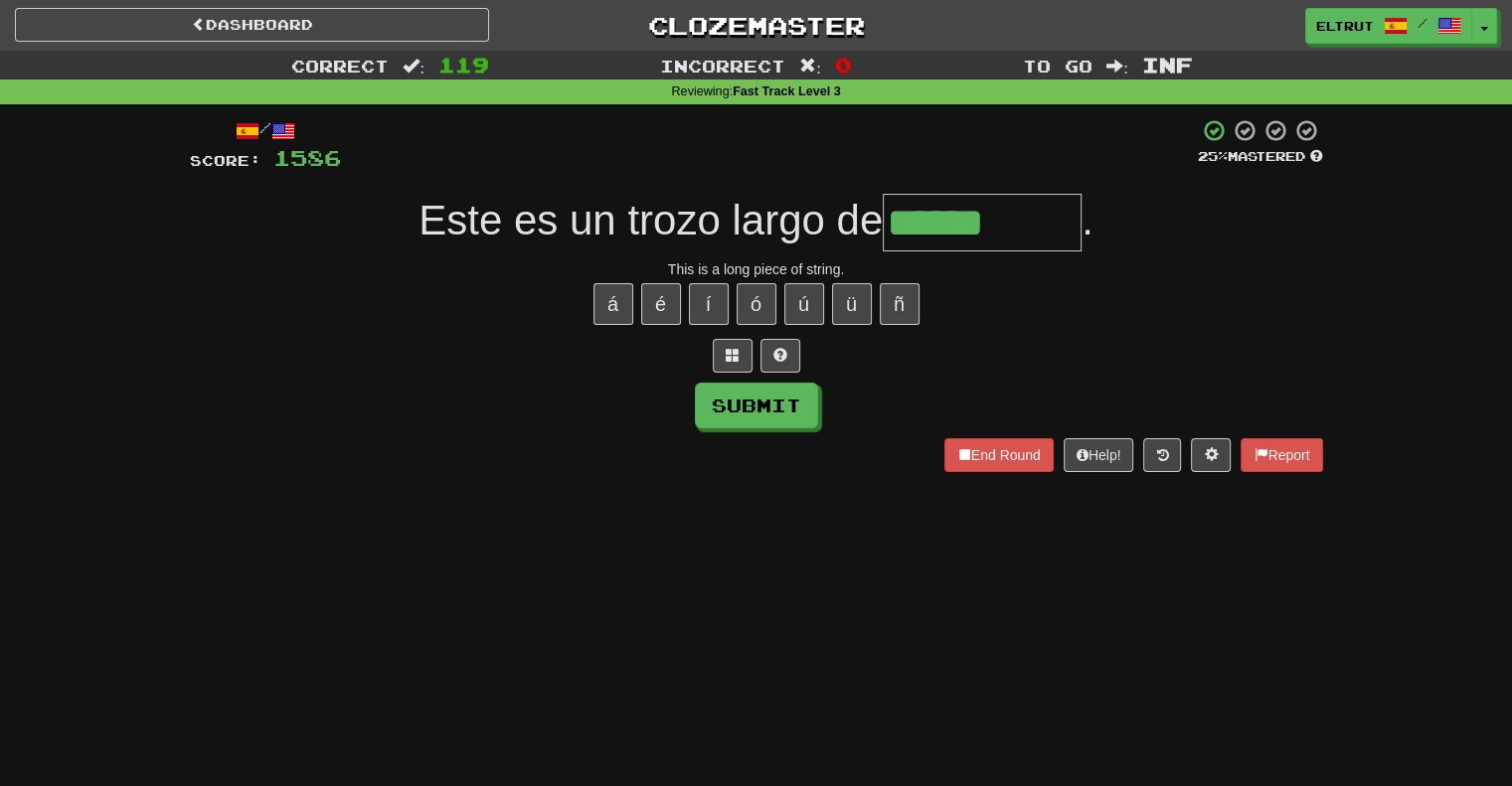 type on "******" 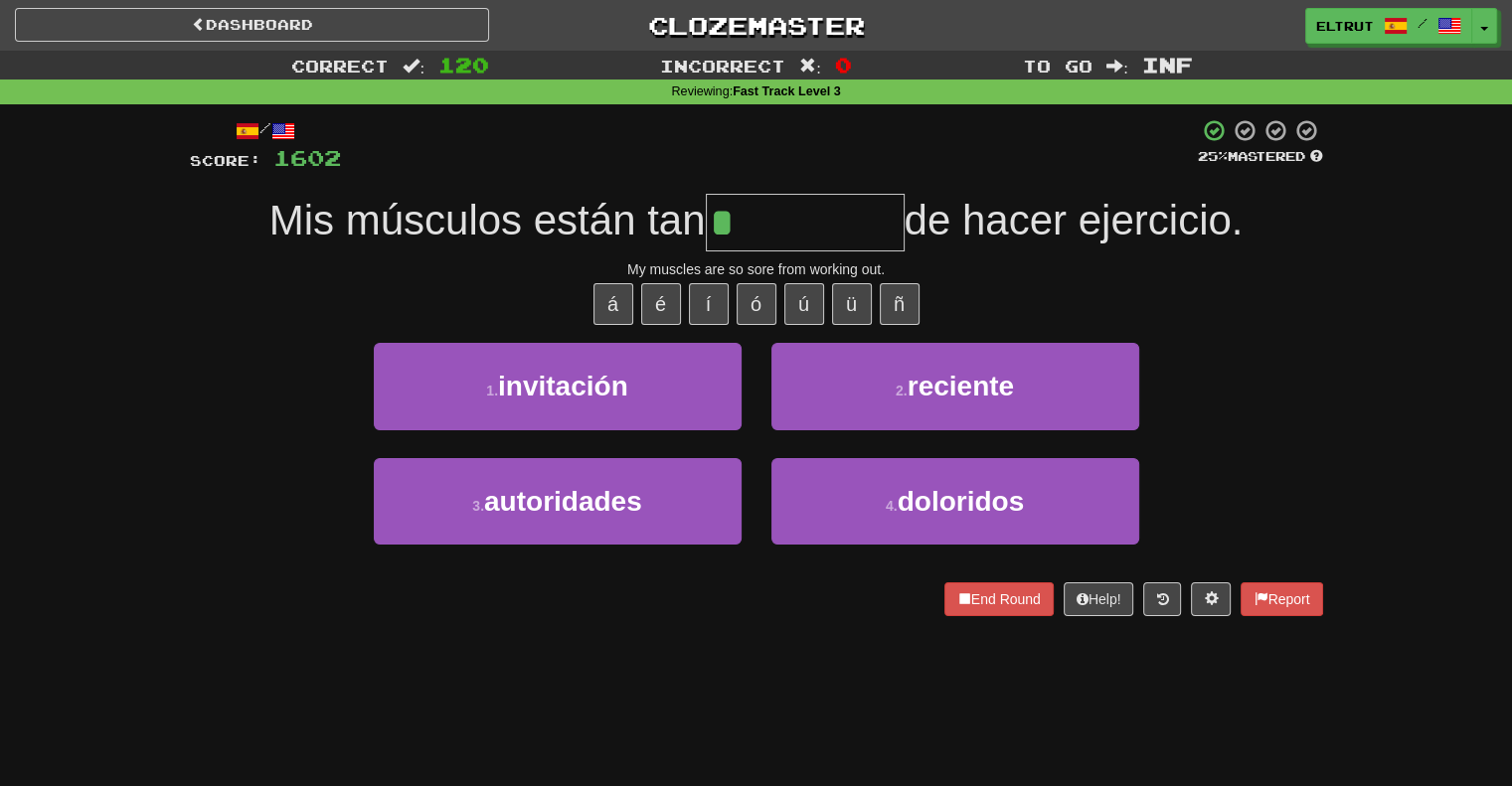 type on "*********" 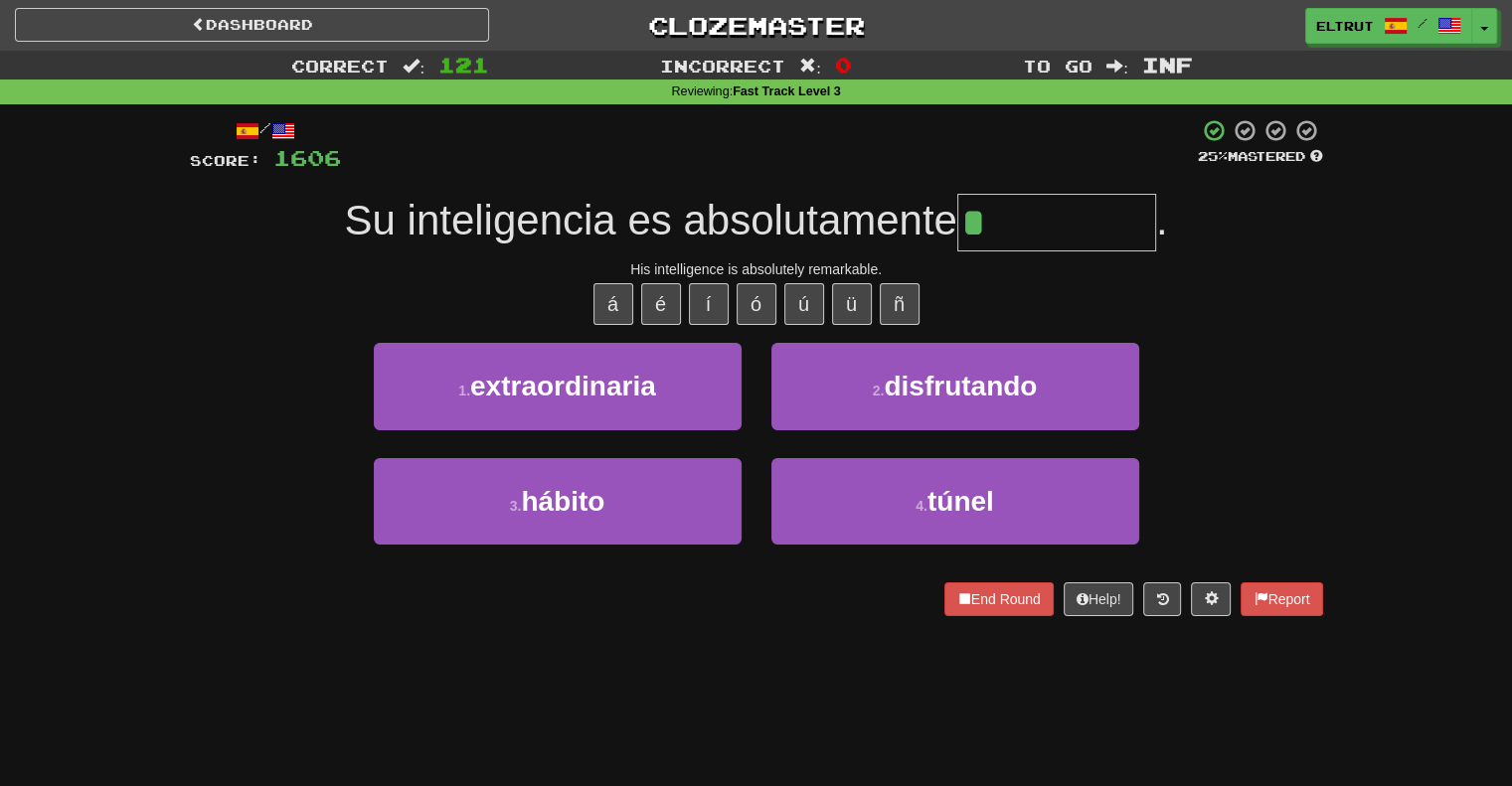 type on "**********" 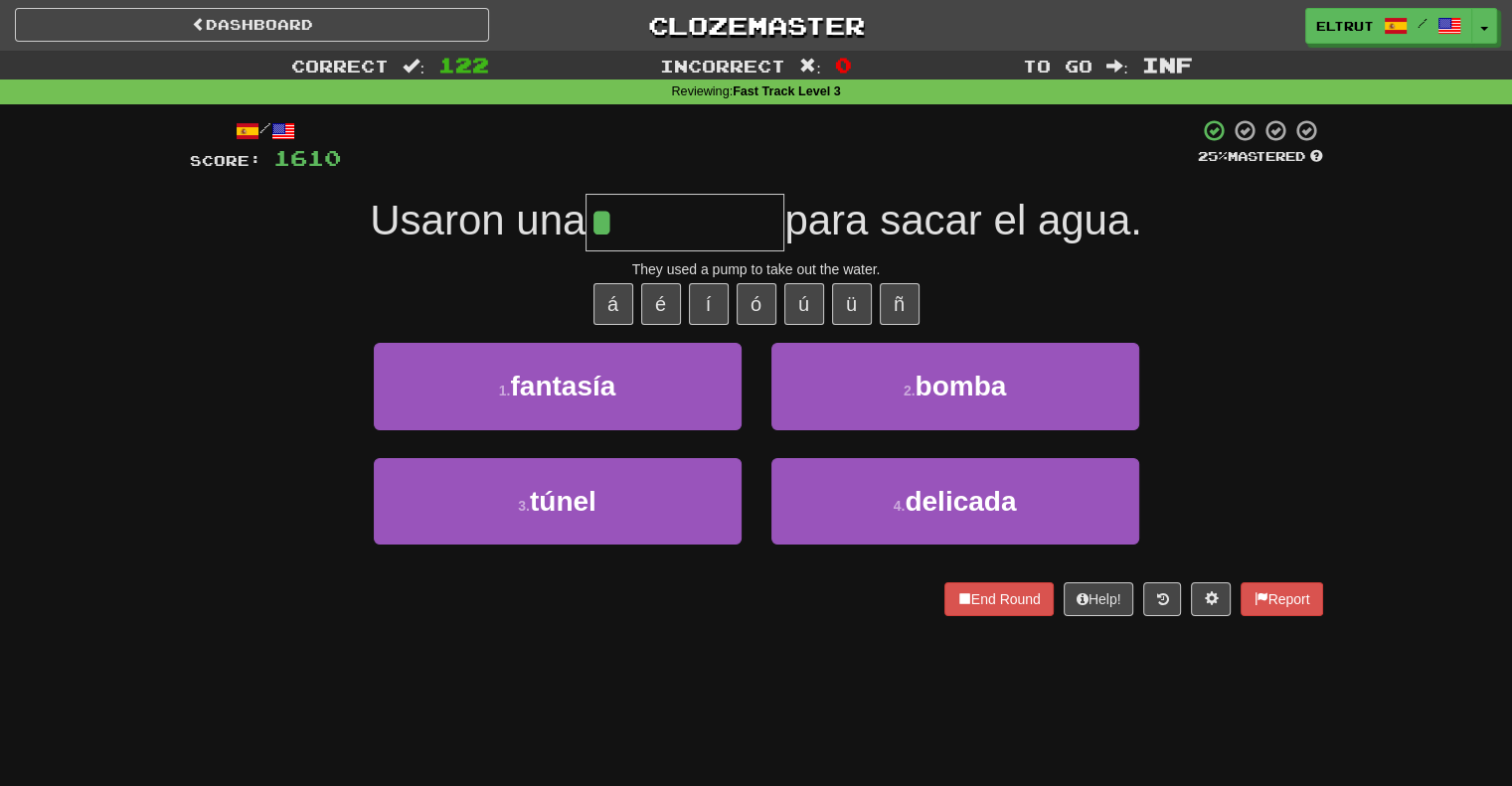type on "*****" 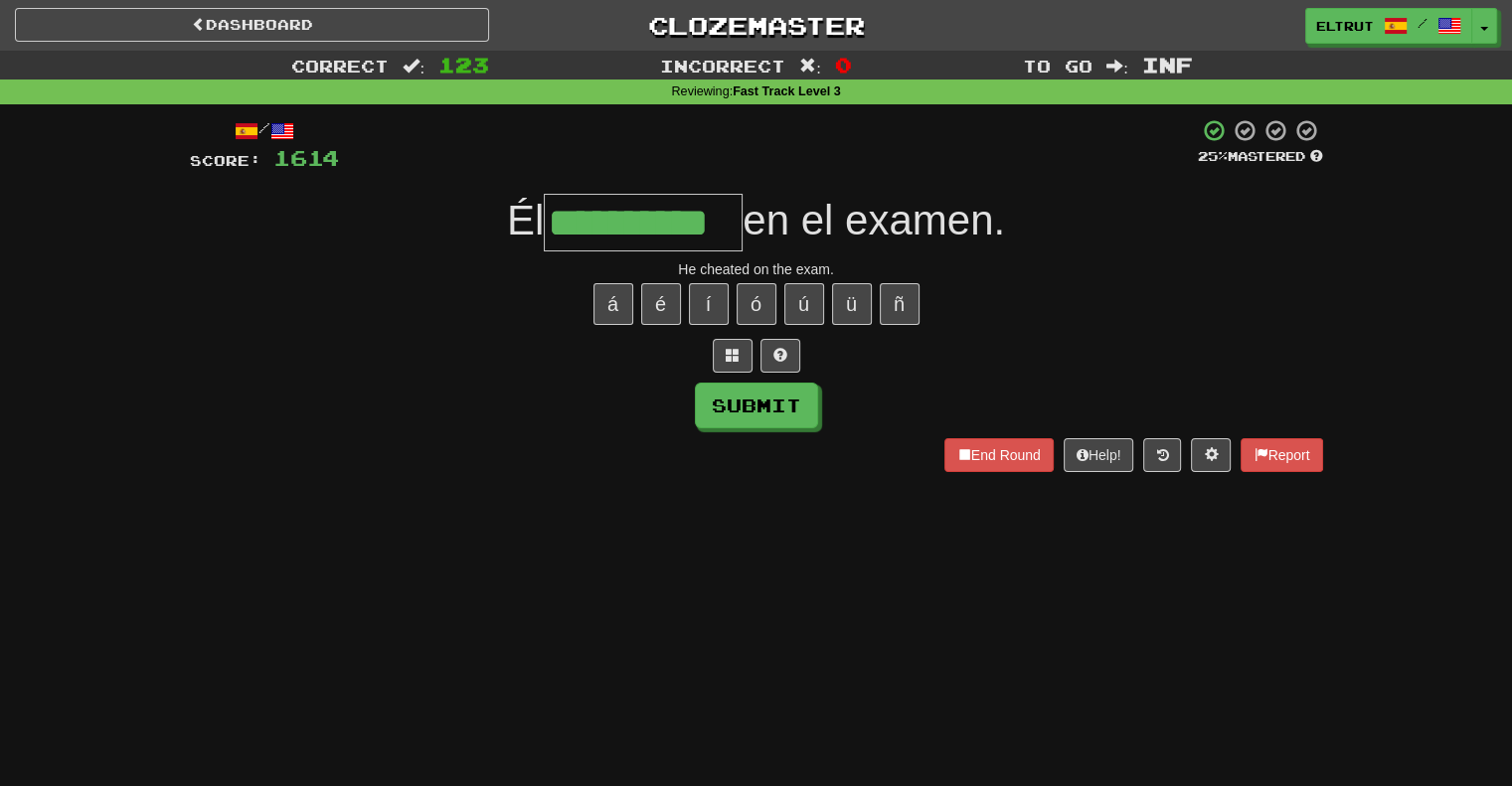 scroll, scrollTop: 0, scrollLeft: 26, axis: horizontal 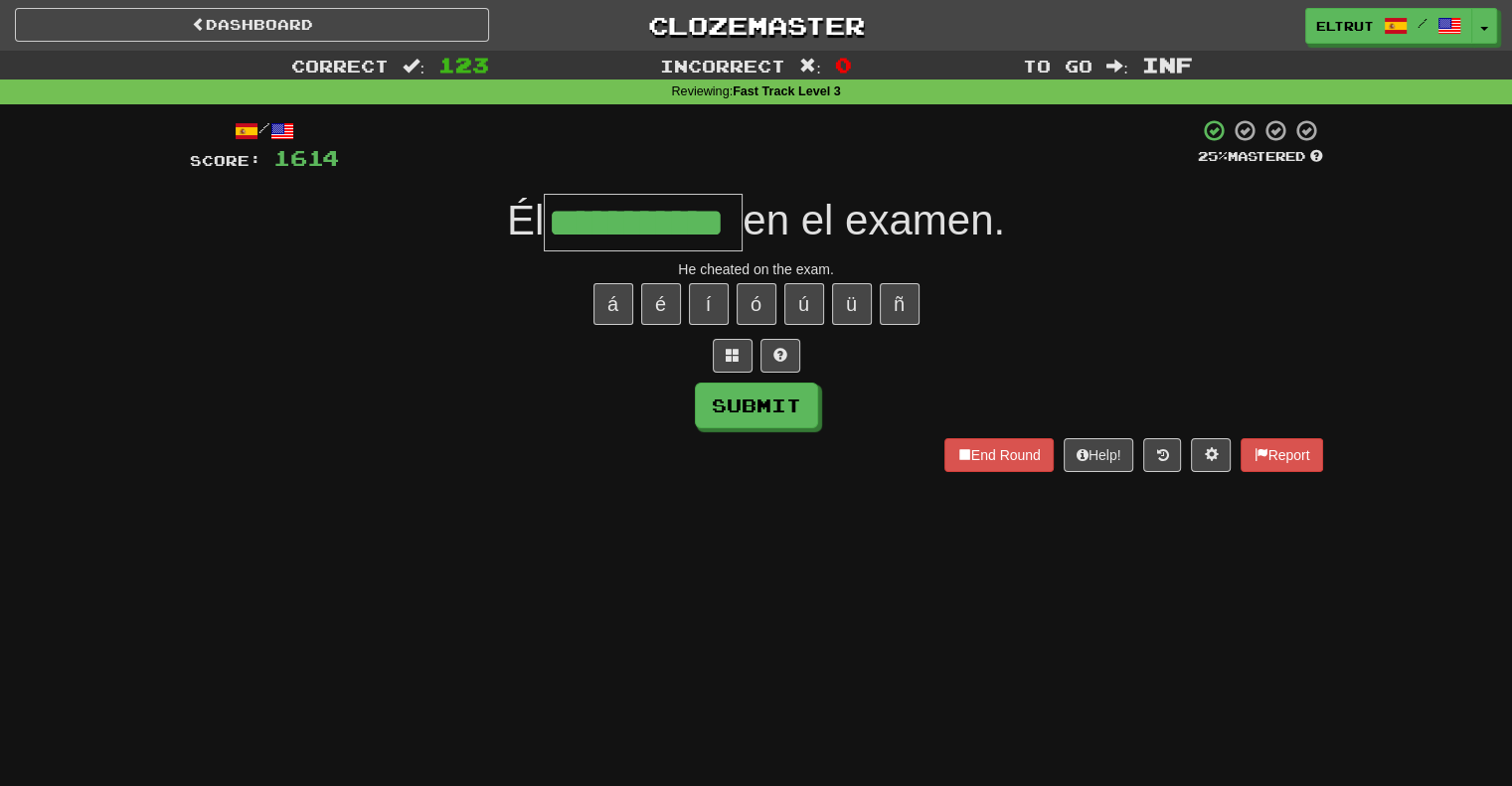 type on "**********" 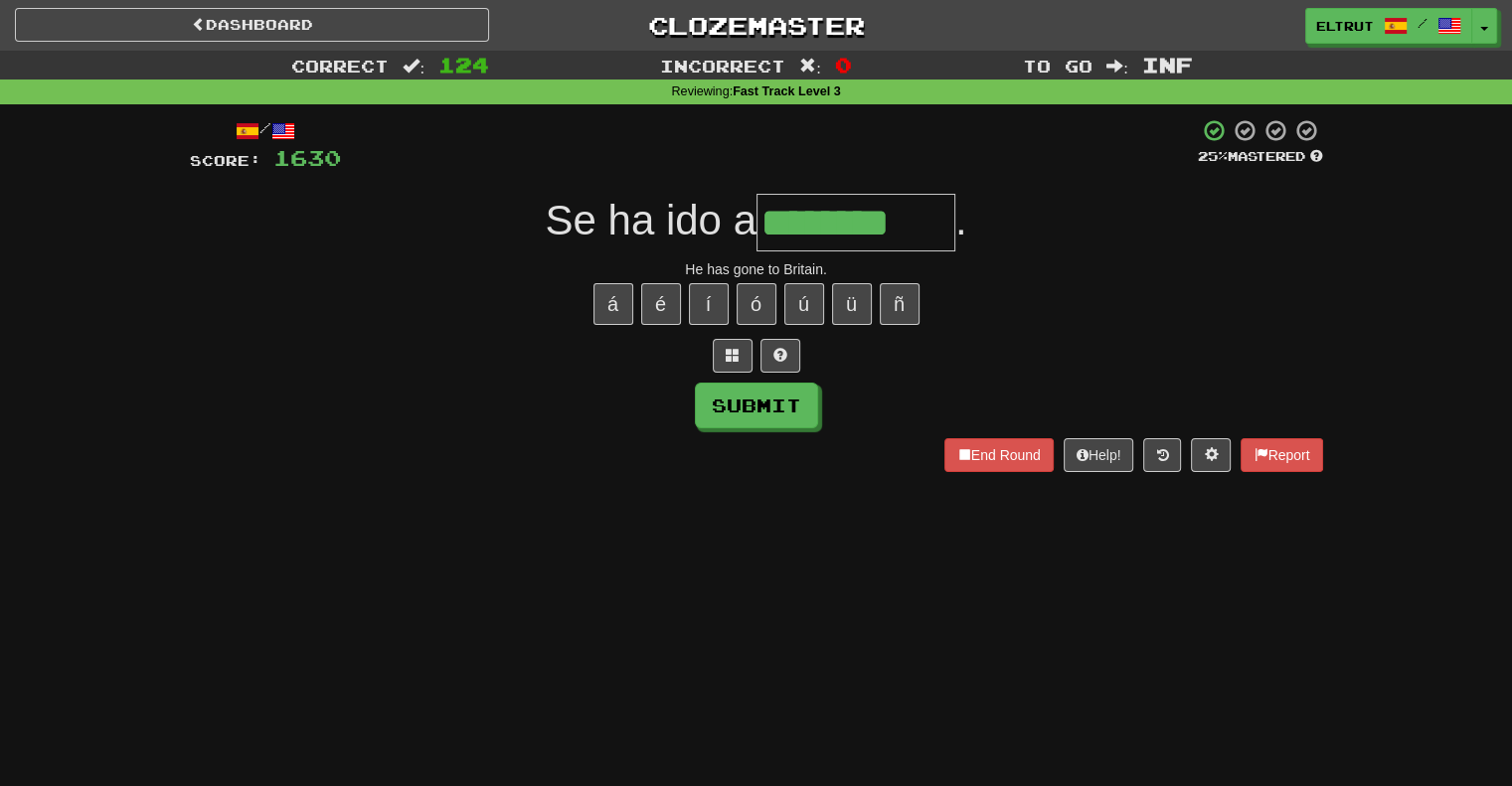 type on "********" 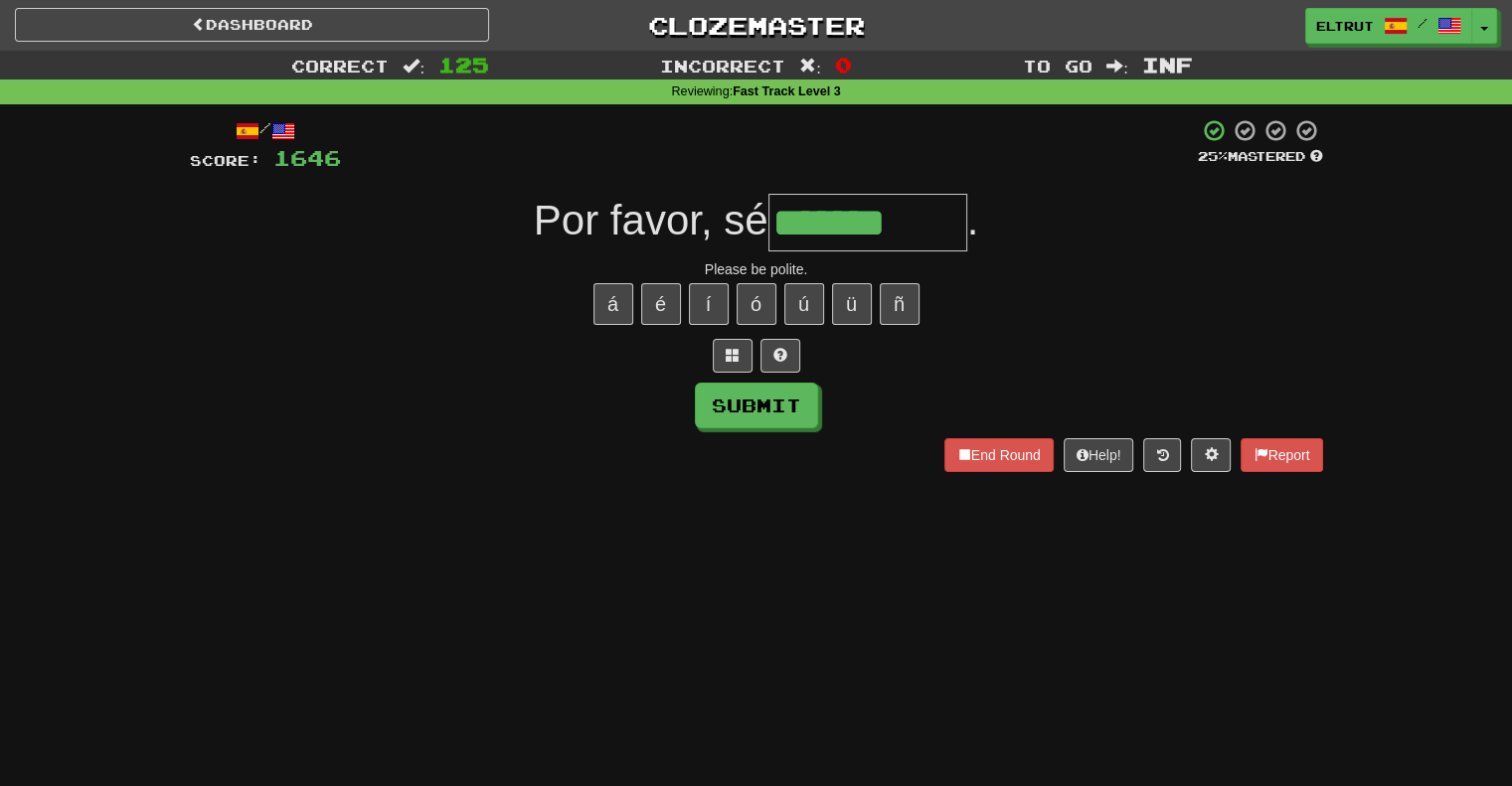 type on "*******" 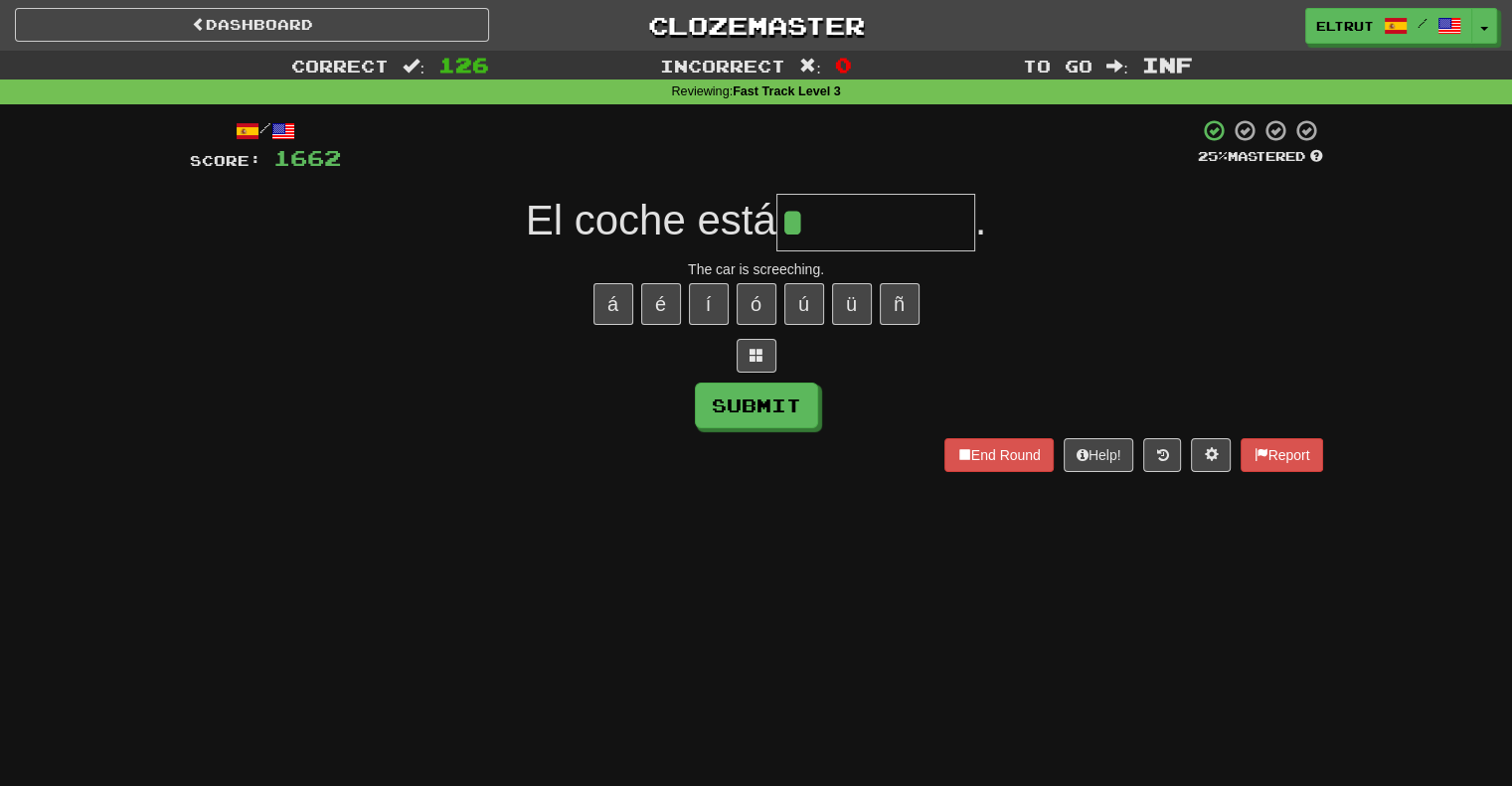 type on "**********" 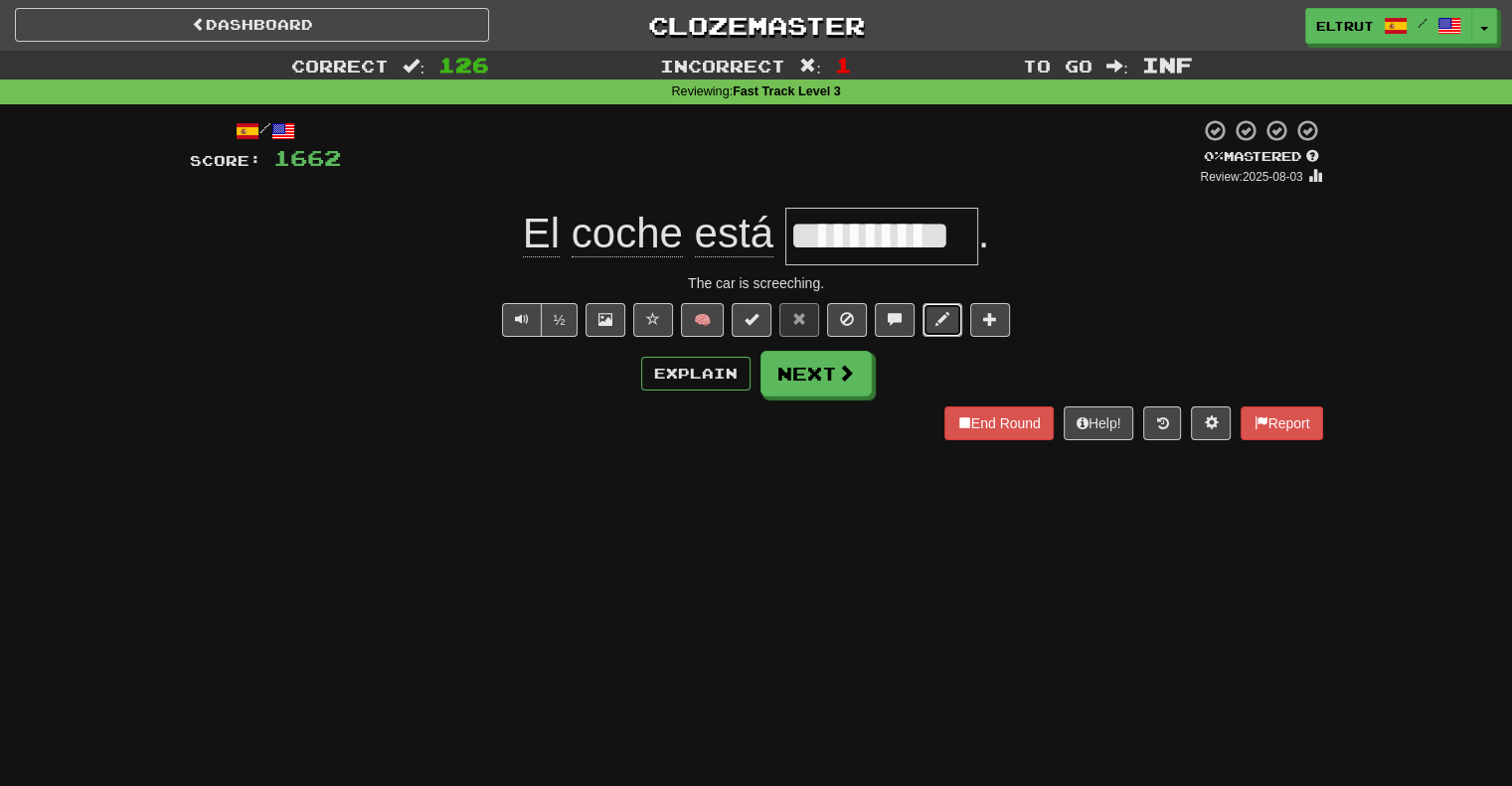 click at bounding box center (942, 320) 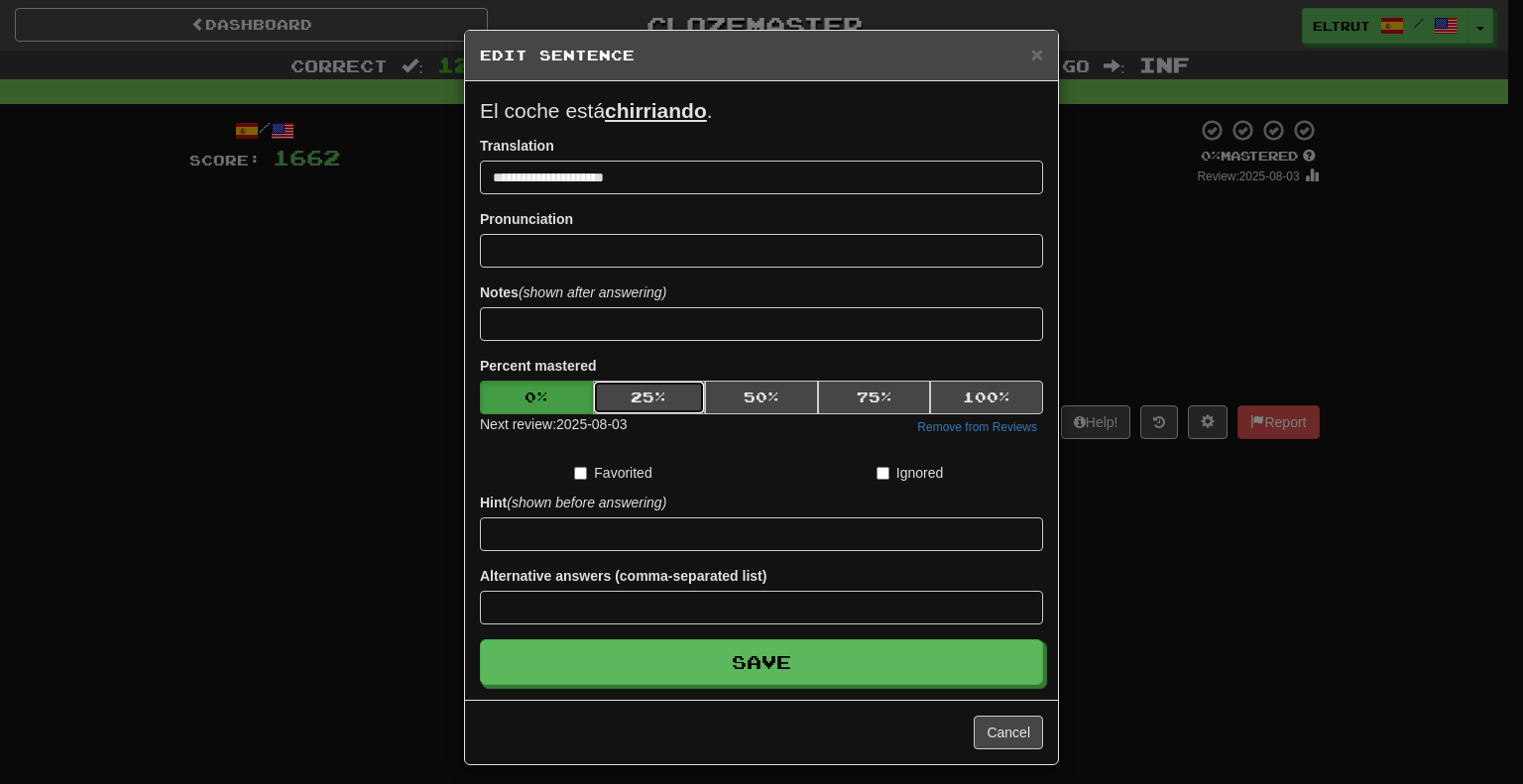 click on "25 %" at bounding box center [649, 397] 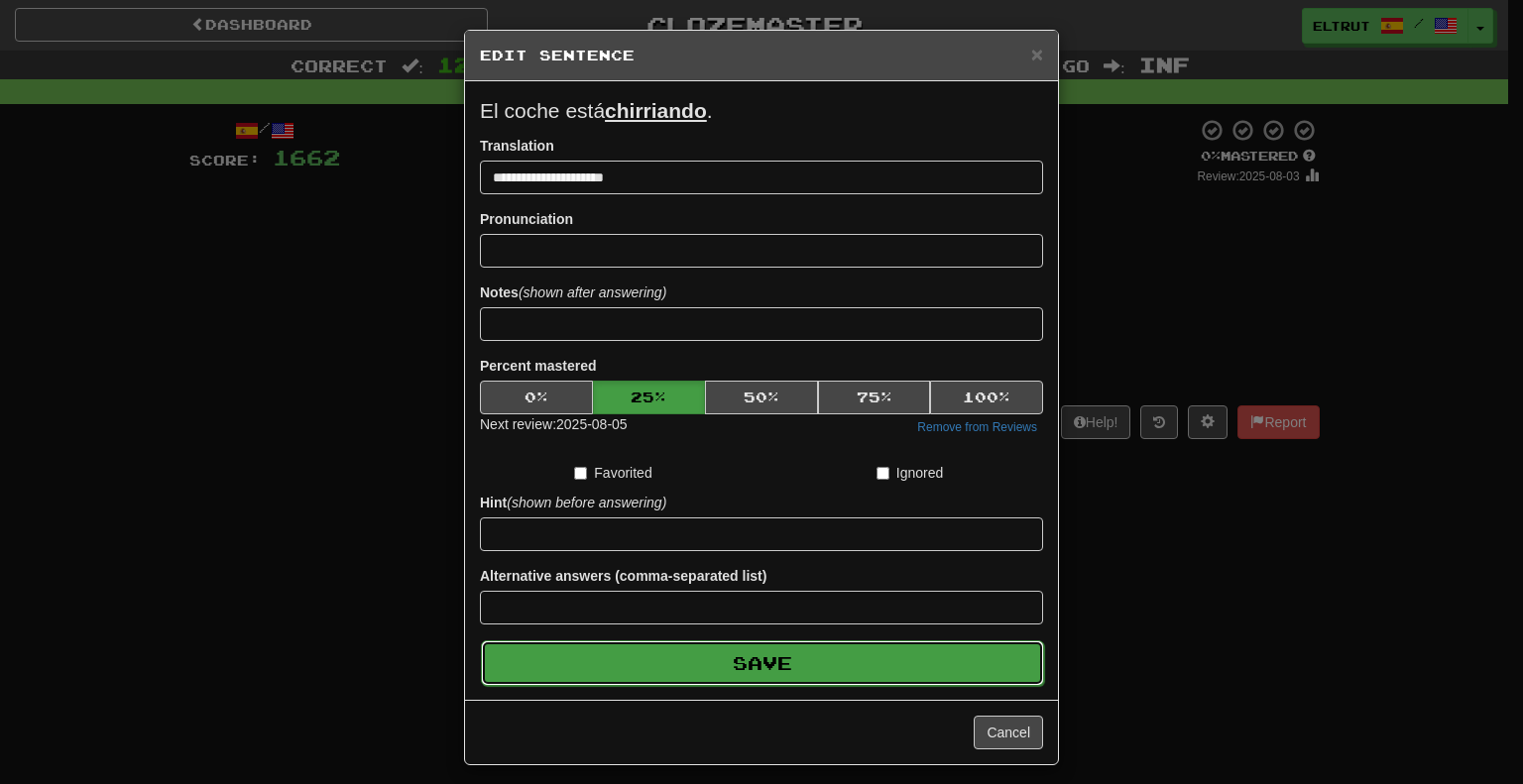 click on "Save" at bounding box center (762, 663) 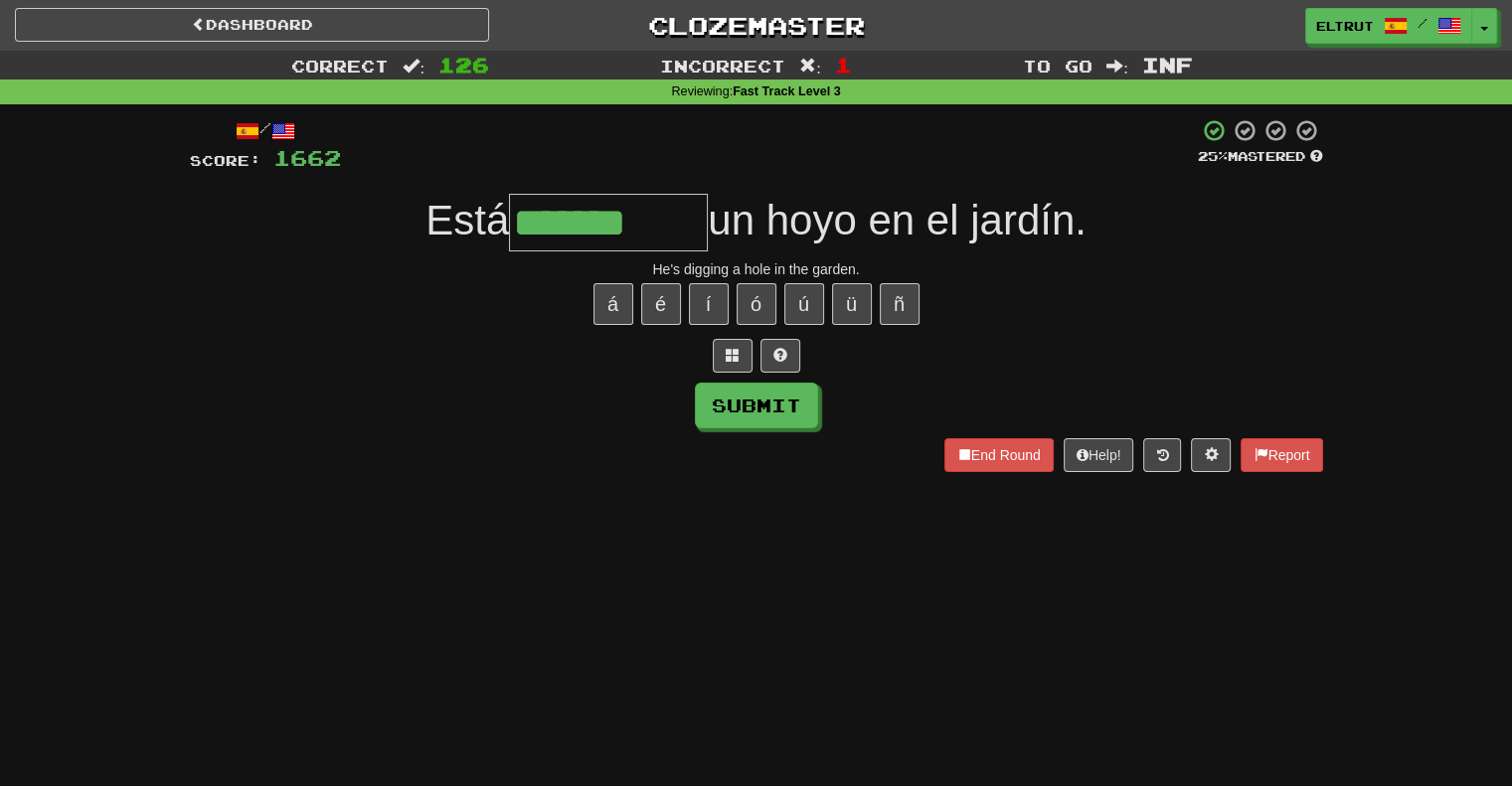 type on "*******" 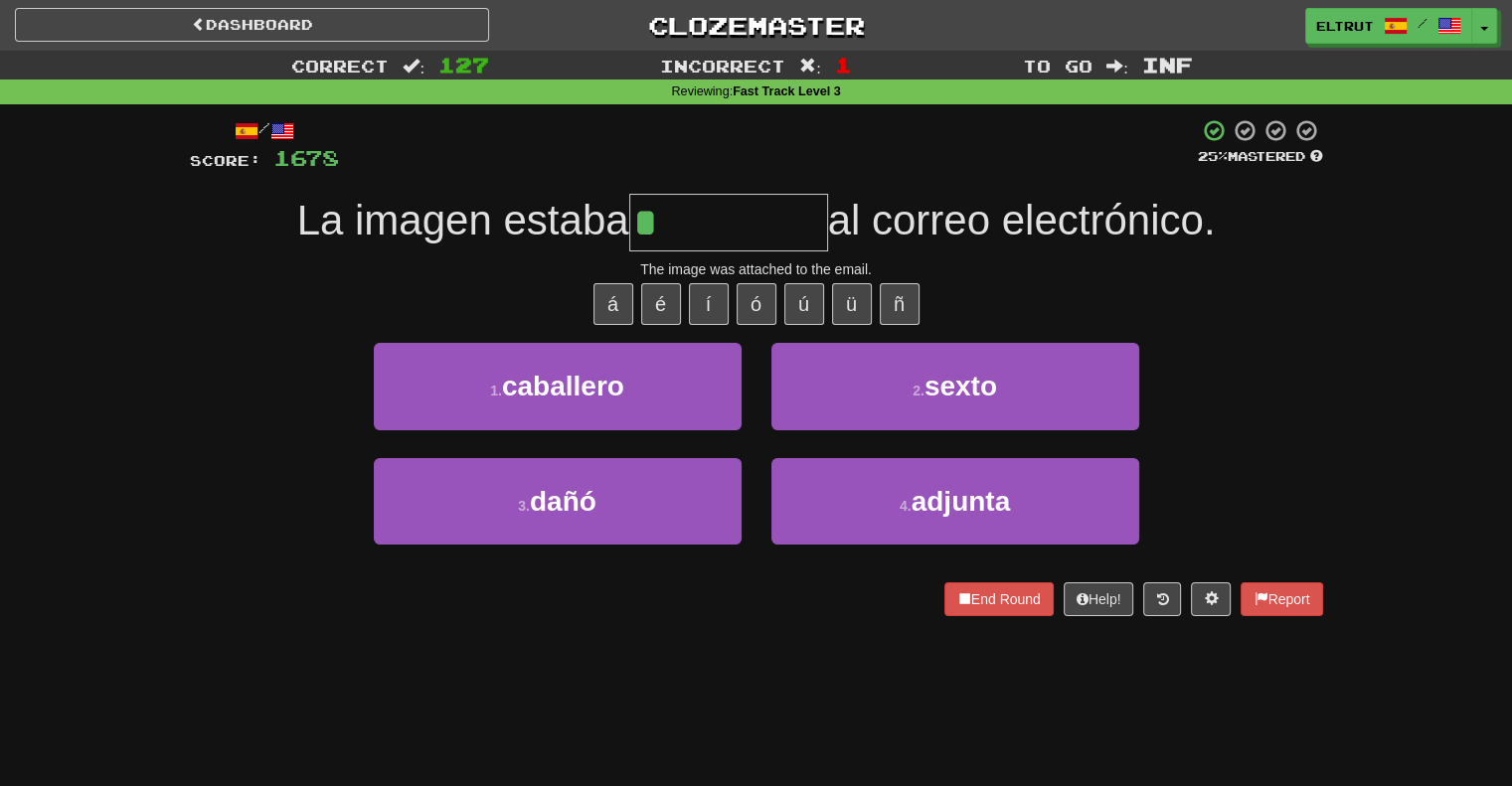 type on "*******" 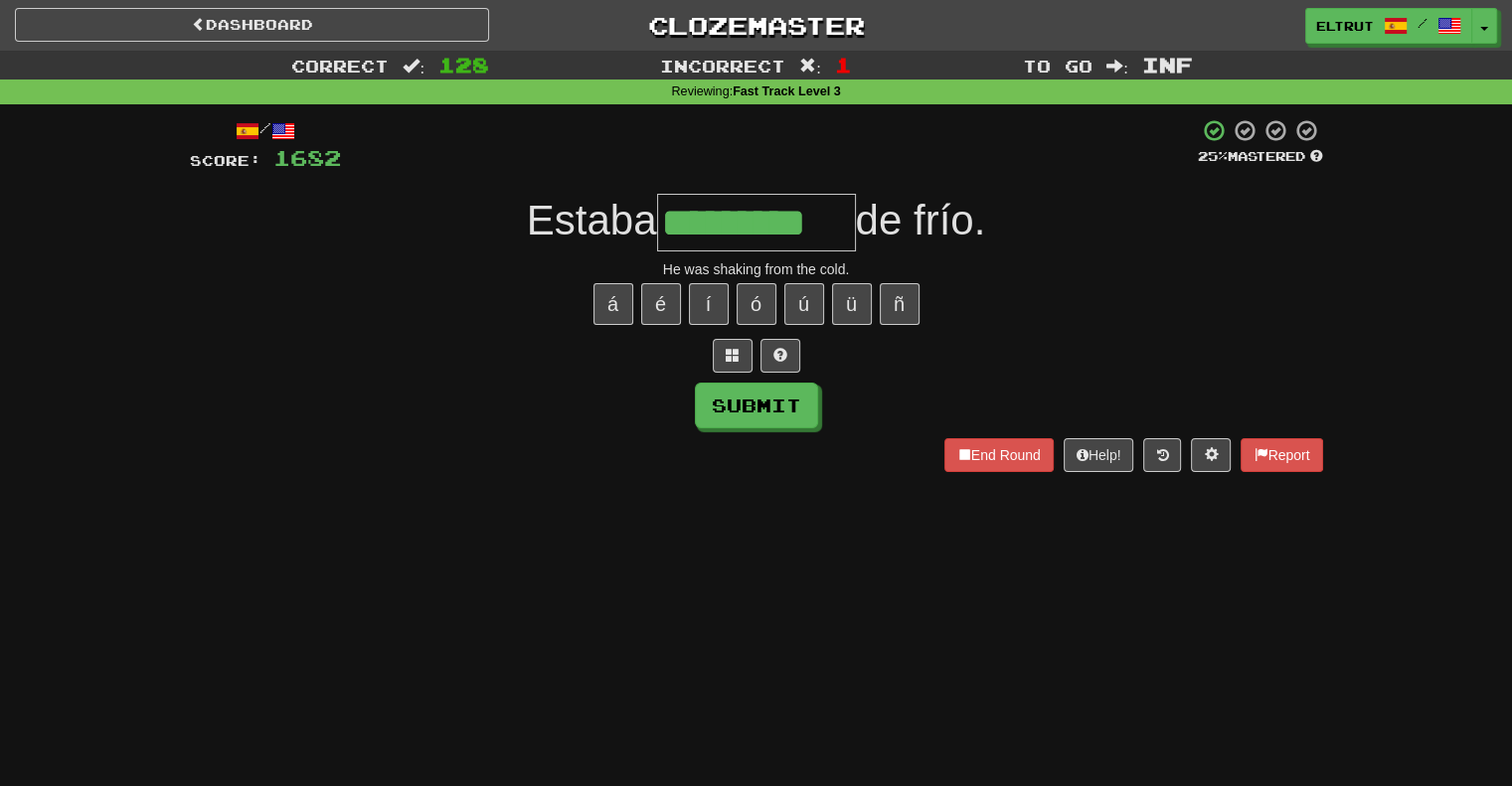 scroll, scrollTop: 0, scrollLeft: 3, axis: horizontal 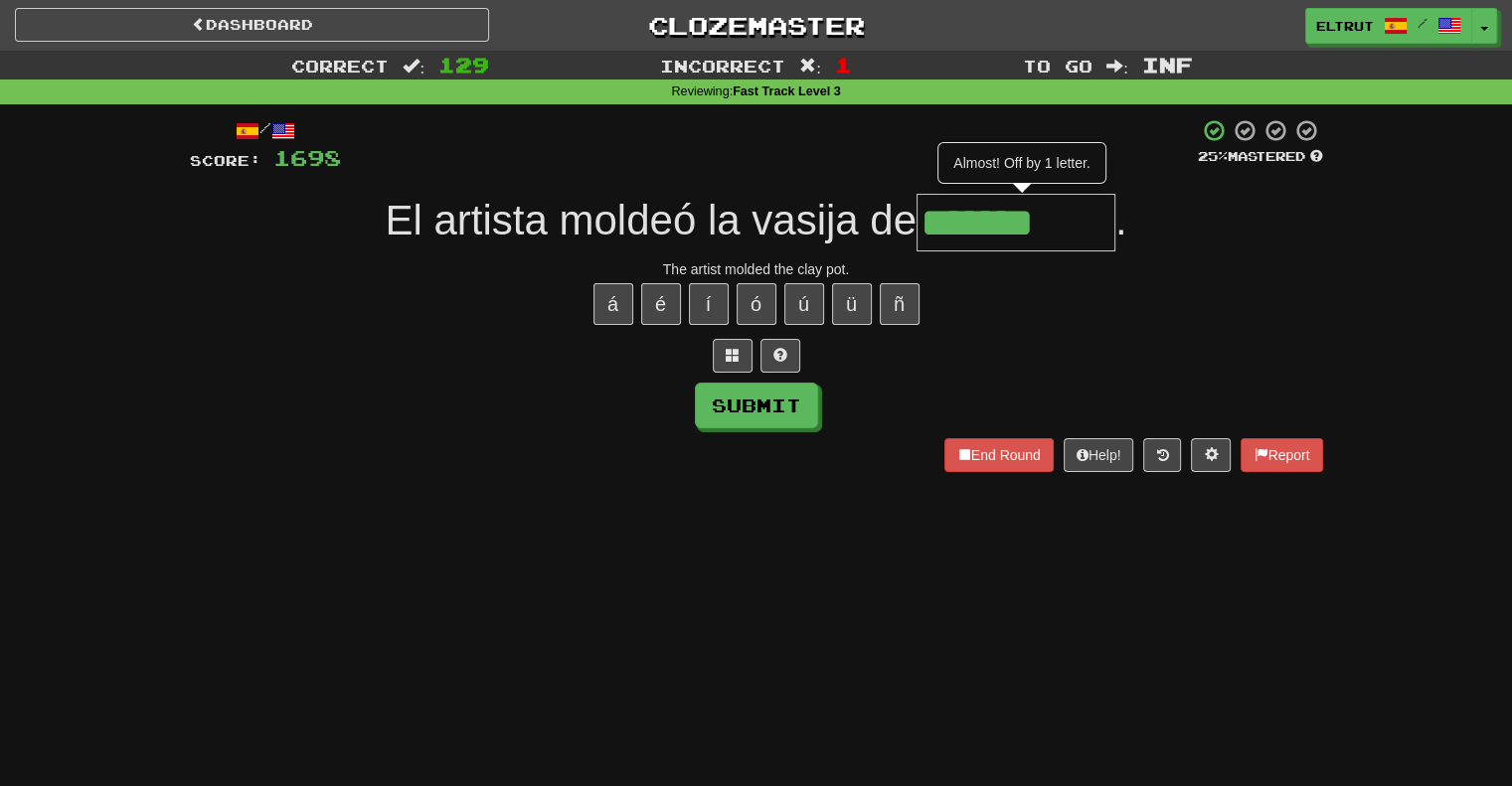 type on "*******" 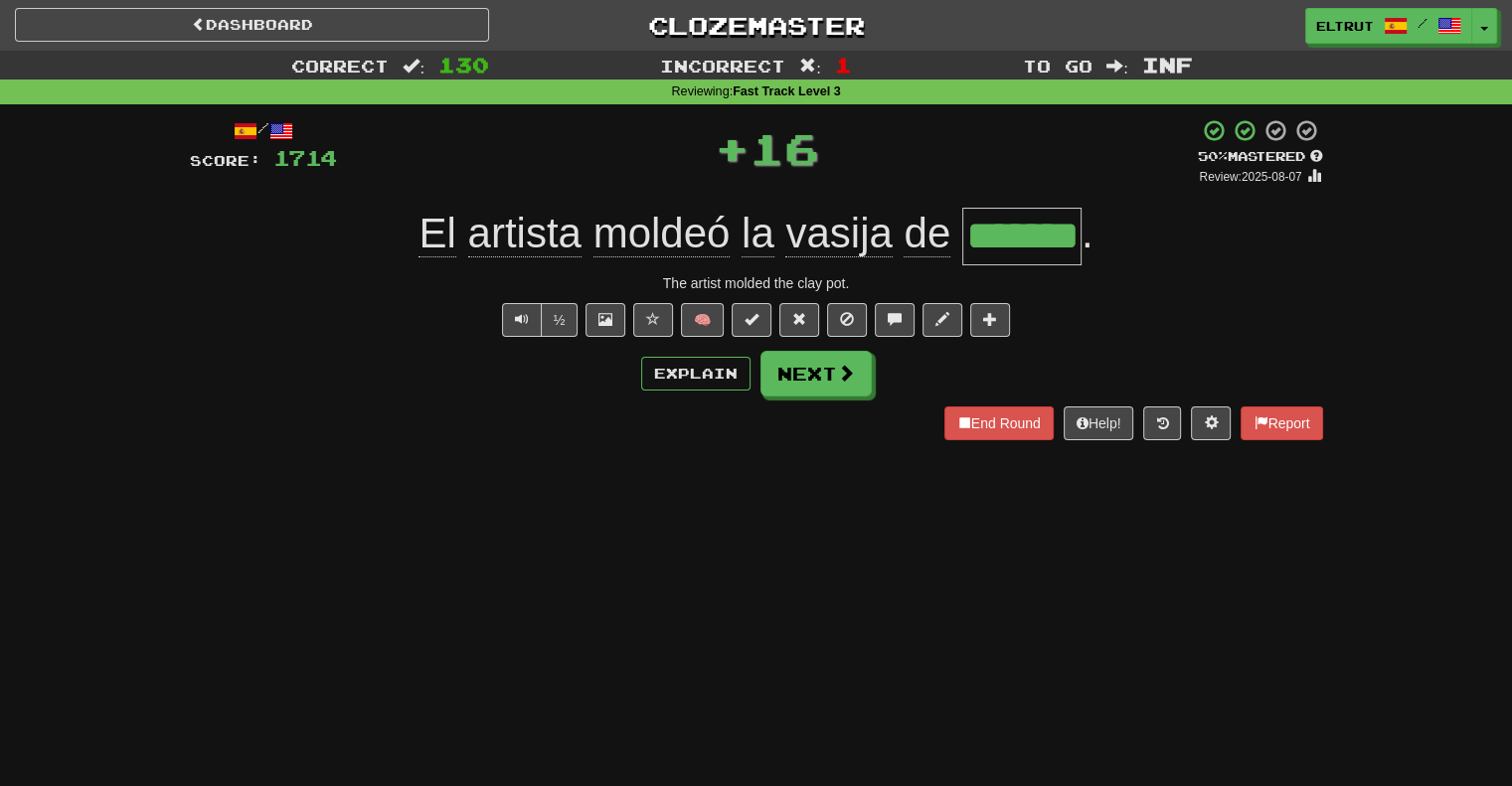 click on "vasija" 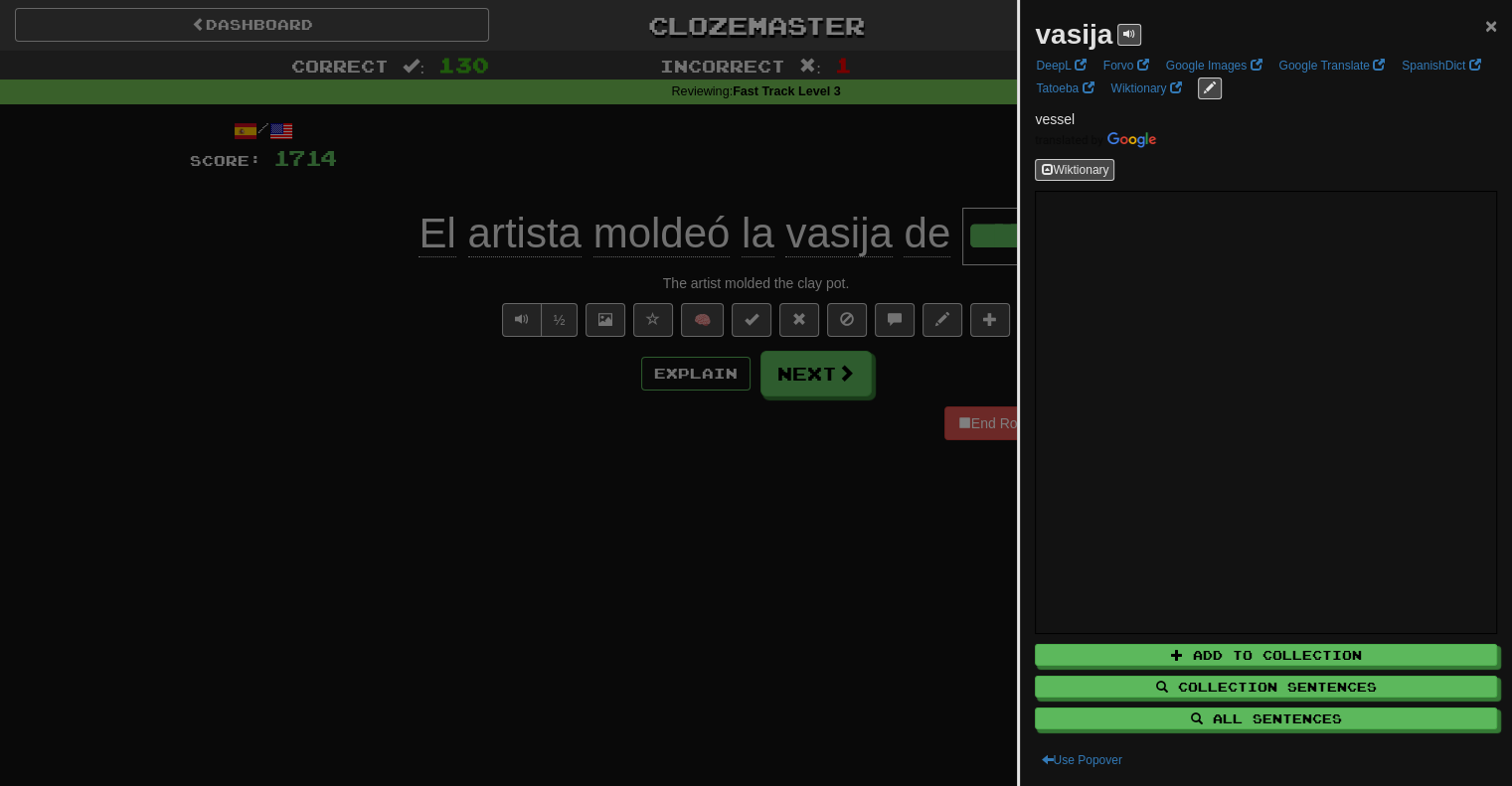 click on "×" at bounding box center (1491, 25) 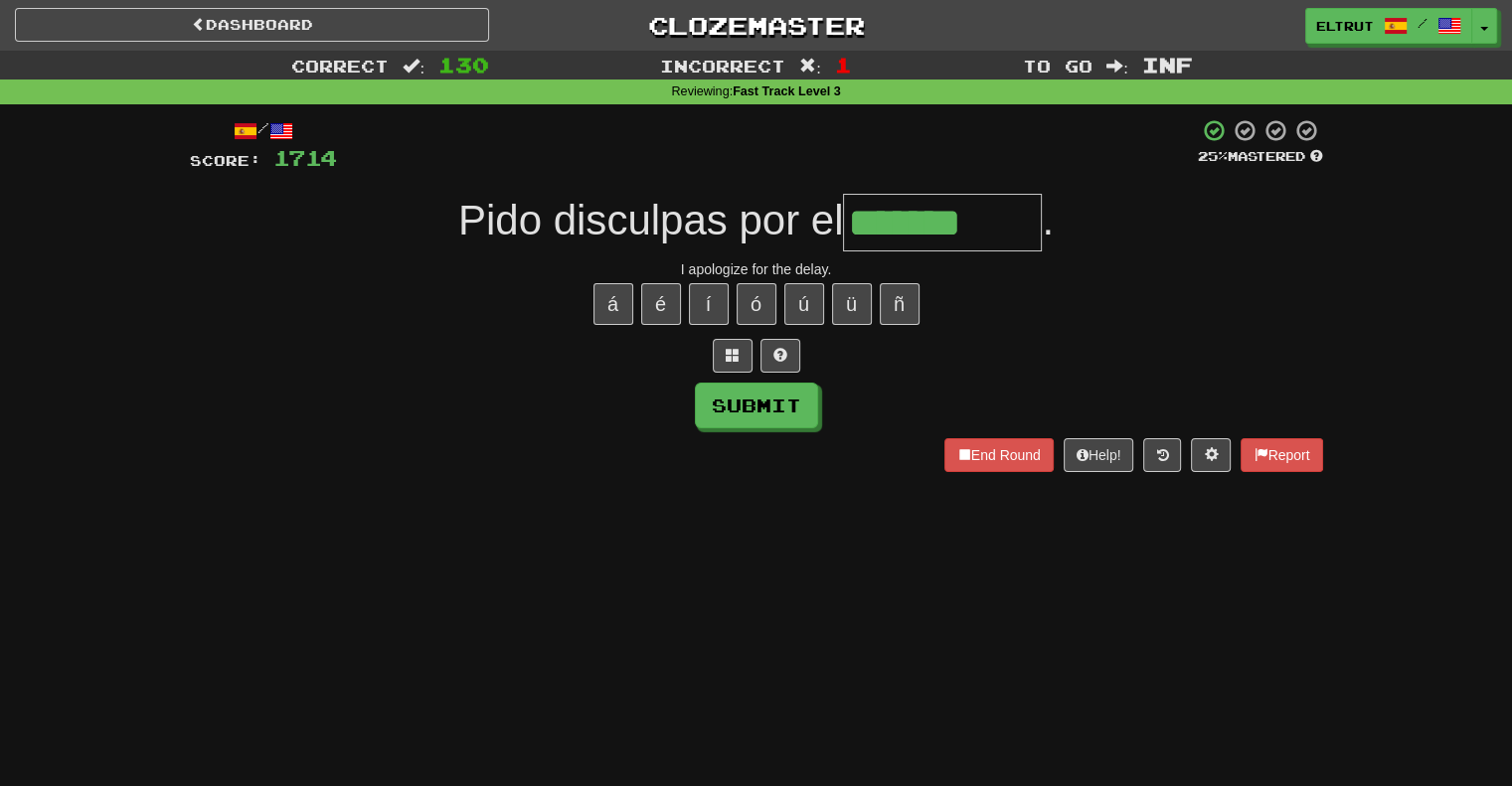 type on "*******" 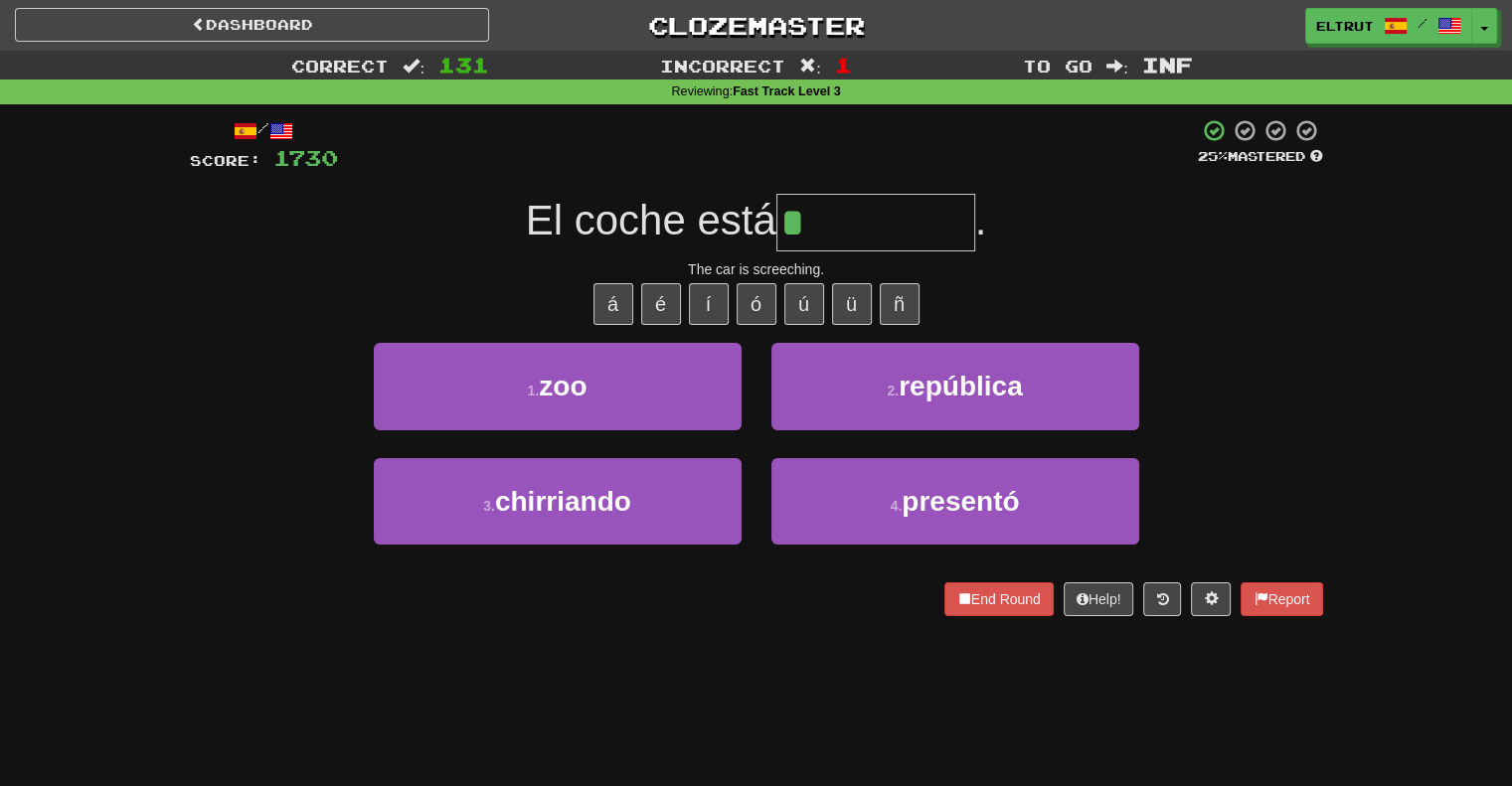 type on "**********" 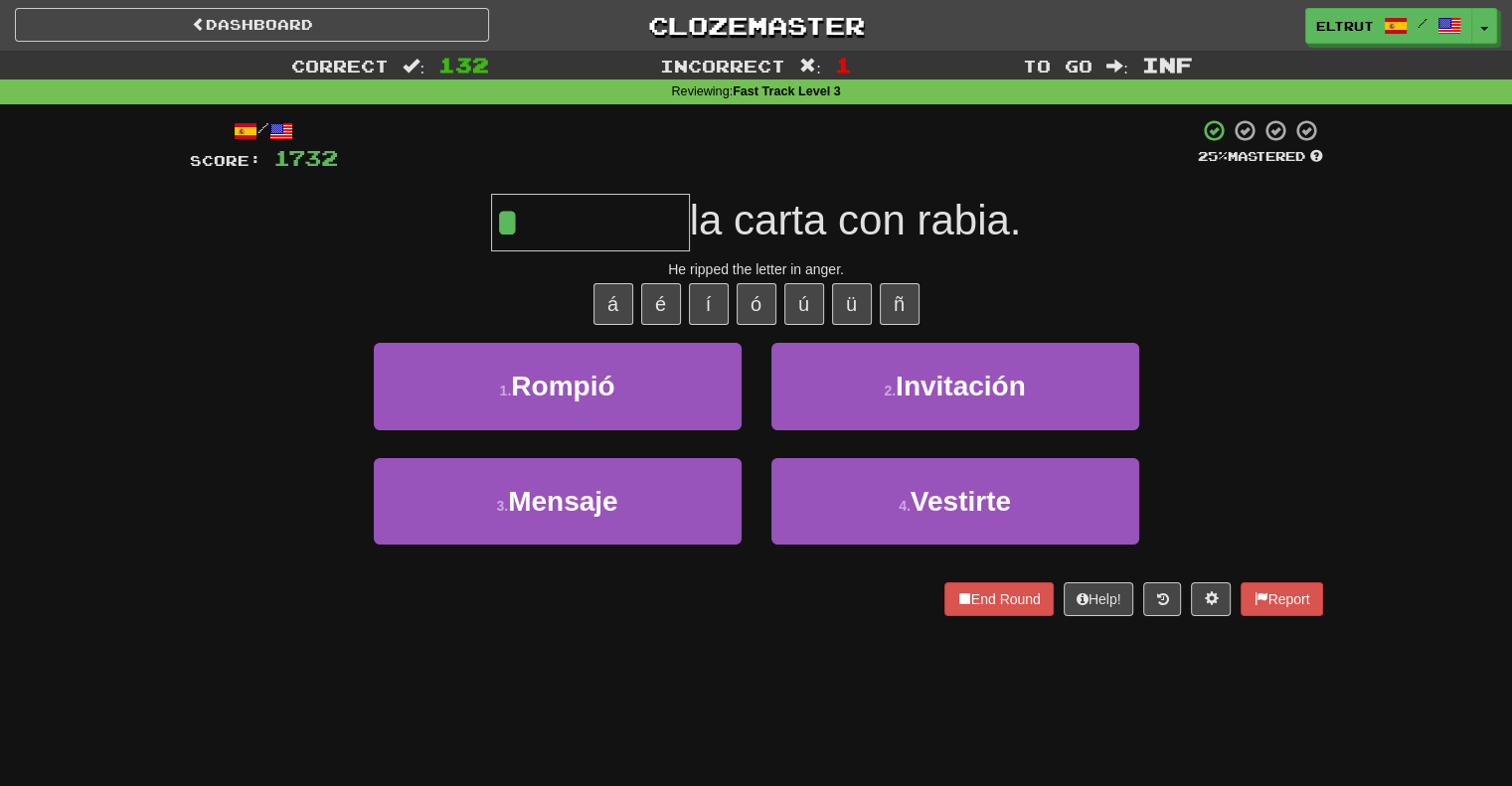 type on "******" 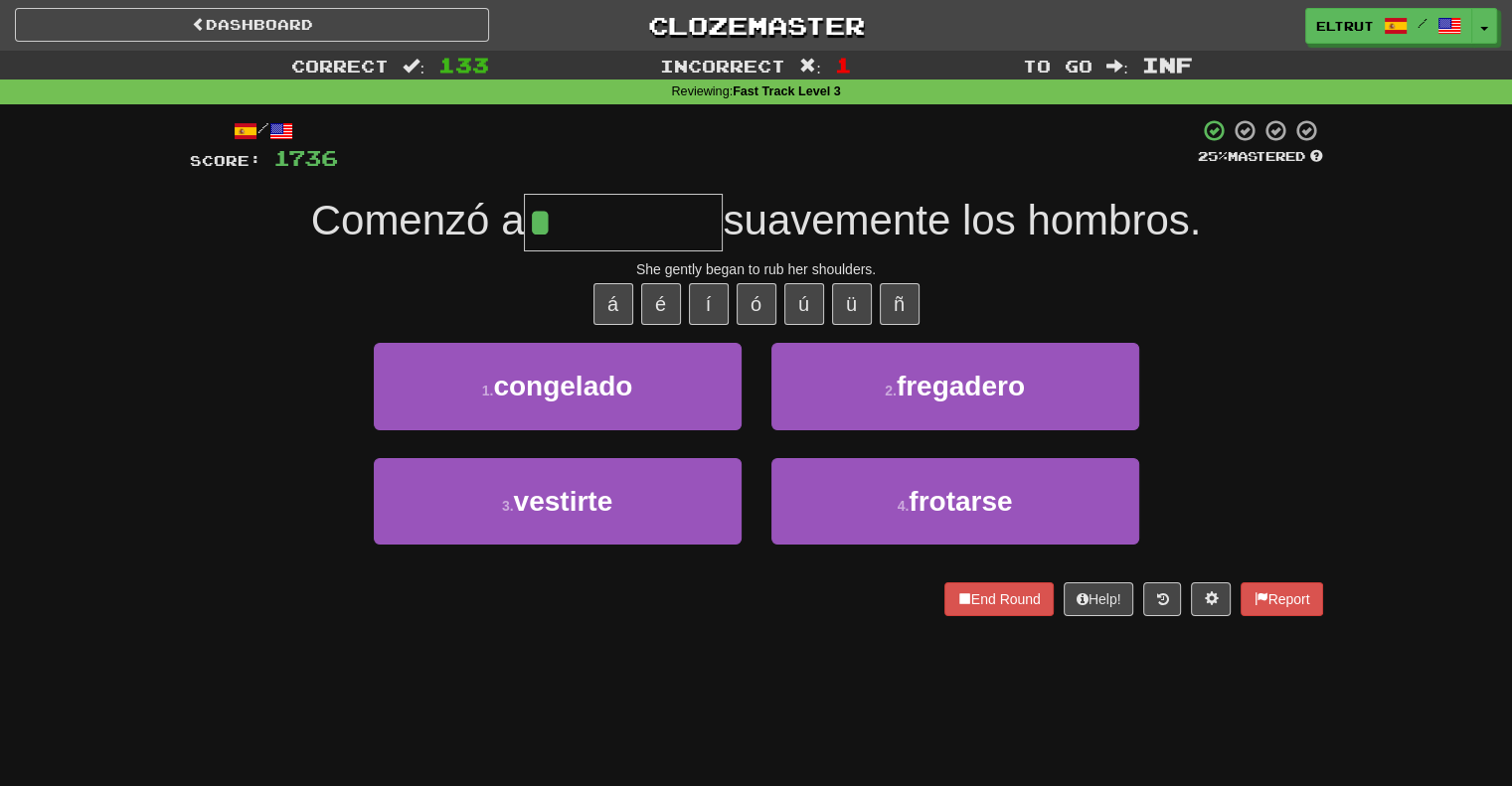 type on "********" 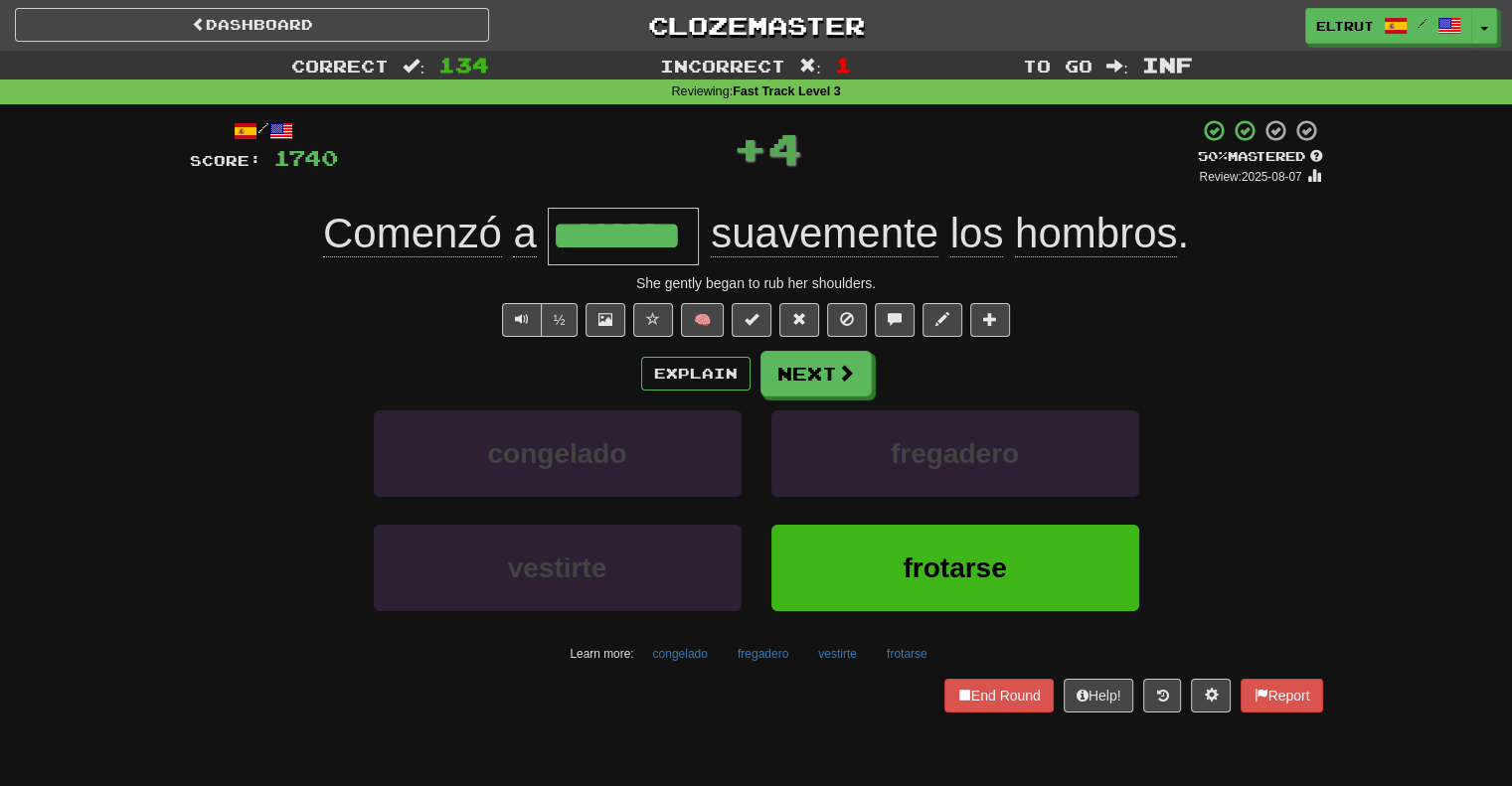 click on "********" at bounding box center [623, 236] 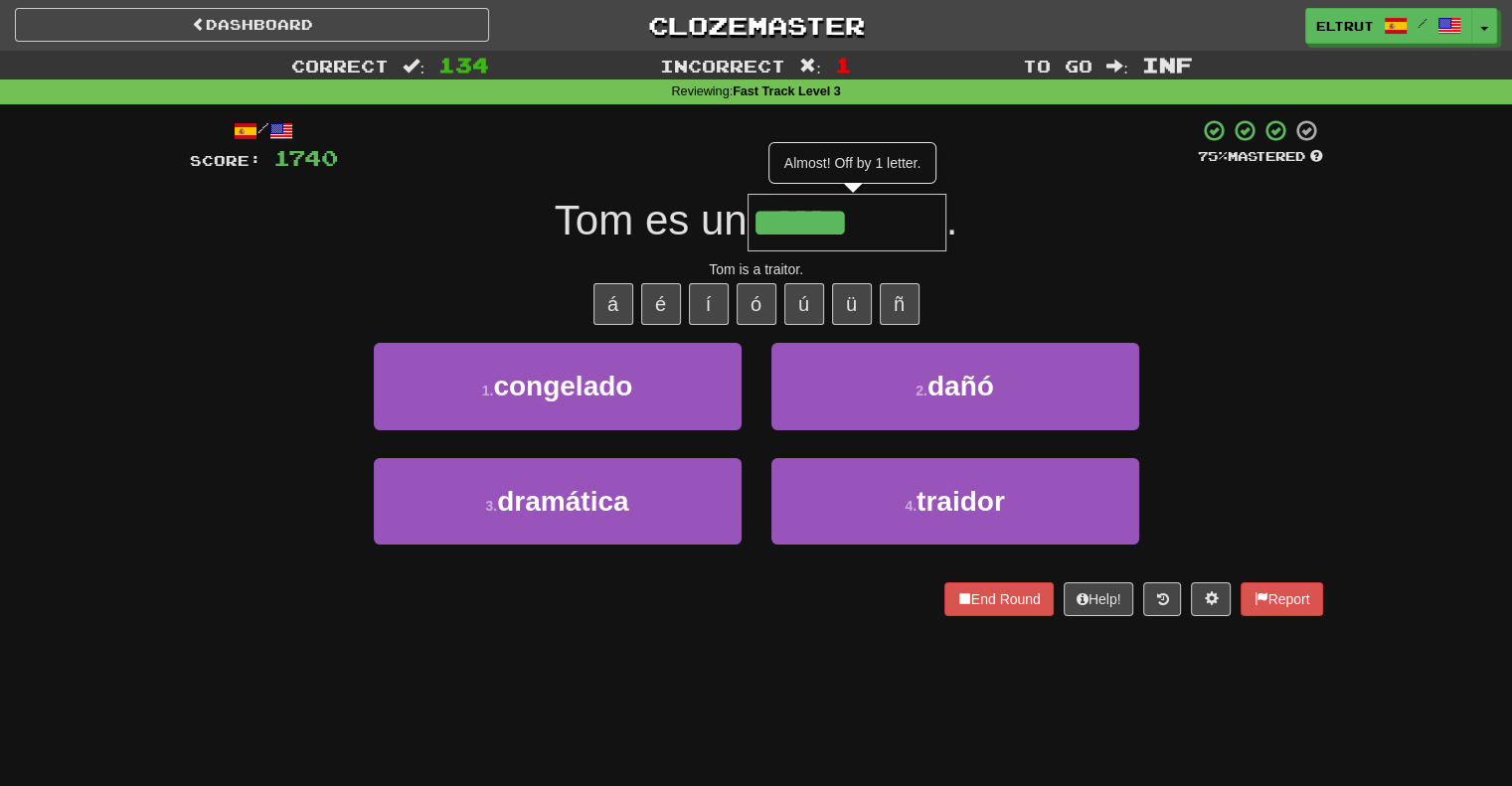 type on "*******" 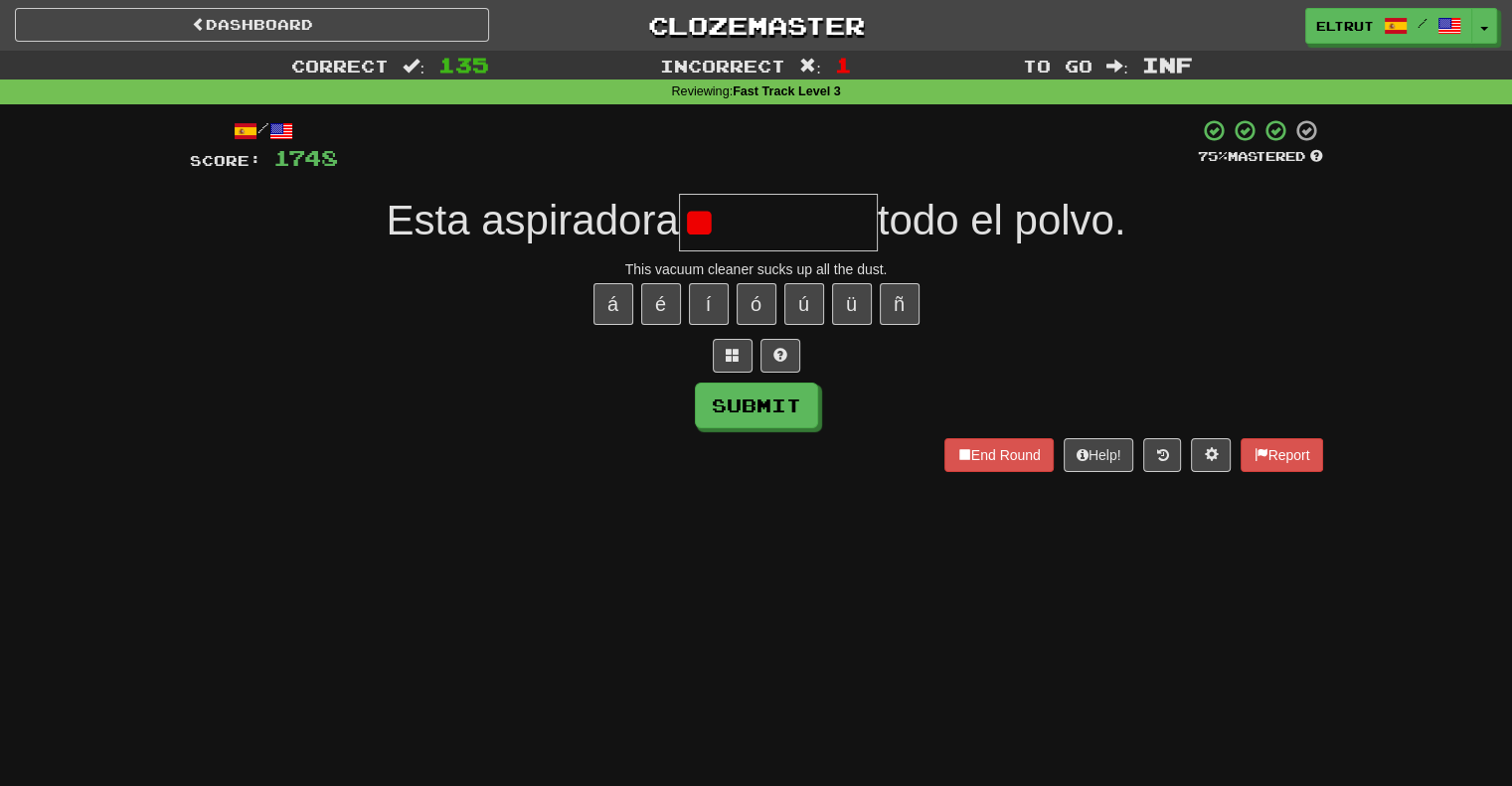 type on "*" 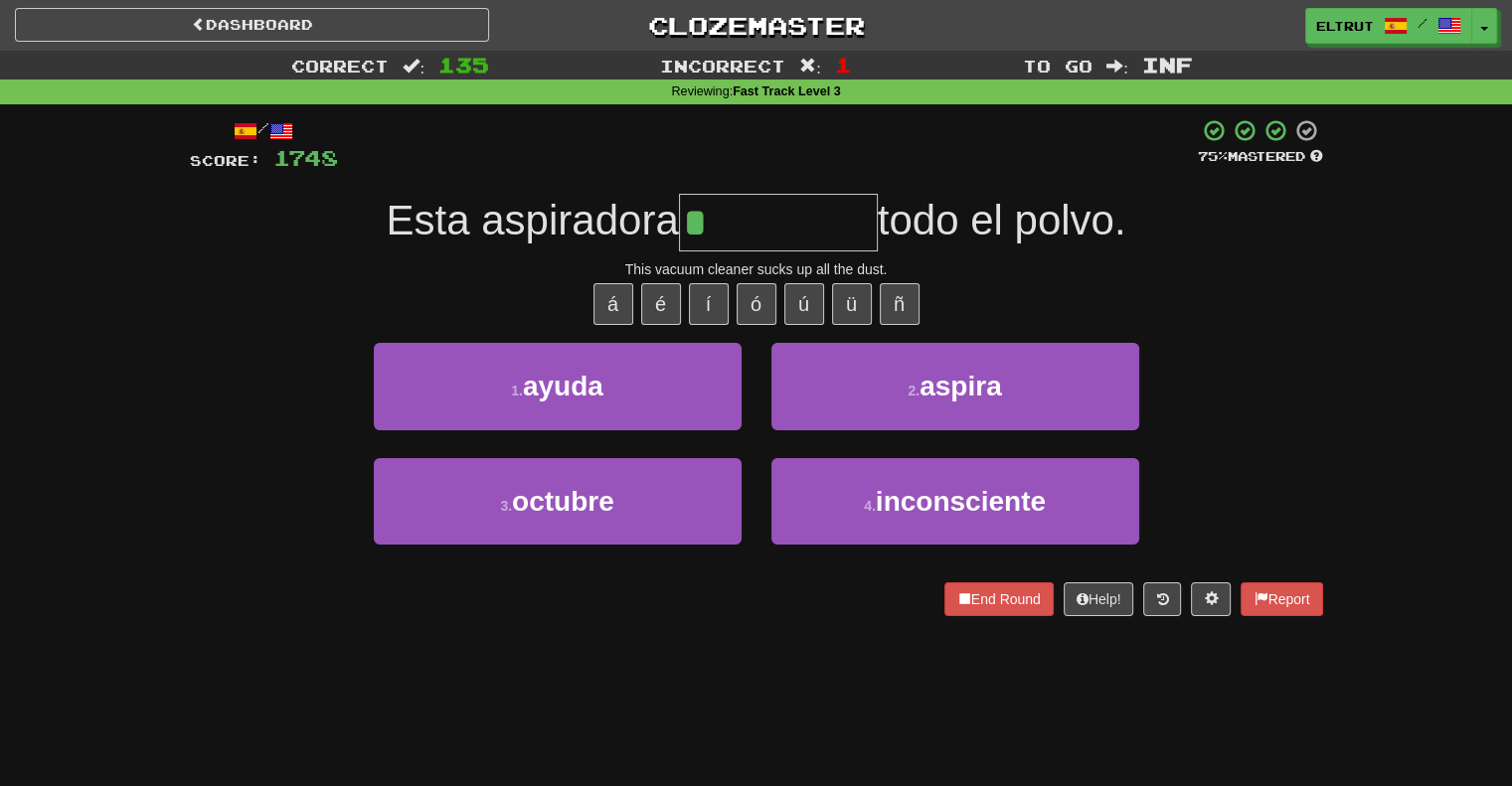 type on "******" 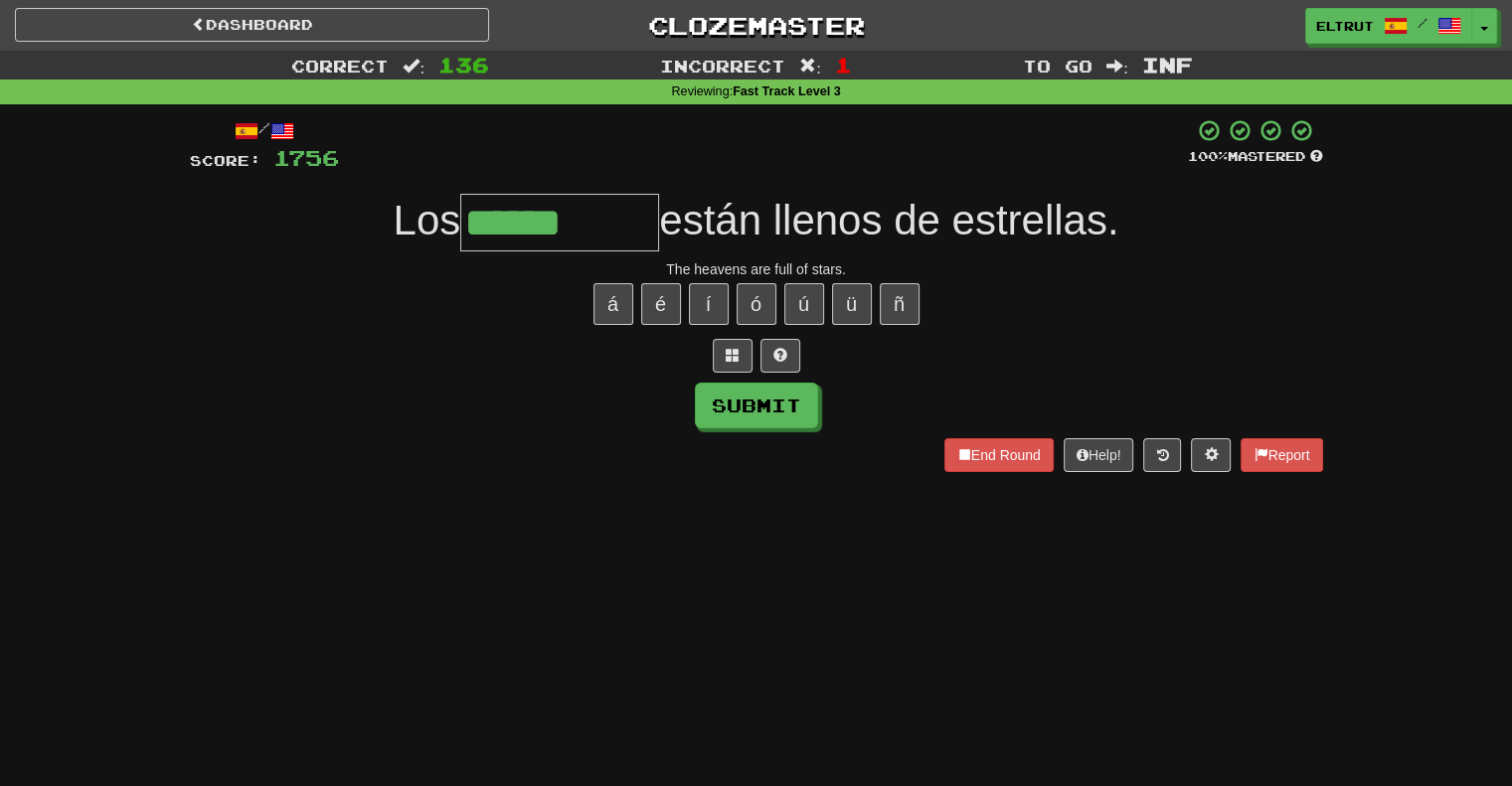 type on "******" 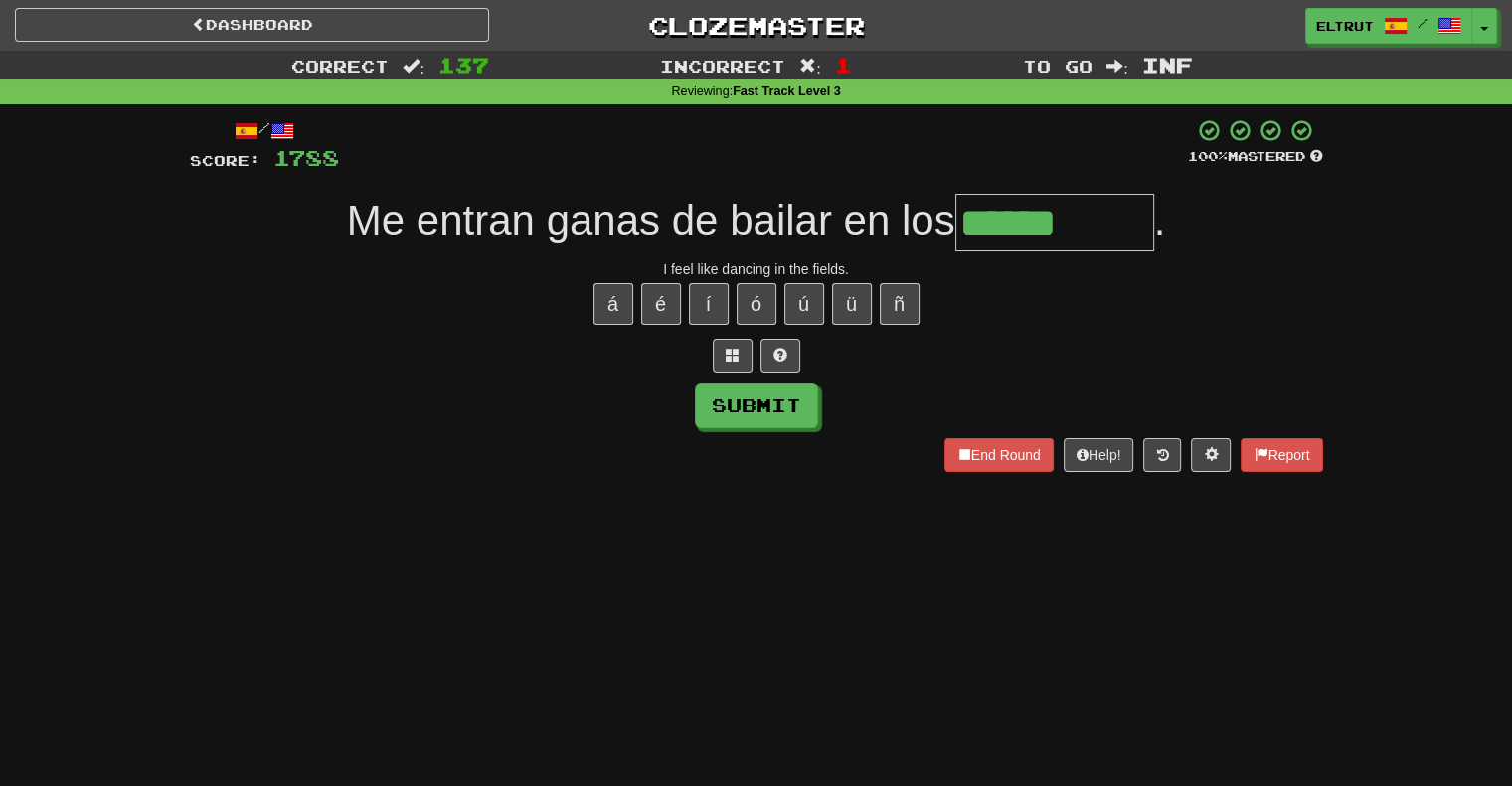 type on "******" 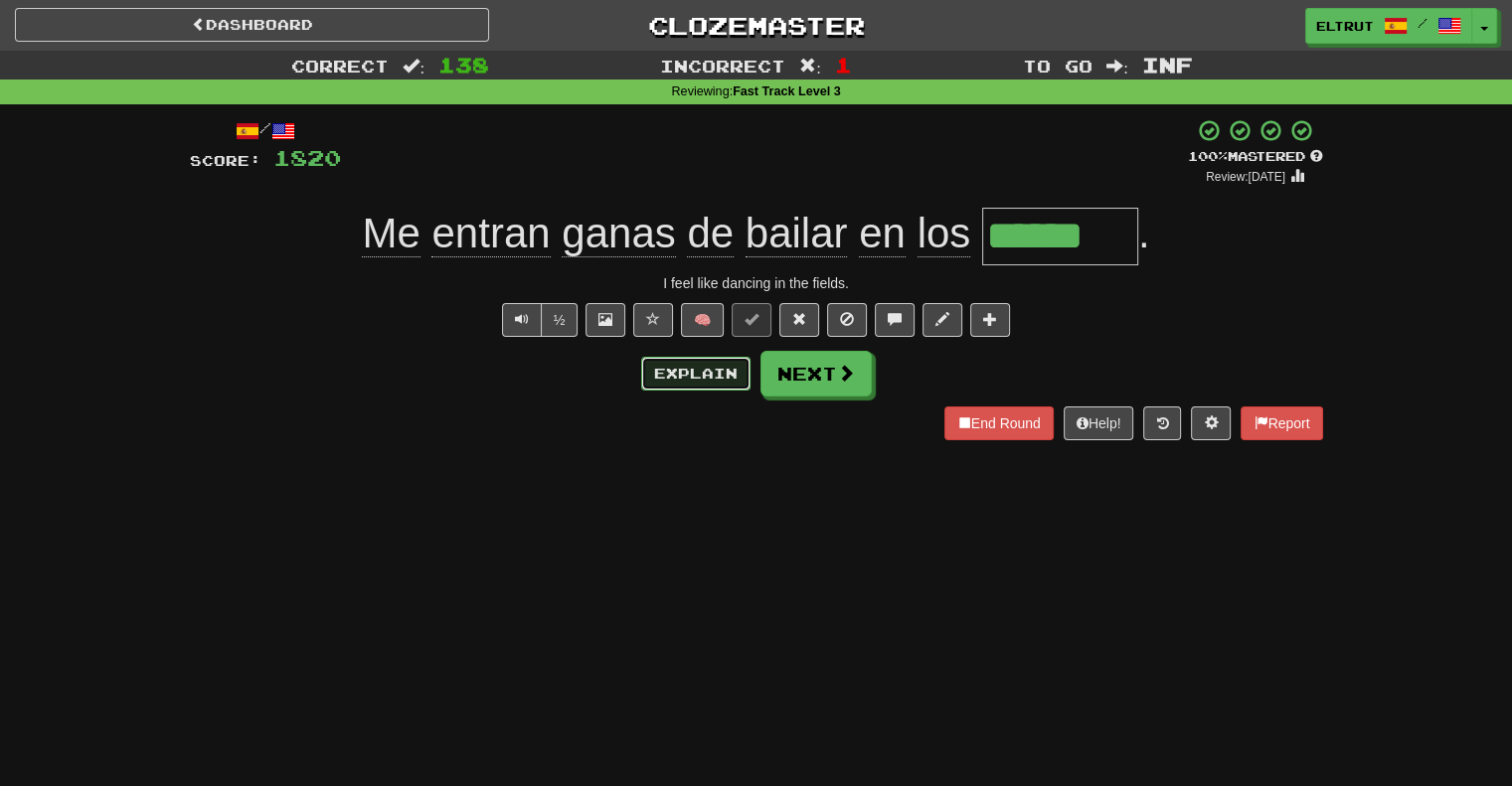 click on "Explain" at bounding box center [696, 374] 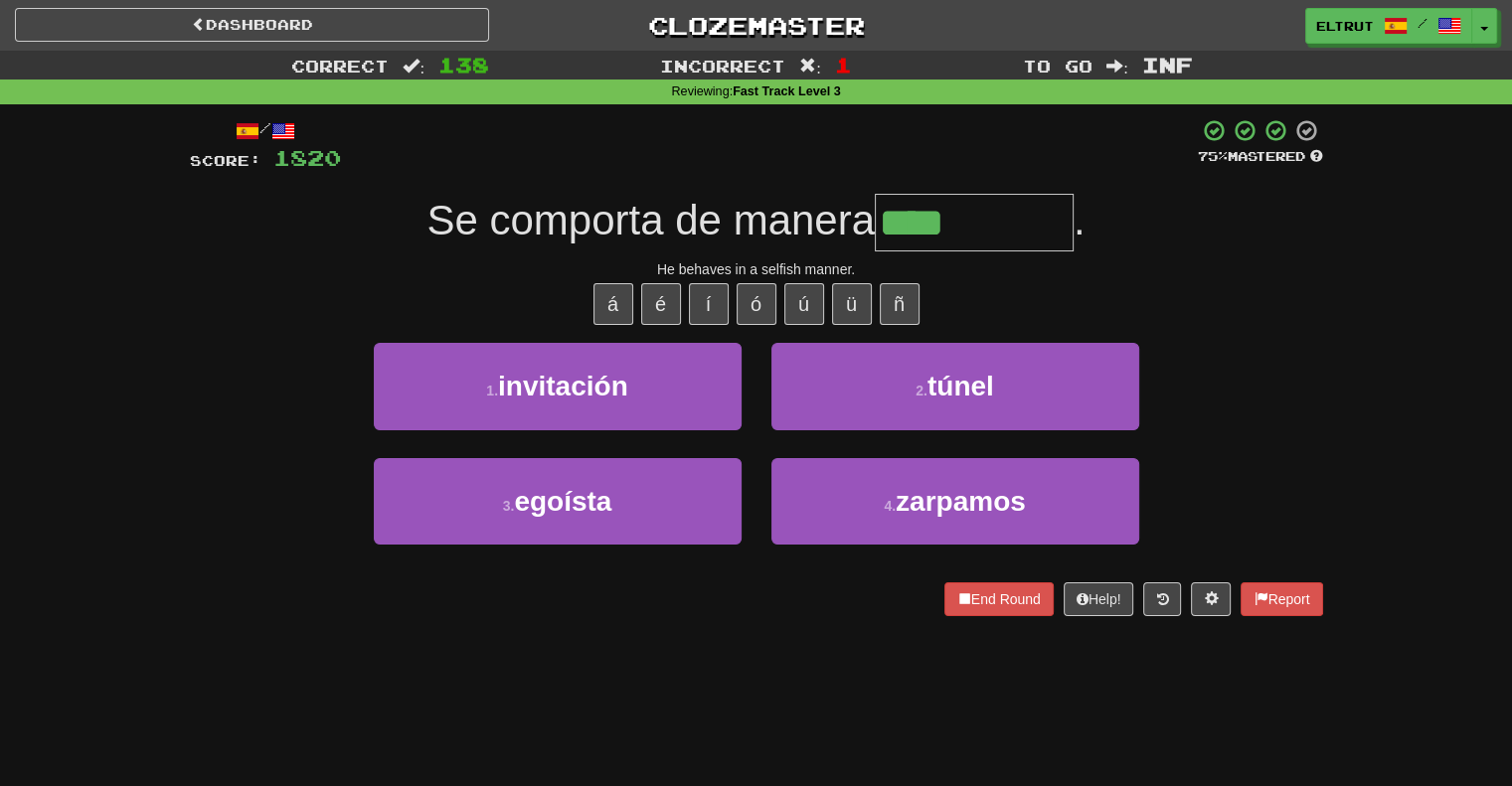 type on "*******" 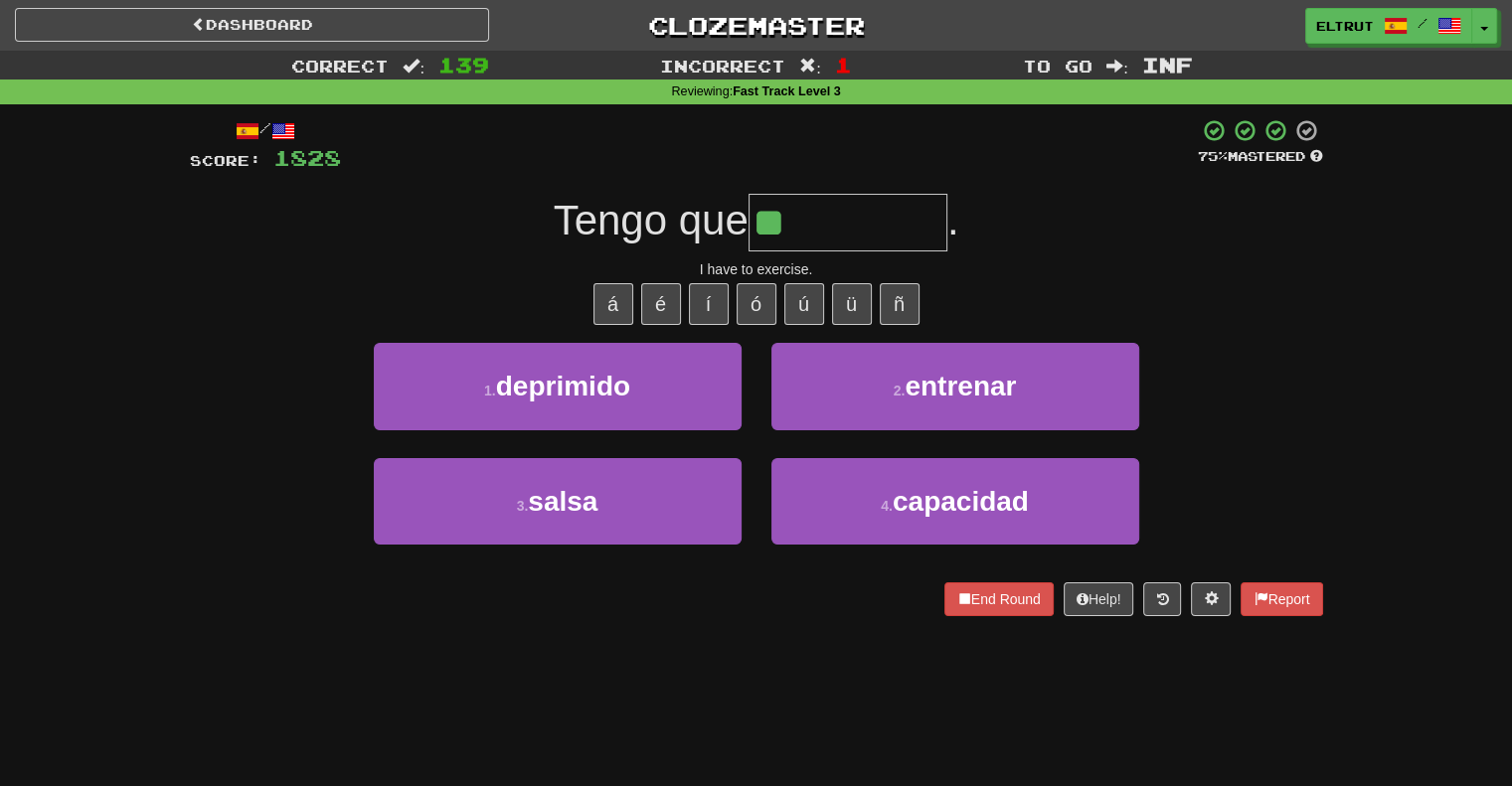 type on "********" 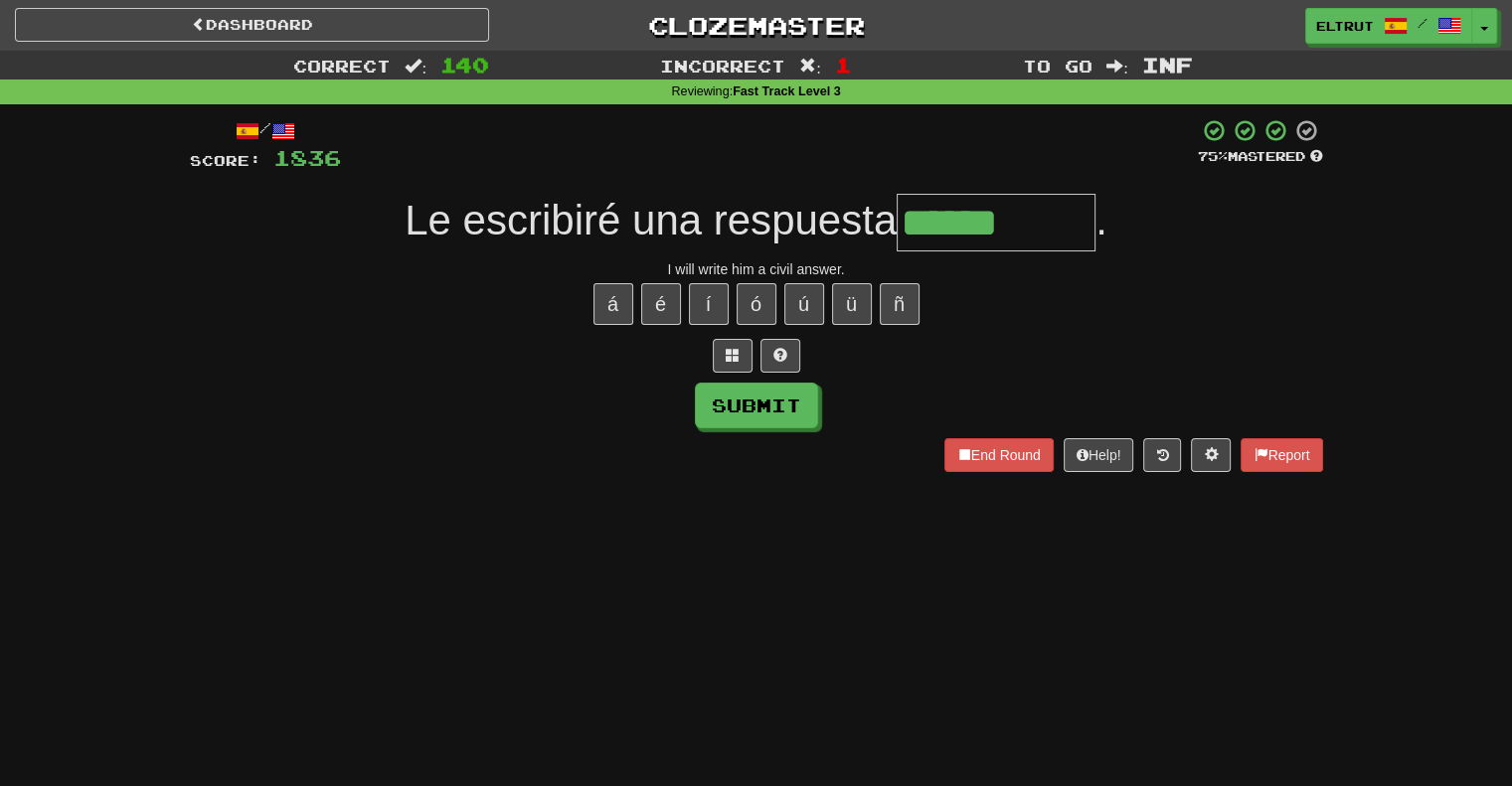 type on "******" 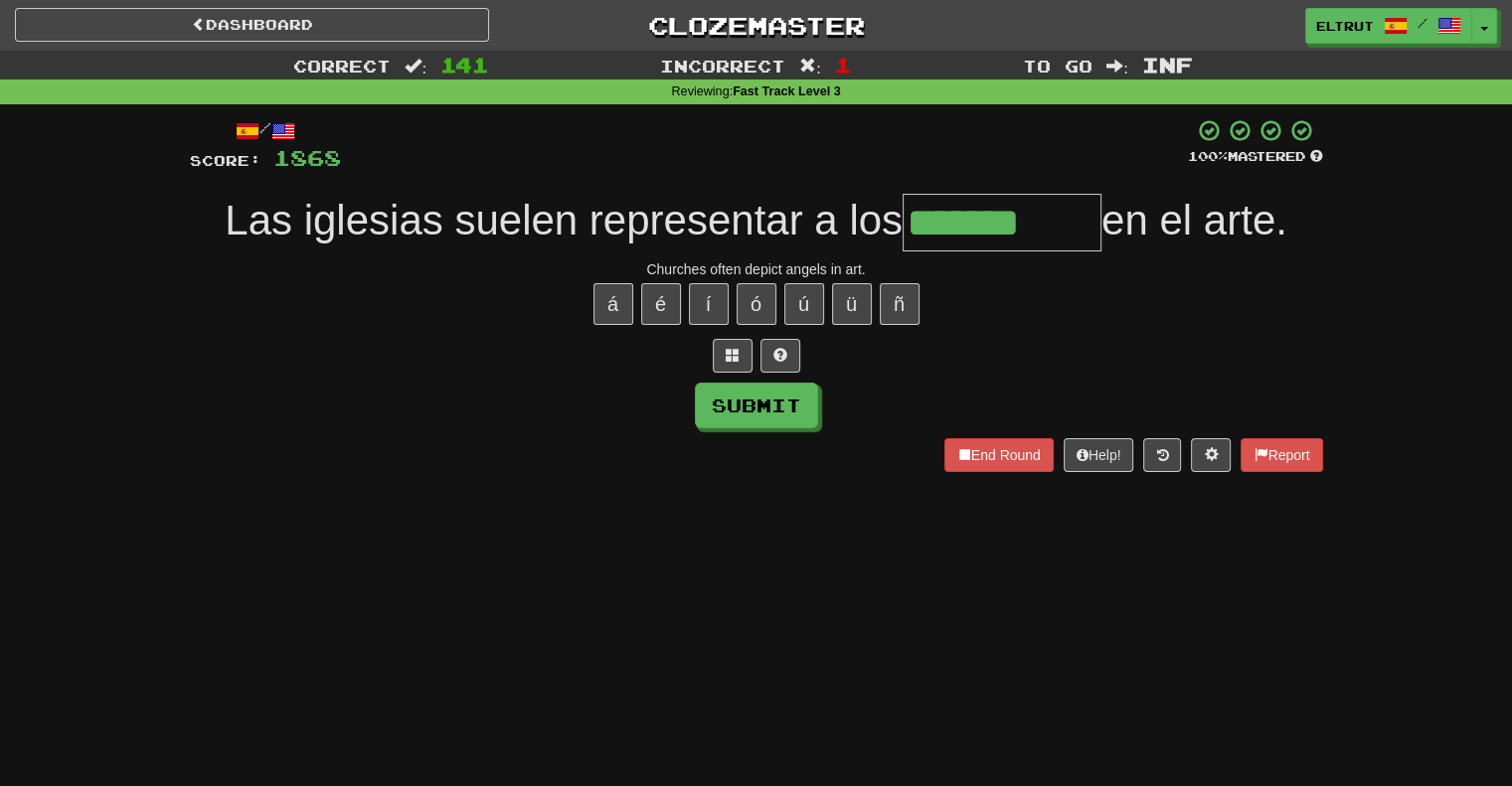 type on "*******" 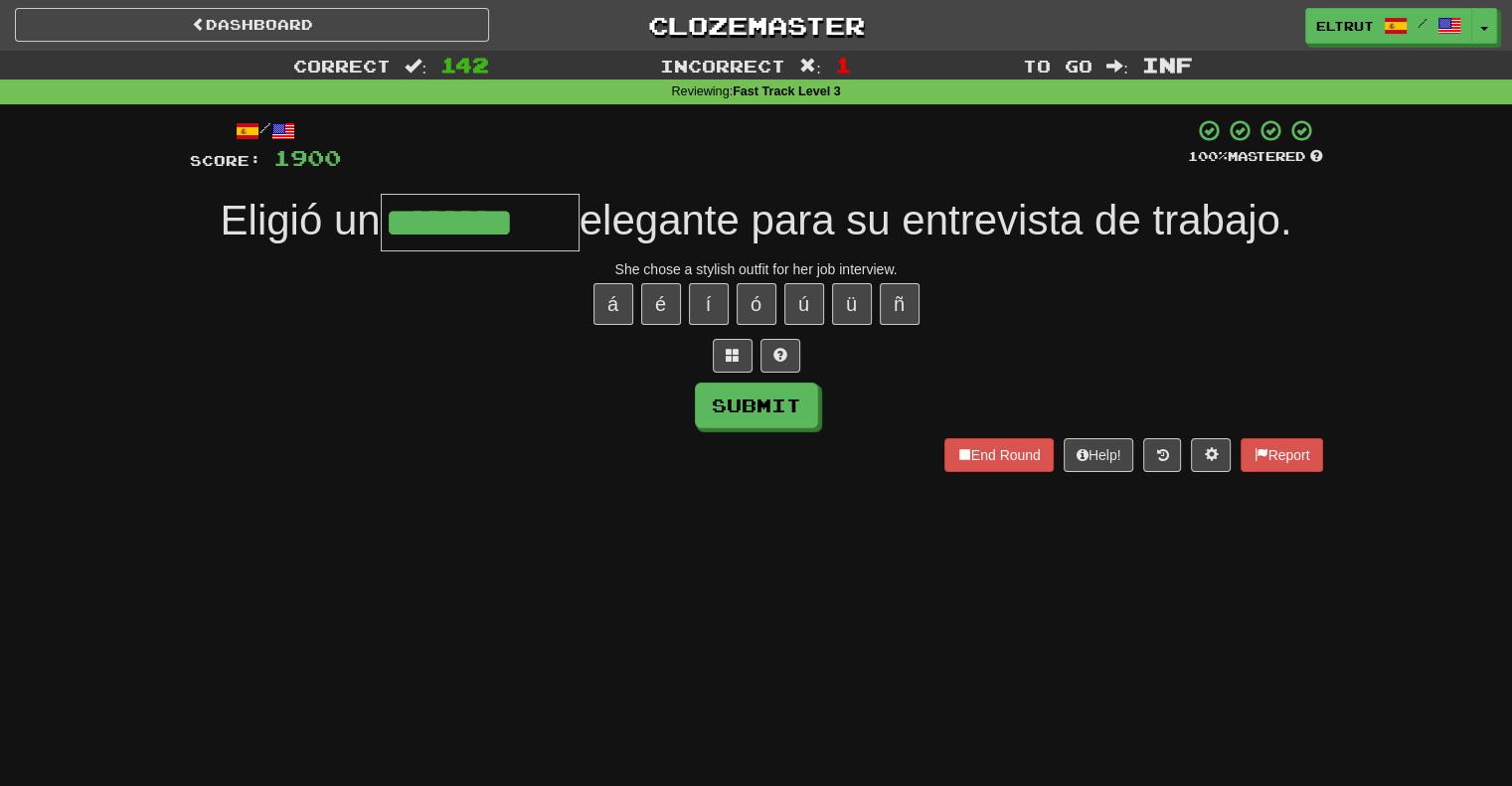 type on "********" 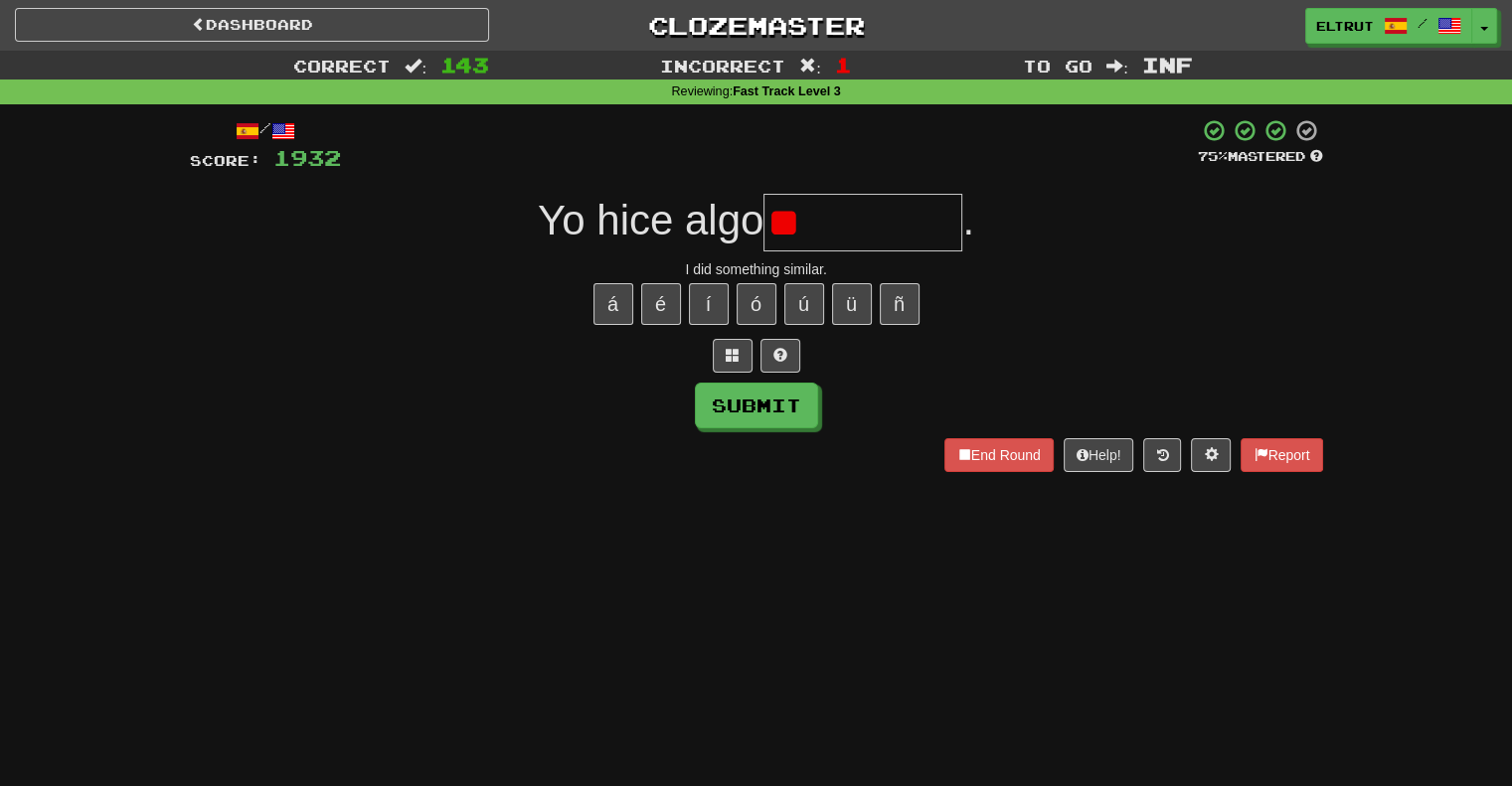 type on "*" 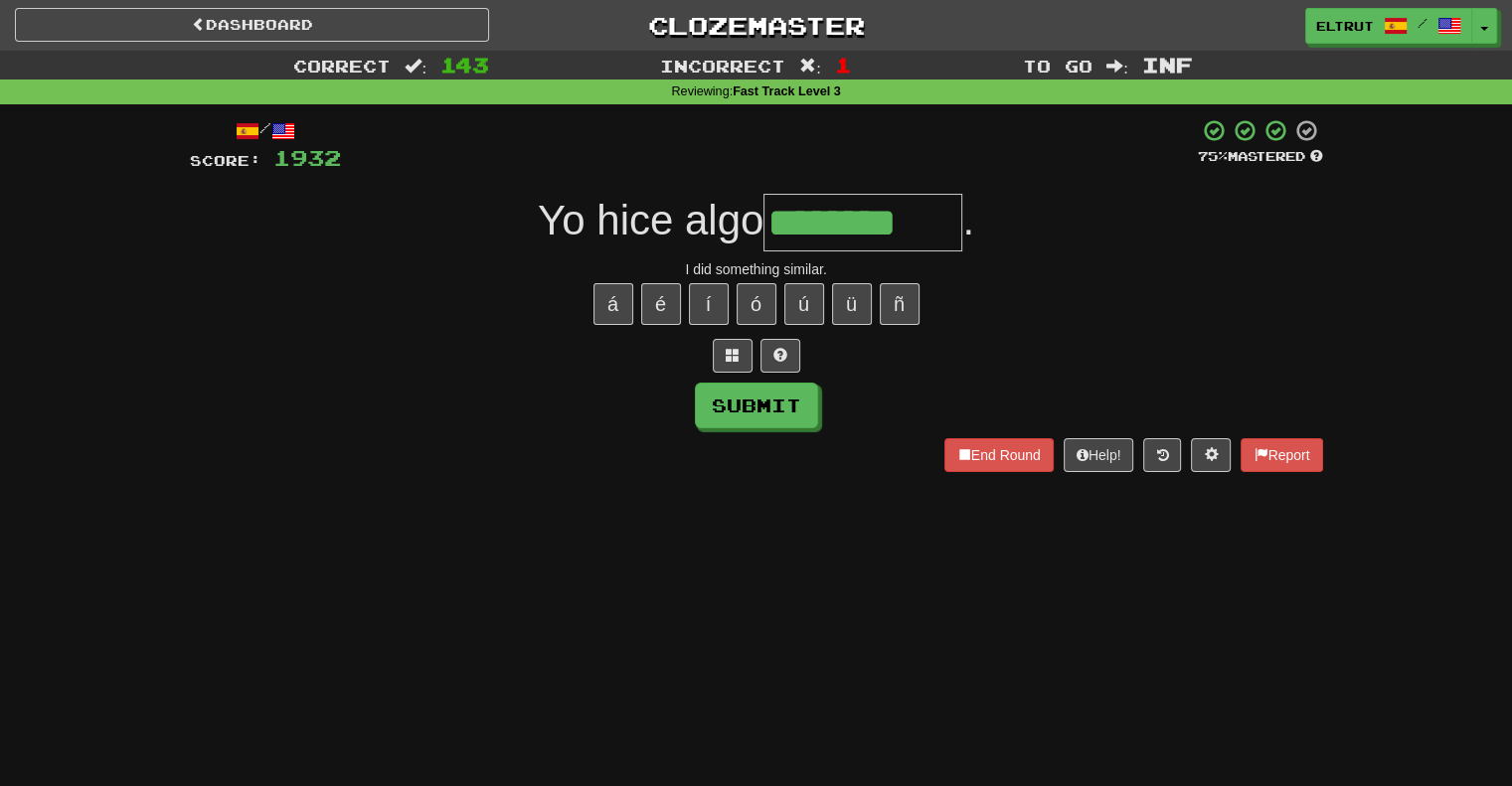 type on "********" 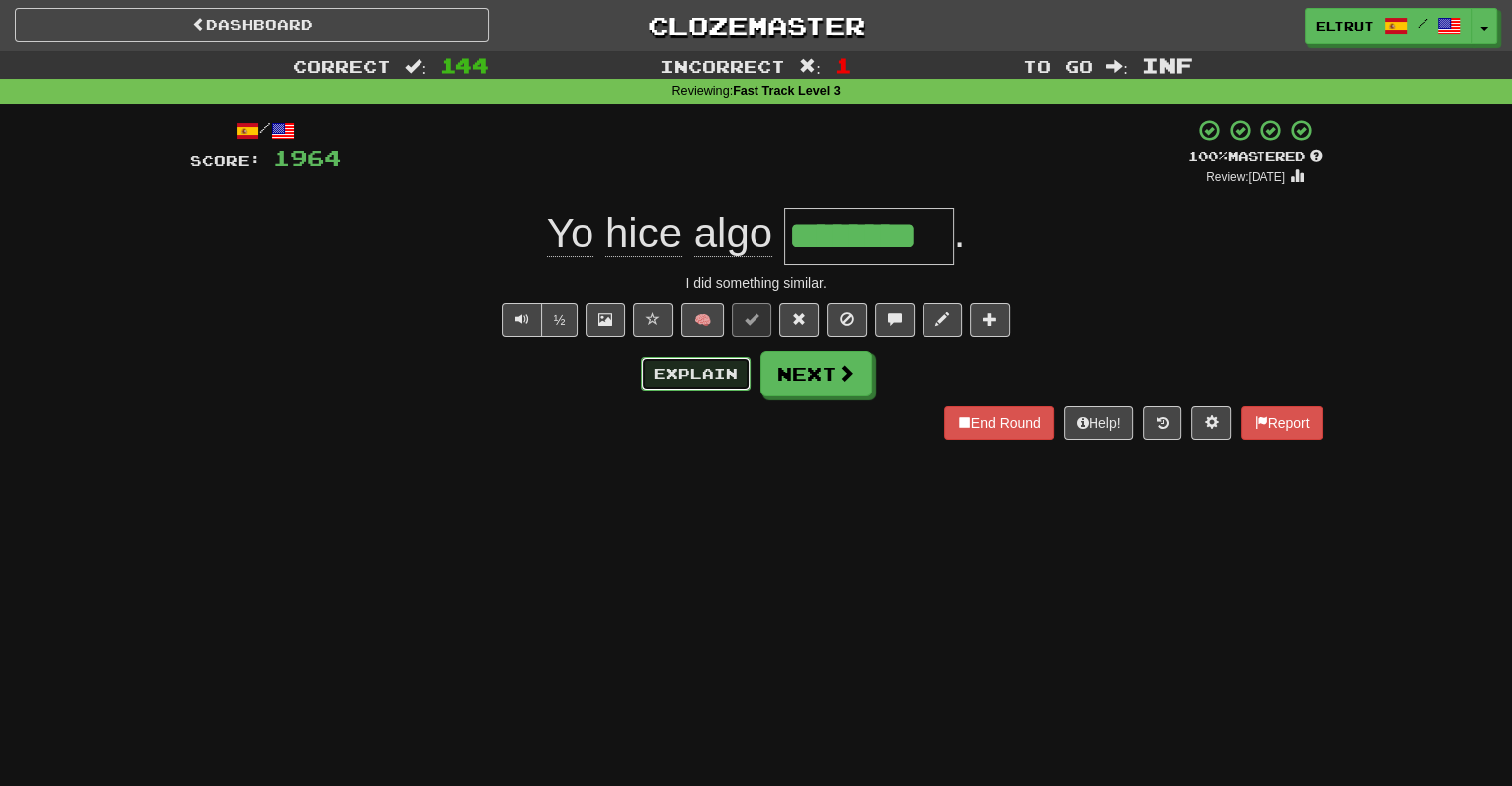 click on "Explain" at bounding box center [696, 374] 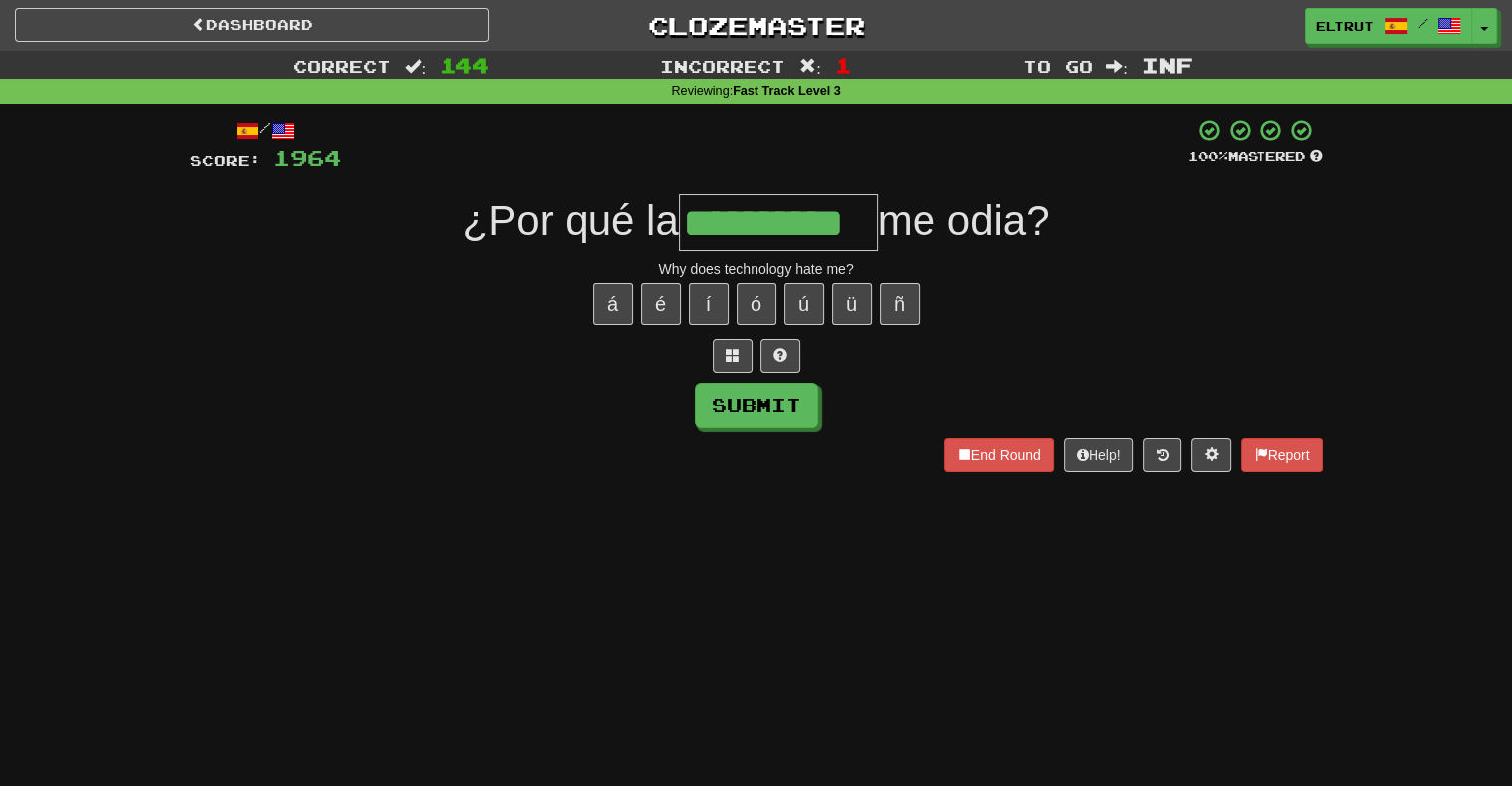 type on "**********" 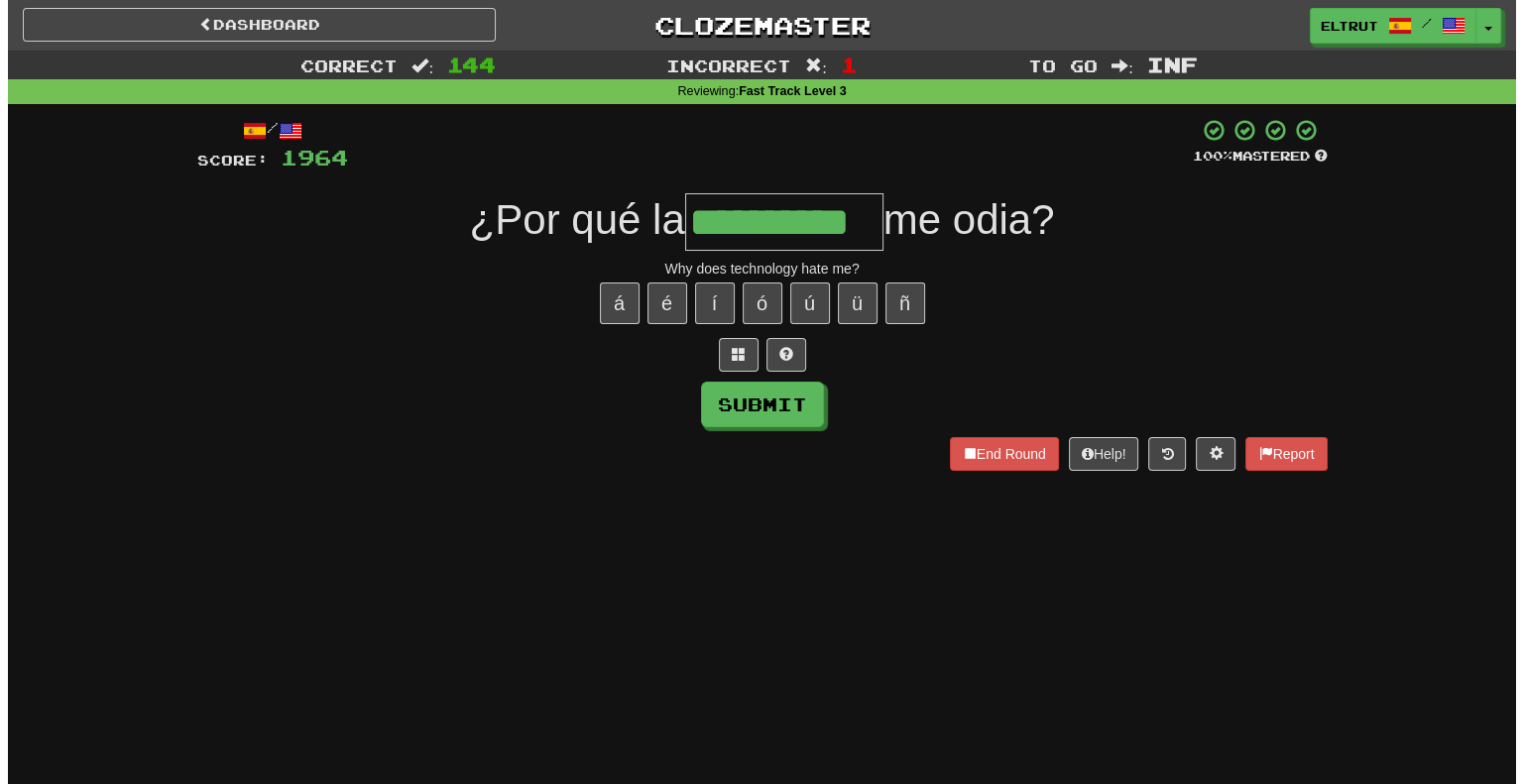 scroll, scrollTop: 0, scrollLeft: 0, axis: both 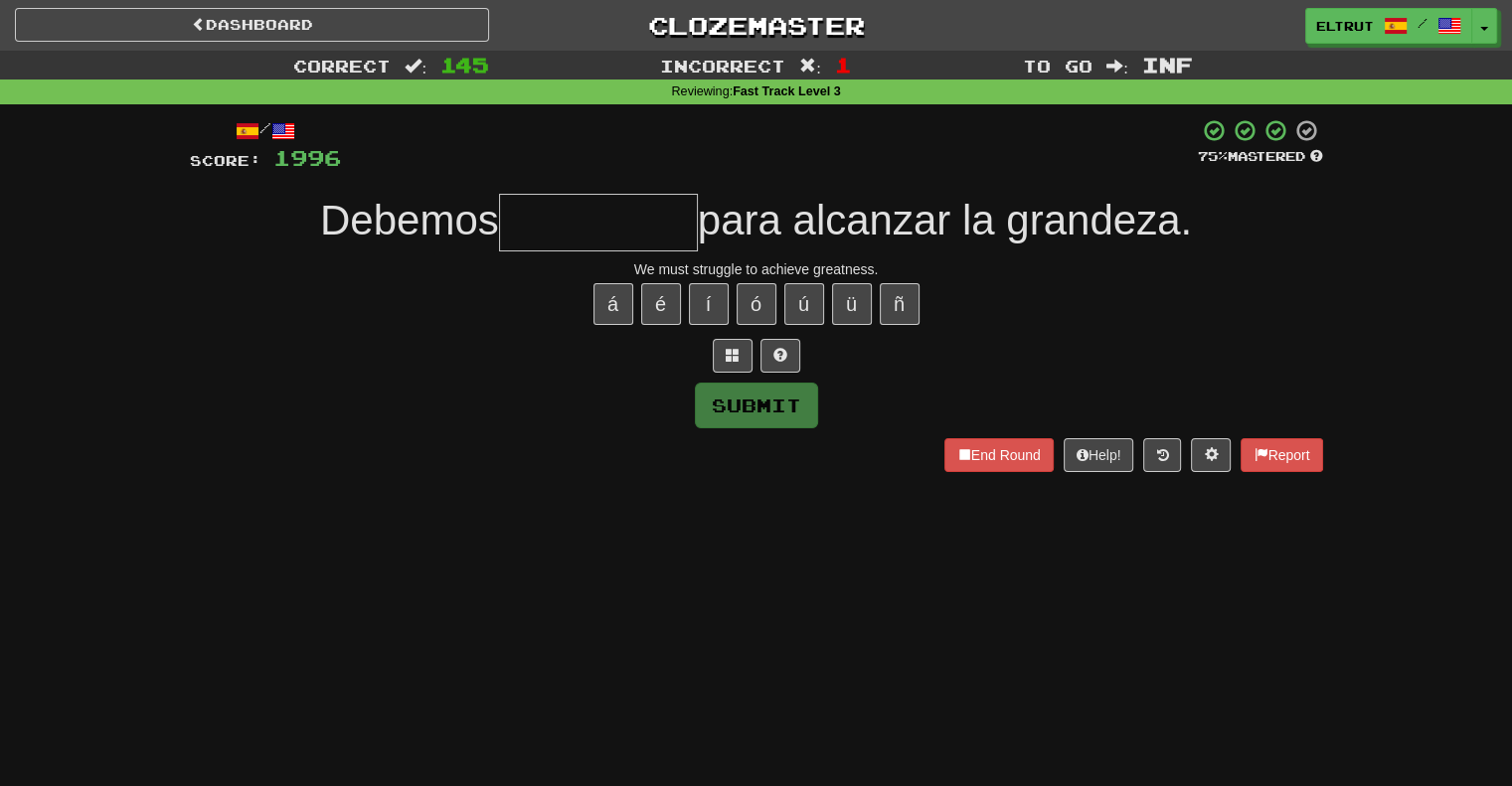 type on "*" 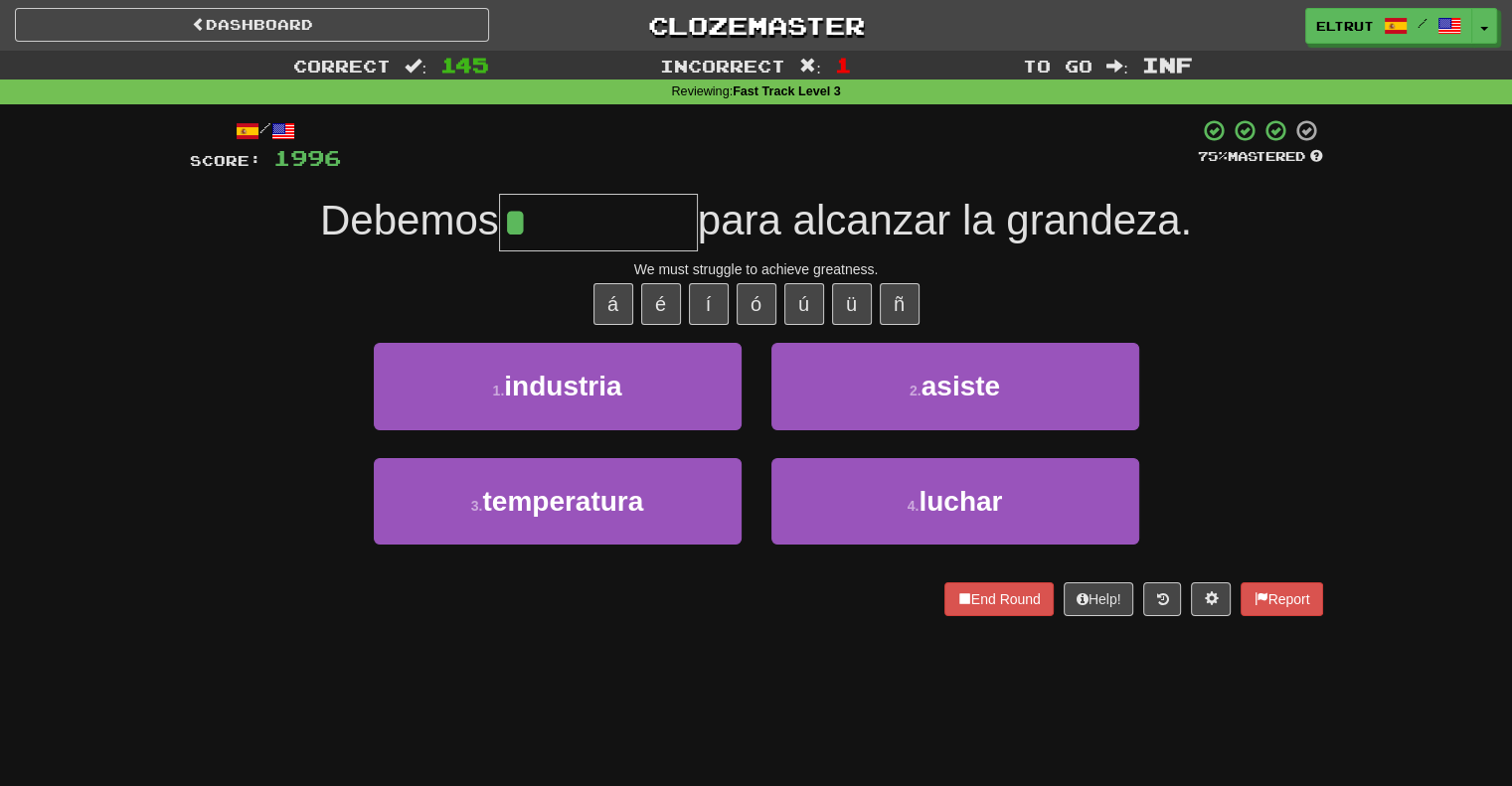 type on "******" 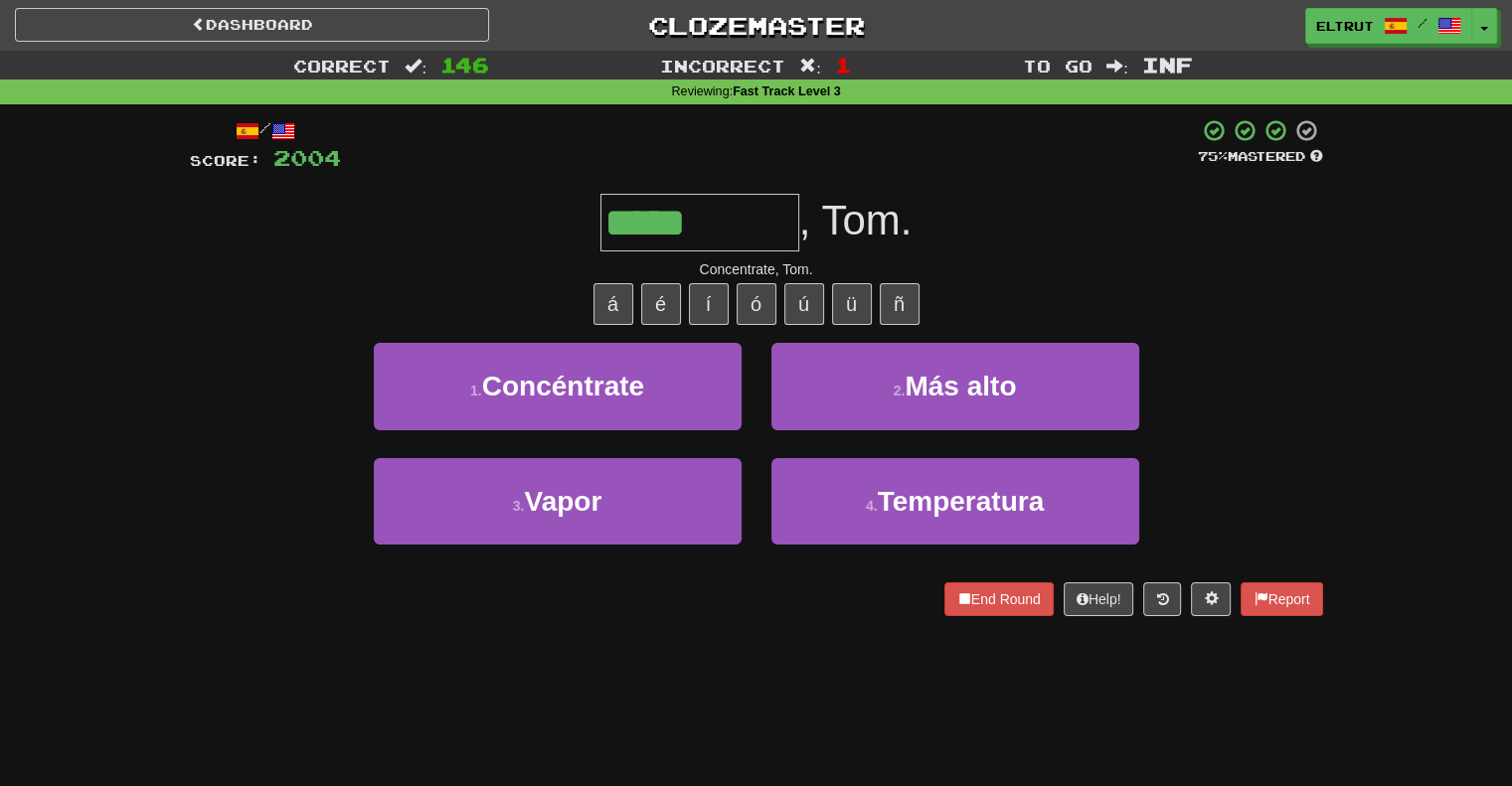 type on "**********" 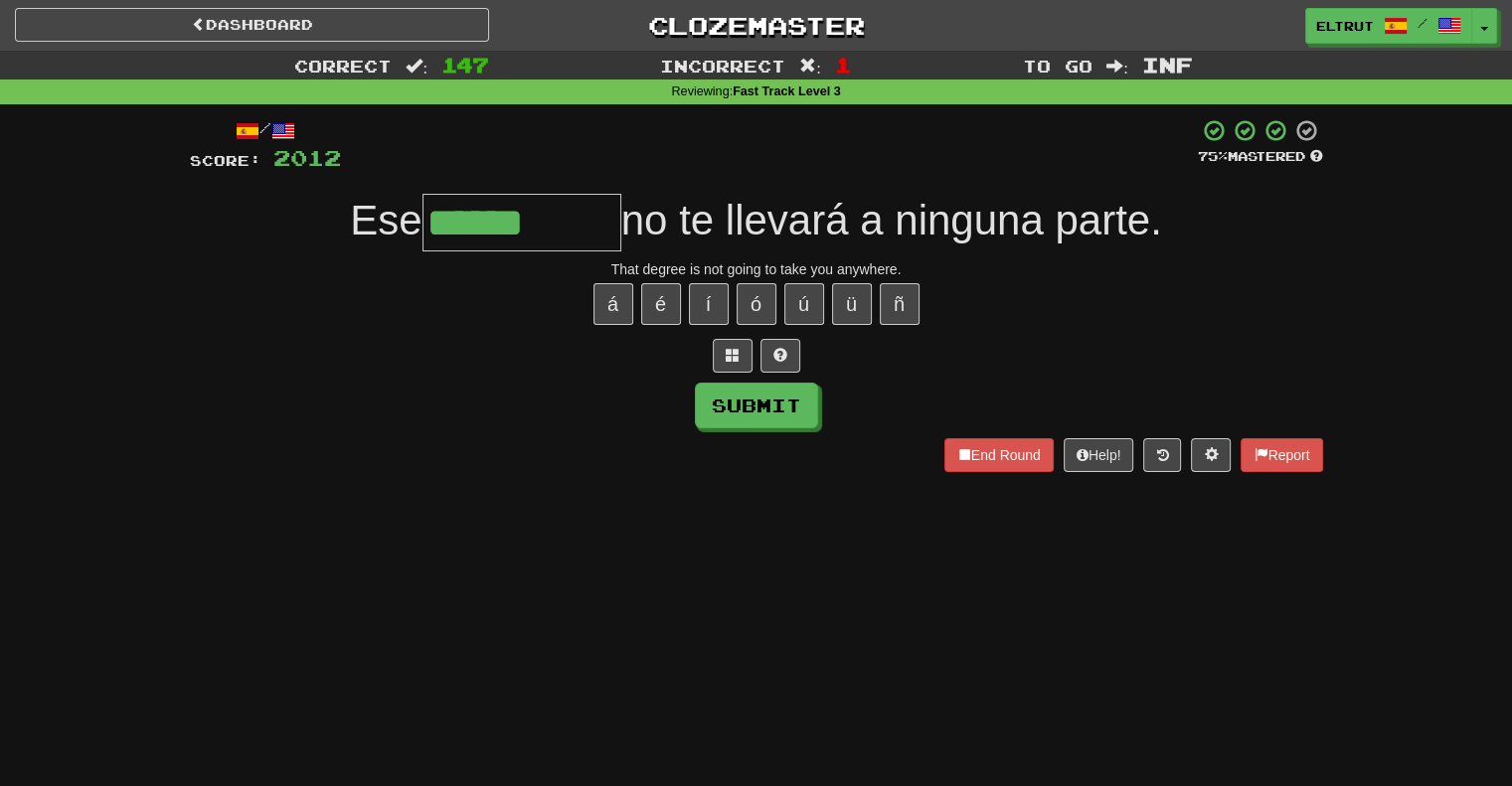 type on "******" 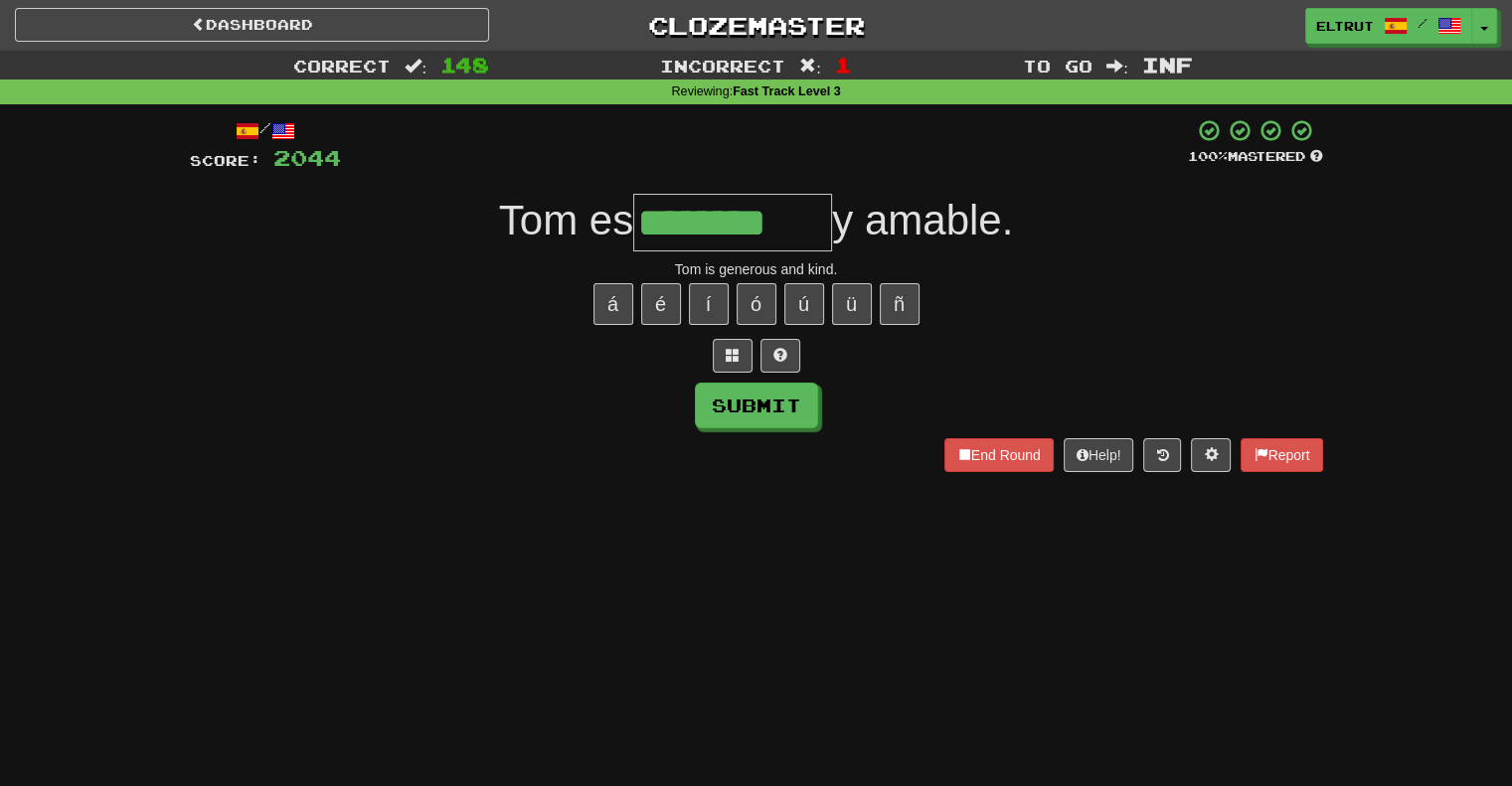 type on "********" 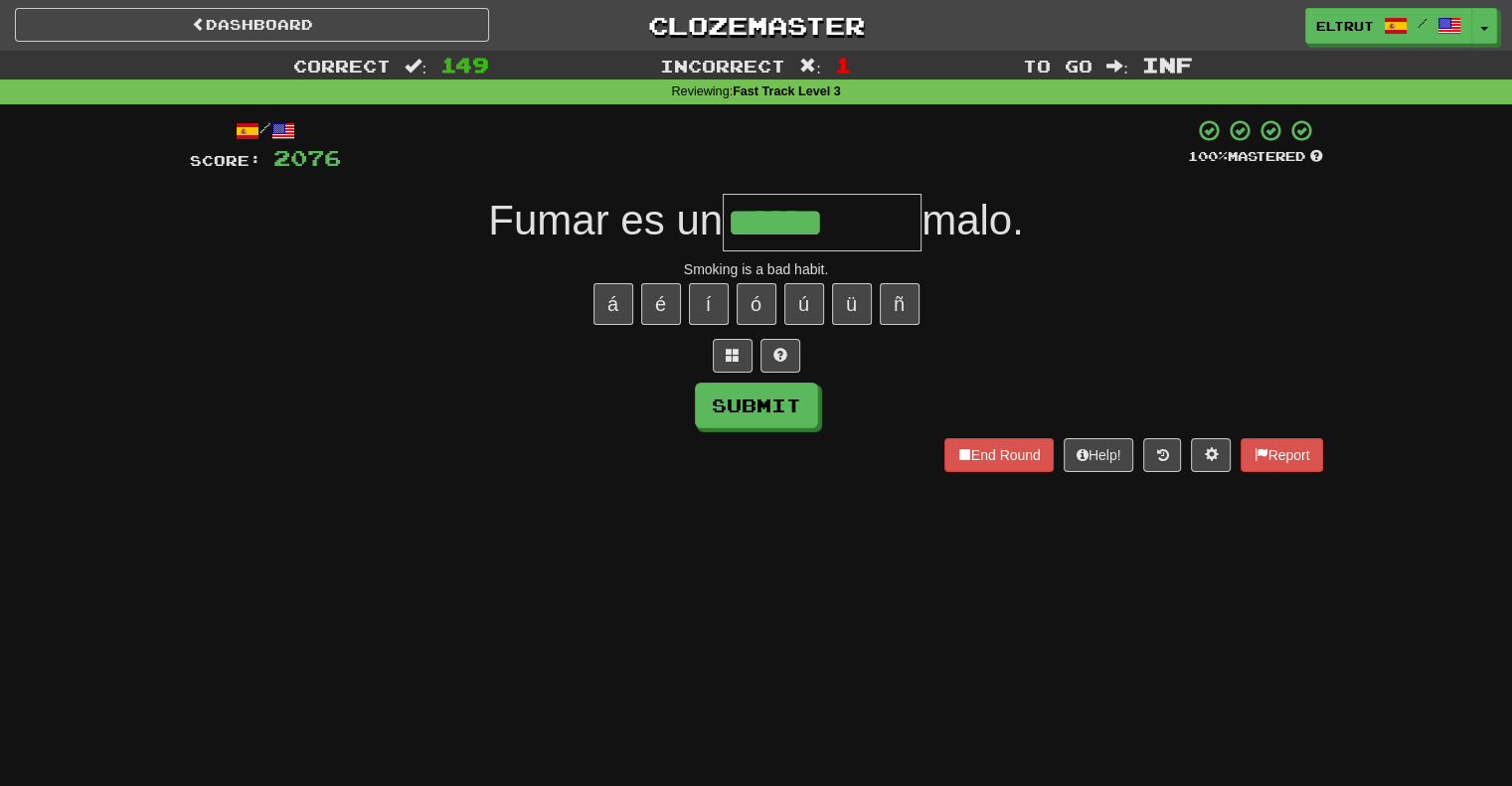 type on "******" 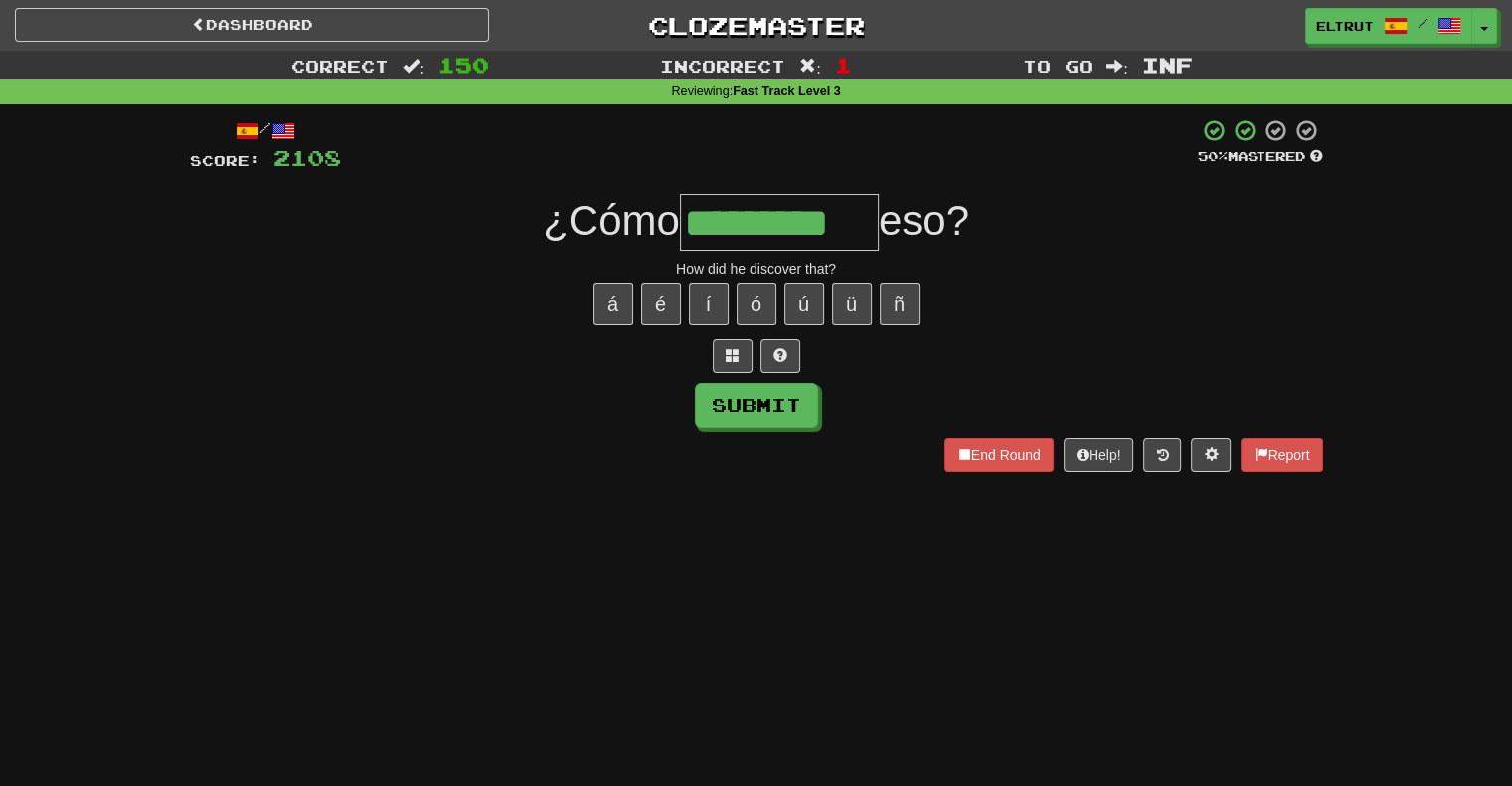 type on "*********" 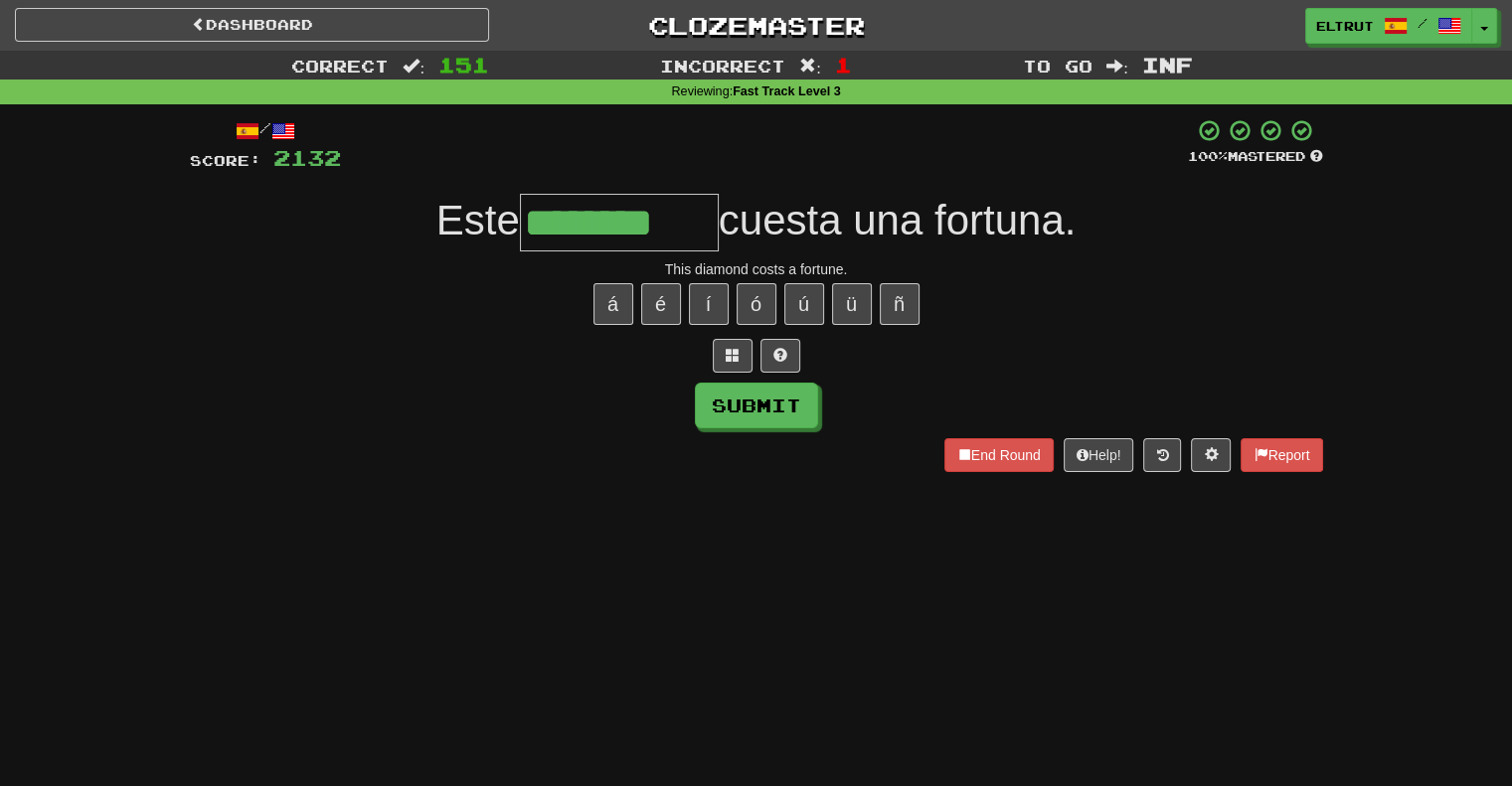 type on "********" 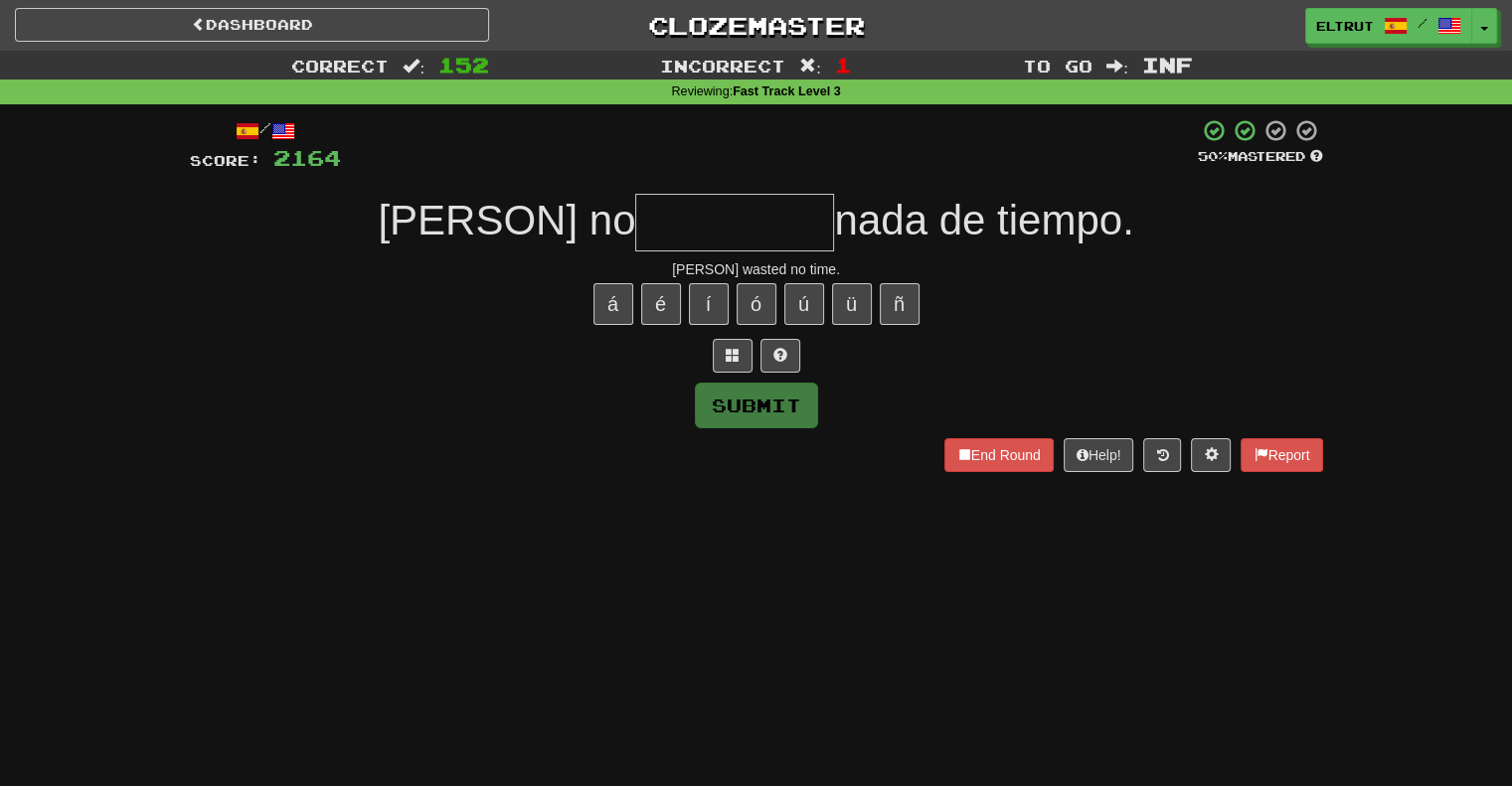 type on "*" 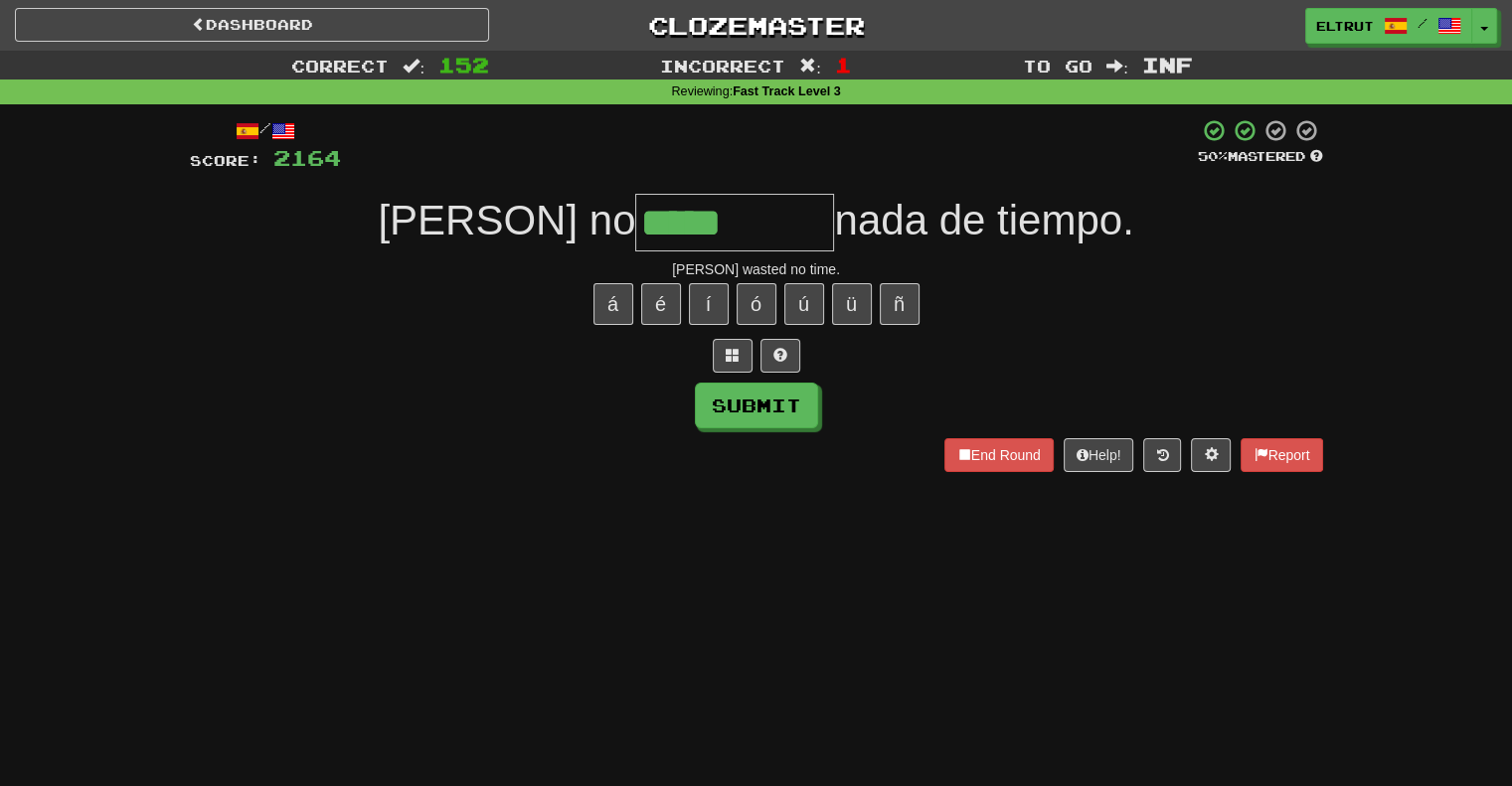 type on "******" 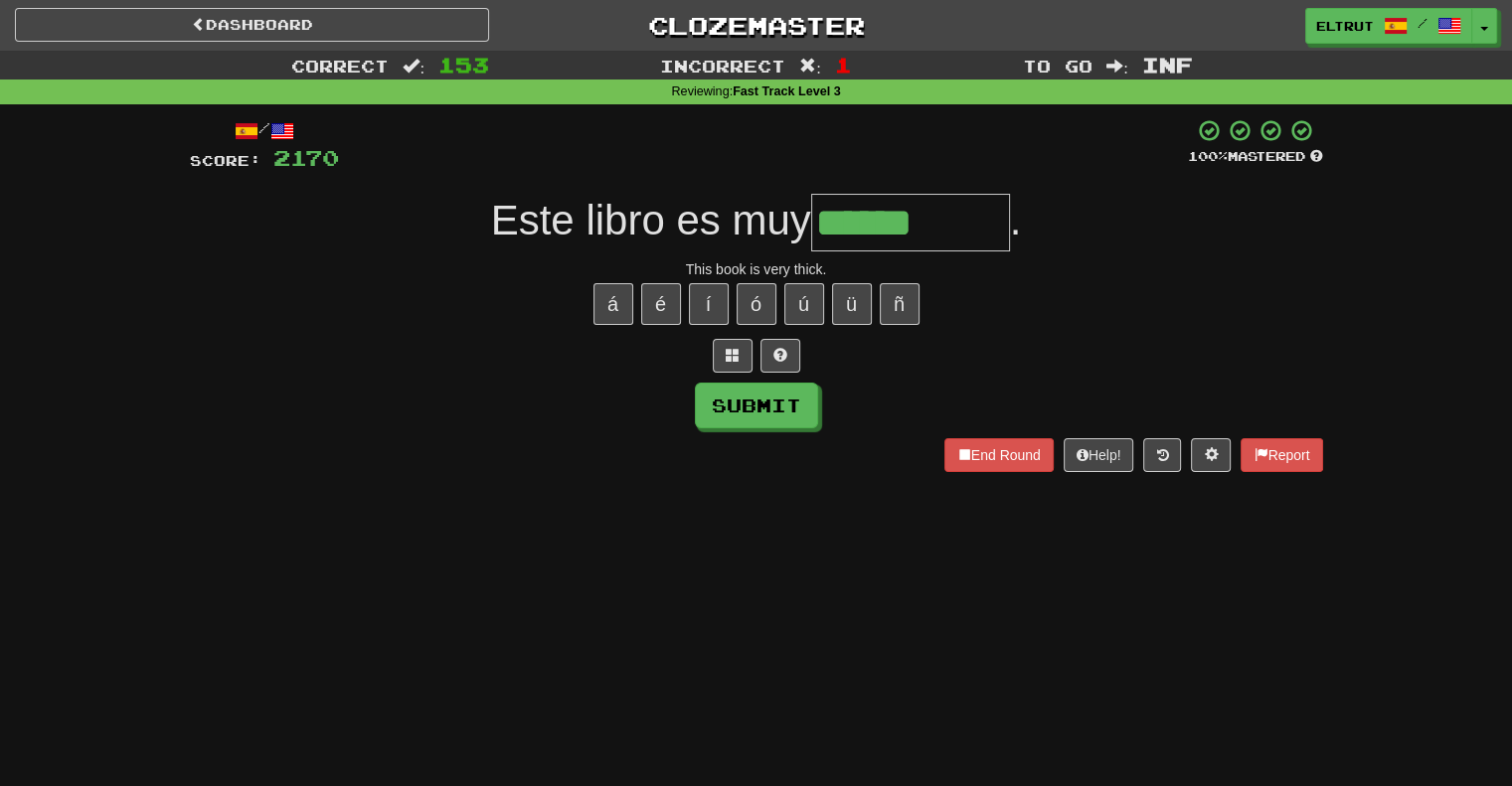 type on "******" 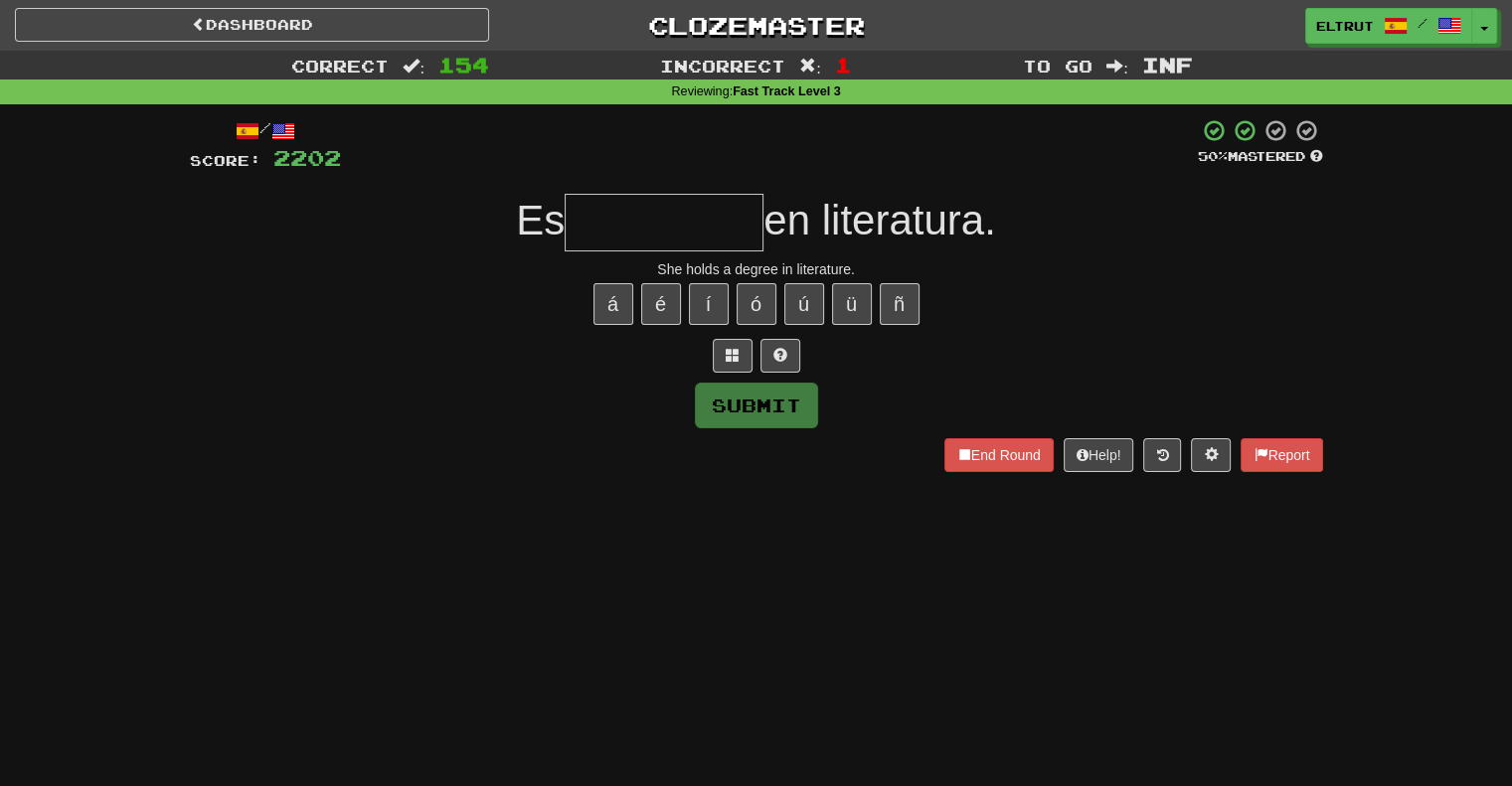 type on "*" 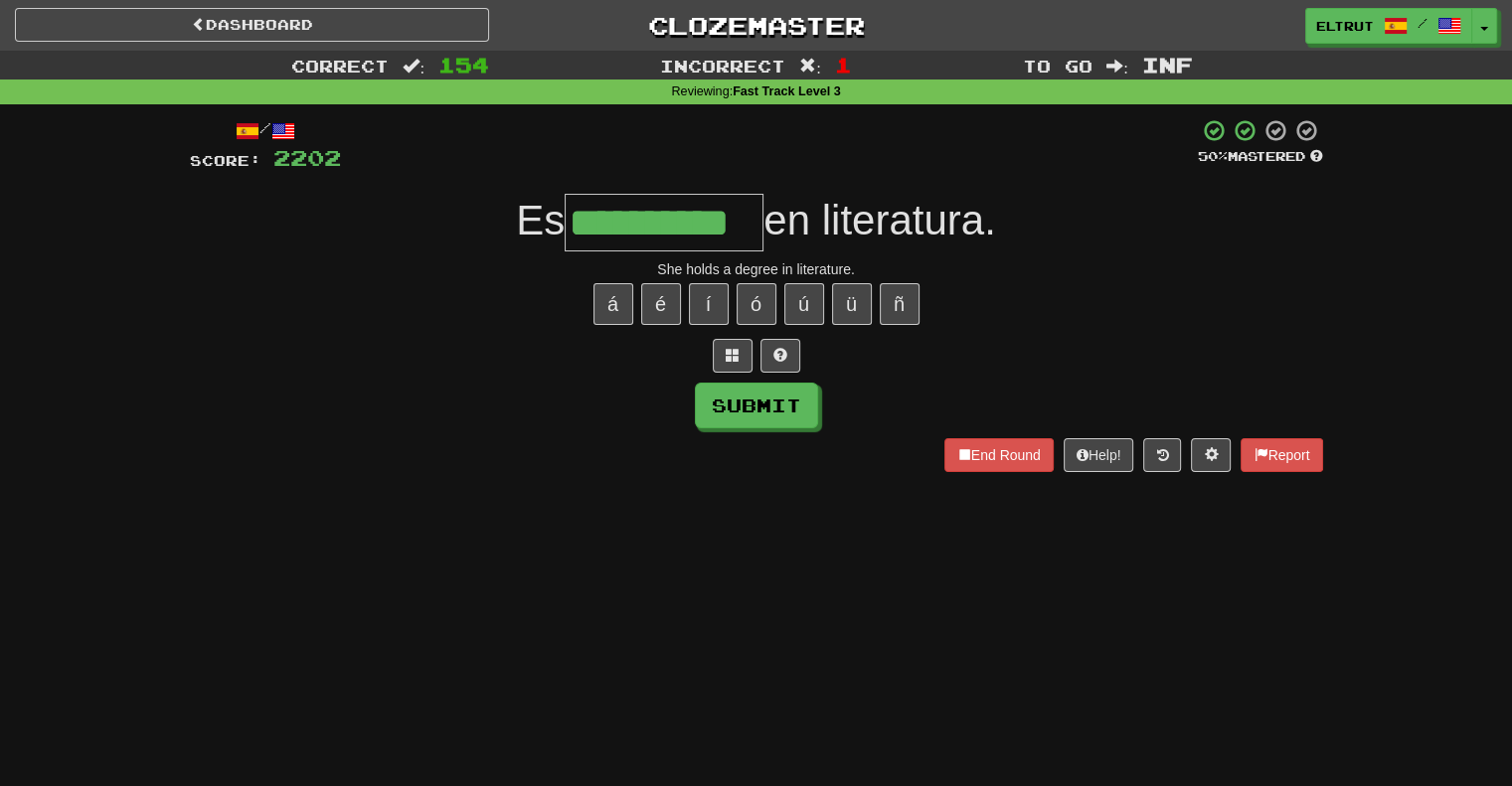 type on "**********" 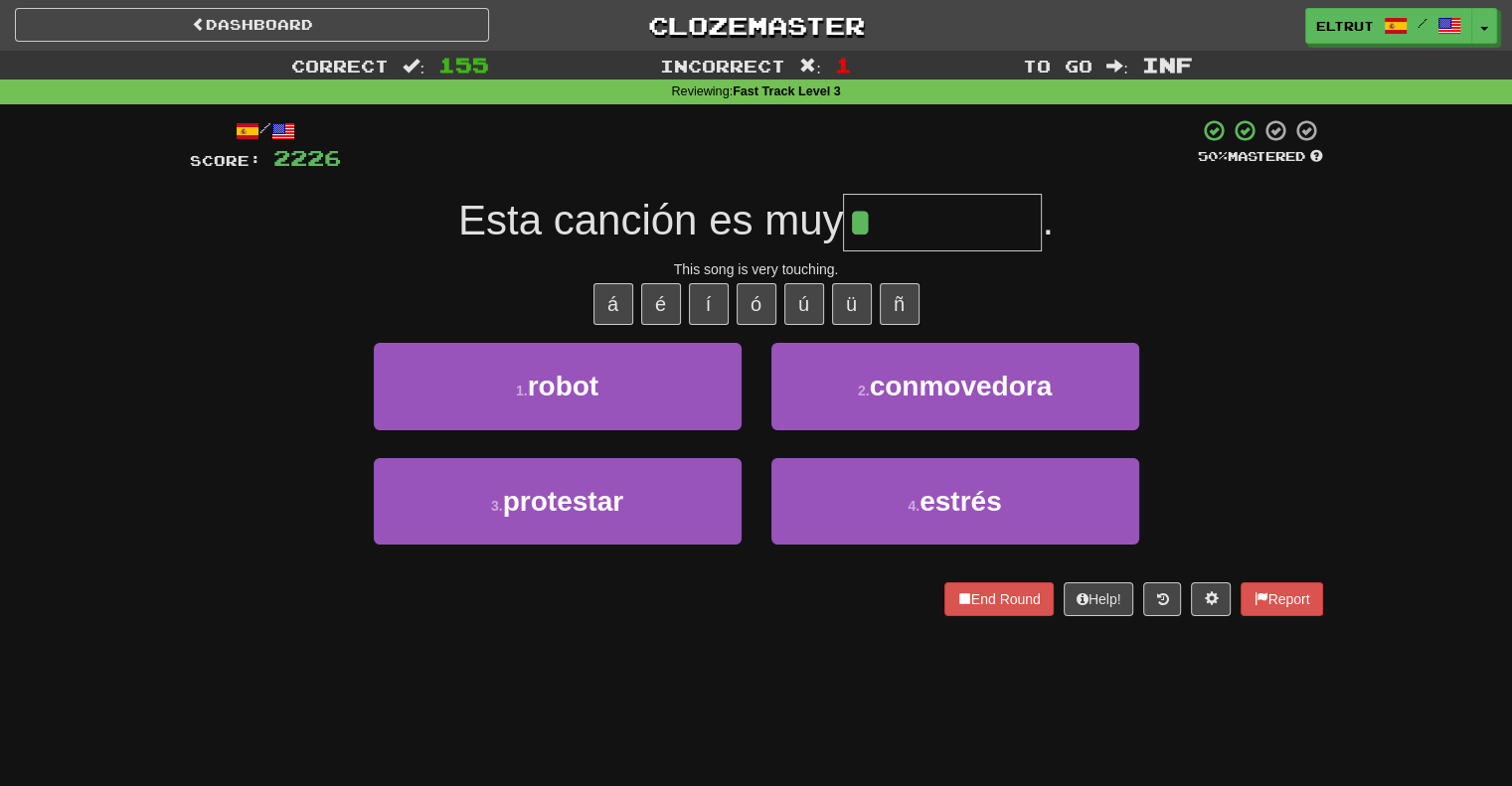 type on "**********" 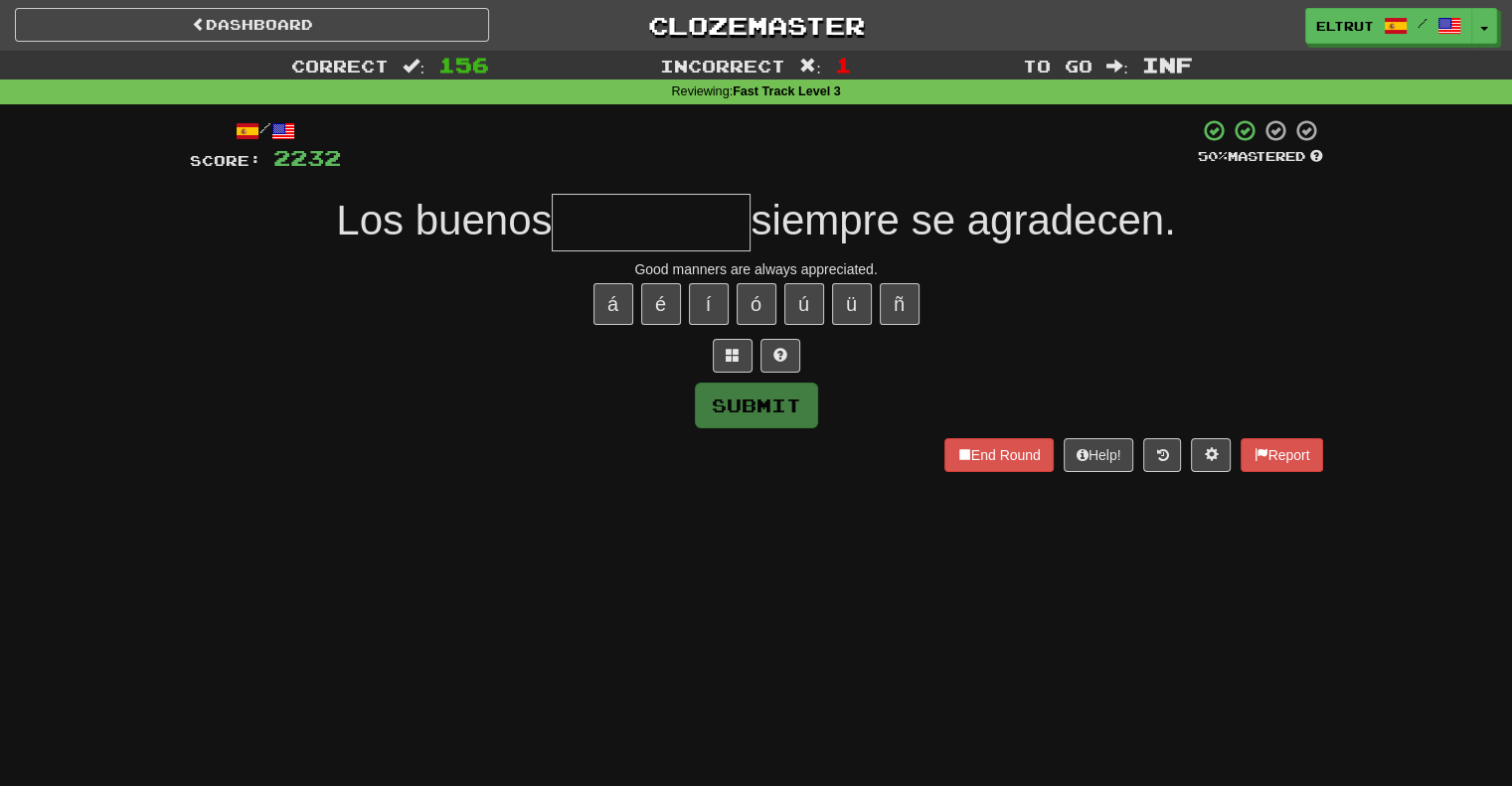type on "*" 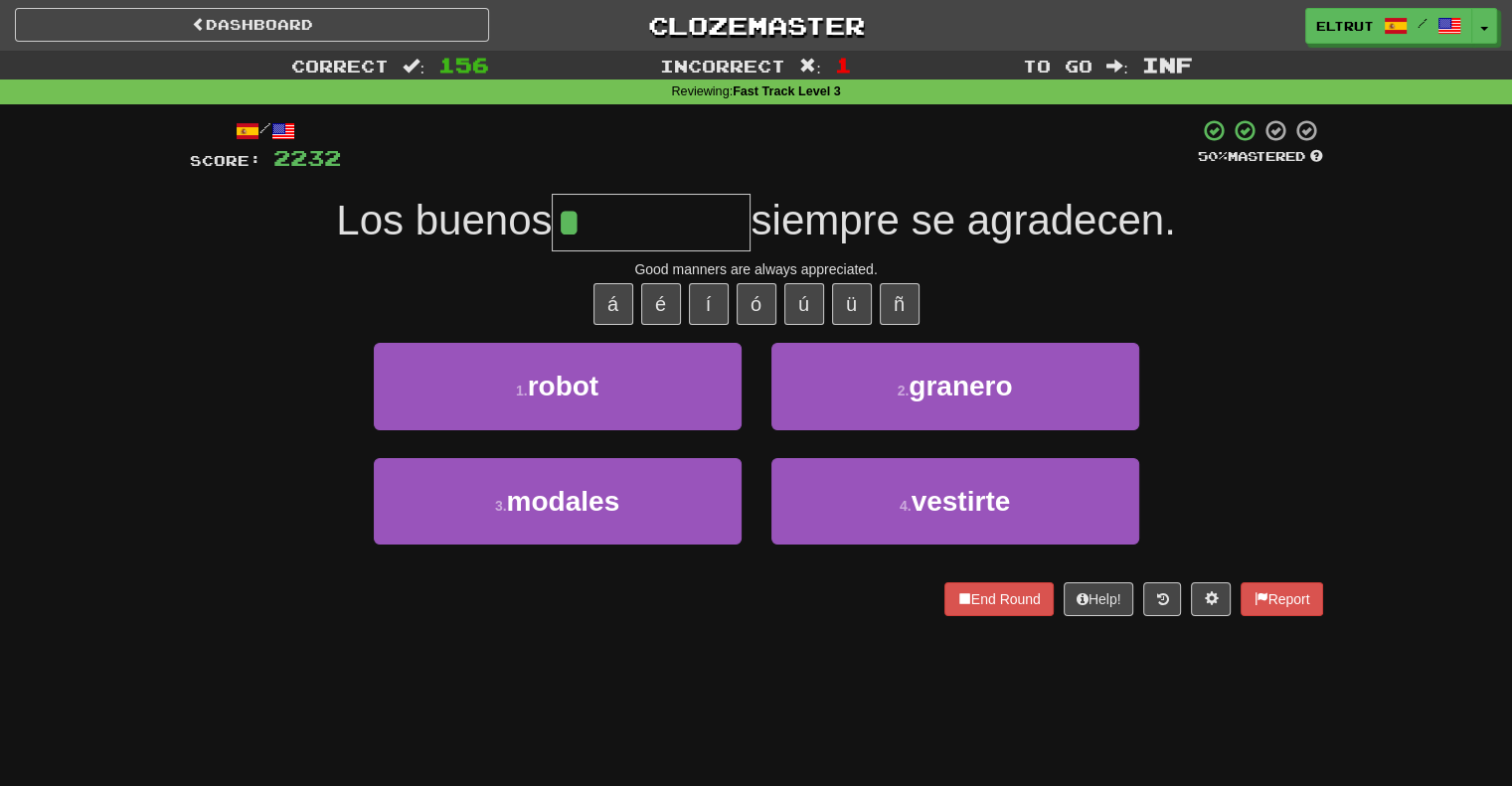 type on "*******" 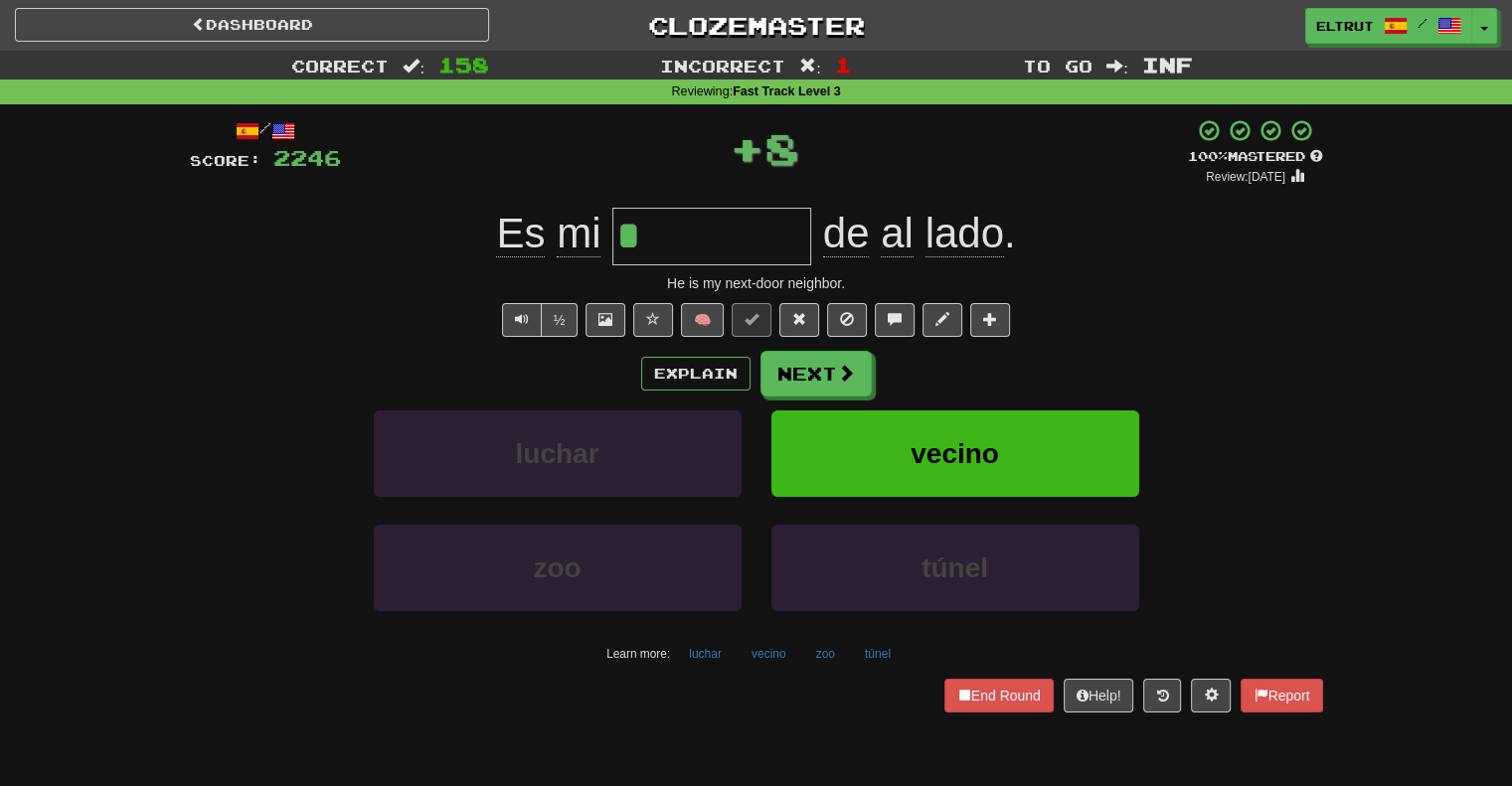 type on "******" 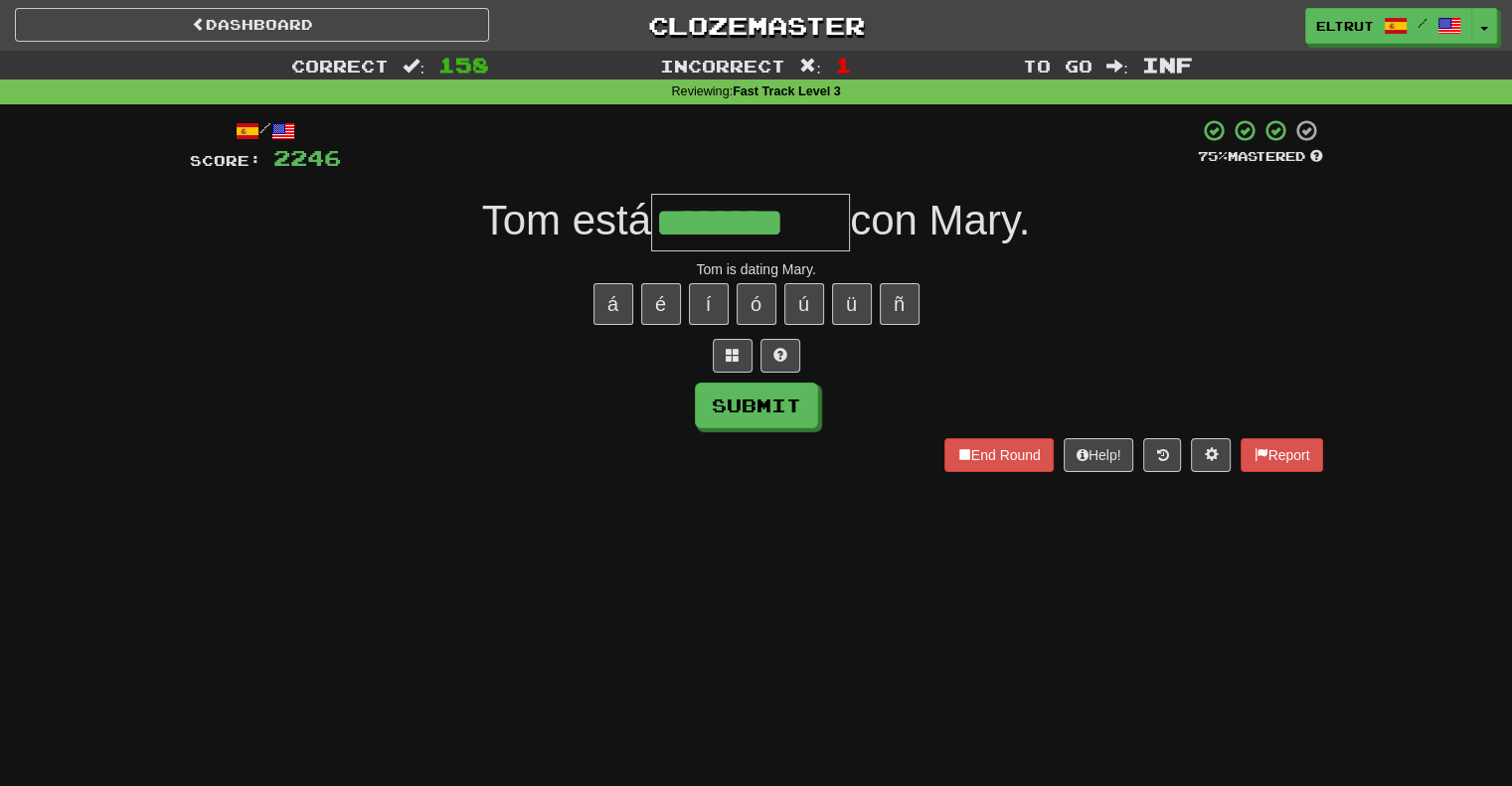 type on "********" 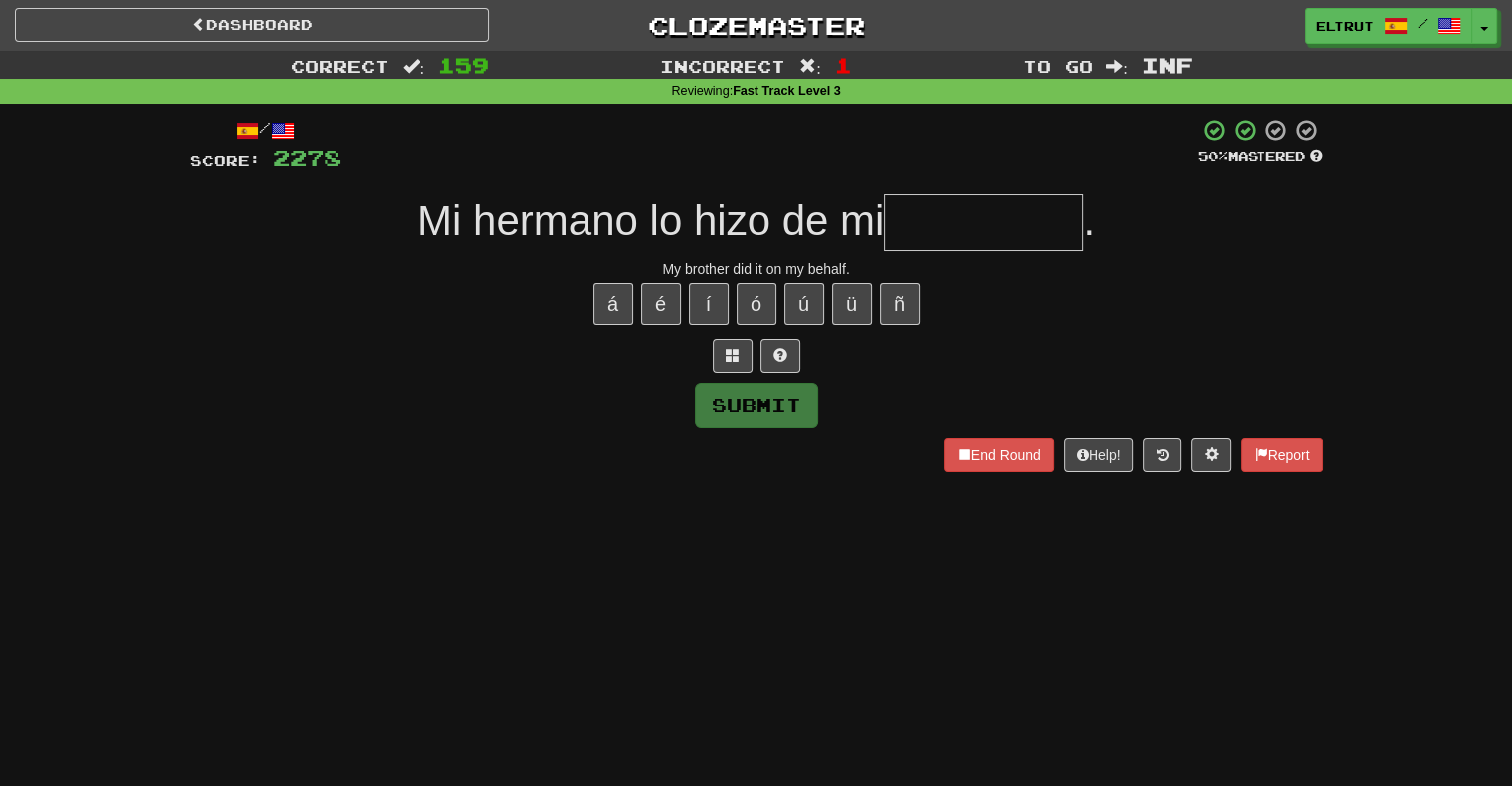 type on "*" 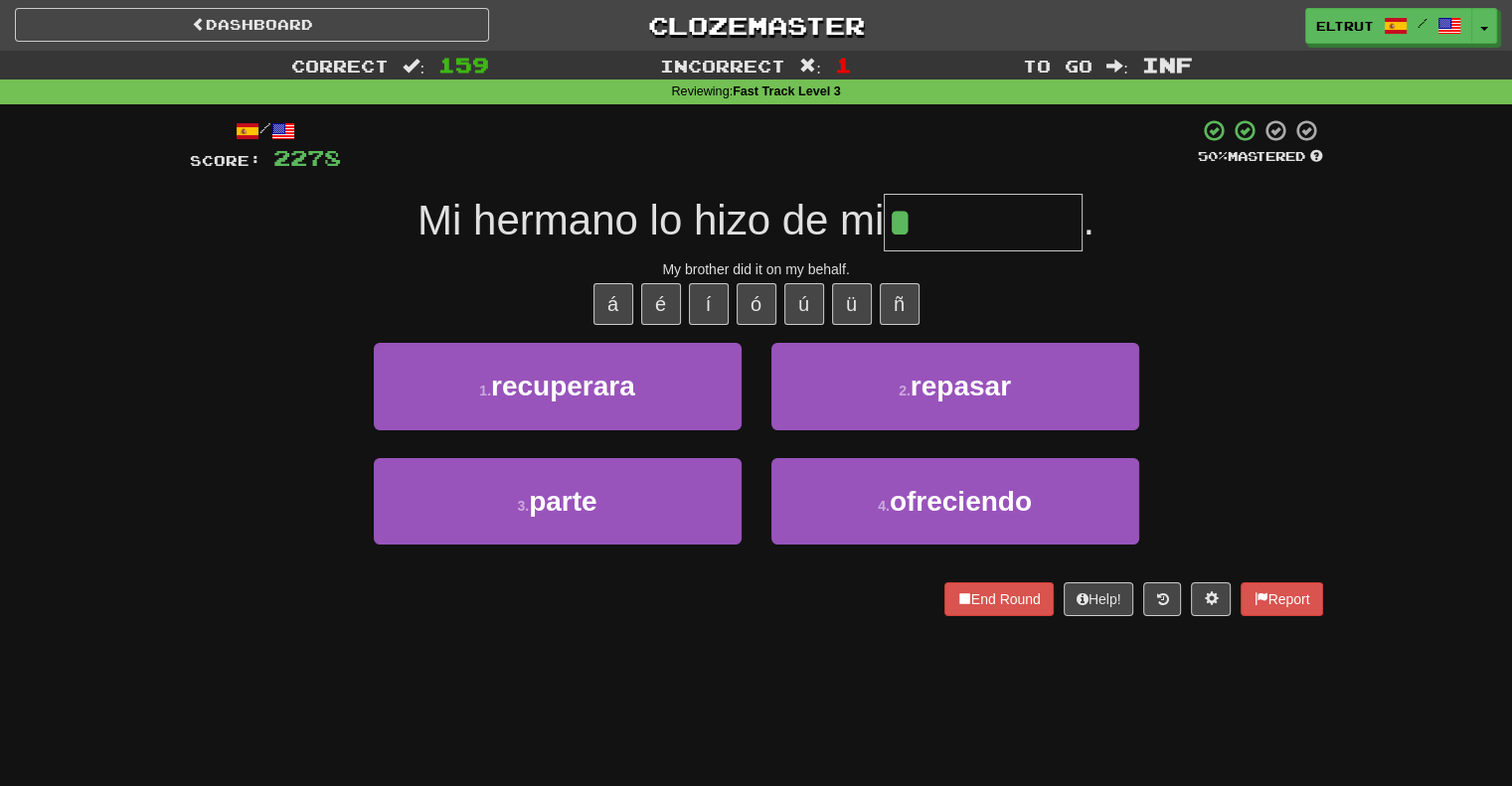 type on "*****" 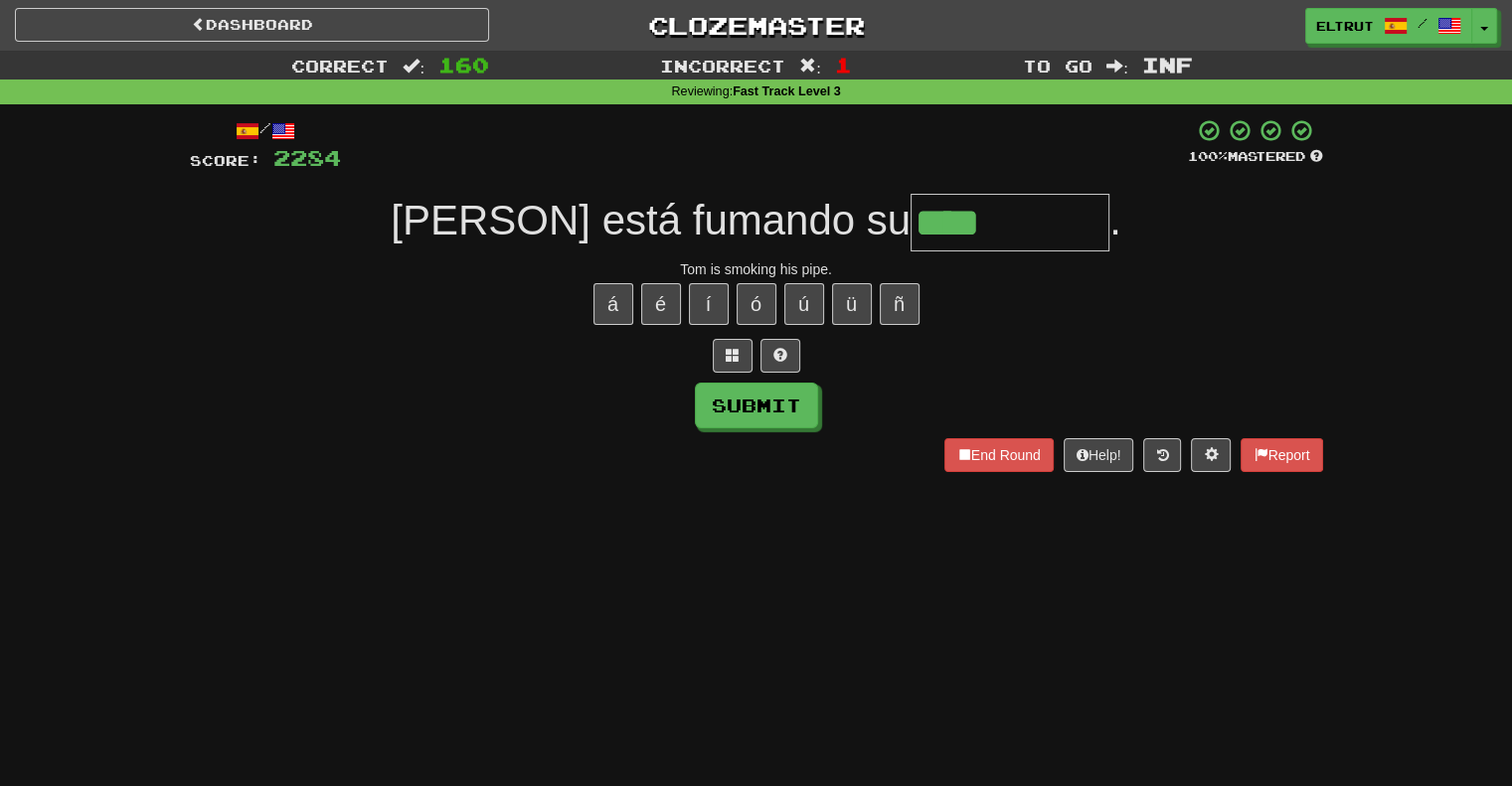 type on "****" 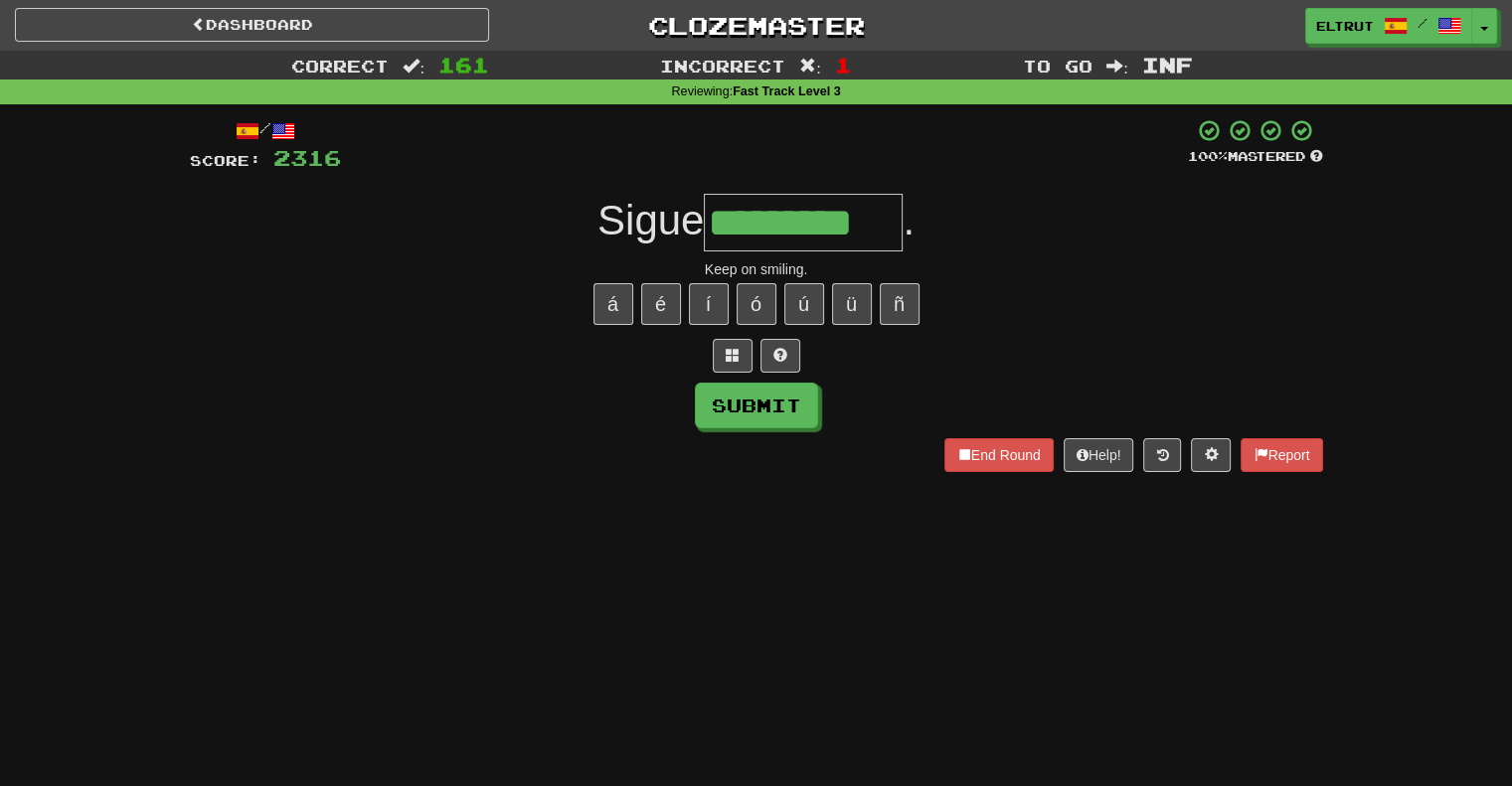 type on "*********" 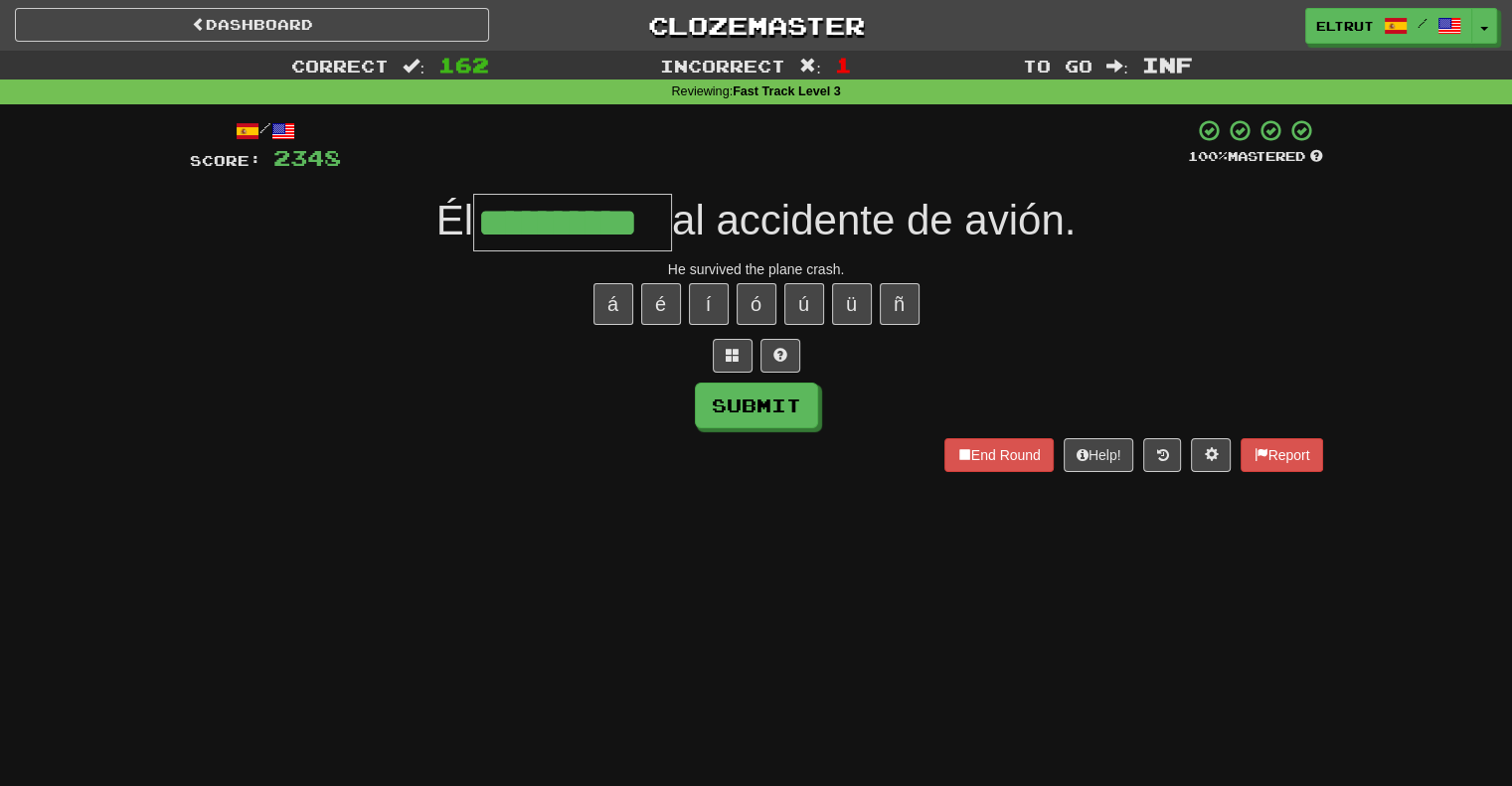 type on "**********" 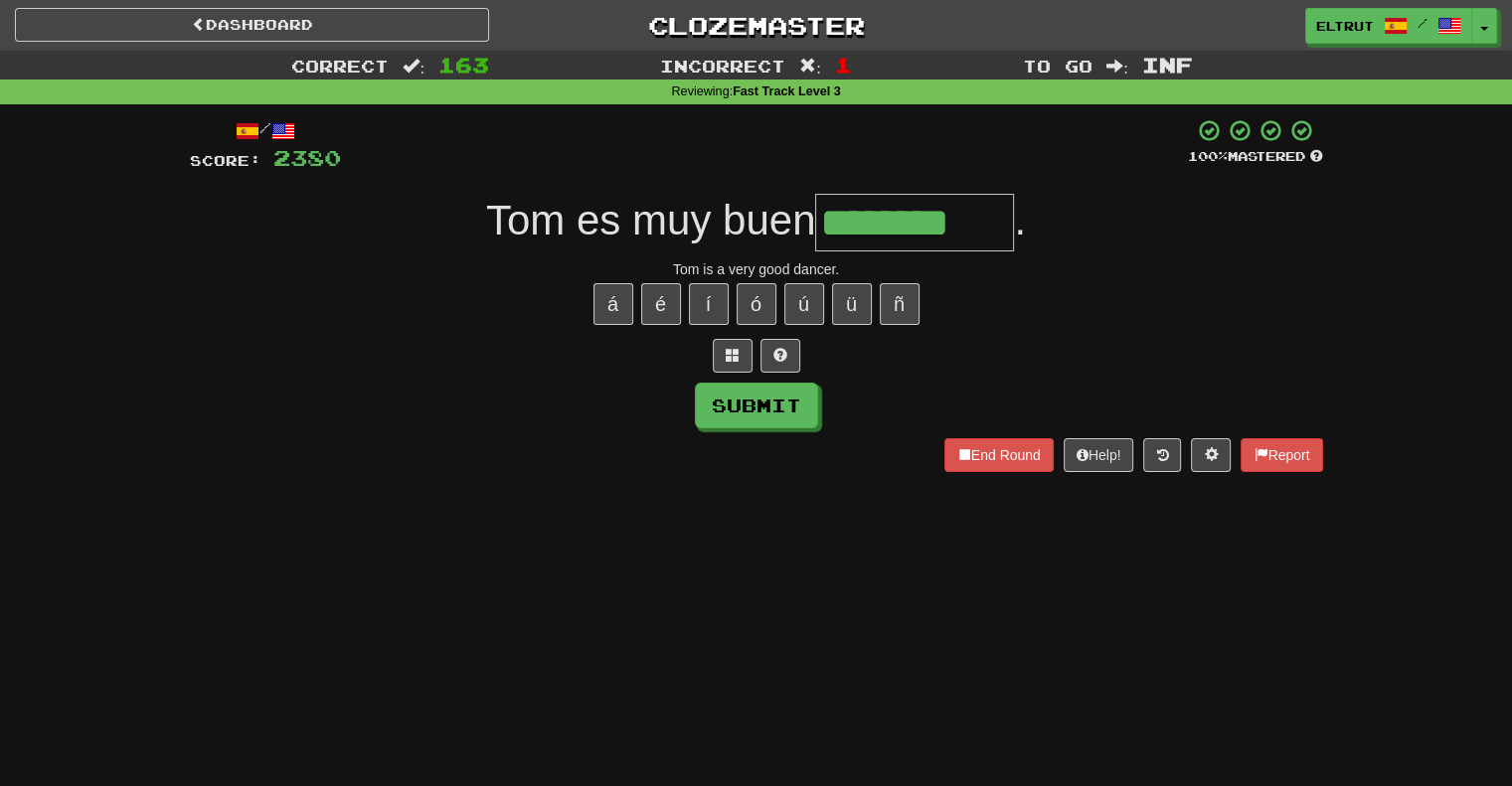 type on "********" 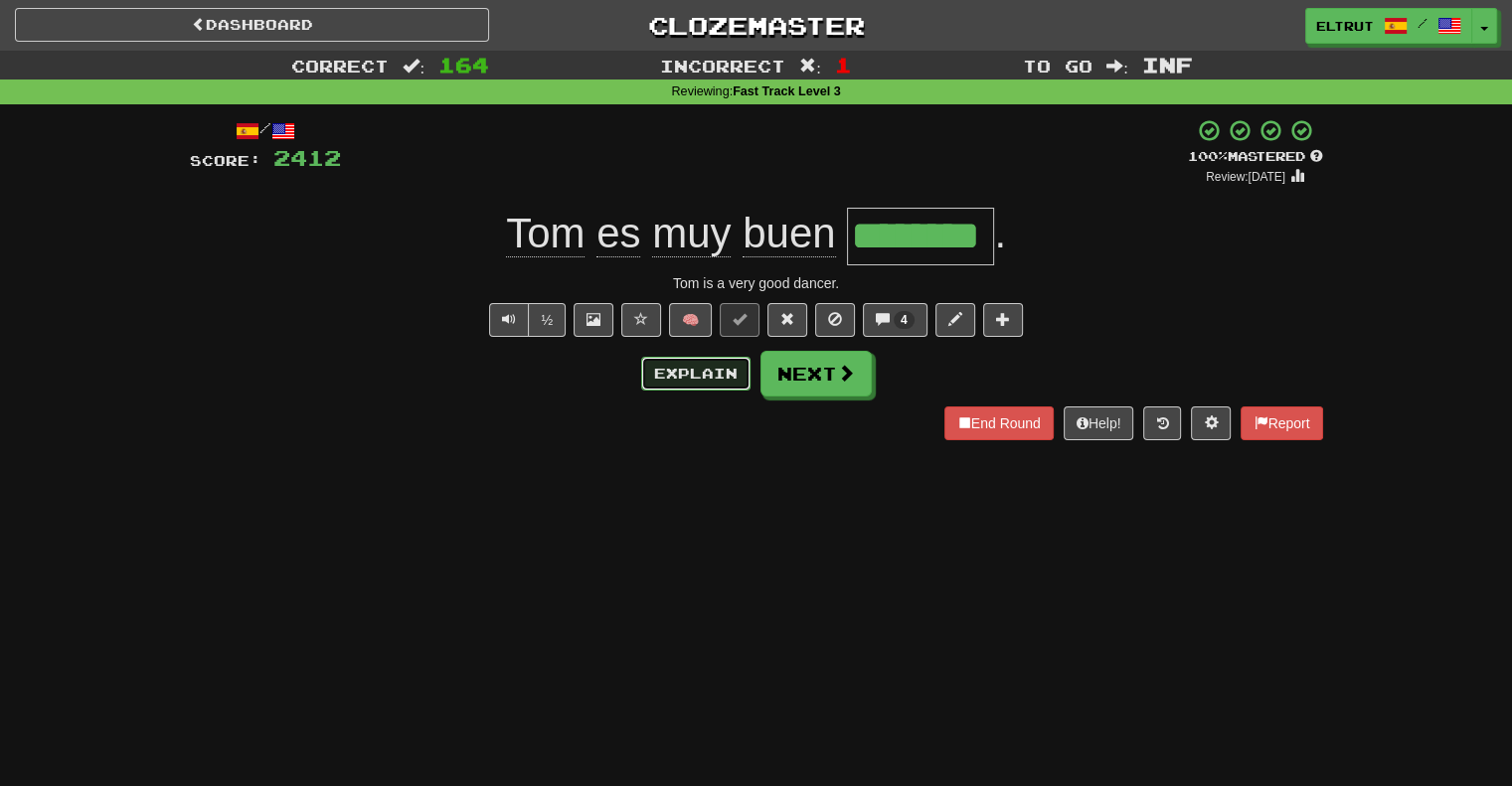 click on "Explain" at bounding box center (696, 374) 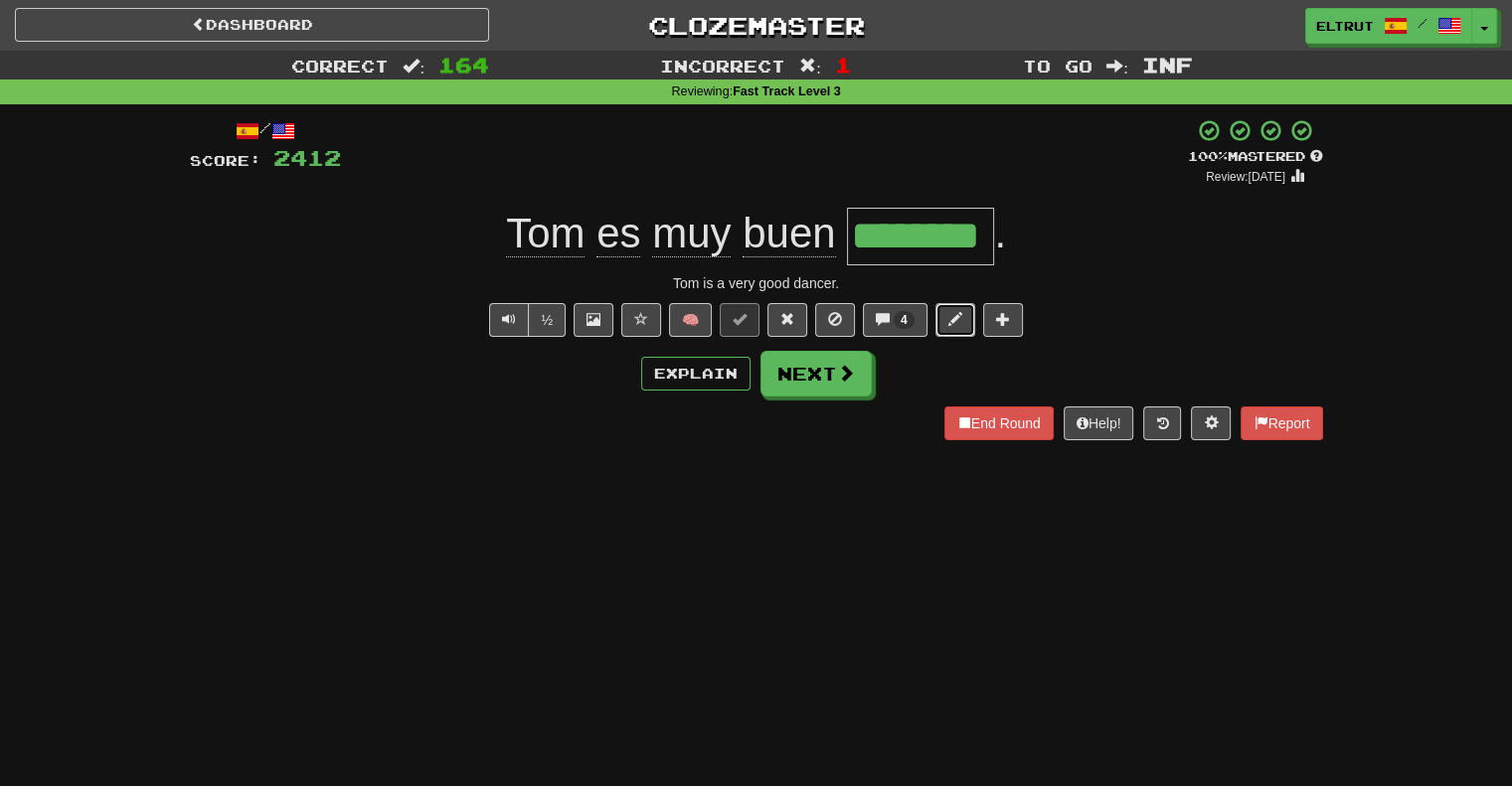click at bounding box center (955, 319) 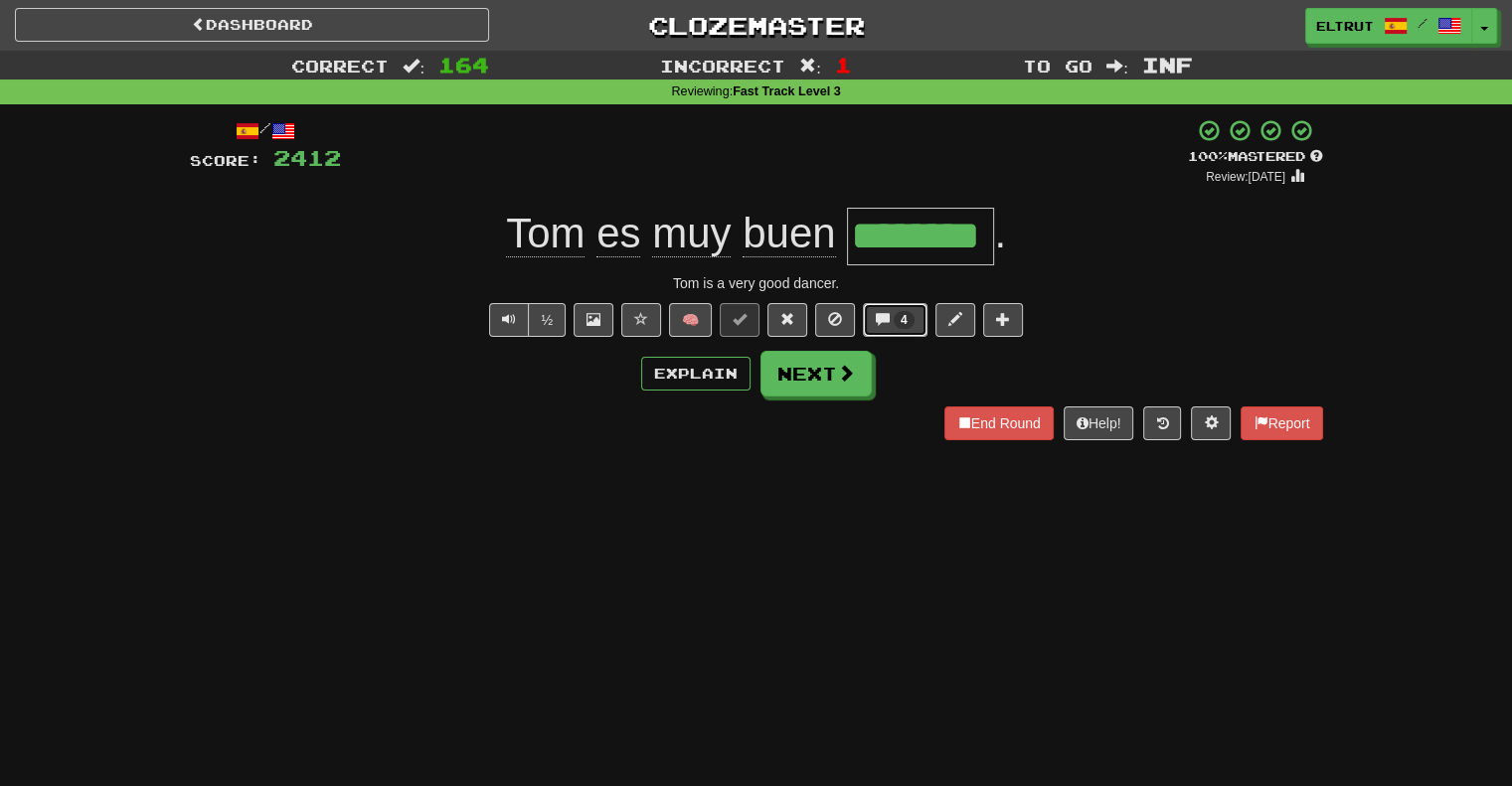 click on "4" at bounding box center [895, 320] 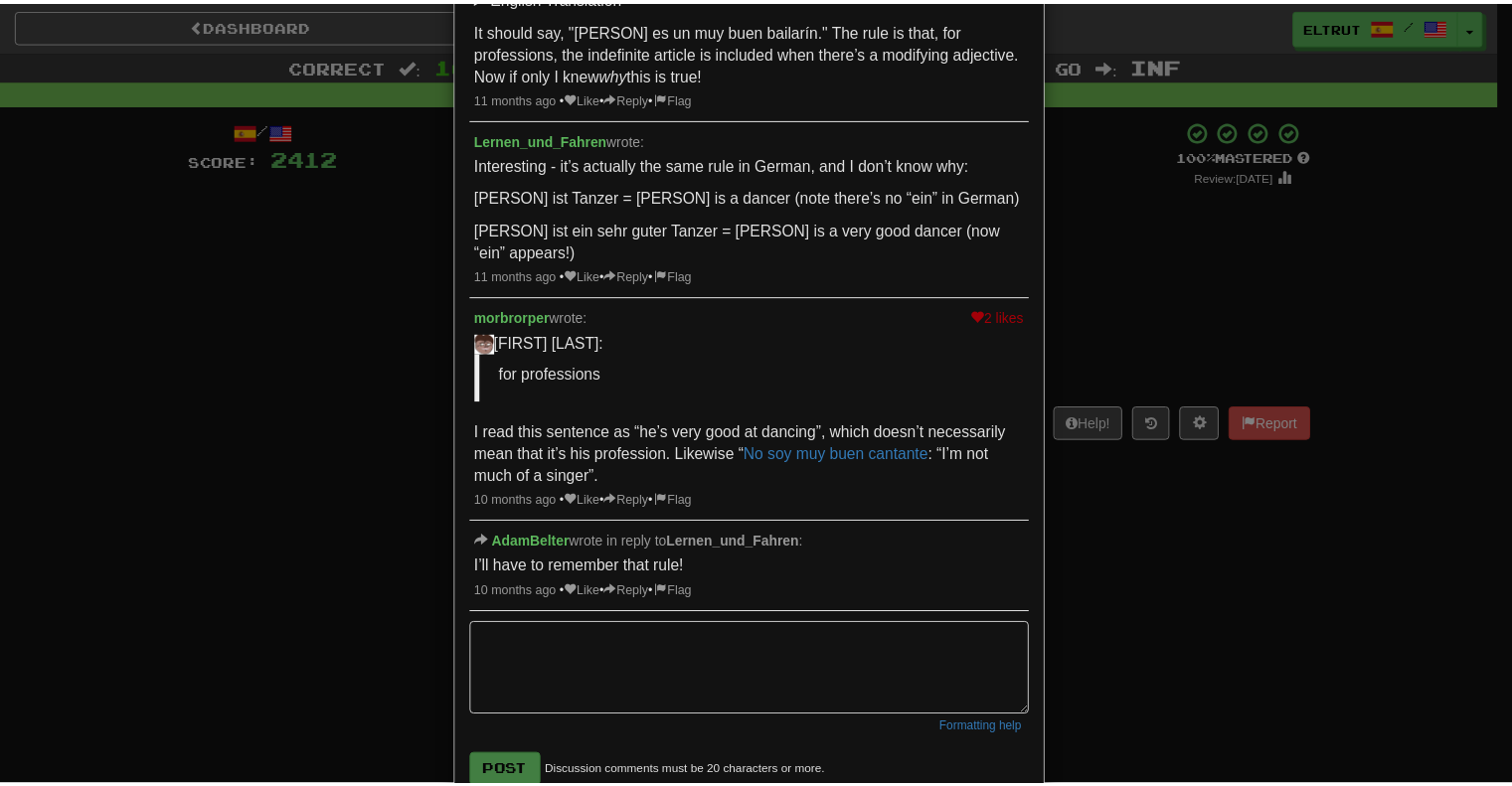 scroll, scrollTop: 199, scrollLeft: 0, axis: vertical 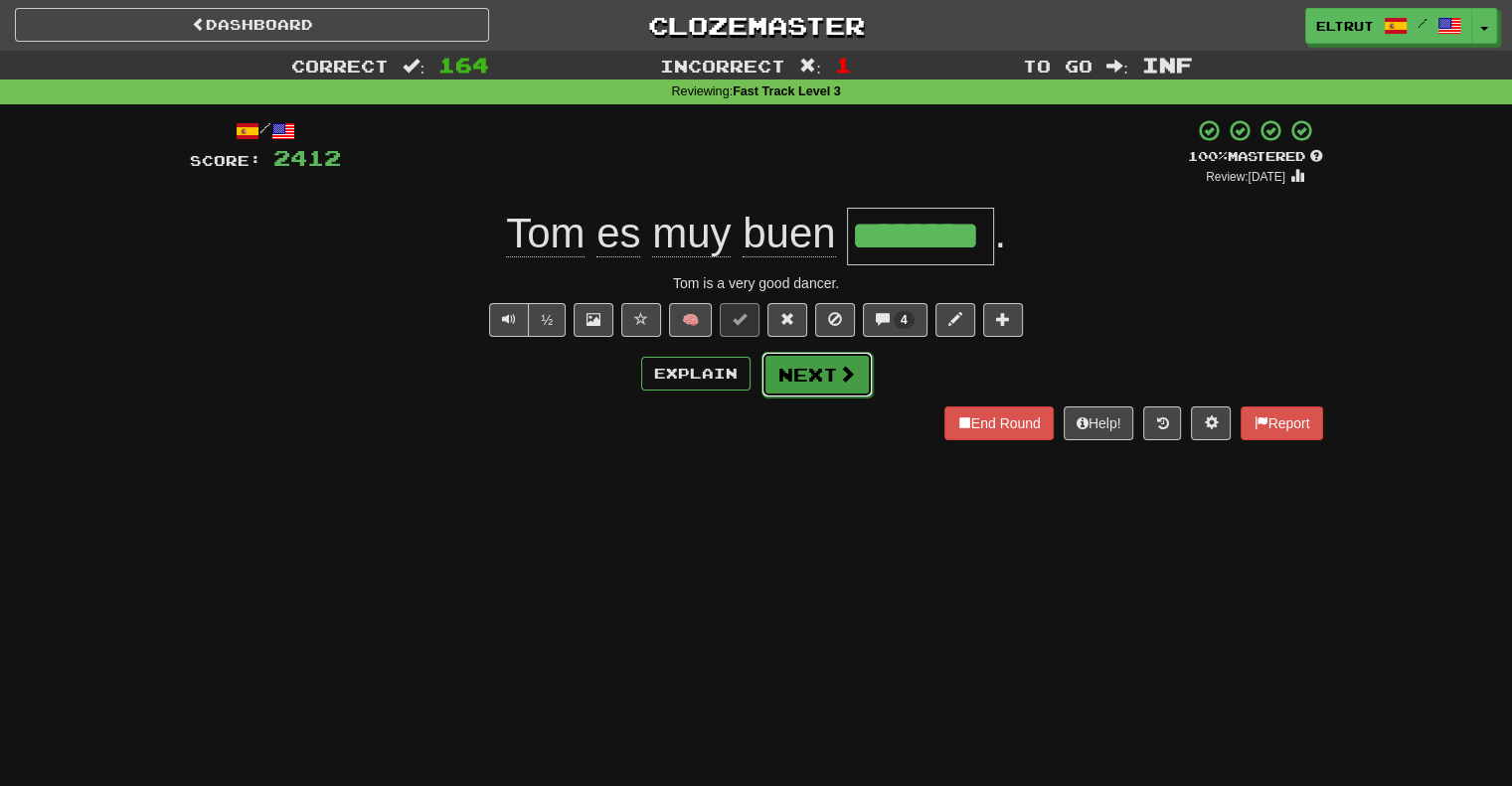 click at bounding box center (847, 374) 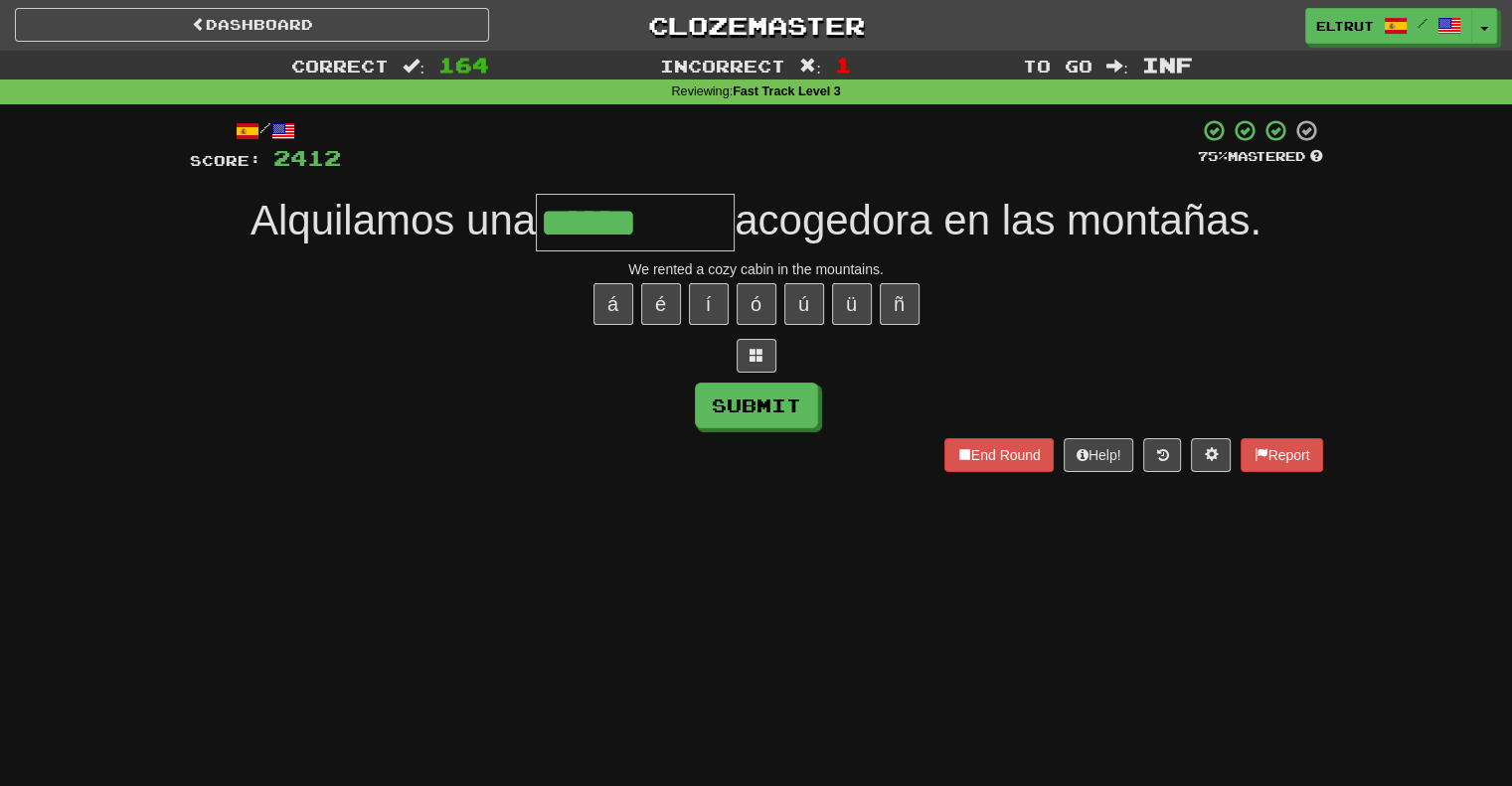 type on "******" 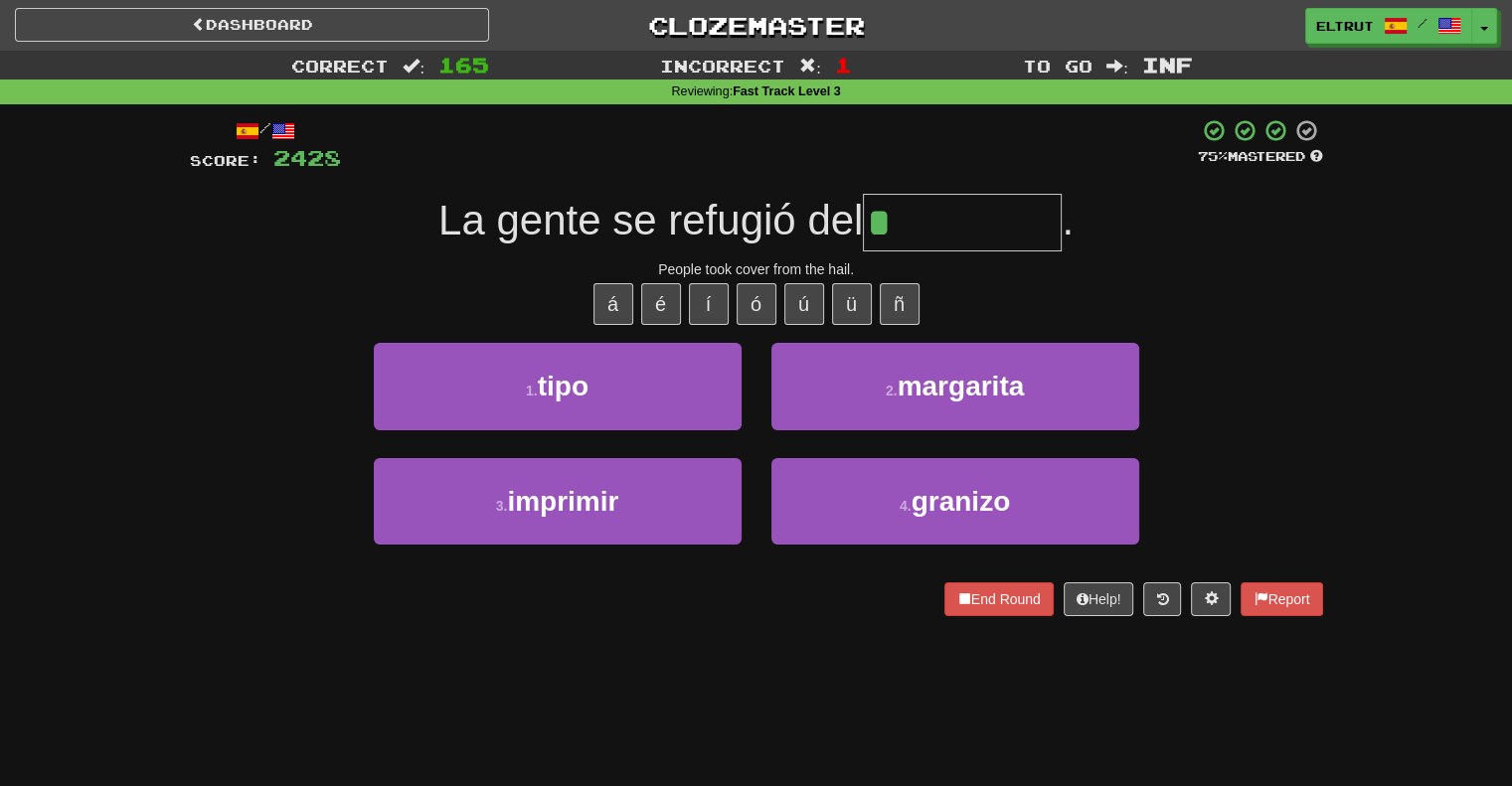 type on "*******" 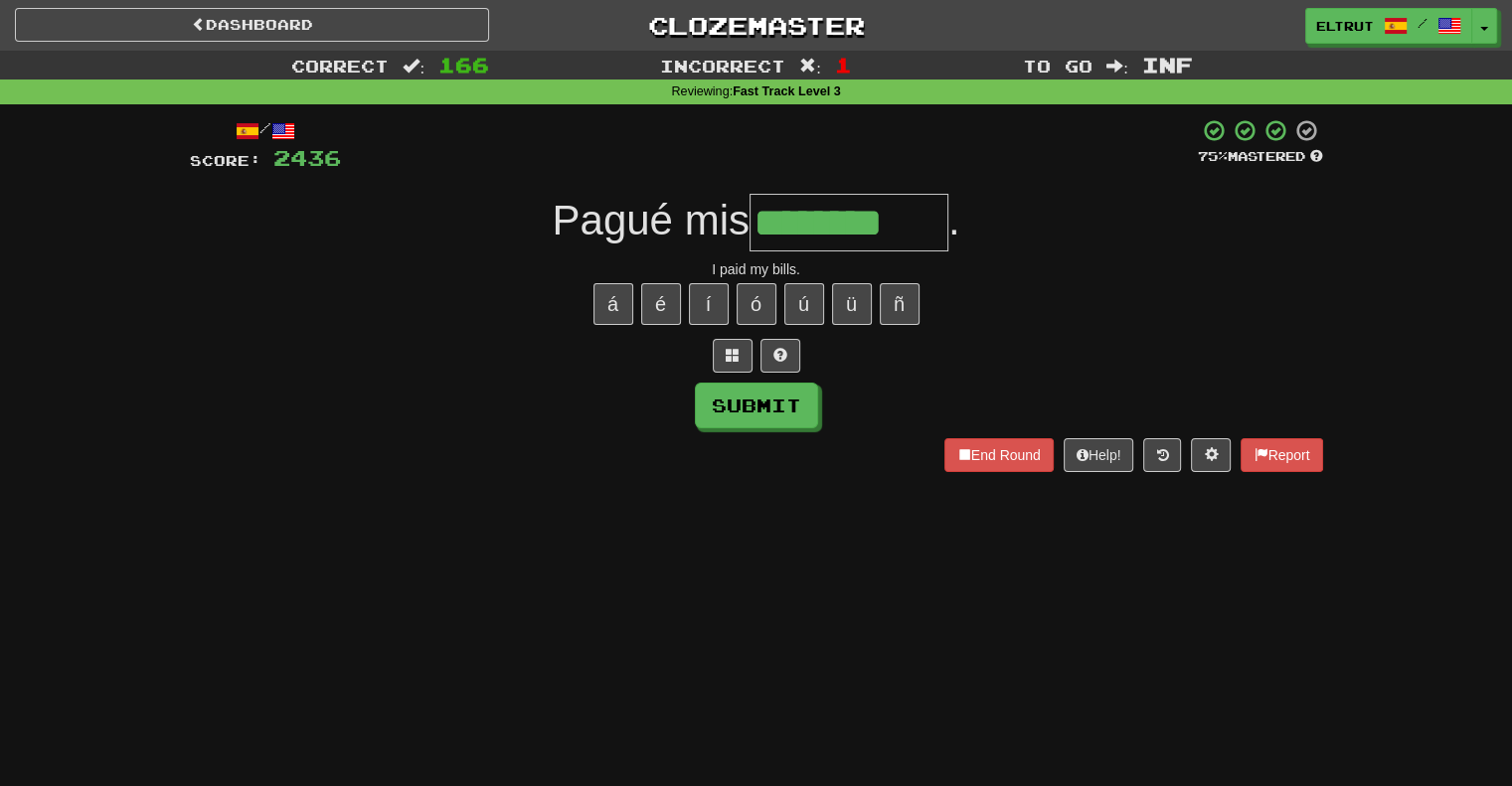 type 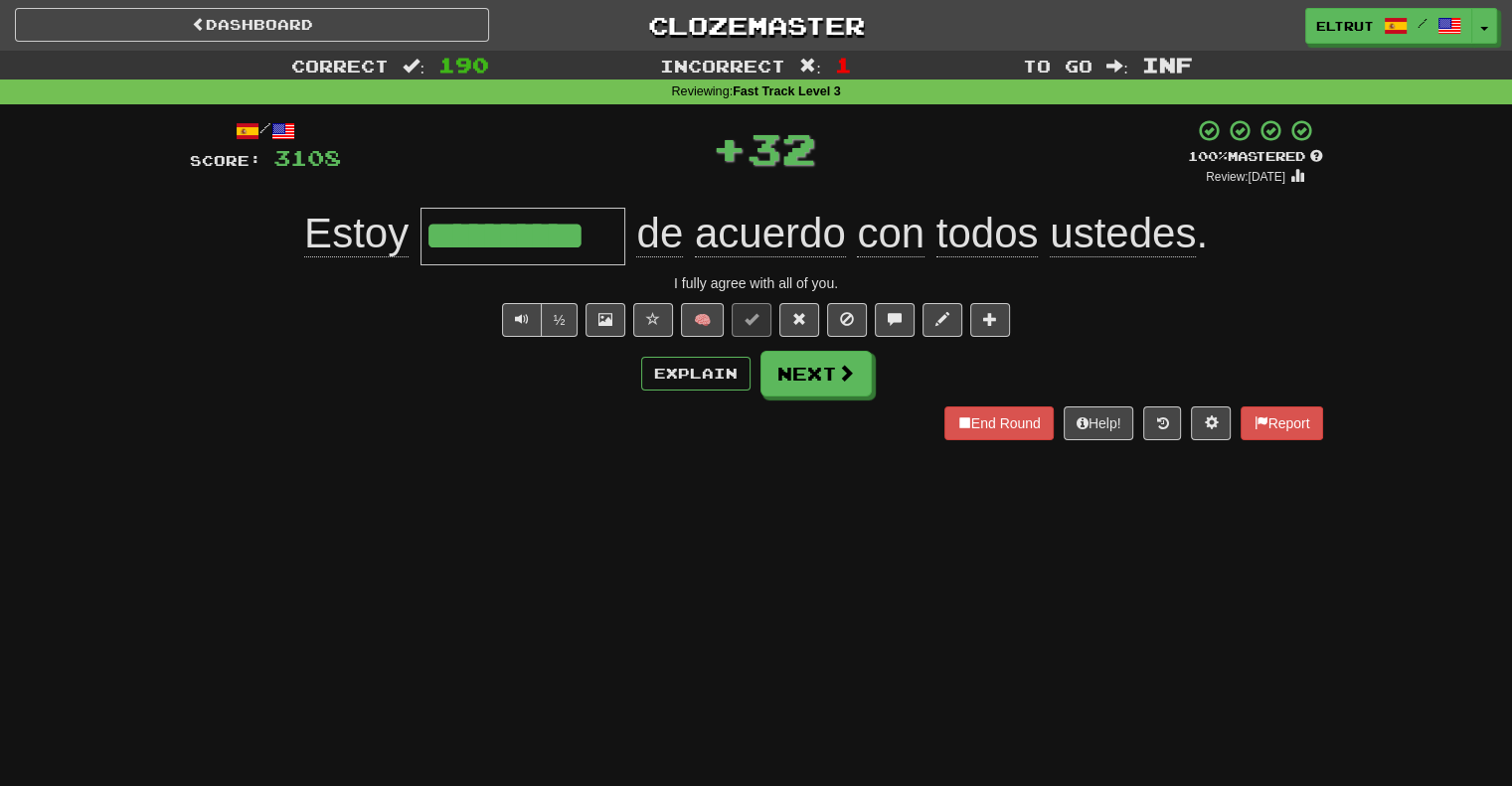 scroll, scrollTop: 0, scrollLeft: 0, axis: both 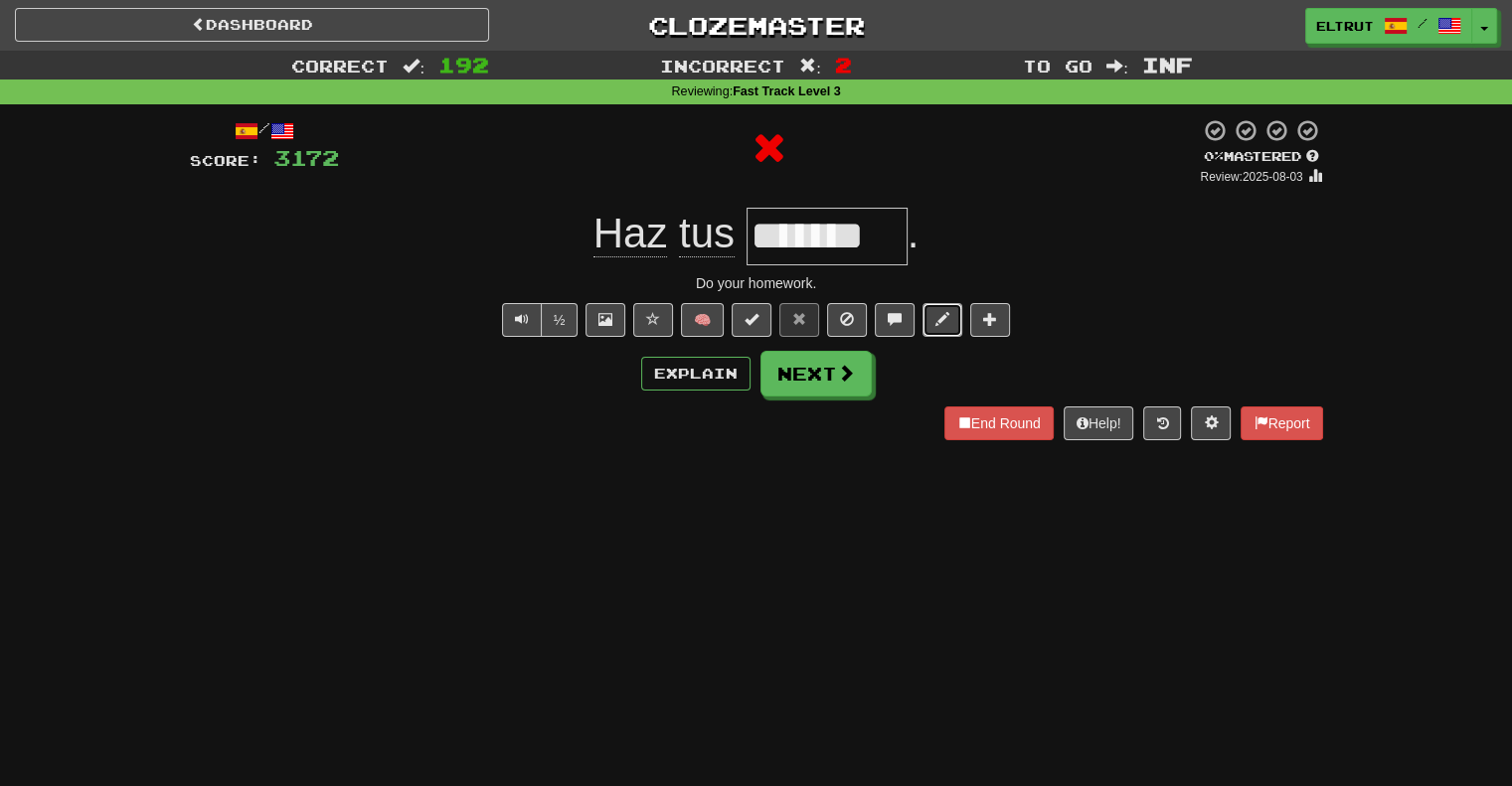 click at bounding box center (942, 320) 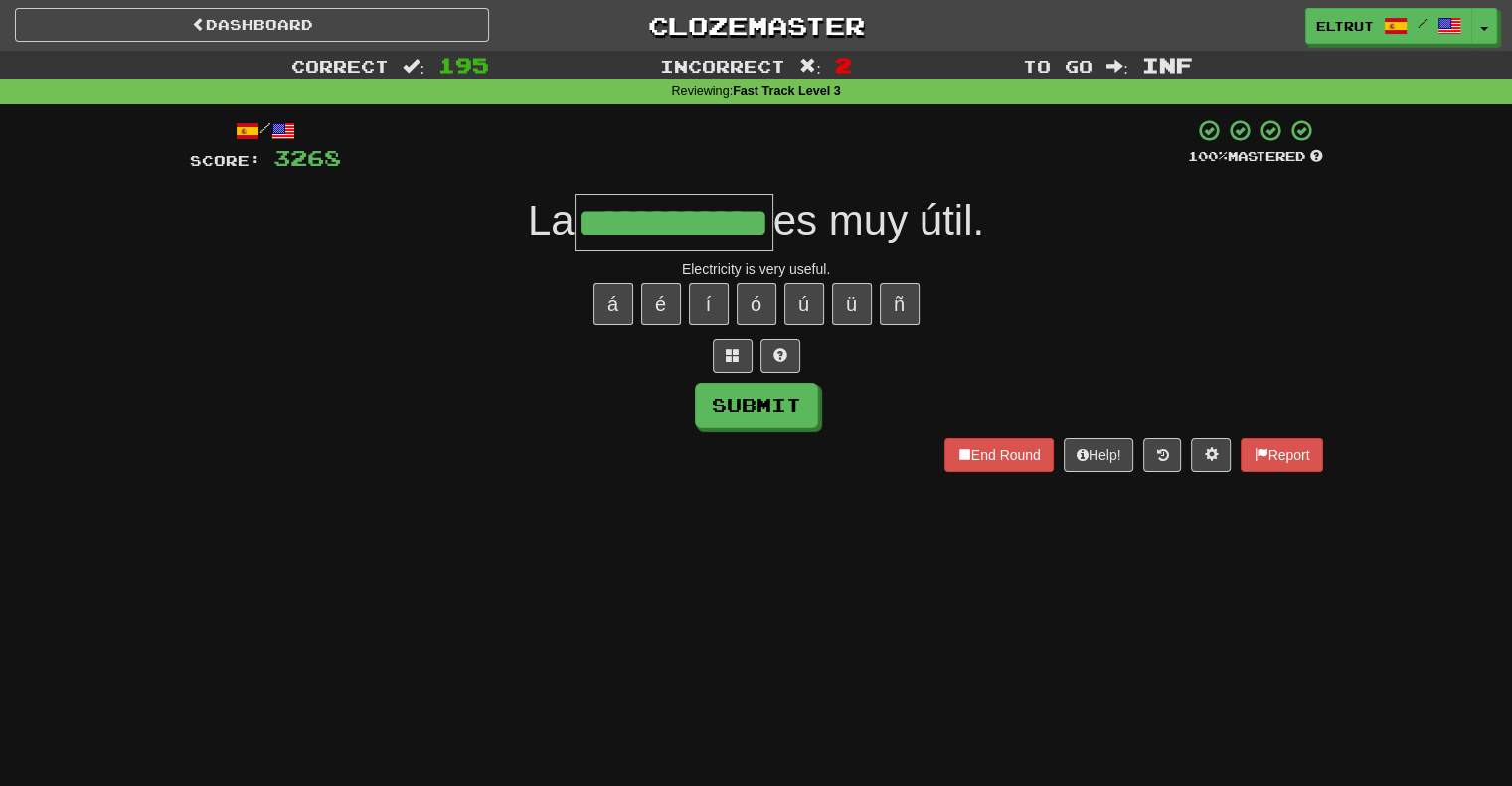 scroll, scrollTop: 0, scrollLeft: 0, axis: both 